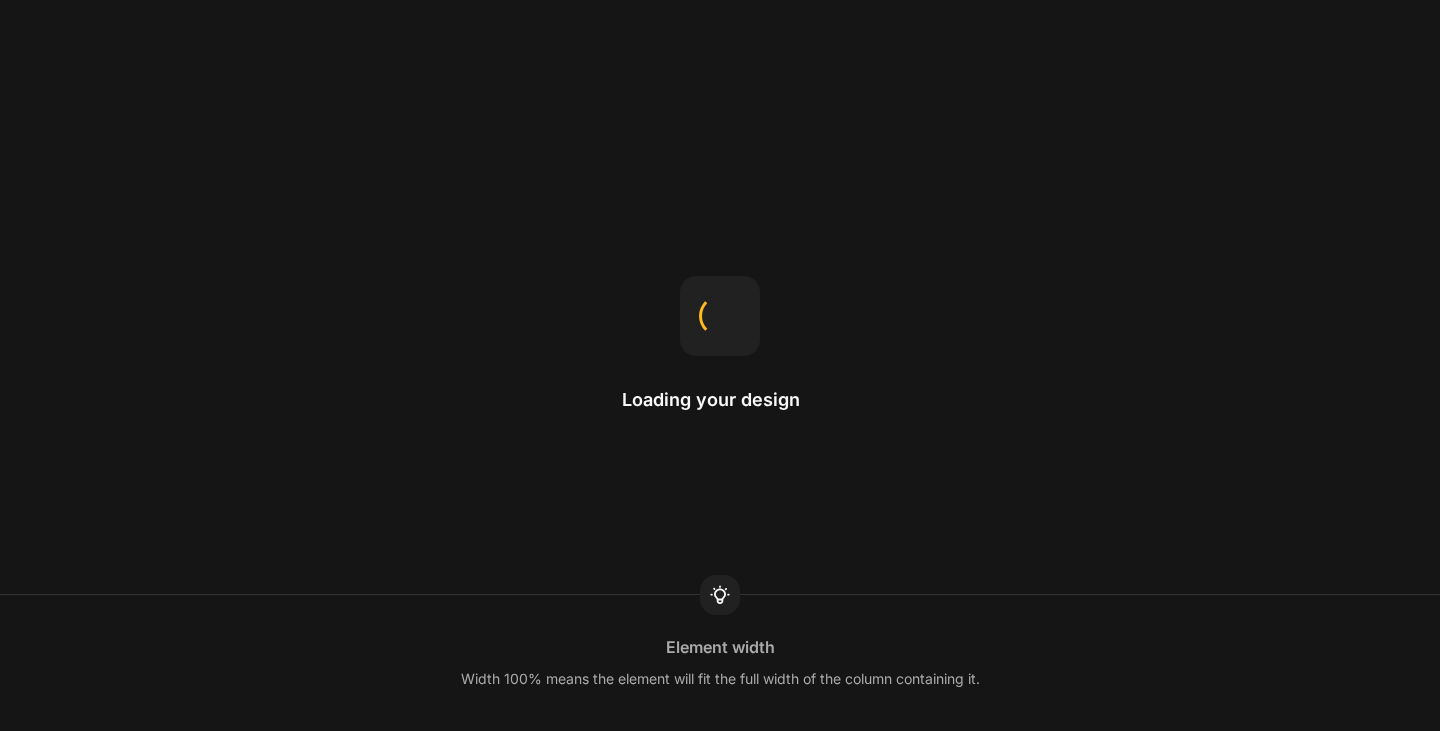 scroll, scrollTop: 0, scrollLeft: 0, axis: both 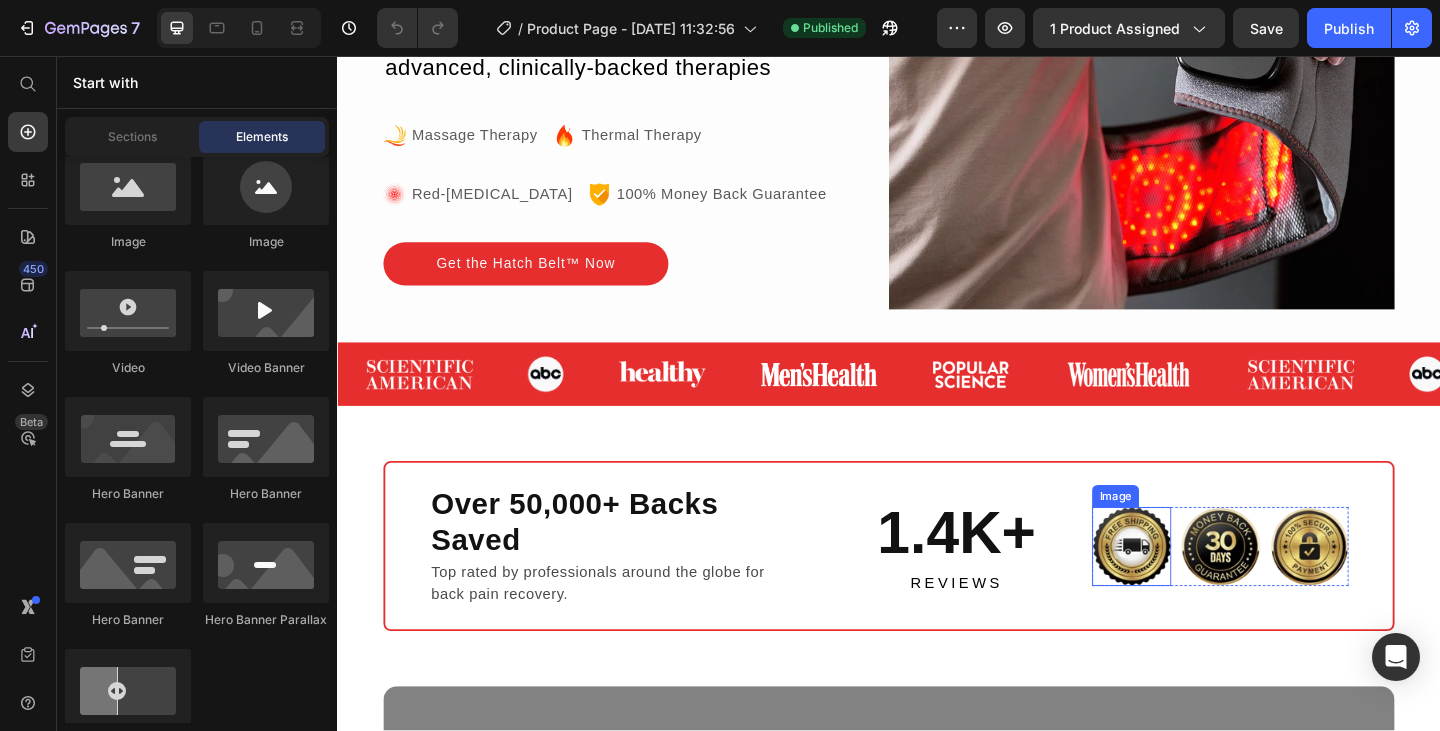 click at bounding box center (1201, 590) 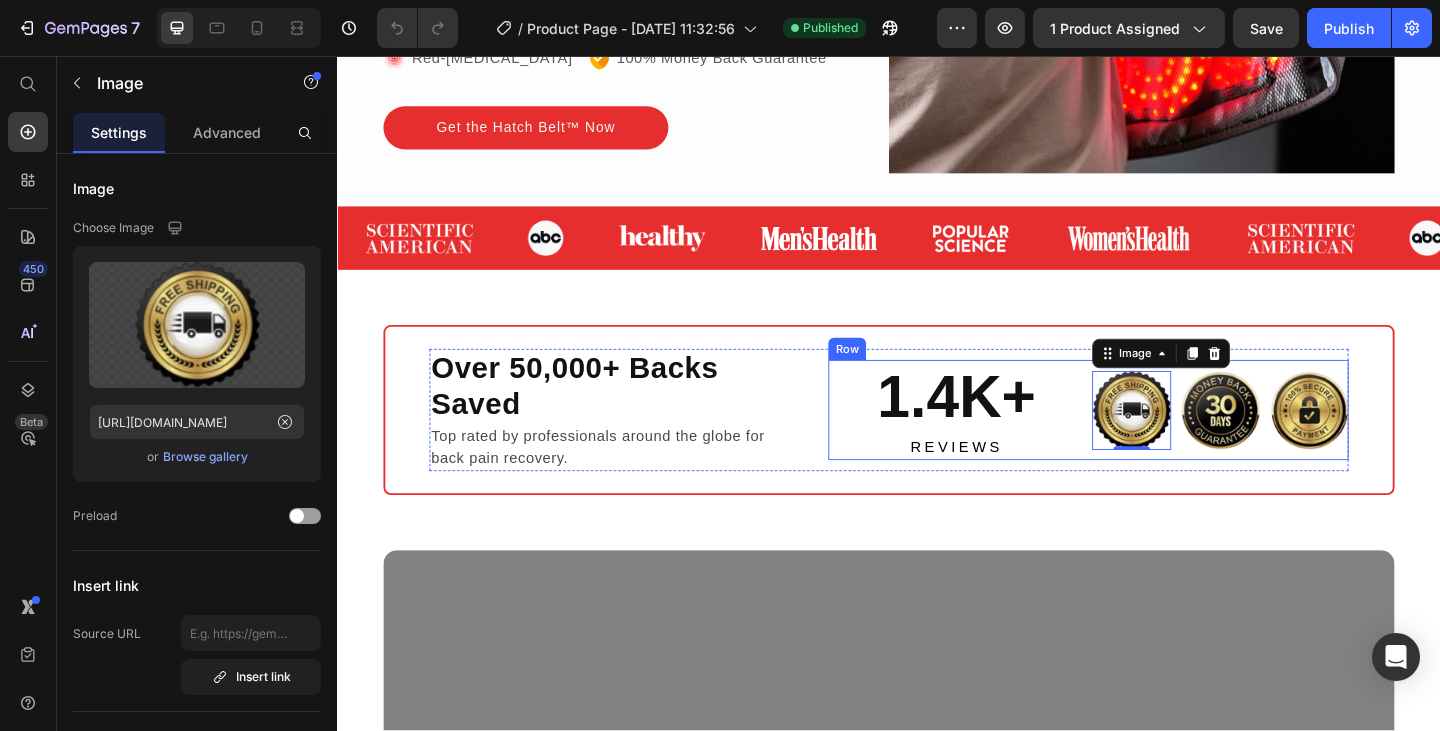 scroll, scrollTop: 500, scrollLeft: 0, axis: vertical 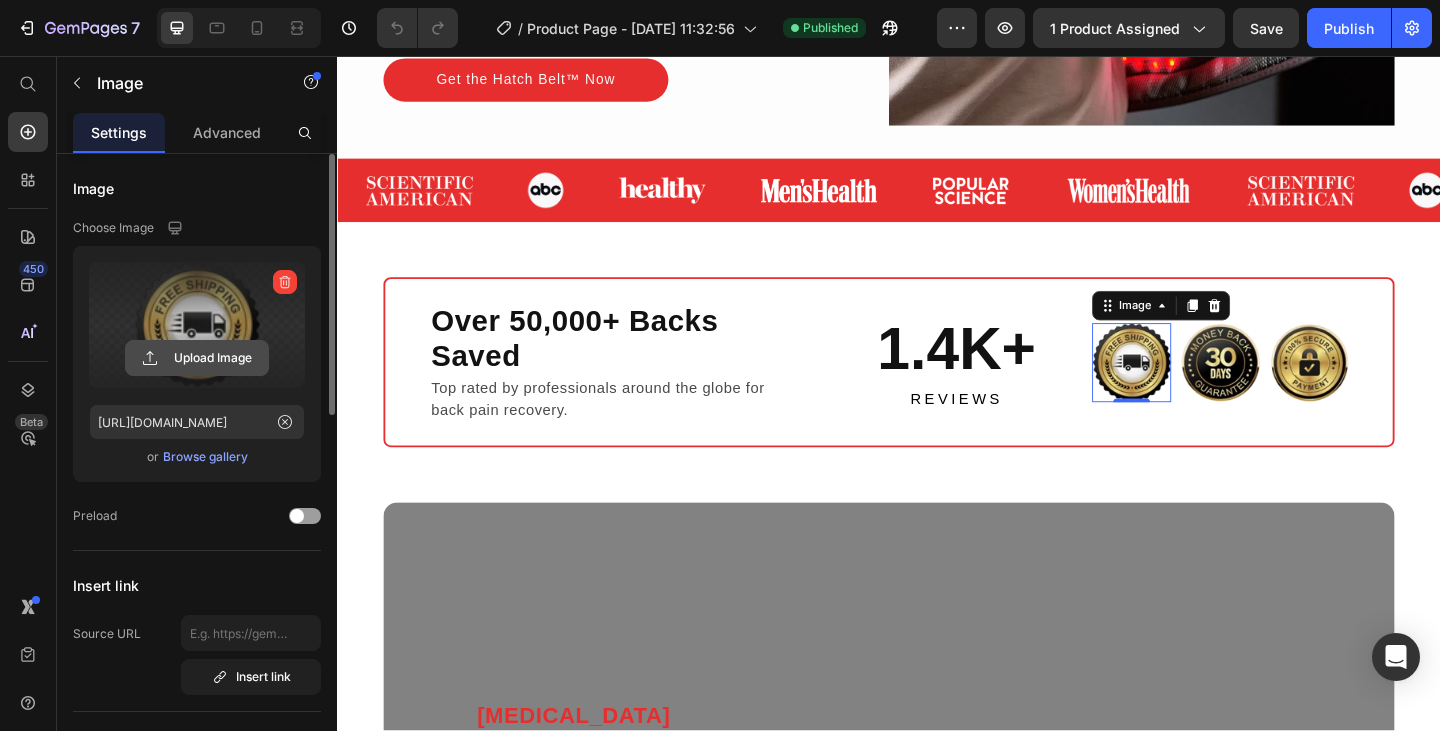 click 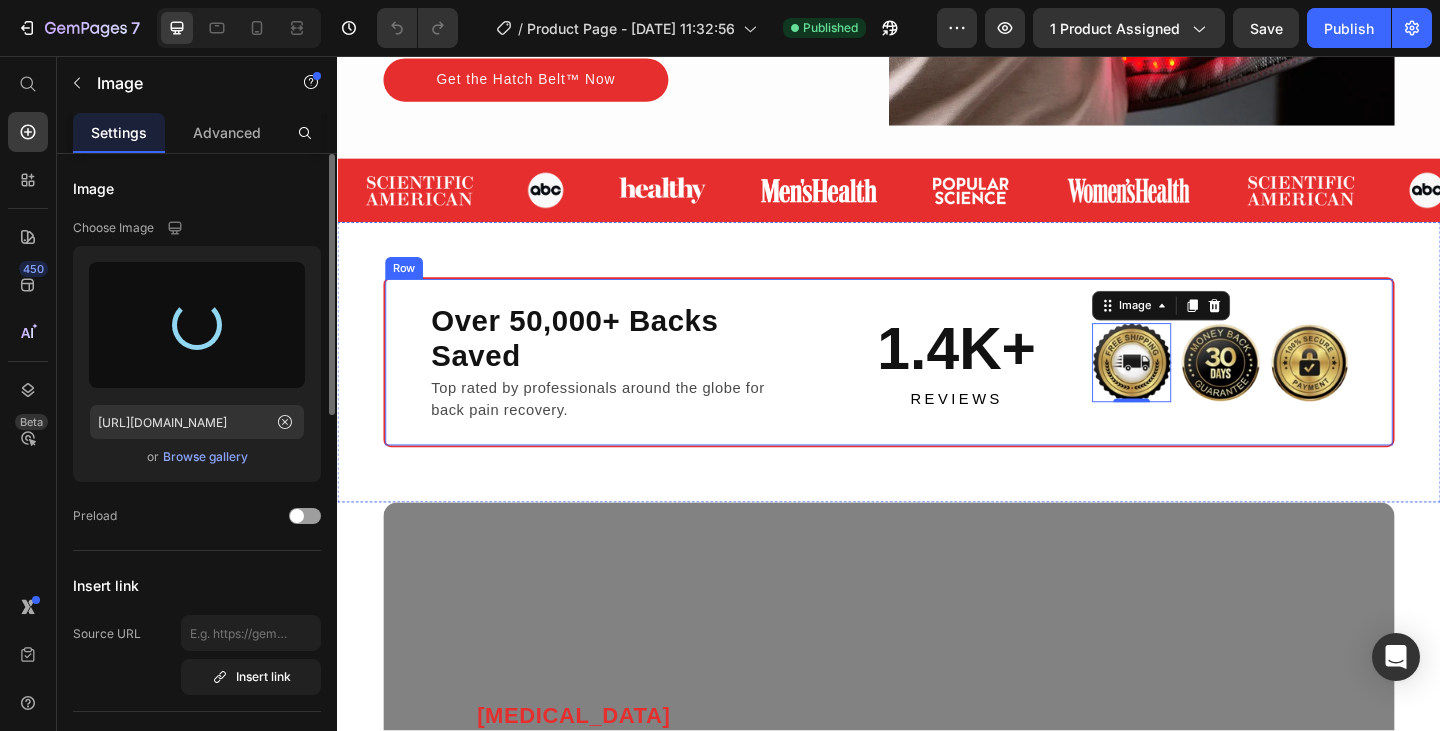 type on "[URL][DOMAIN_NAME]" 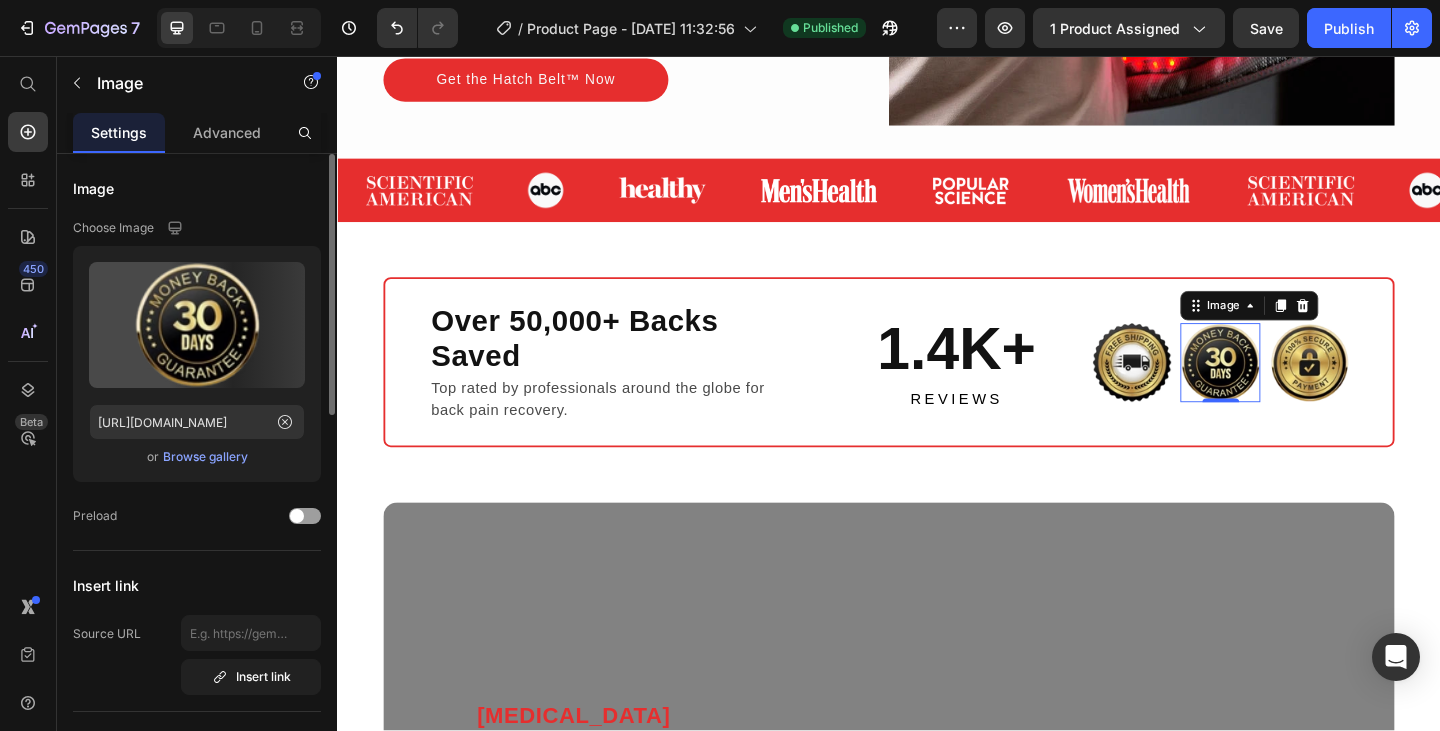 click at bounding box center (1297, 390) 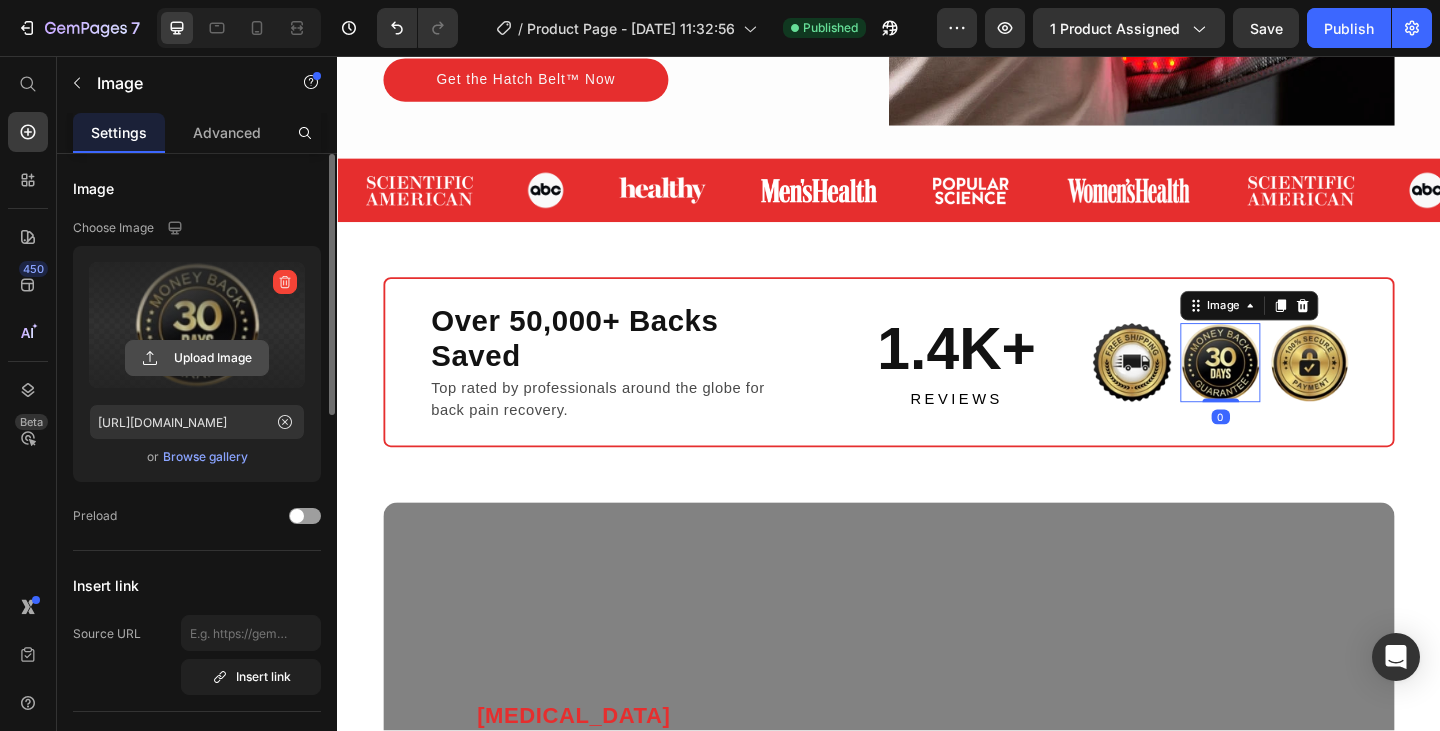 click 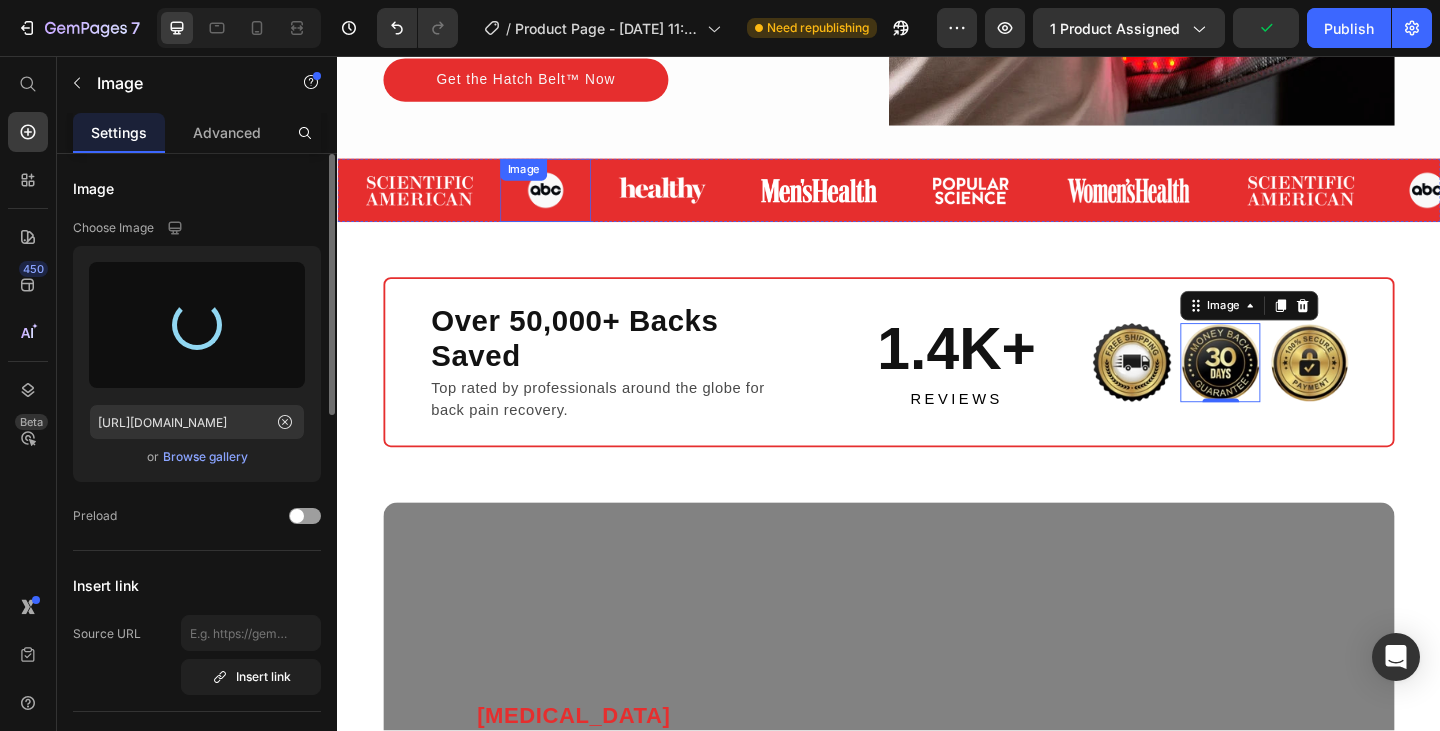 type on "[URL][DOMAIN_NAME]" 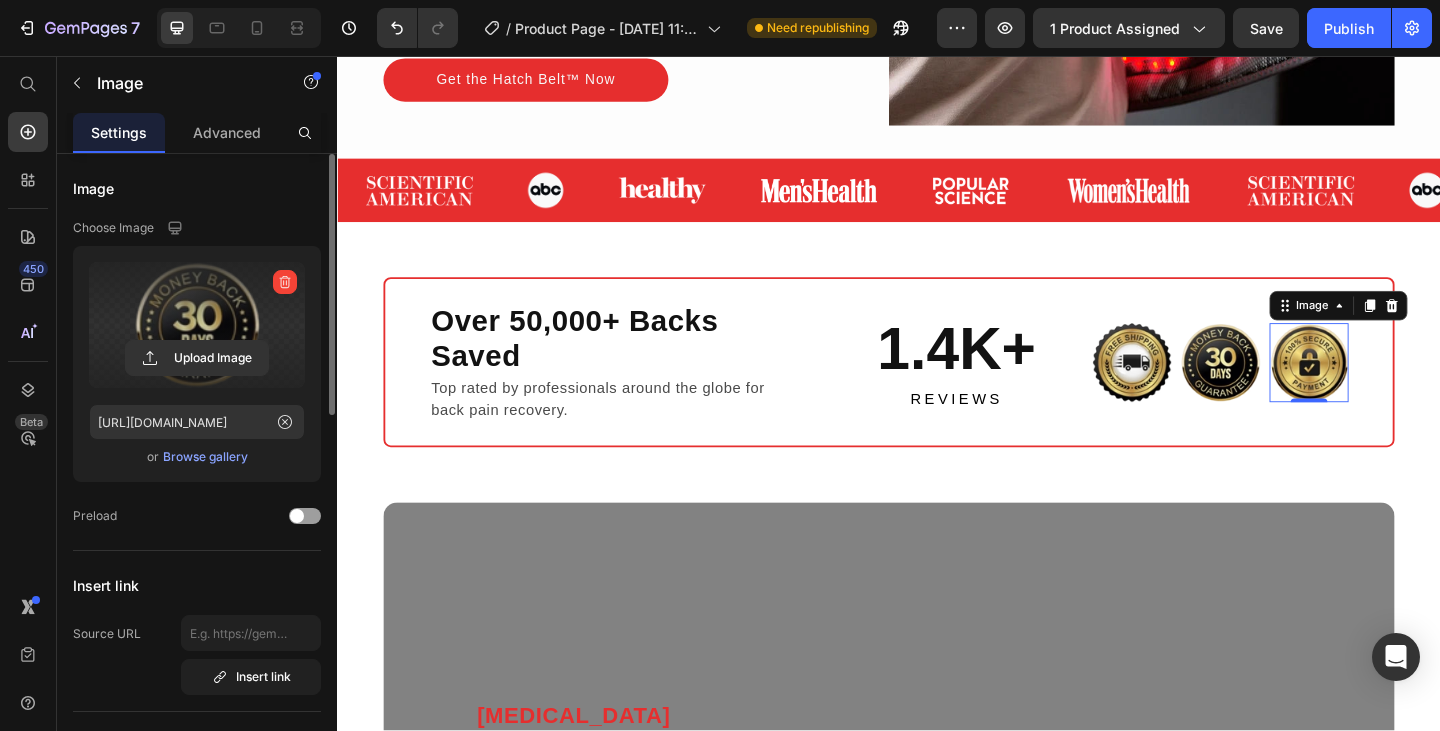 click at bounding box center (1394, 390) 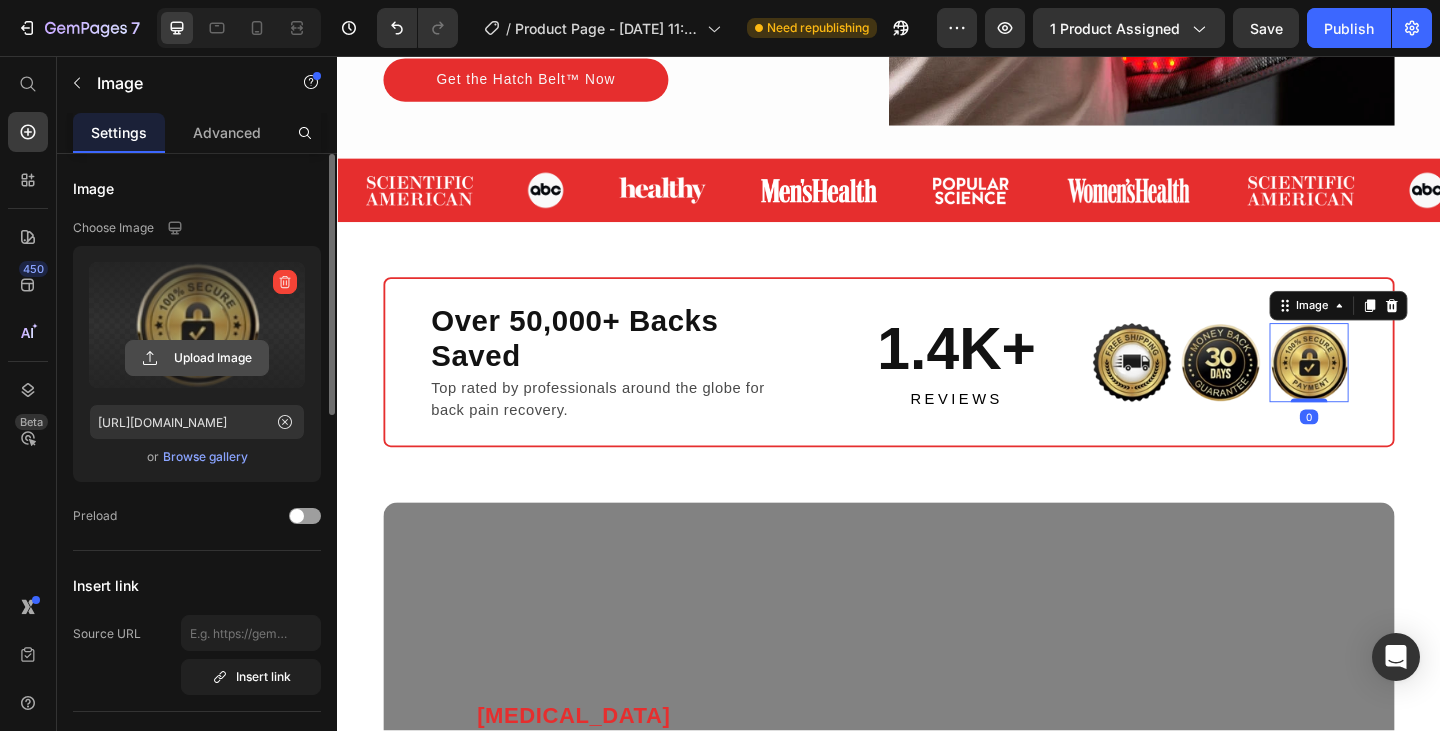 click 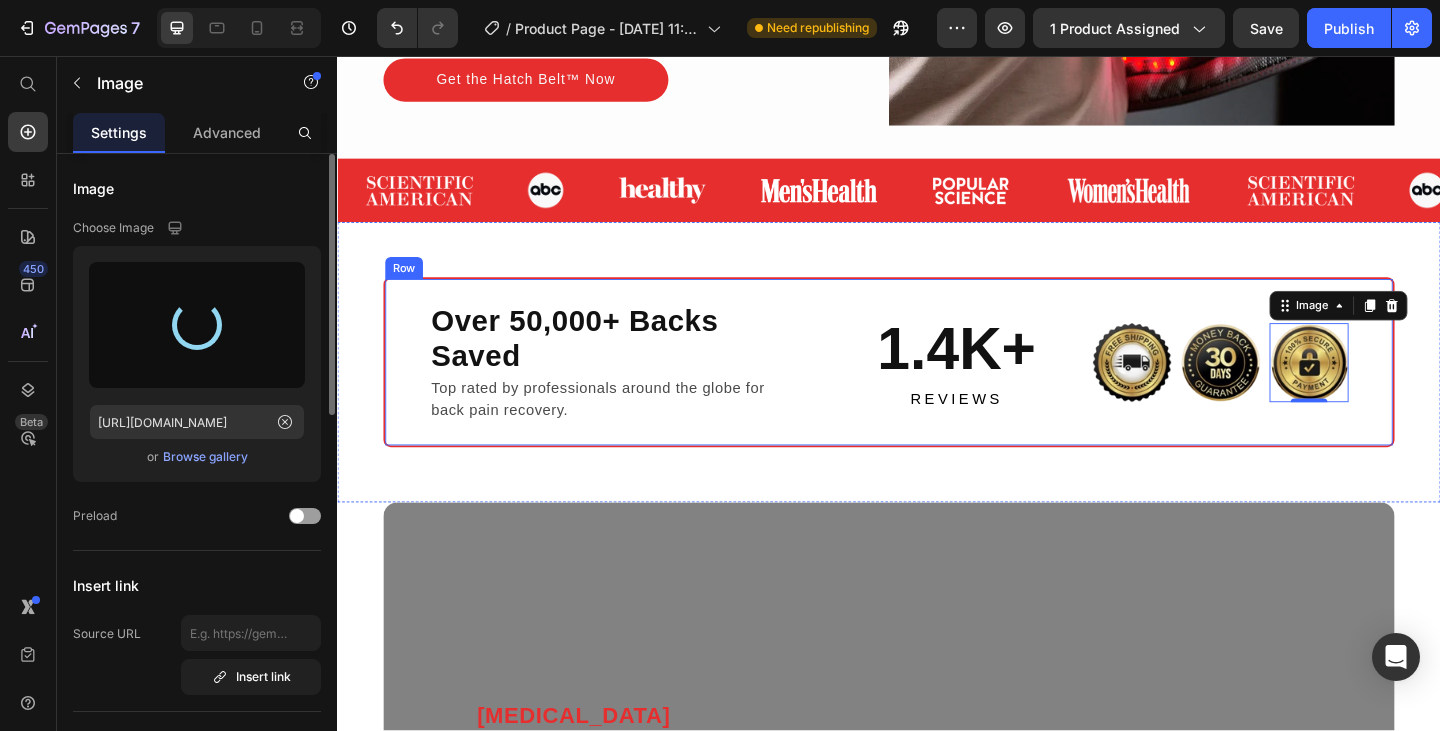 type on "[URL][DOMAIN_NAME]" 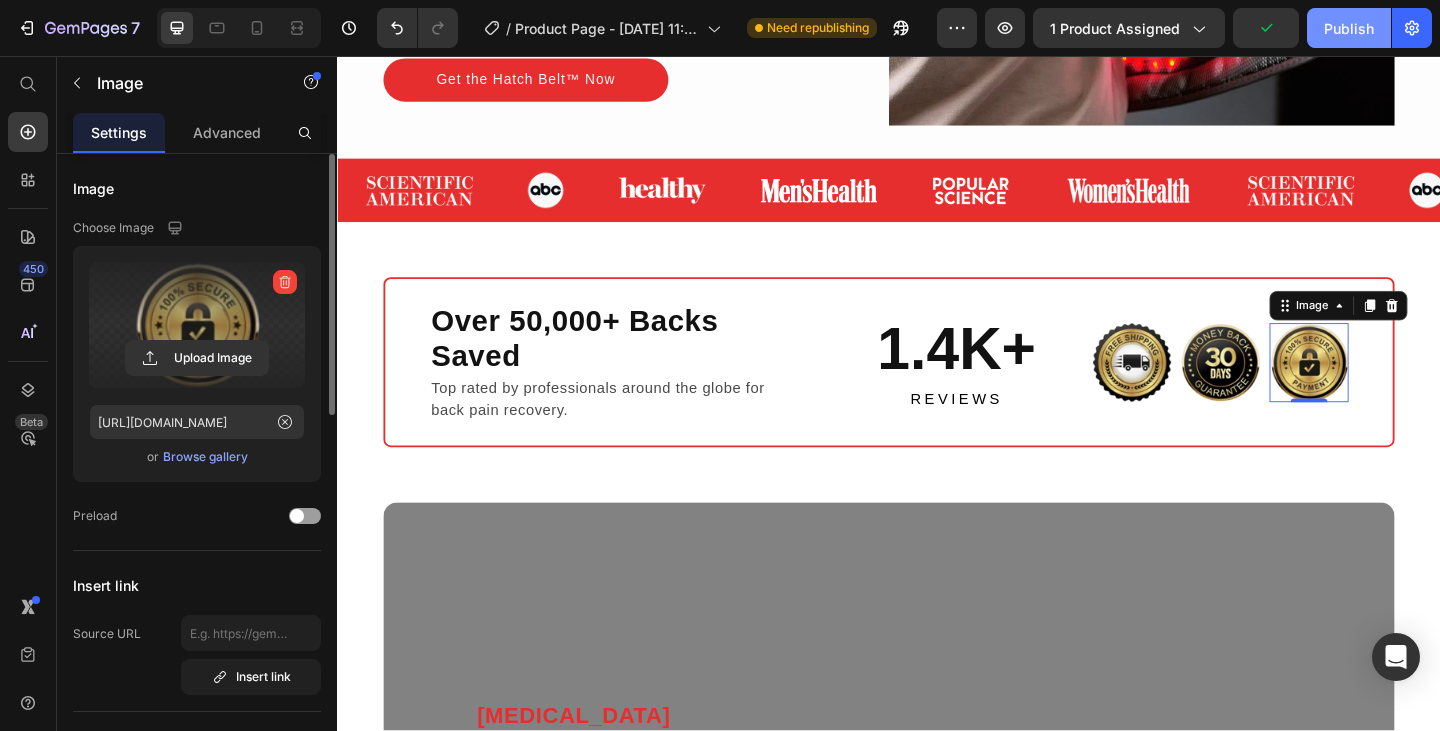 click on "Publish" at bounding box center [1349, 28] 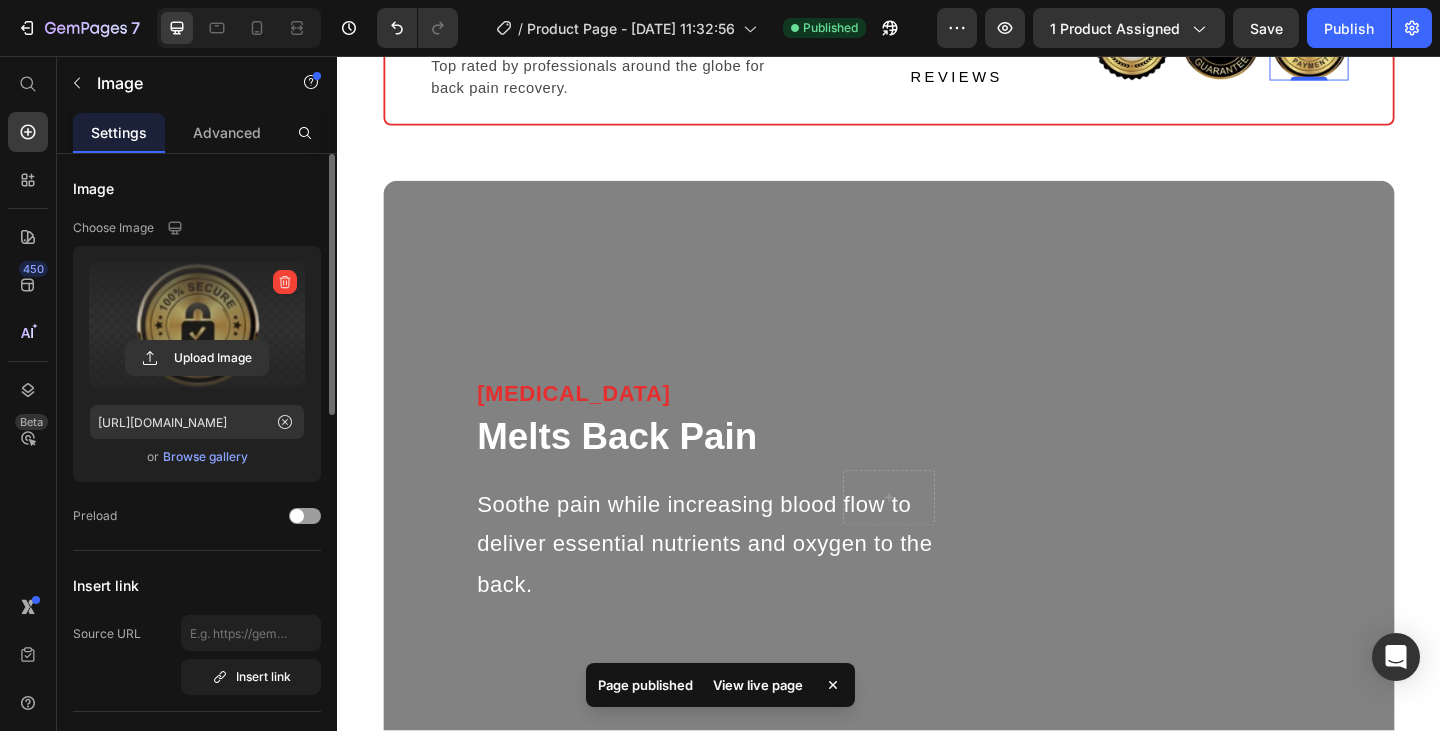scroll, scrollTop: 900, scrollLeft: 0, axis: vertical 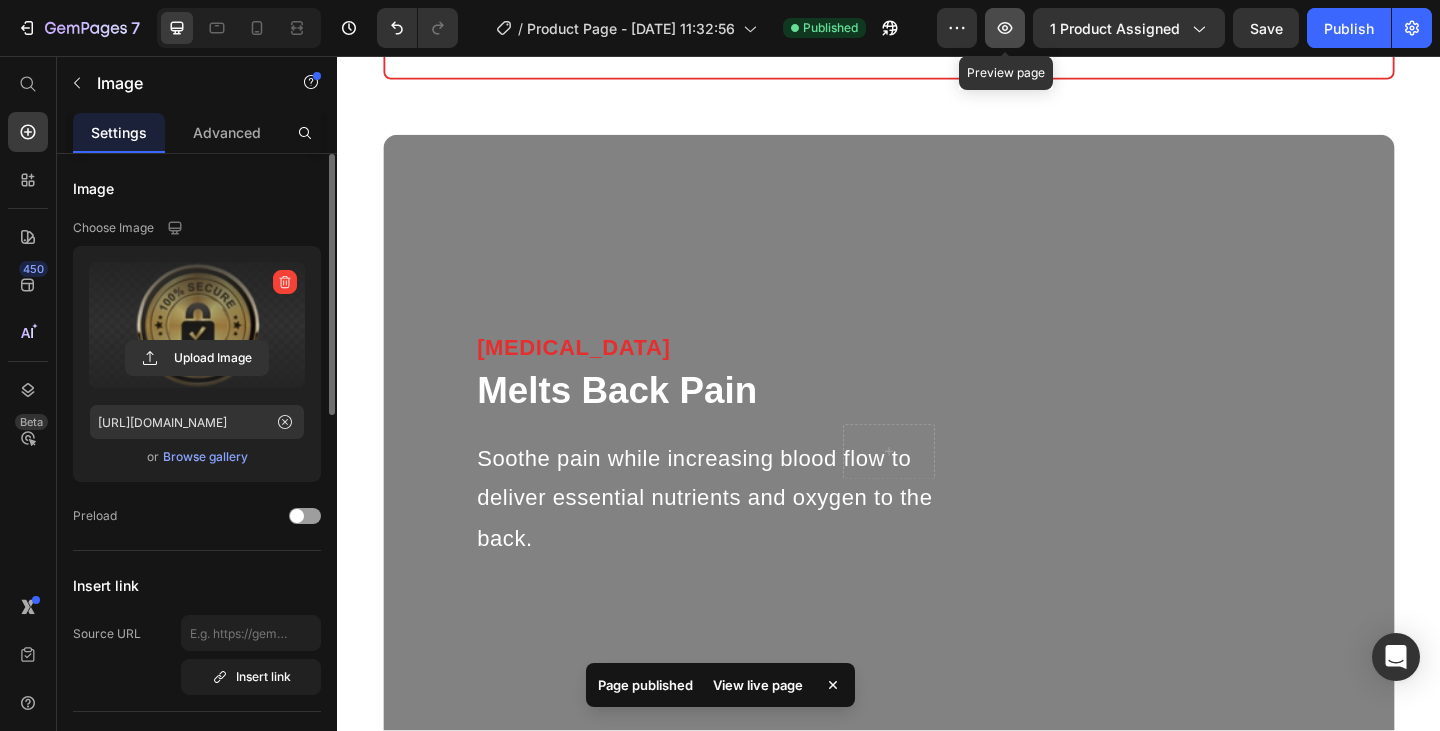 click 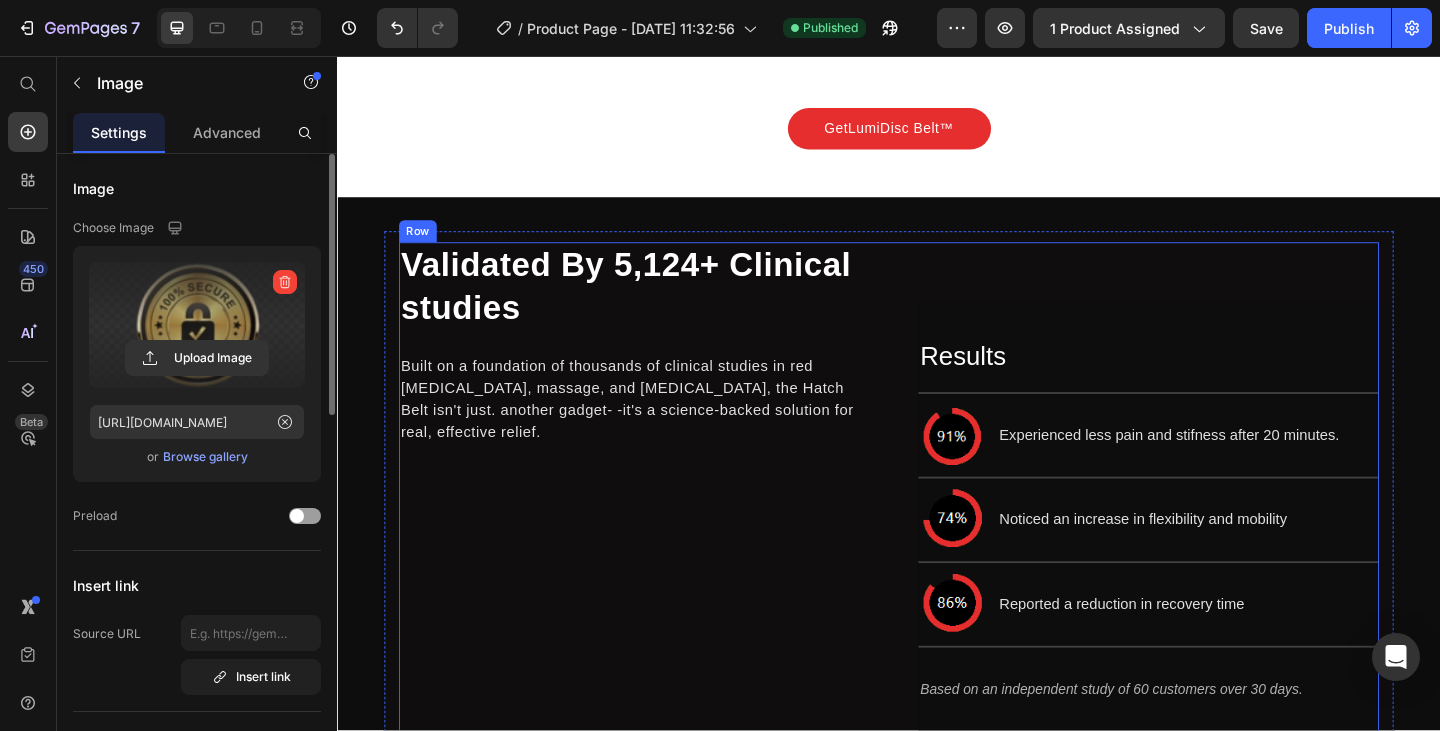 scroll, scrollTop: 4200, scrollLeft: 0, axis: vertical 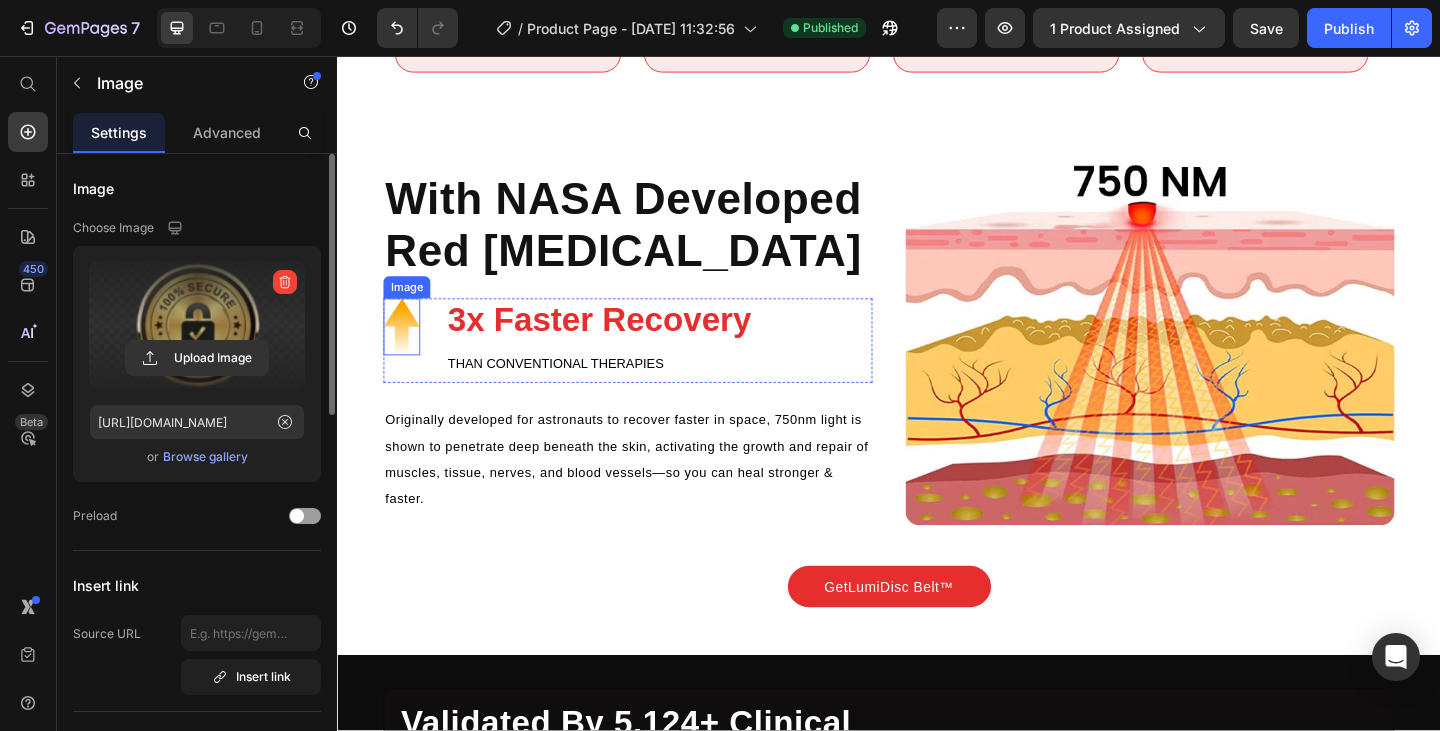 click at bounding box center [407, 351] 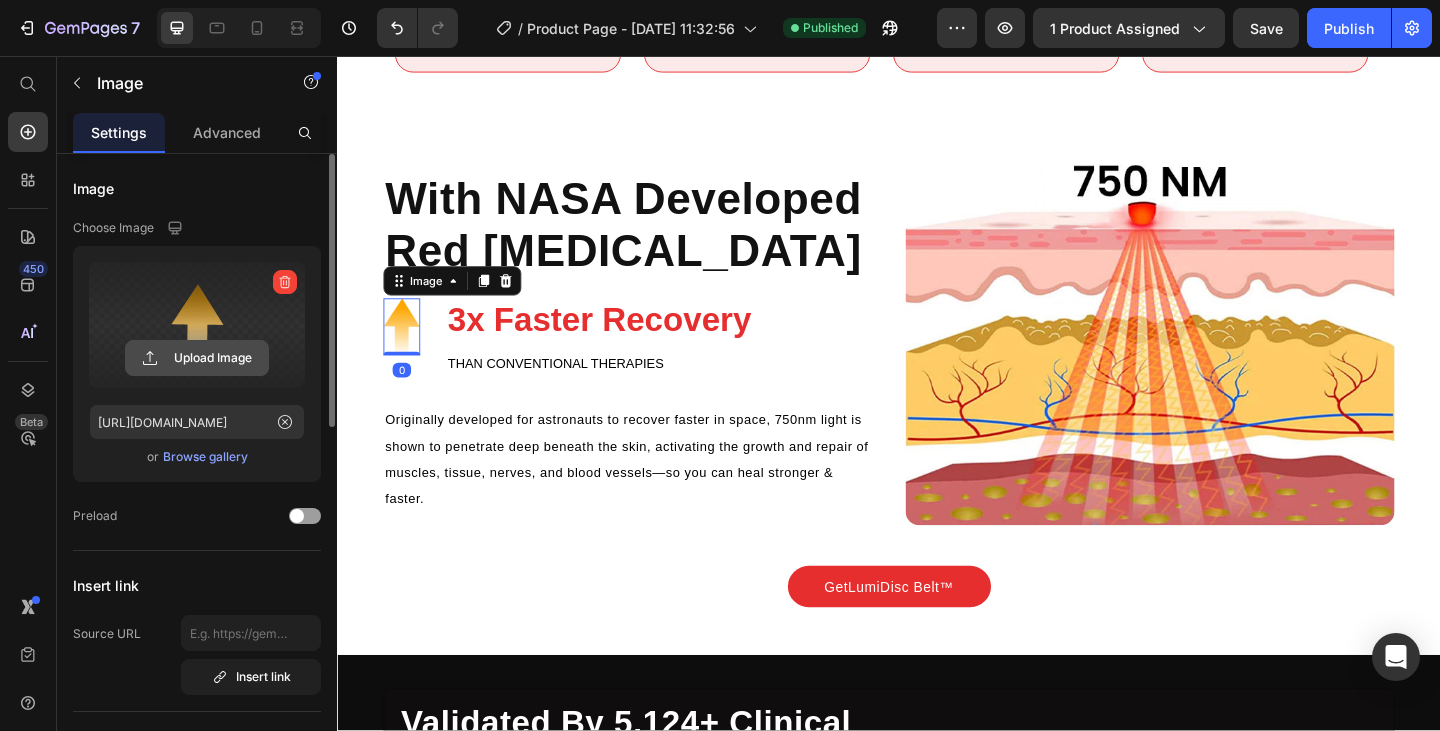 click 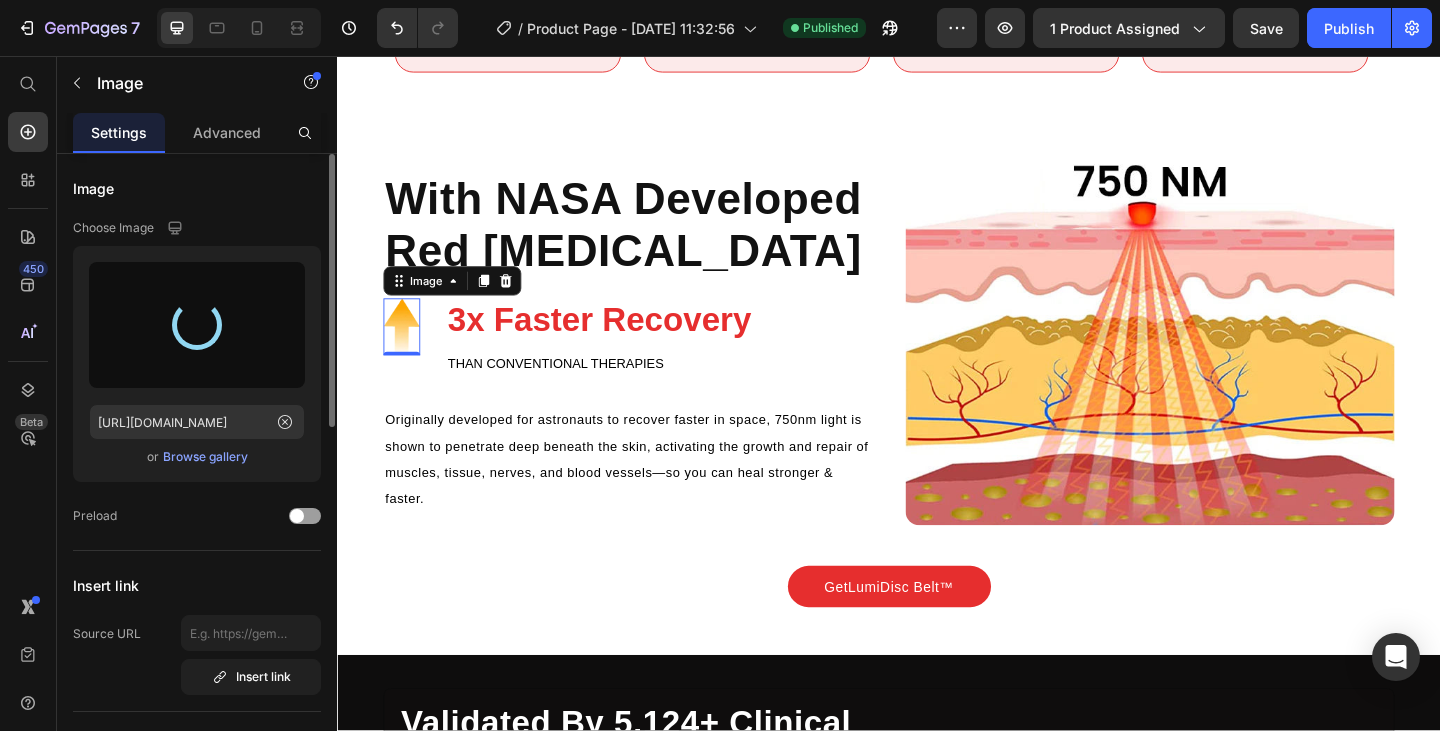 type on "[URL][DOMAIN_NAME]" 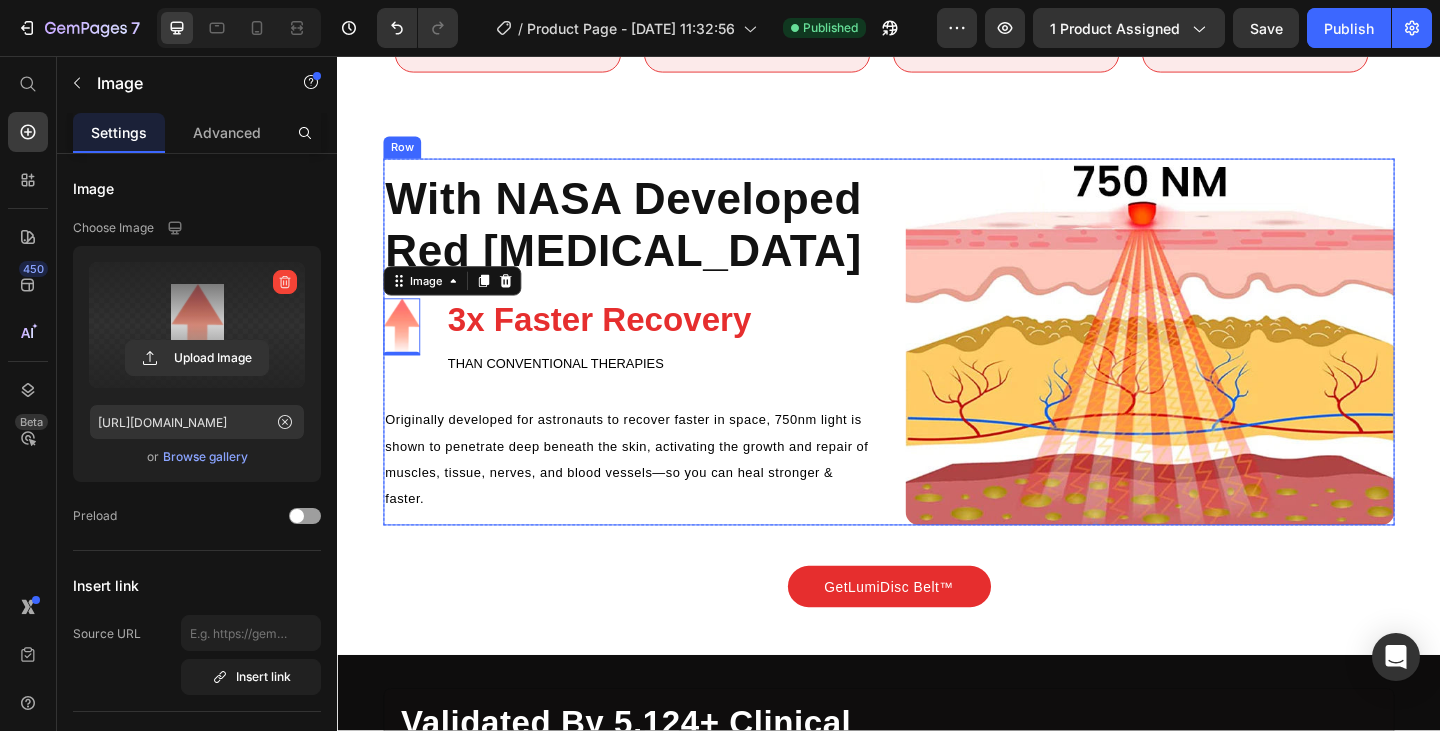 click on "With NASA Developed  Red [MEDICAL_DATA] Heading Image   0 3x Faster Recovery Heading than conventional therapies Text Block Row Row Originally developed for astronauts to recover faster in space, 750nm light is shown to penetrate deep beneath the skin, activating the growth and repair of muscles, tissue, nerves, and blood vessels—so you can heal stronger & faster. Text Block Row Image Row" at bounding box center [937, 367] 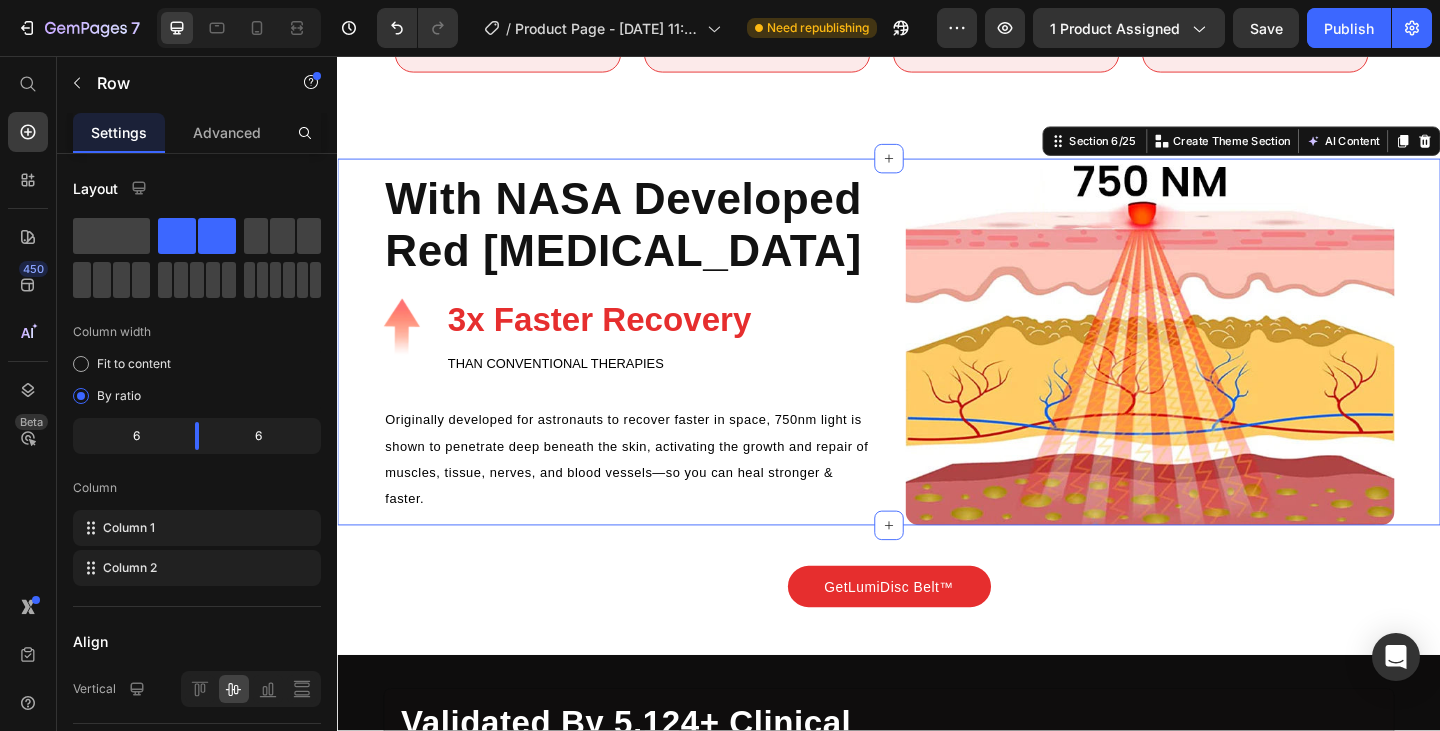 click on "With NASA Developed  Red [MEDICAL_DATA] Heading Image 3x Faster Recovery Heading than conventional therapies Text Block Row Row Originally developed for astronauts to recover faster in space, 750nm light is shown to penetrate deep beneath the skin, activating the growth and repair of muscles, tissue, nerves, and blood vessels—so you can heal stronger & faster. Text Block Row Image Row Row Section 6/25   You can create reusable sections Create Theme Section AI Content Write with GemAI What would you like to describe here? Tone and Voice Persuasive Product Getting products... Show more Generate" at bounding box center (937, 367) 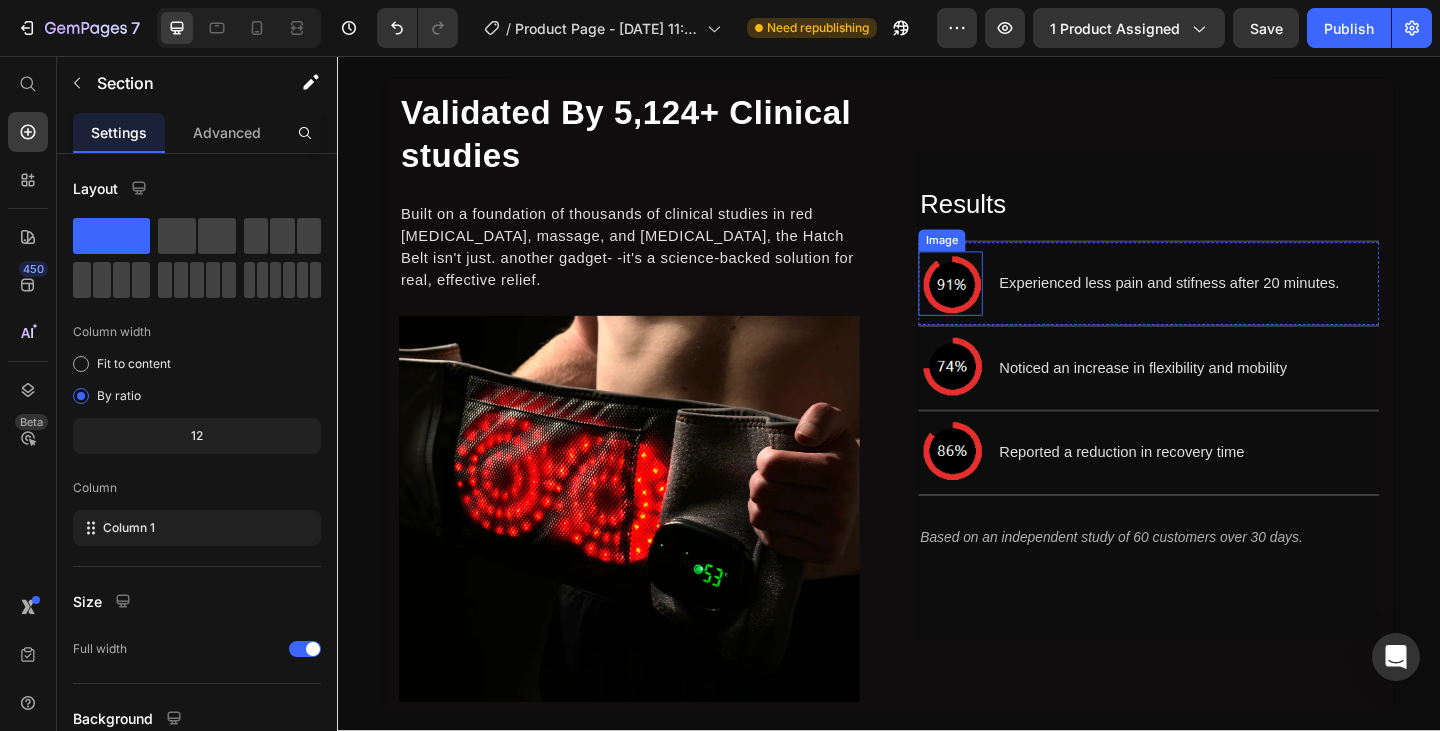 scroll, scrollTop: 4300, scrollLeft: 0, axis: vertical 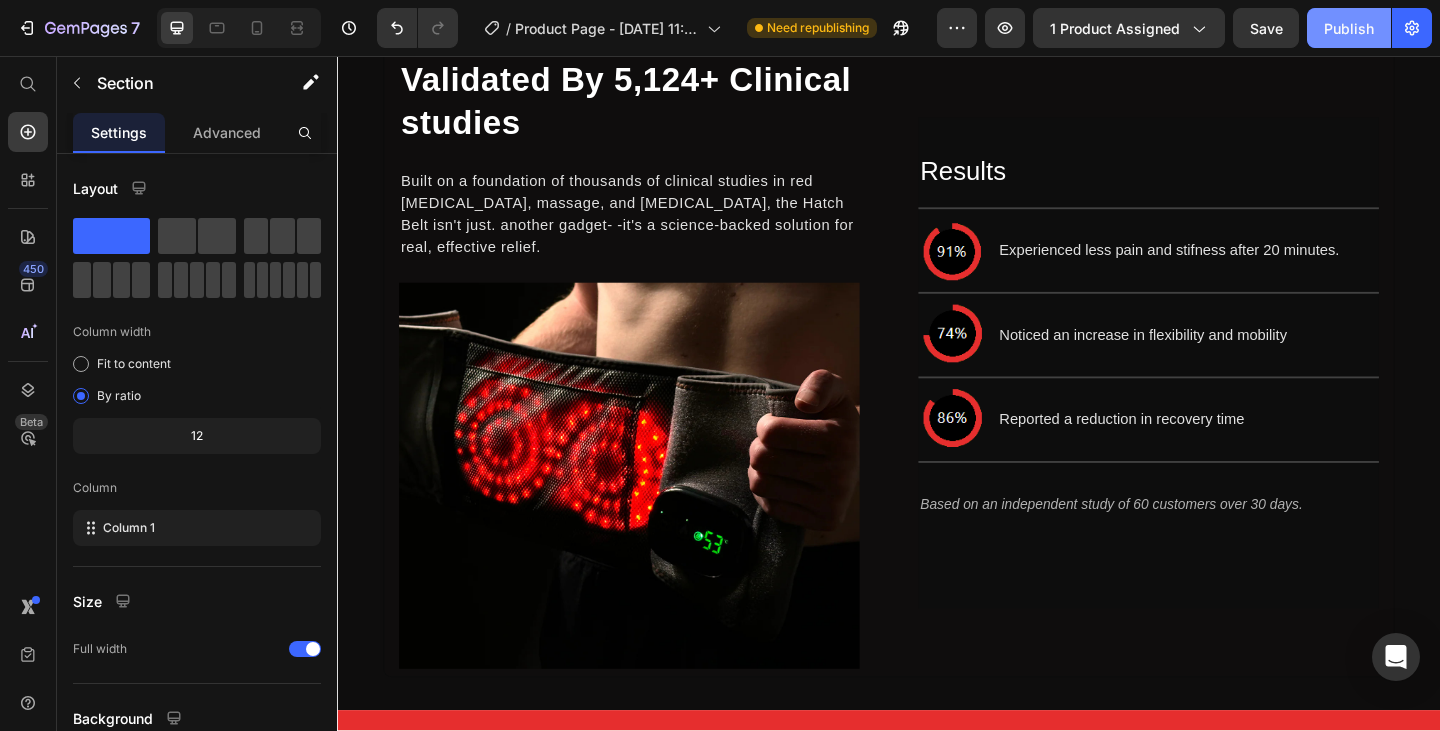 click on "Publish" at bounding box center [1349, 28] 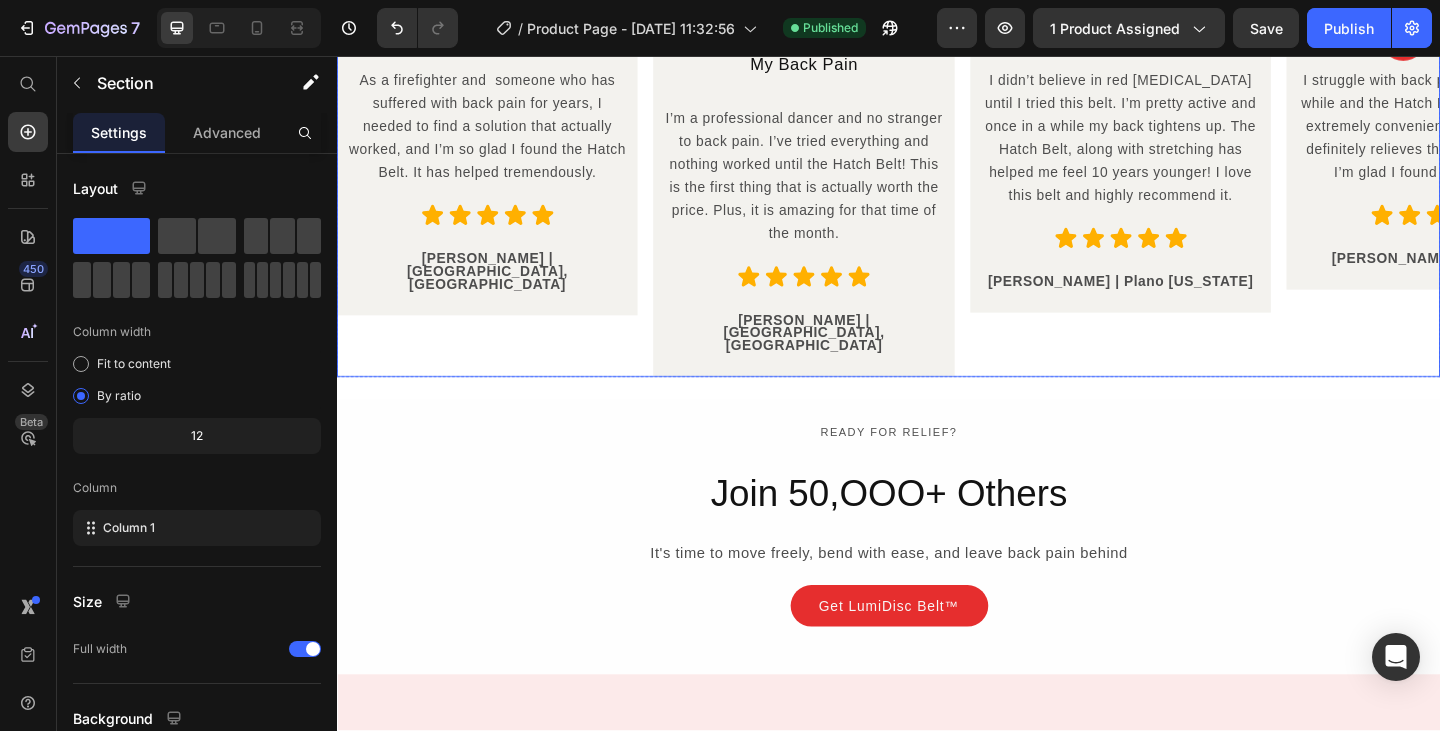 scroll, scrollTop: 5800, scrollLeft: 0, axis: vertical 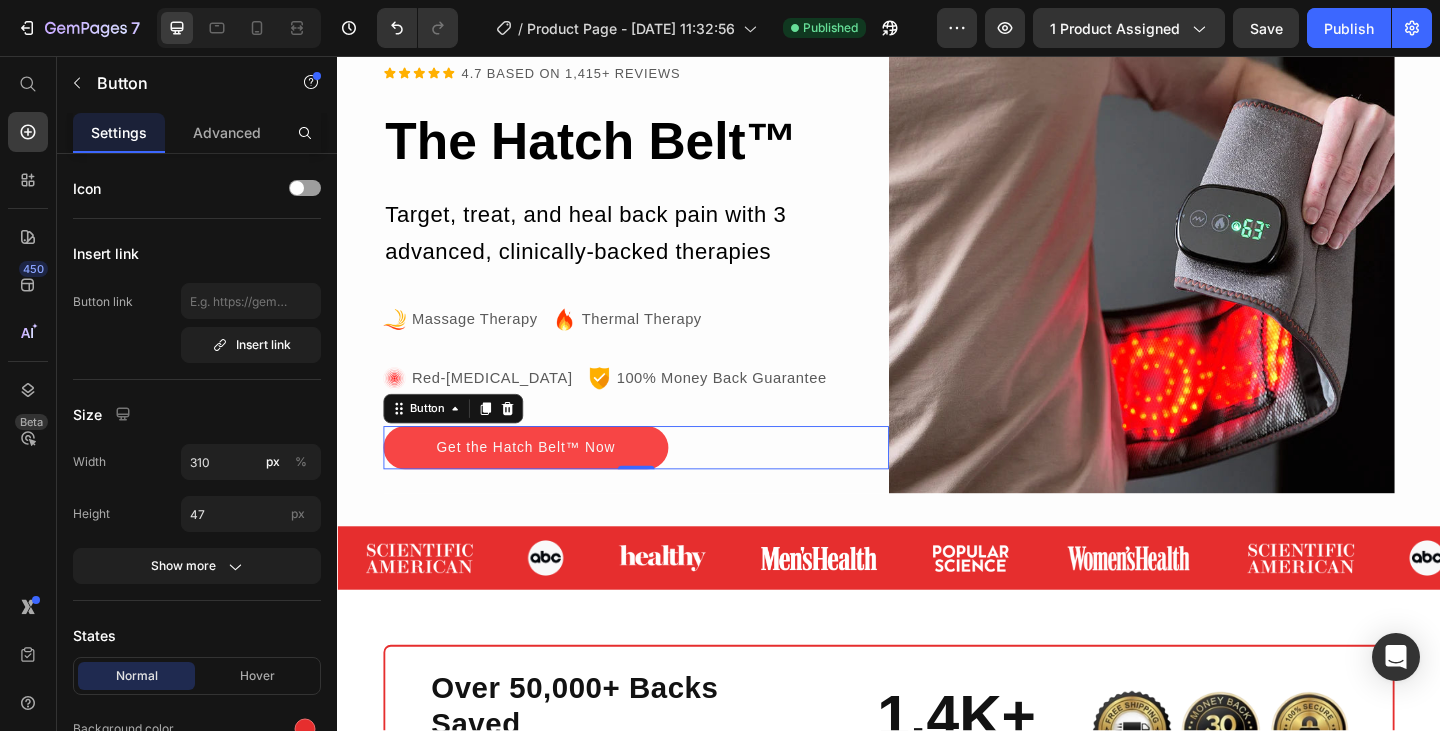 click on "Get the Hatch Belt™ Now" at bounding box center (542, 482) 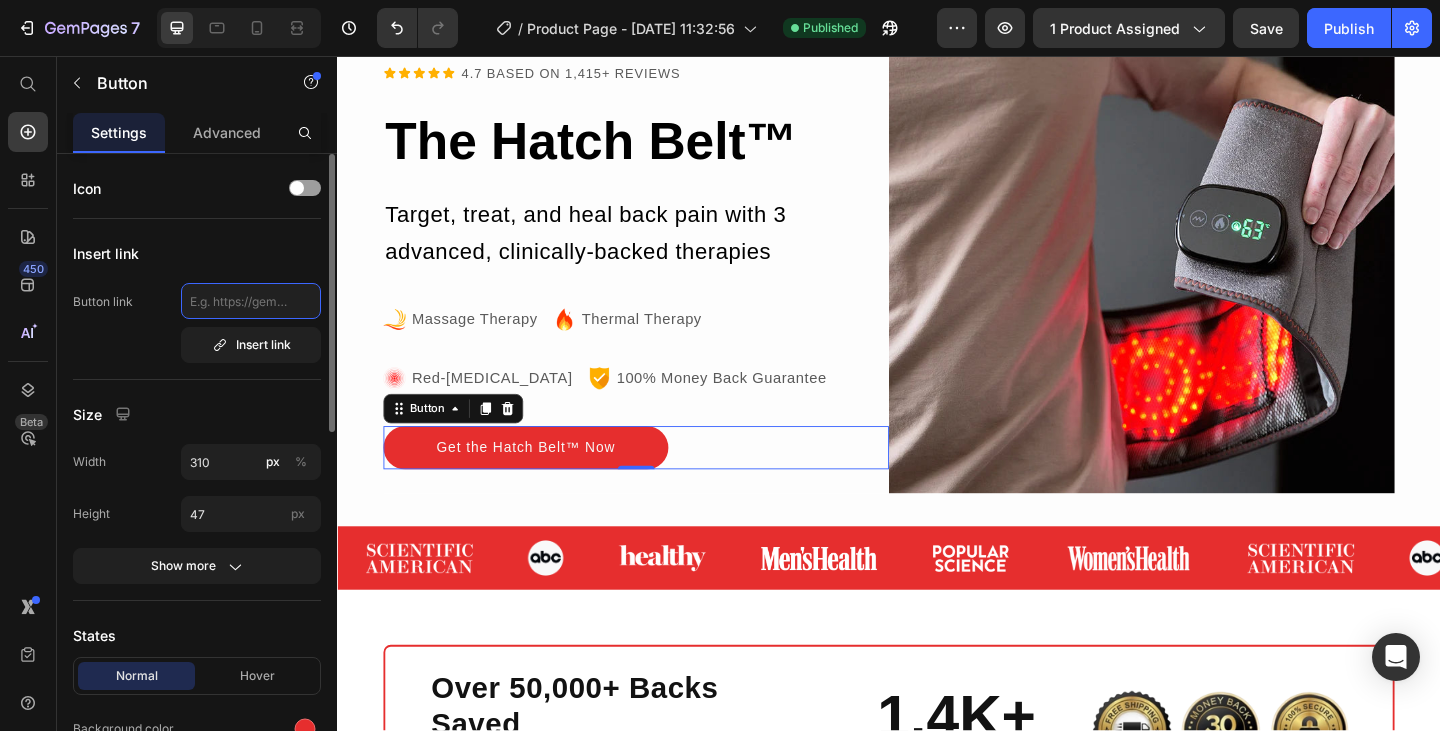 click 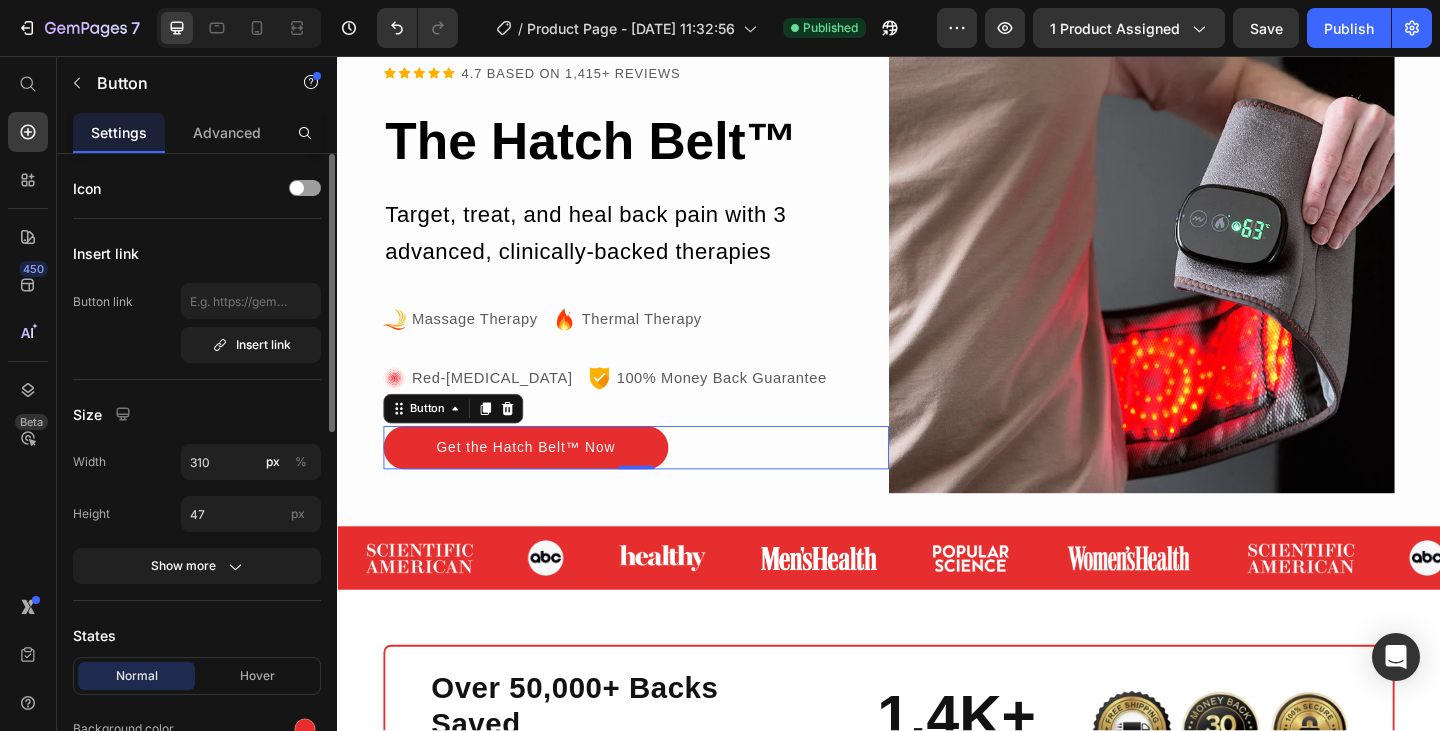 click on "Button link  Insert link" at bounding box center [197, 323] 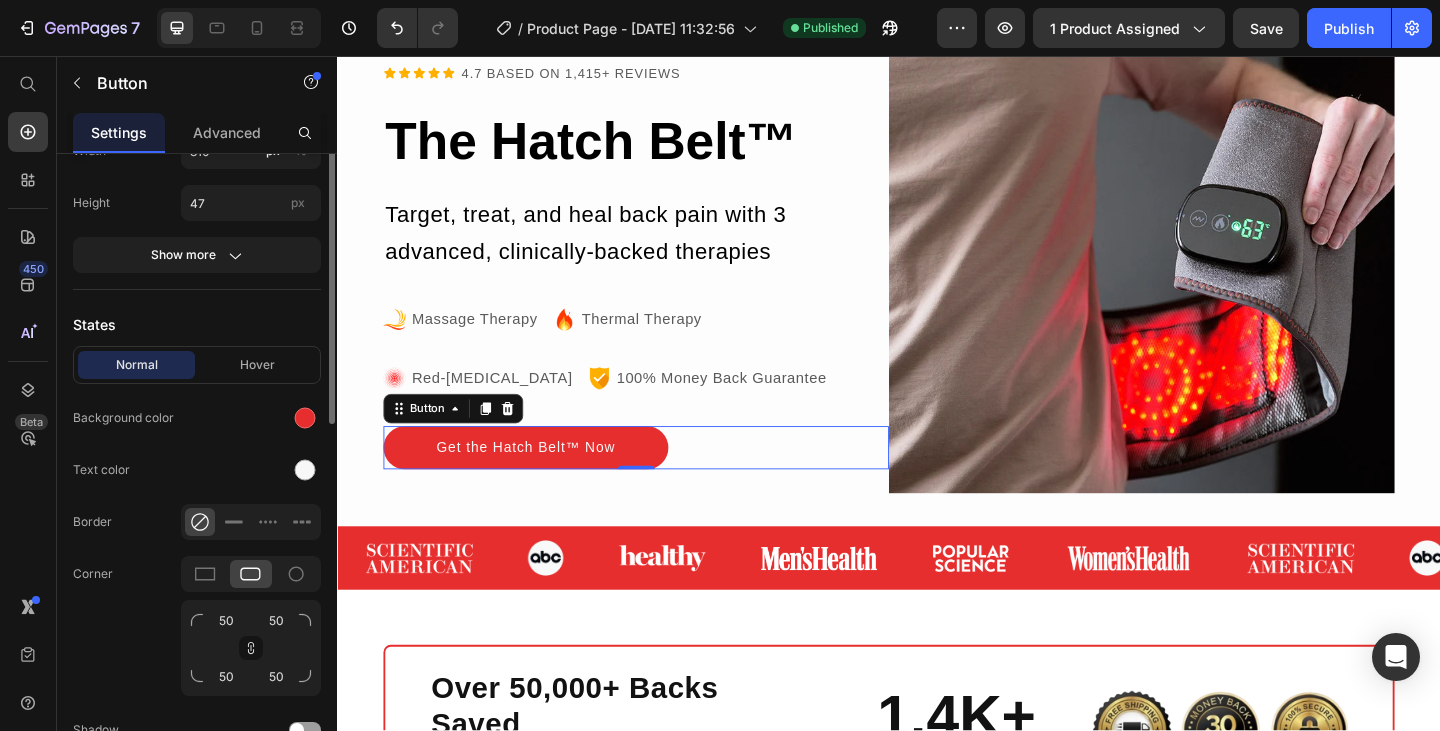scroll, scrollTop: 0, scrollLeft: 0, axis: both 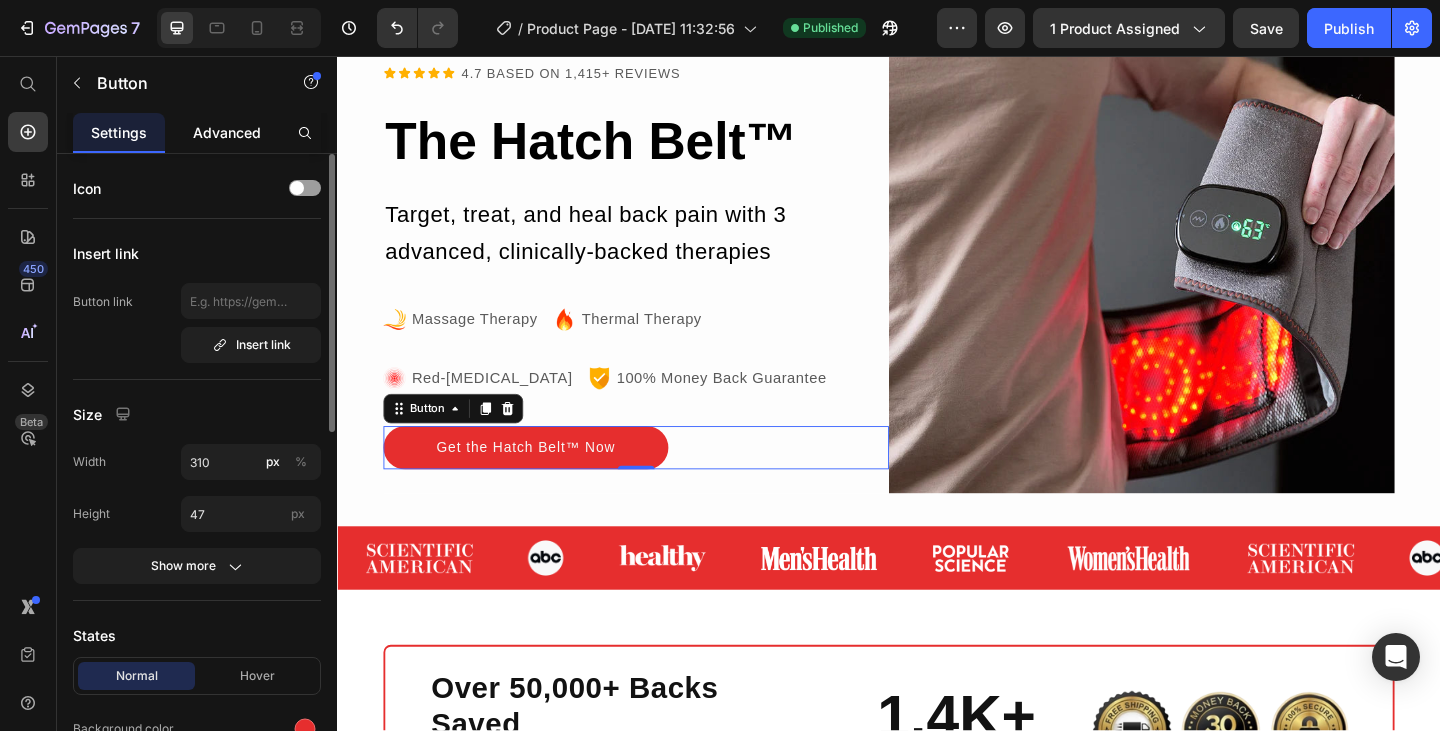 click on "Advanced" at bounding box center [227, 132] 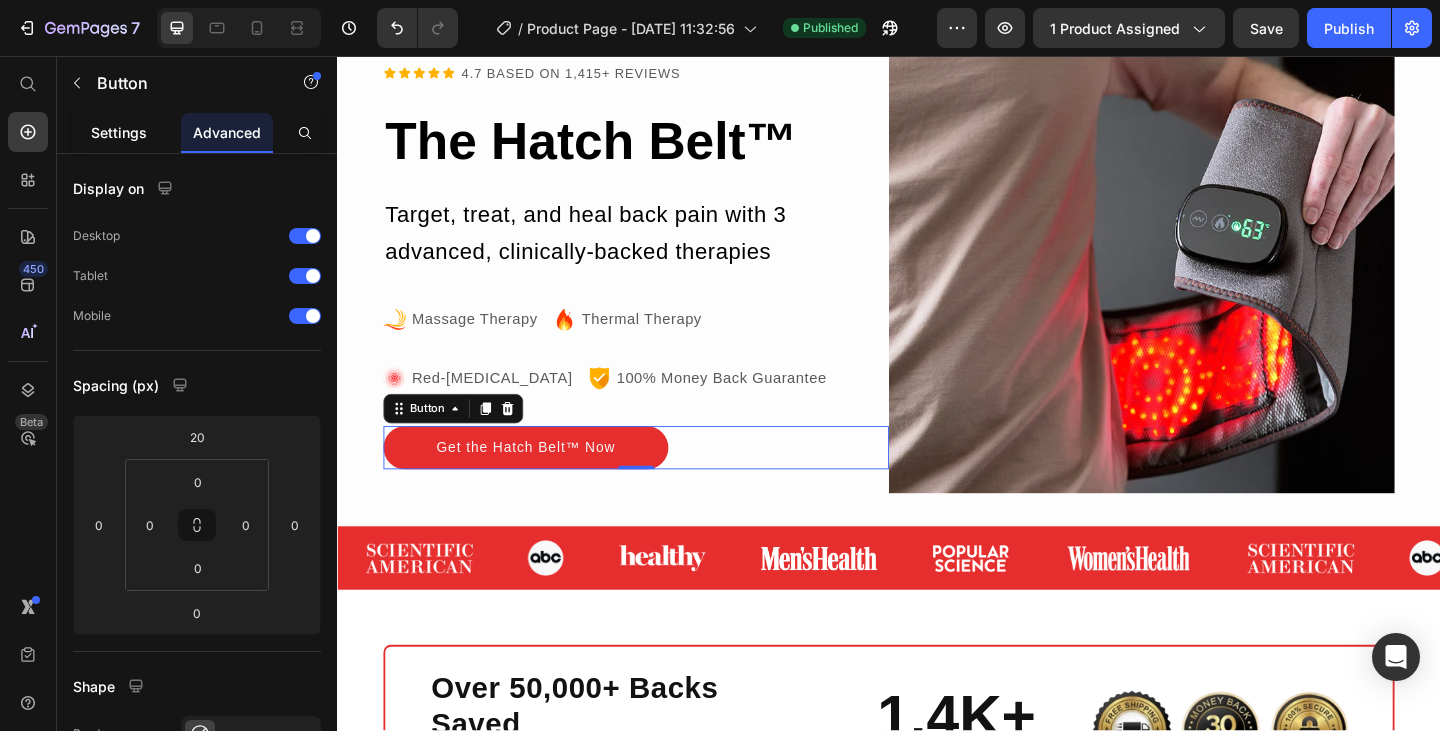 click on "Settings" 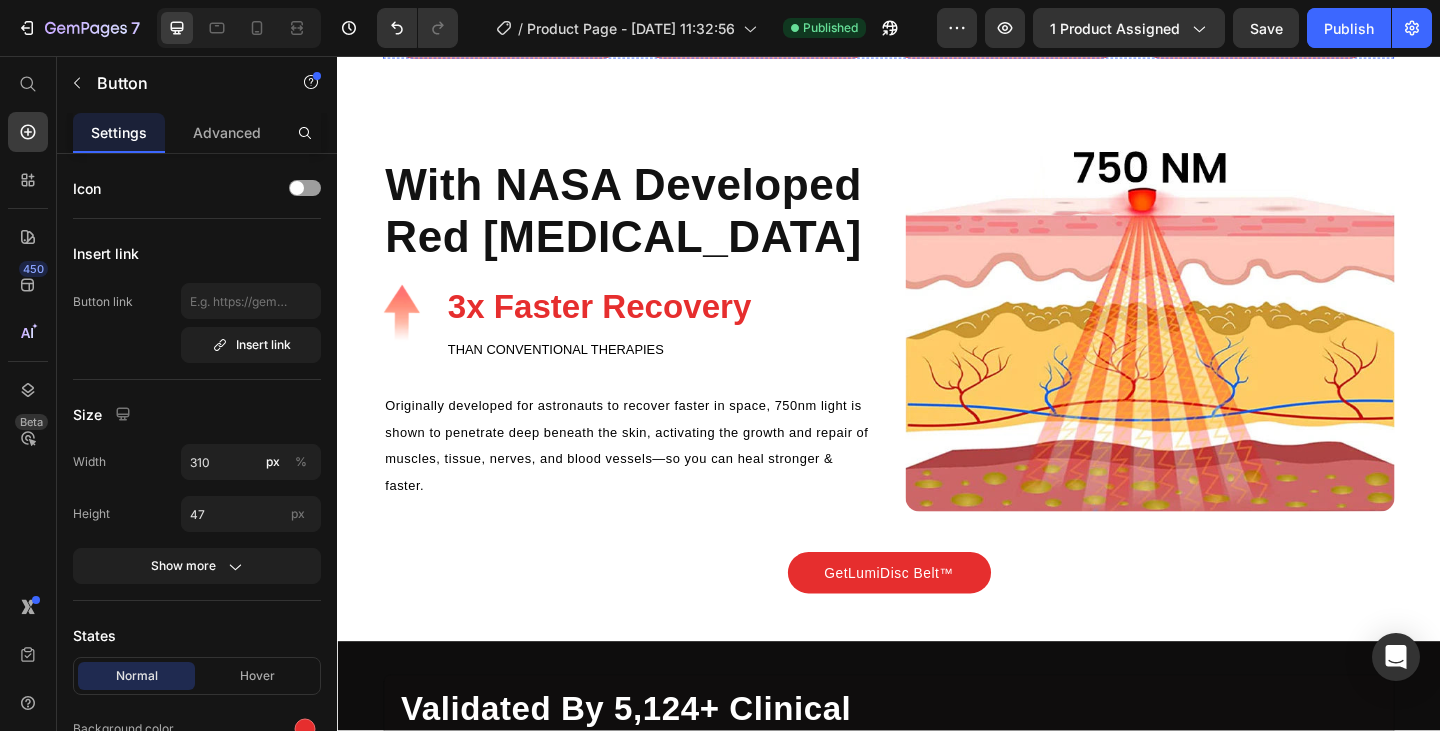 scroll, scrollTop: 3900, scrollLeft: 0, axis: vertical 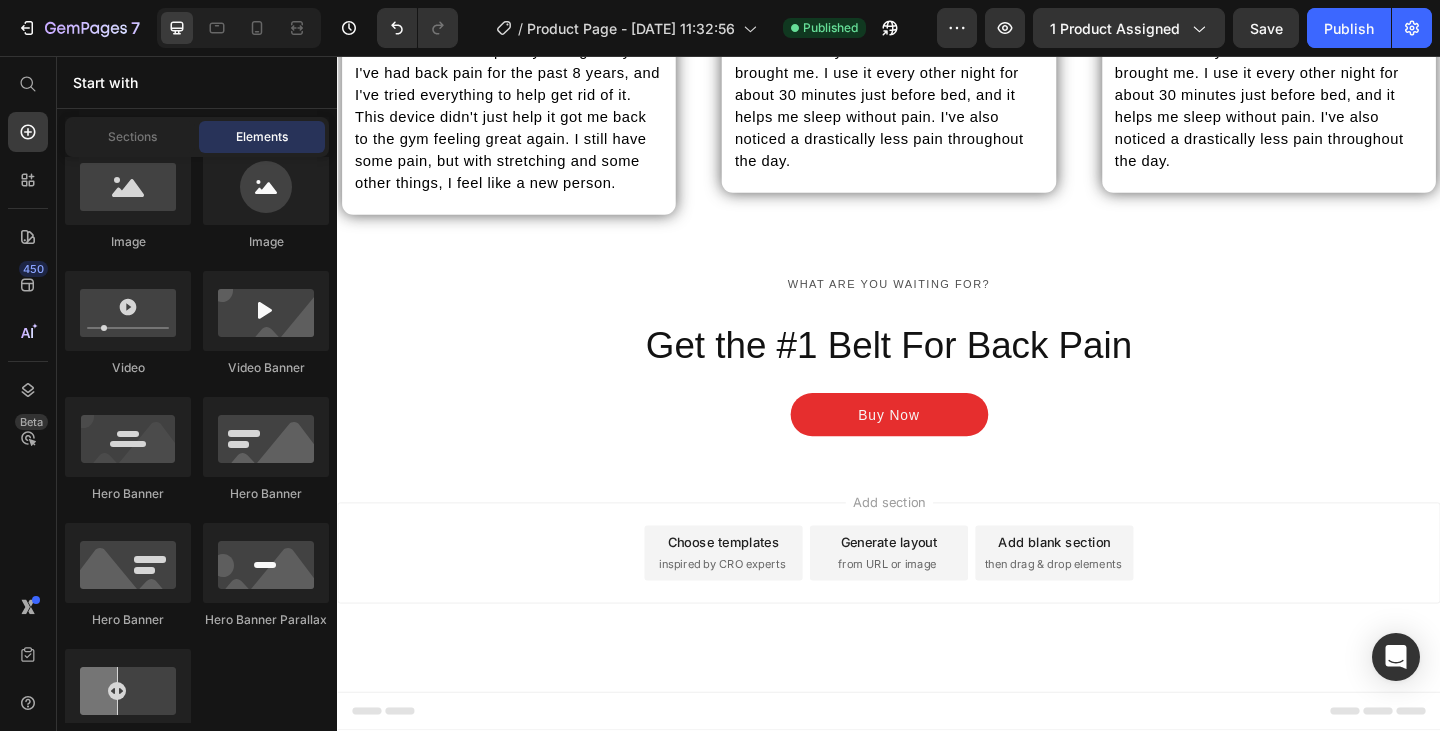 drag, startPoint x: 1533, startPoint y: 343, endPoint x: 1733, endPoint y: 729, distance: 434.7367 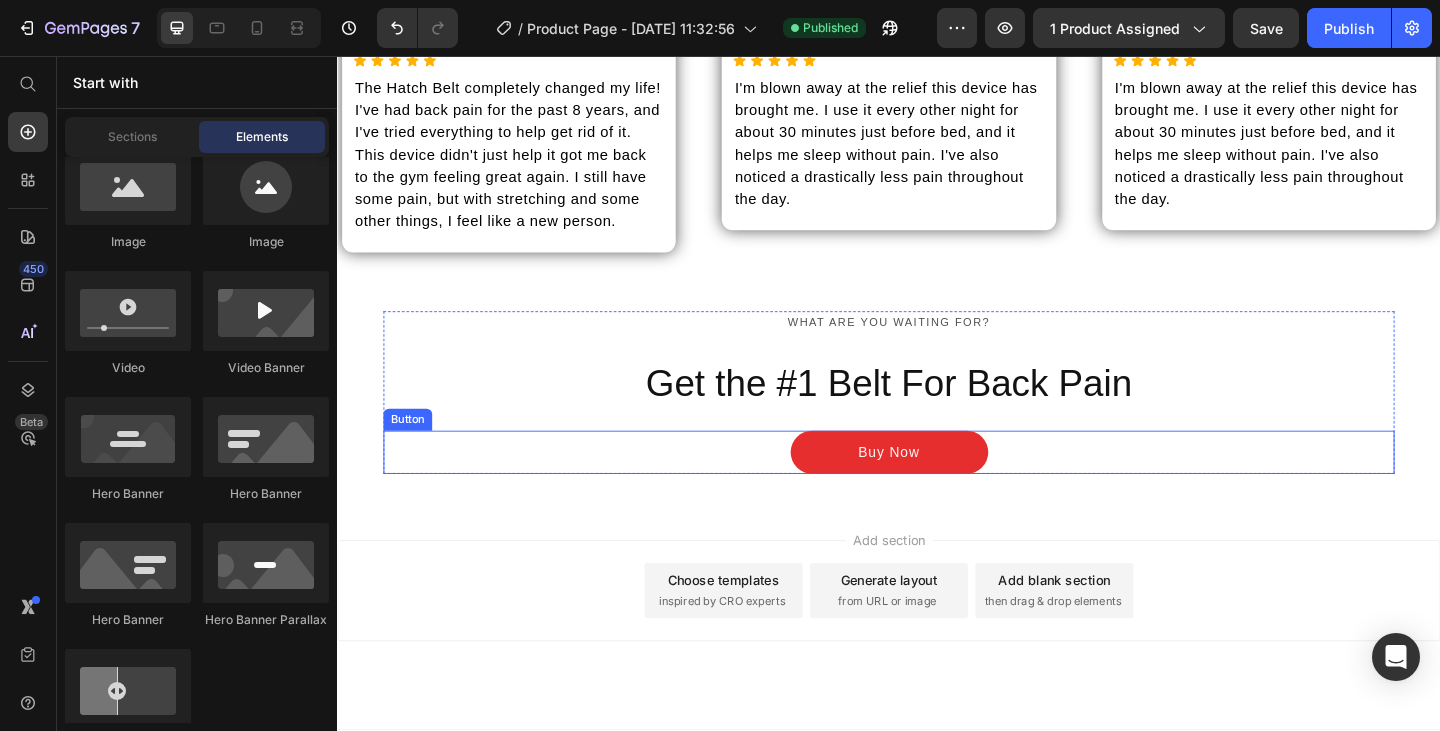 scroll, scrollTop: 11518, scrollLeft: 0, axis: vertical 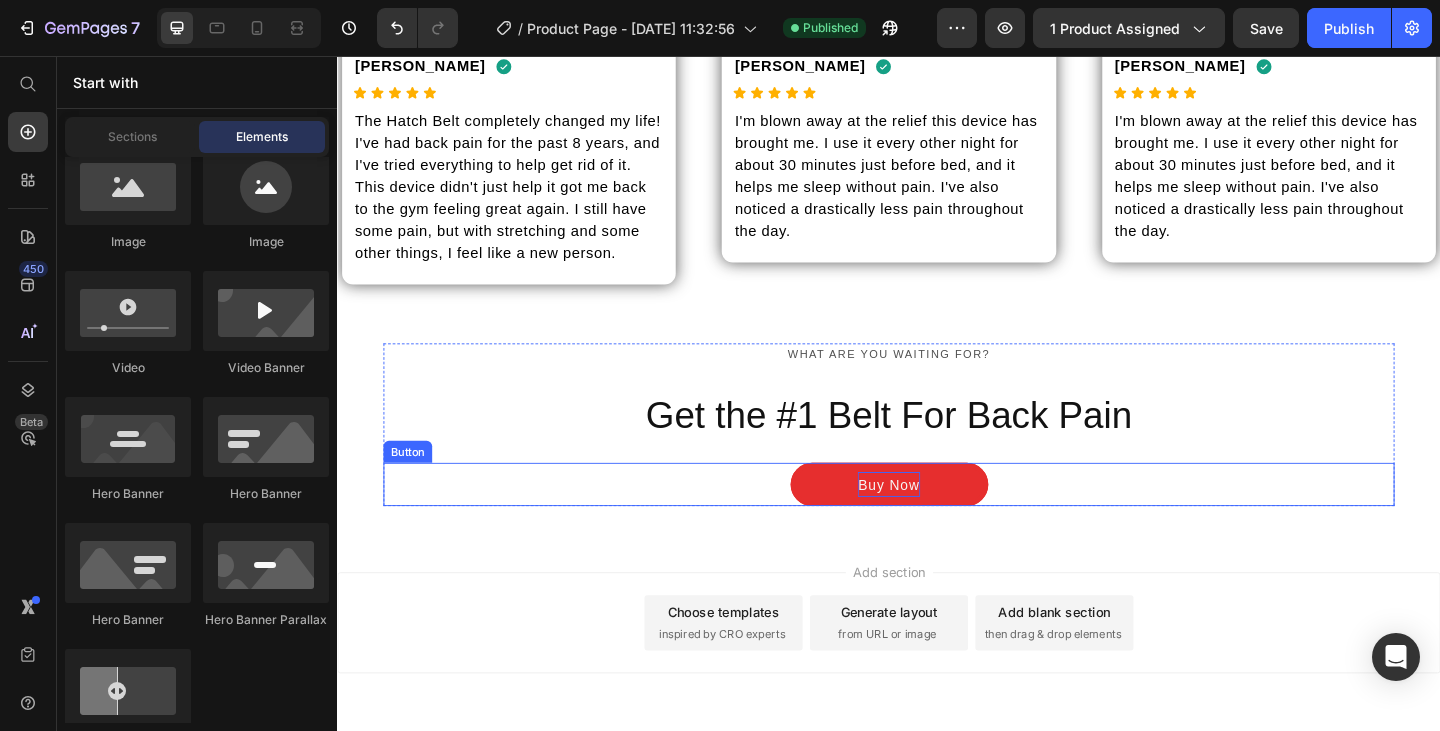 click on "Buy Now" at bounding box center (936, 522) 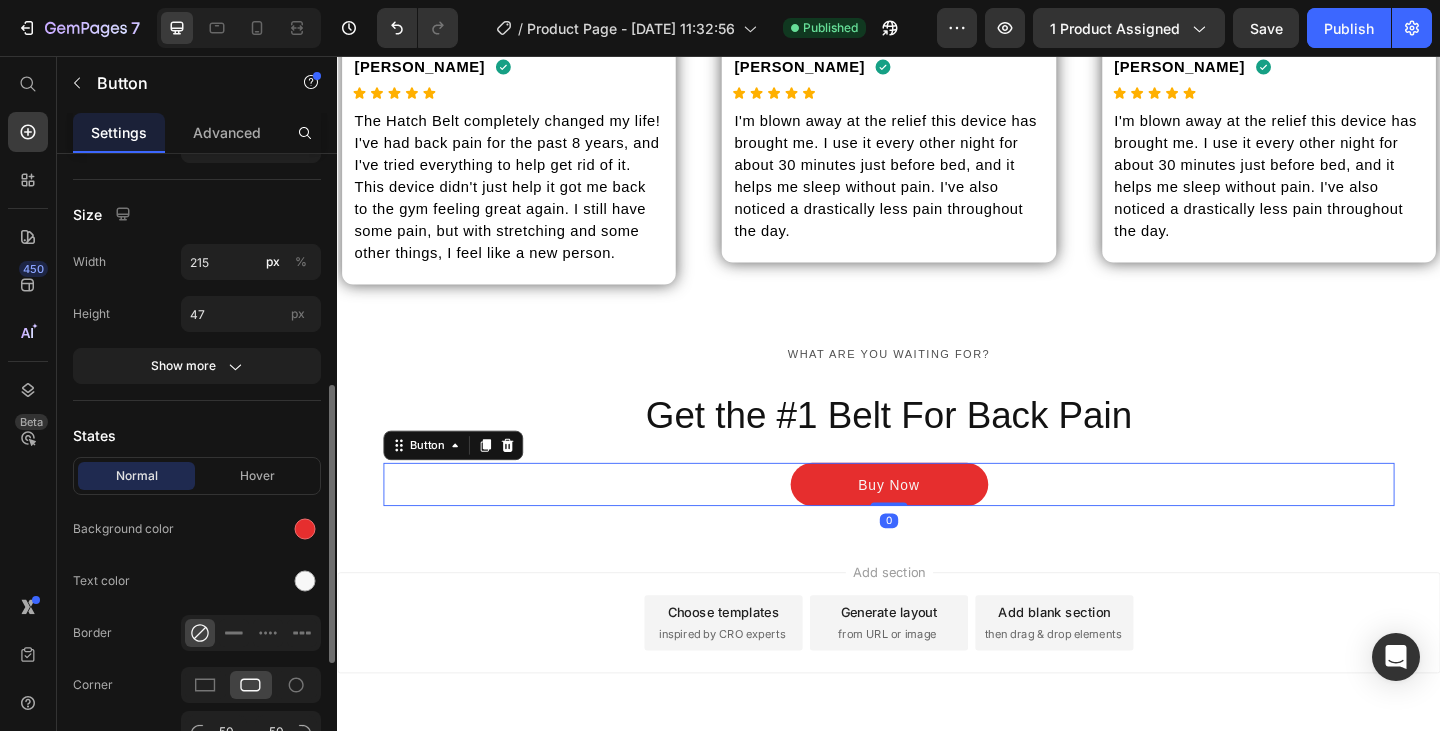 scroll, scrollTop: 500, scrollLeft: 0, axis: vertical 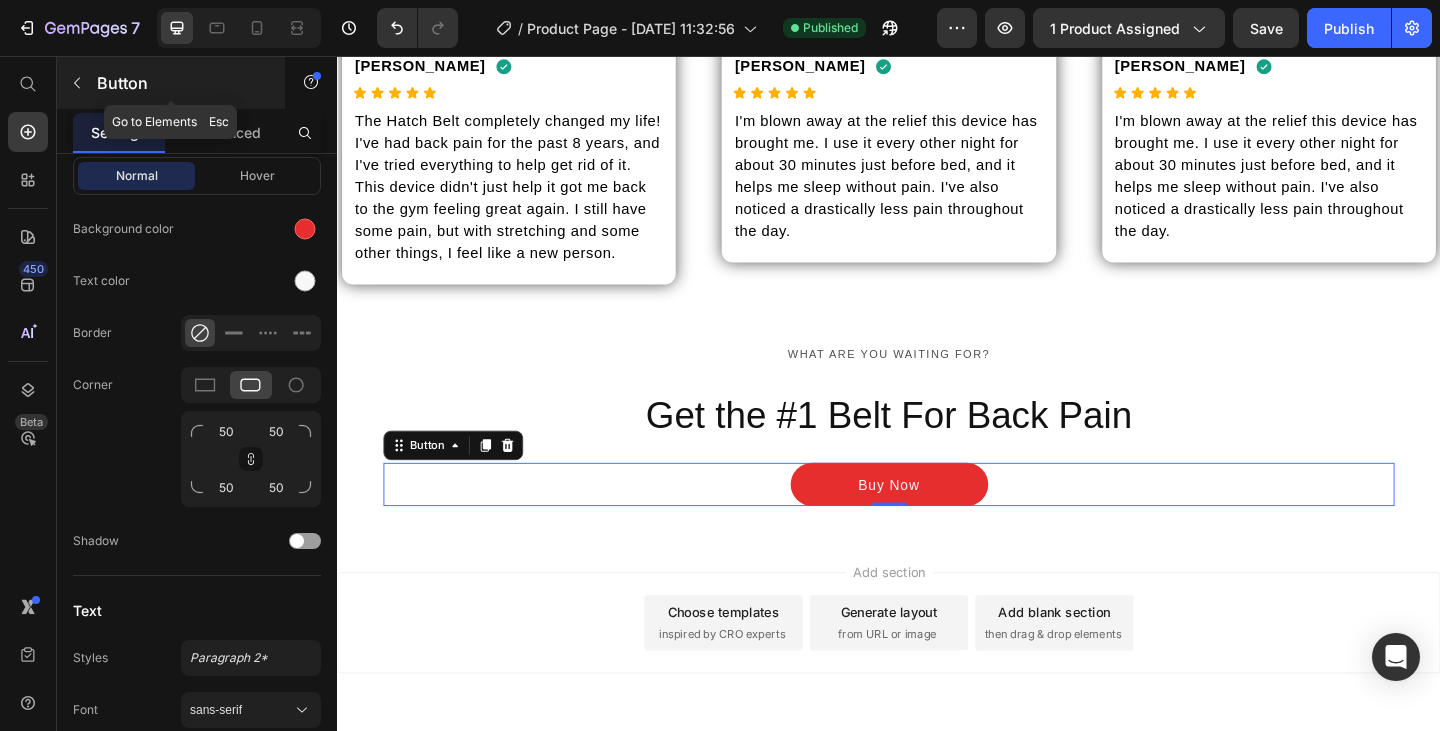 click at bounding box center [77, 83] 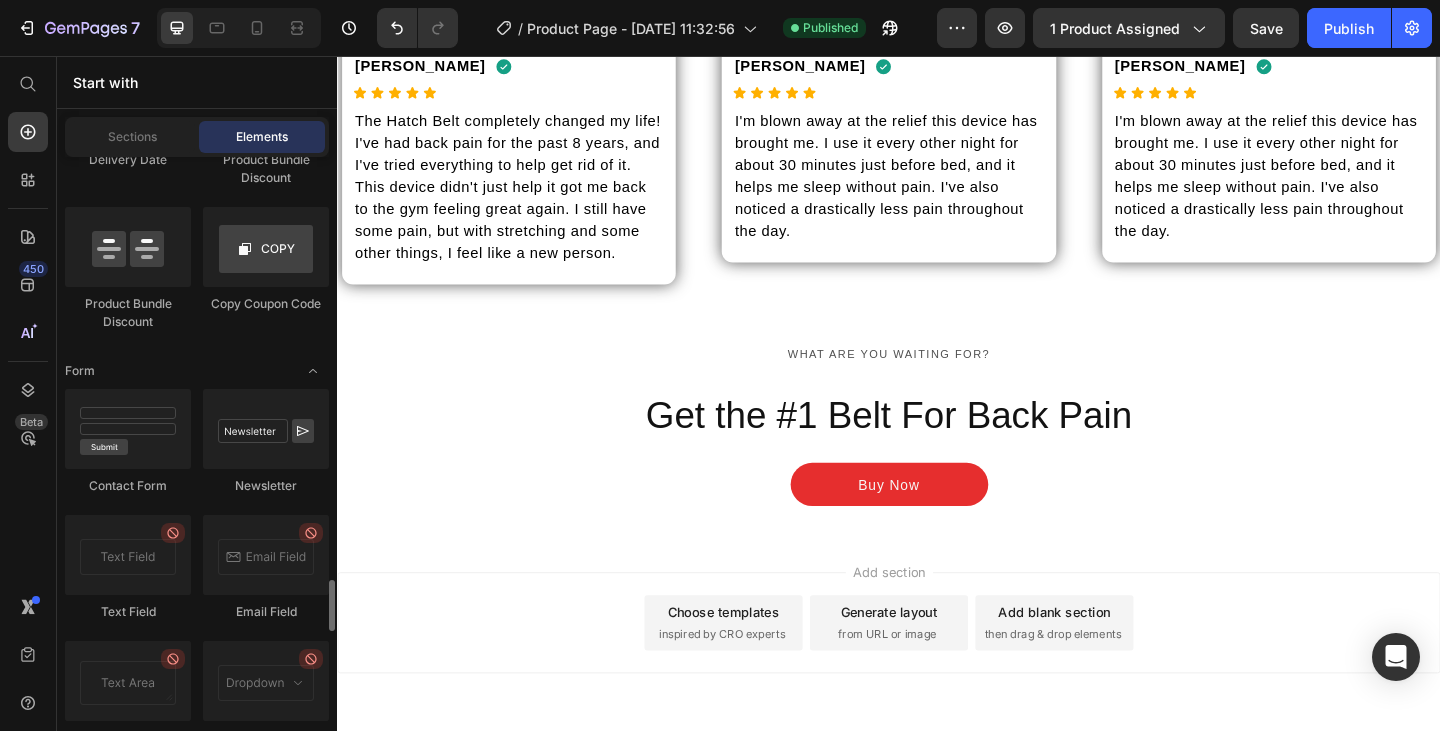 scroll, scrollTop: 4218, scrollLeft: 0, axis: vertical 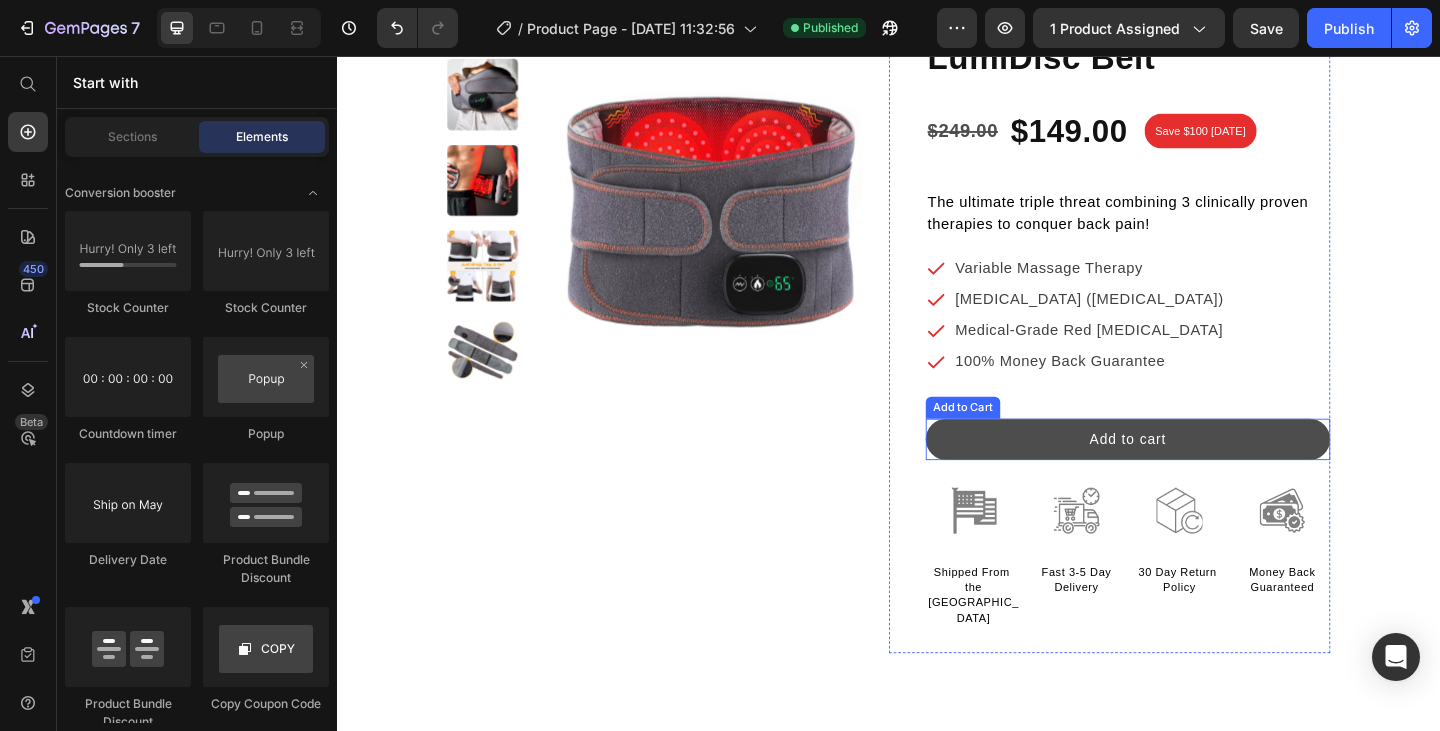 click on "Add to cart" at bounding box center (1197, 473) 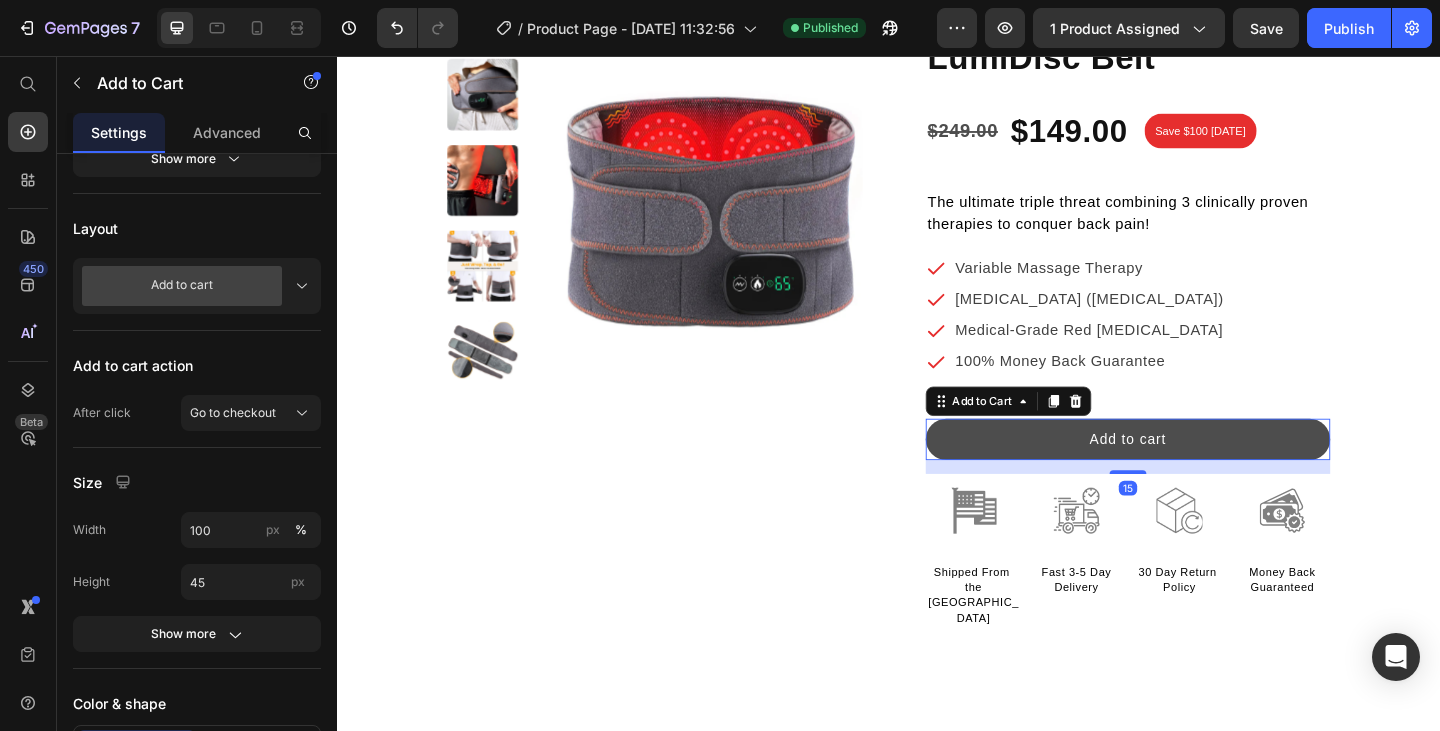scroll, scrollTop: 0, scrollLeft: 0, axis: both 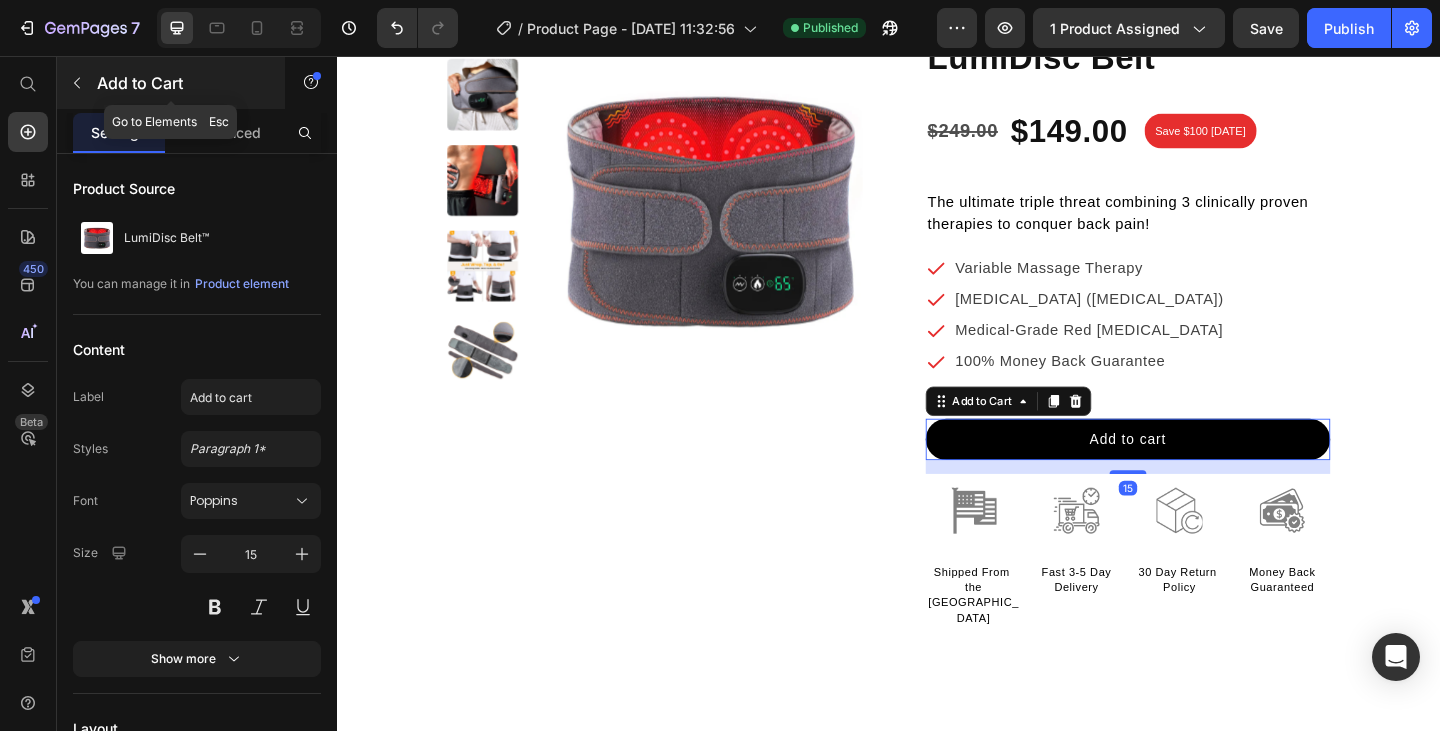 click 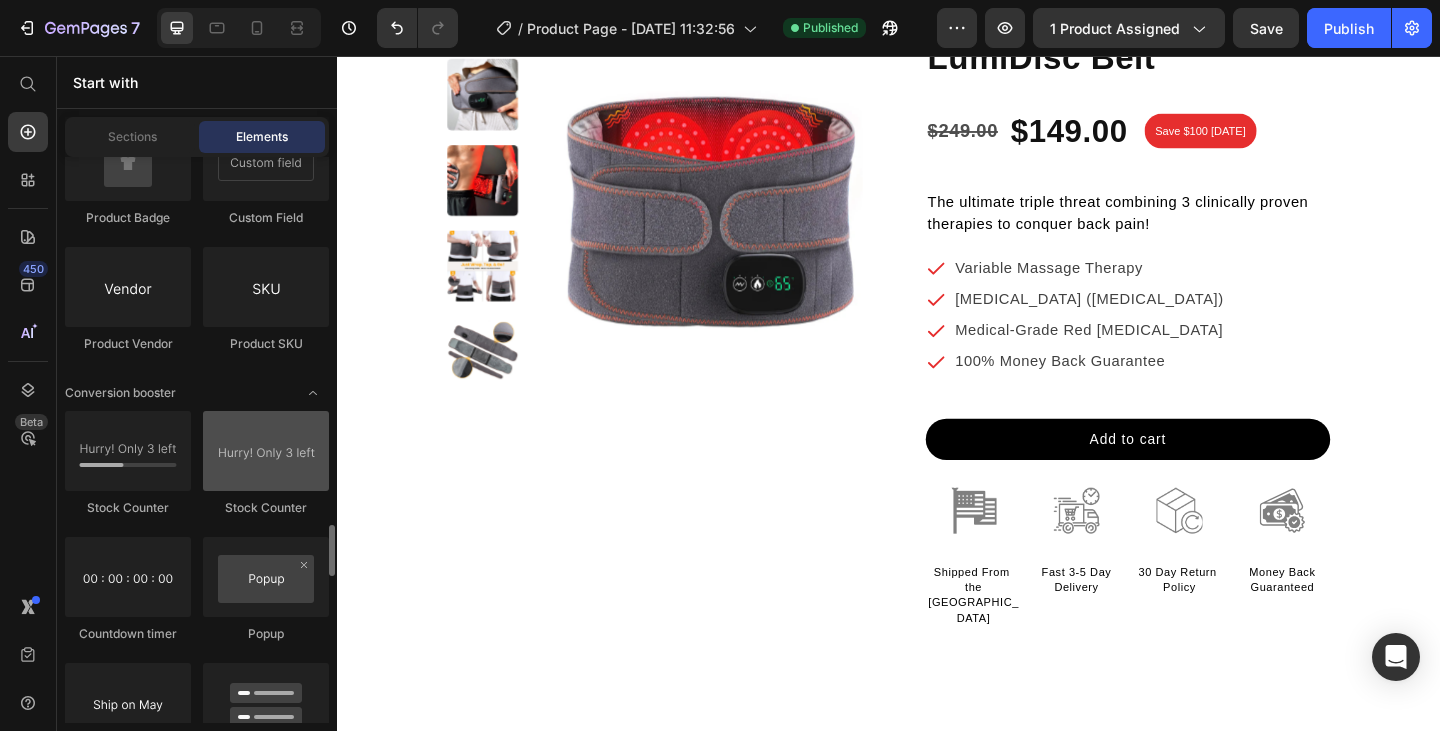scroll, scrollTop: 4218, scrollLeft: 0, axis: vertical 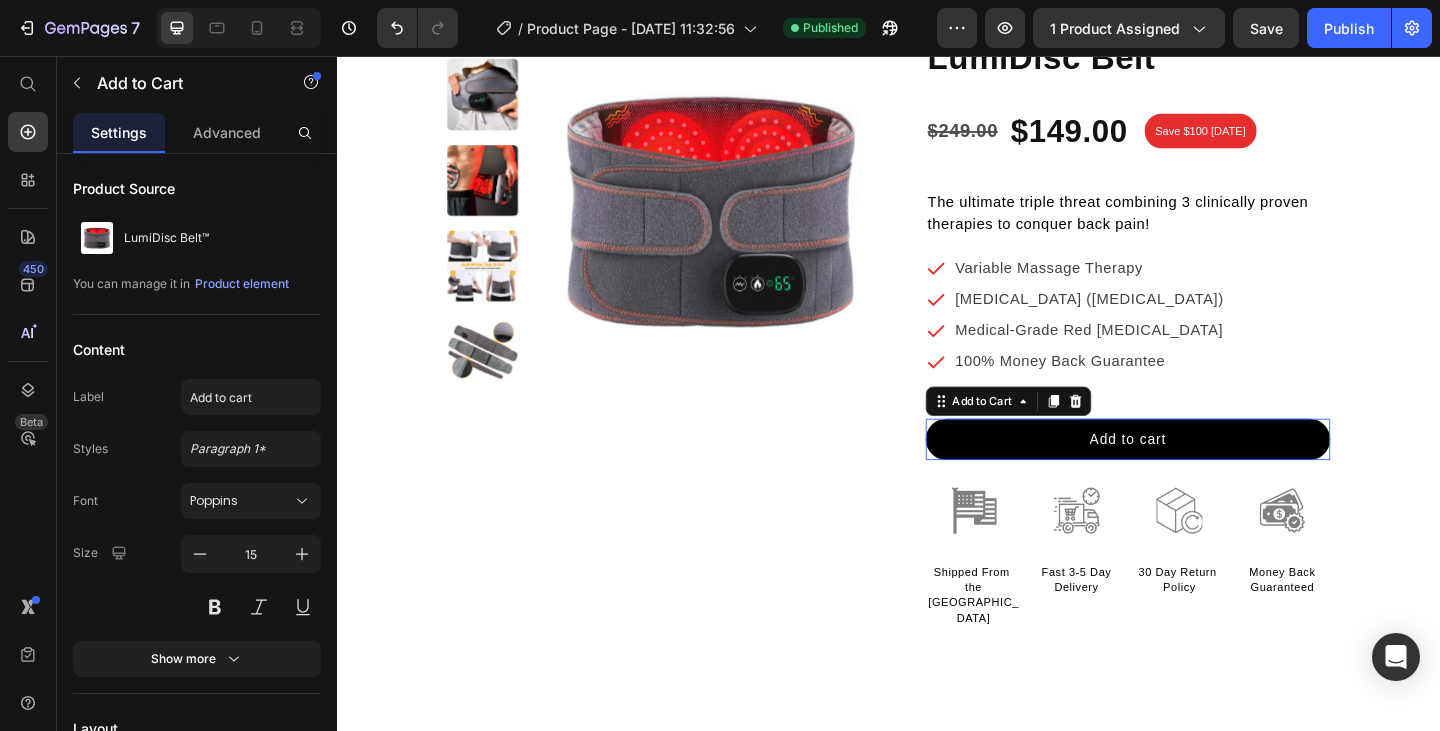 click on "Add to cart Add to Cart   0" at bounding box center (1197, 473) 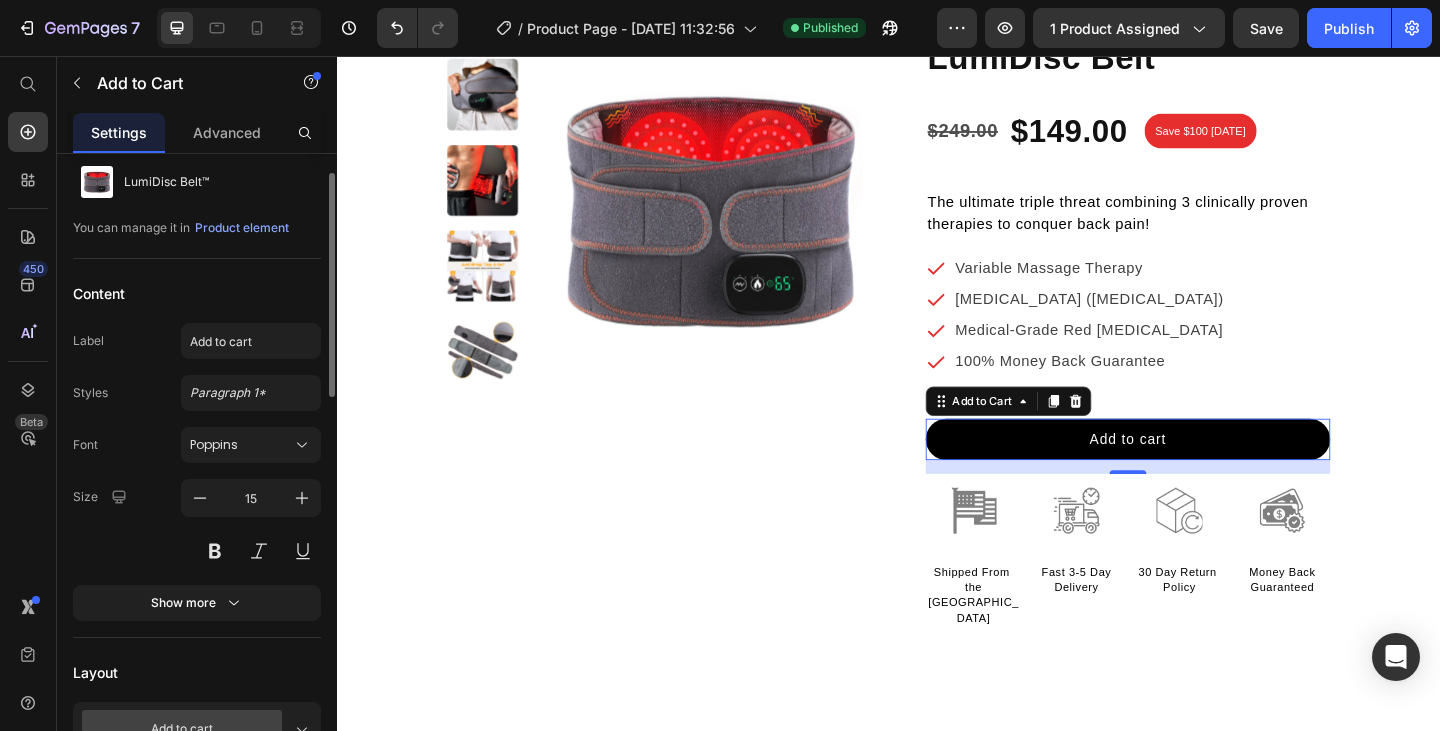 scroll, scrollTop: 0, scrollLeft: 0, axis: both 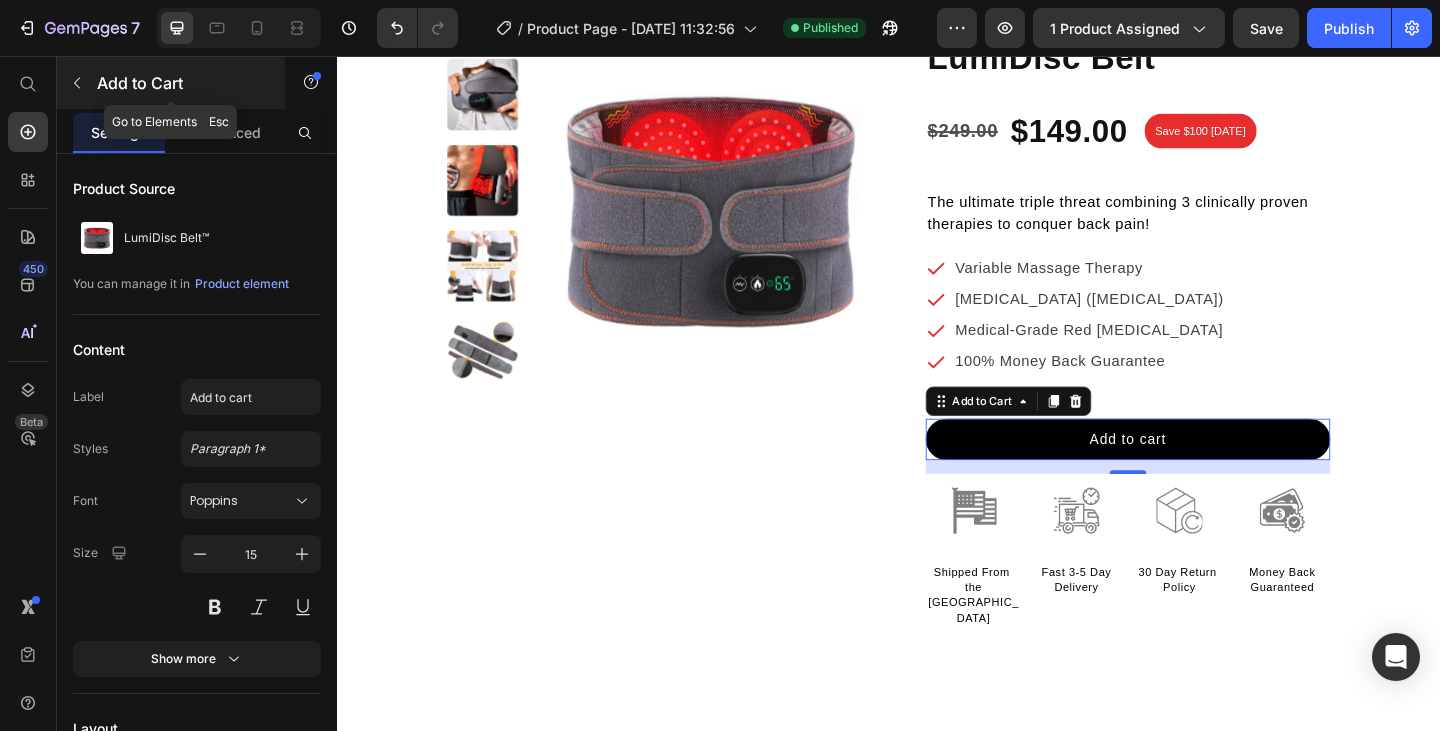 click 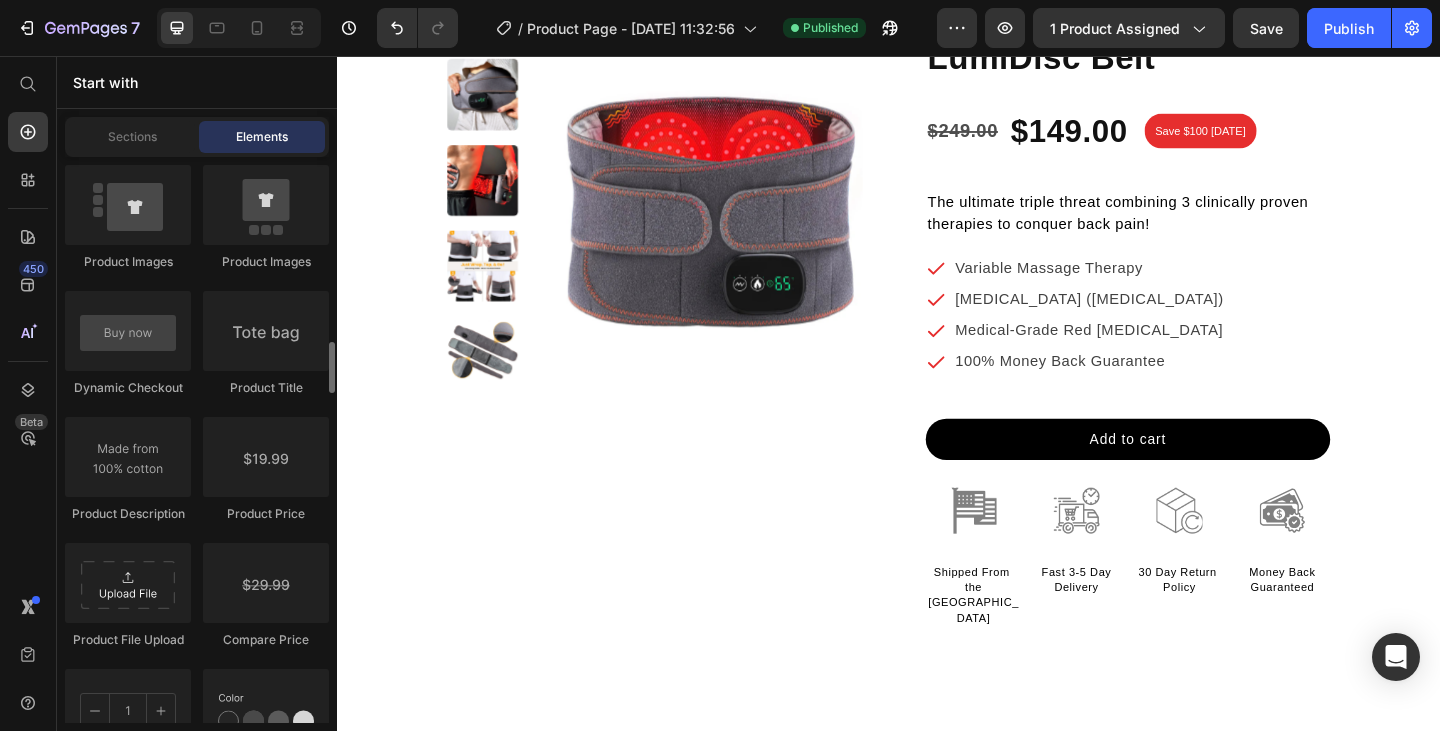 scroll, scrollTop: 3118, scrollLeft: 0, axis: vertical 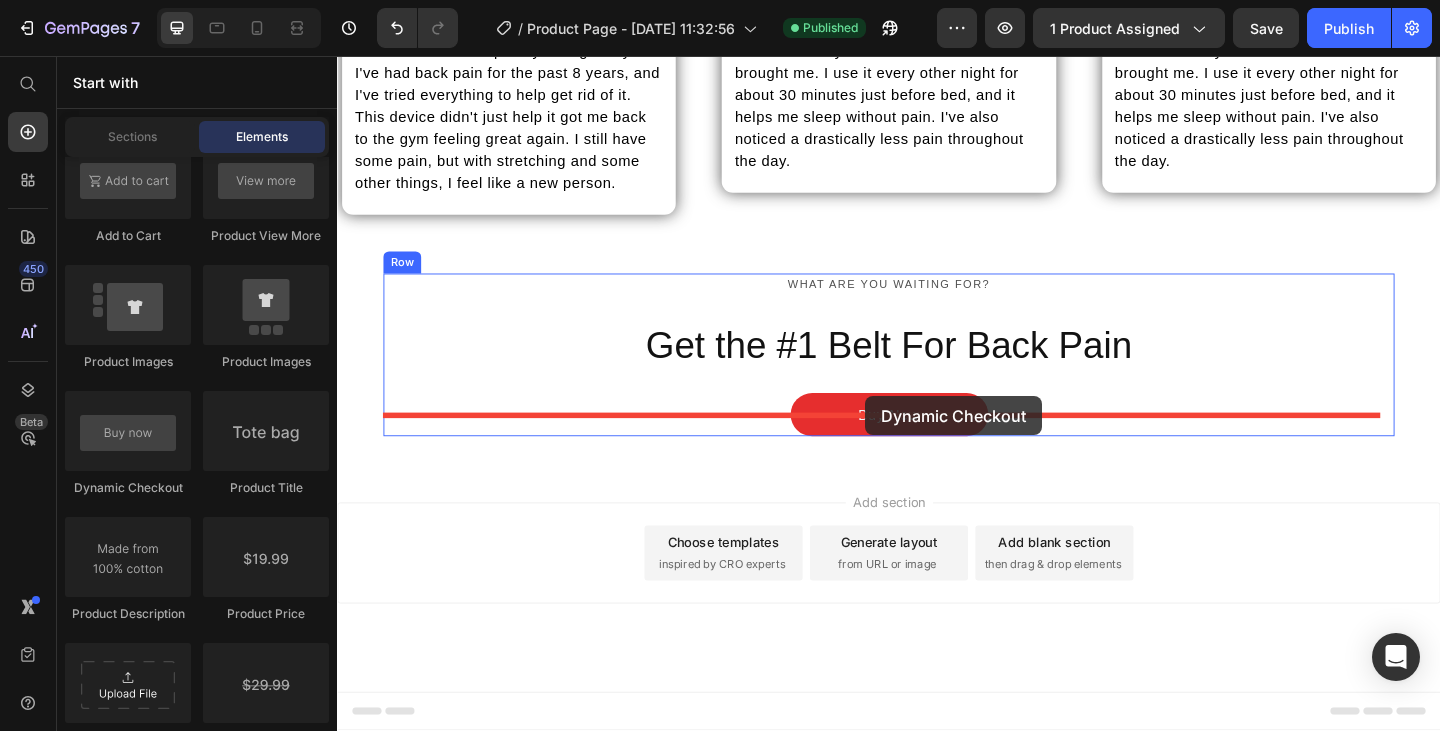 drag, startPoint x: 482, startPoint y: 491, endPoint x: 911, endPoint y: 426, distance: 433.8963 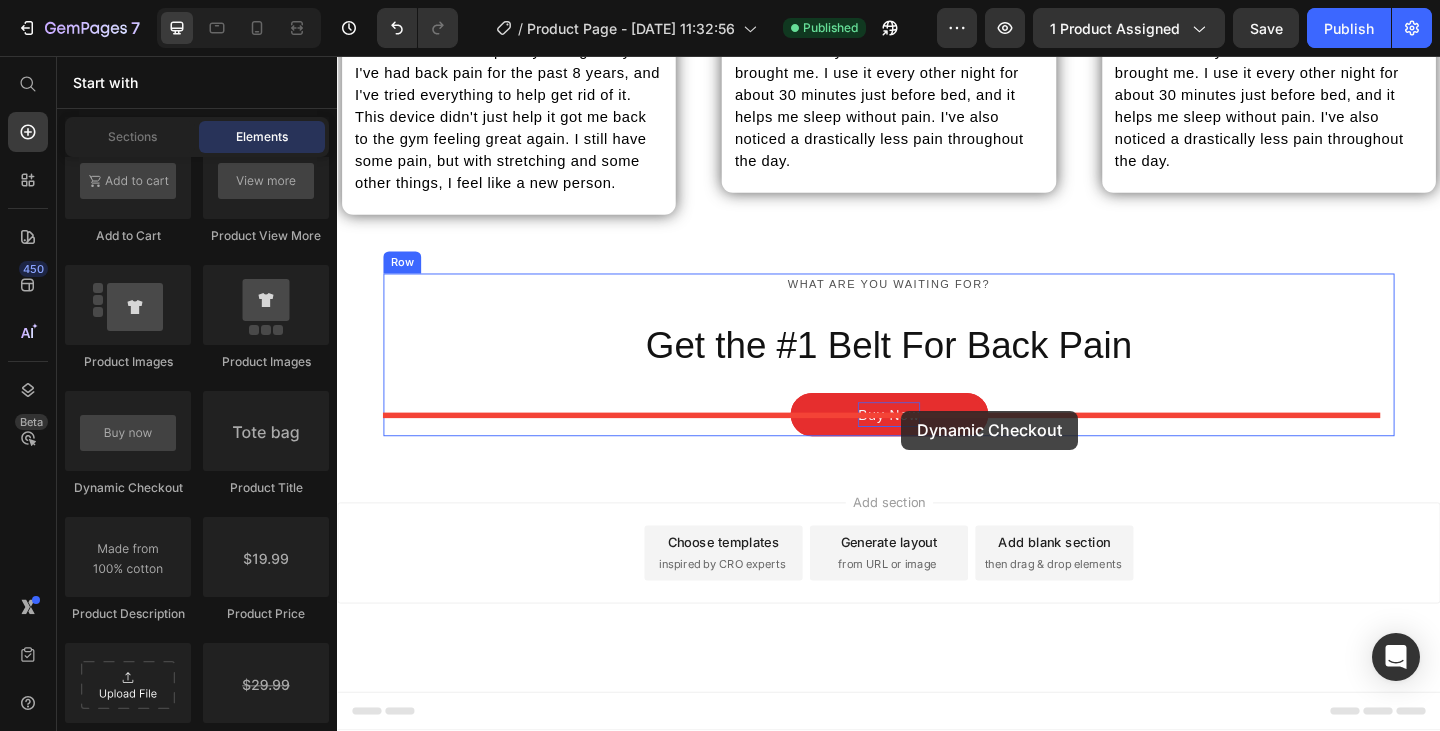 drag, startPoint x: 473, startPoint y: 514, endPoint x: 953, endPoint y: 446, distance: 484.79272 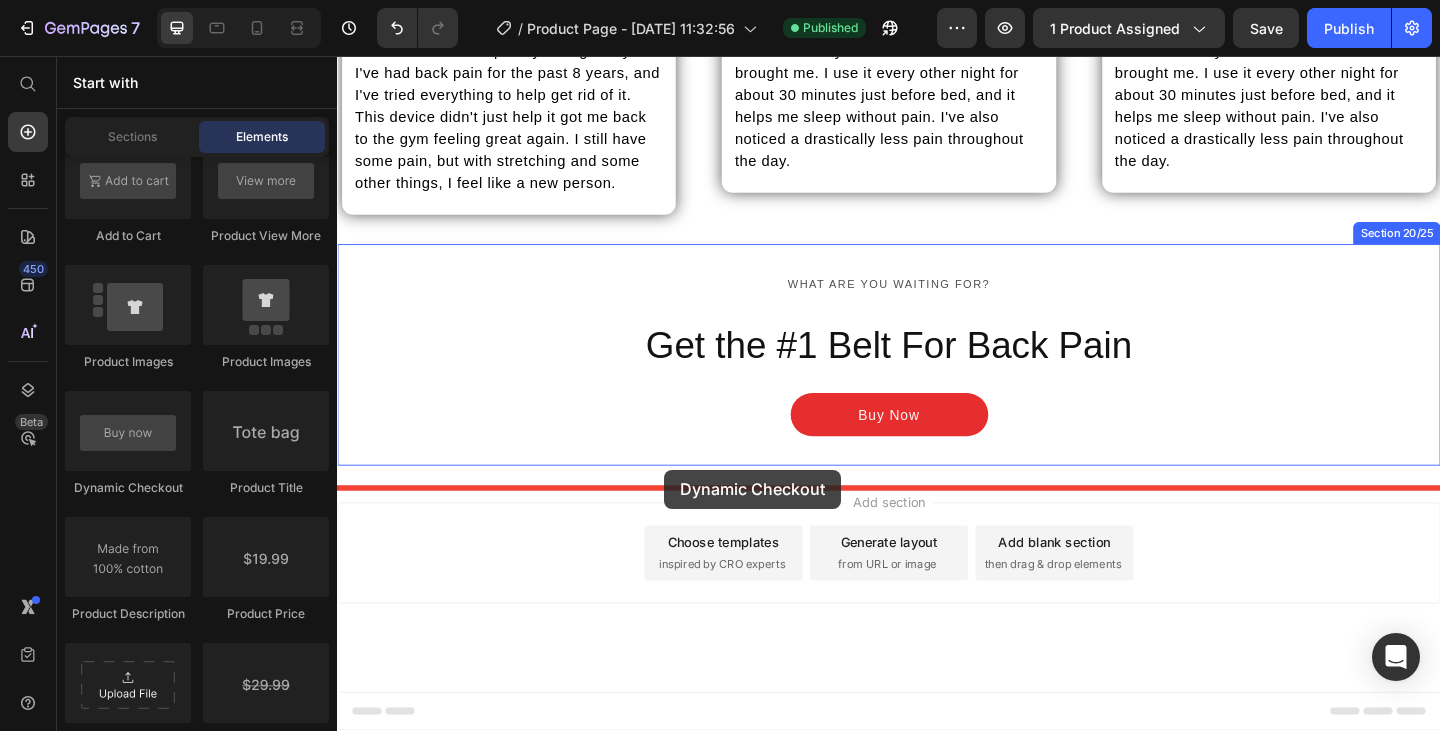 drag, startPoint x: 479, startPoint y: 495, endPoint x: 697, endPoint y: 506, distance: 218.27734 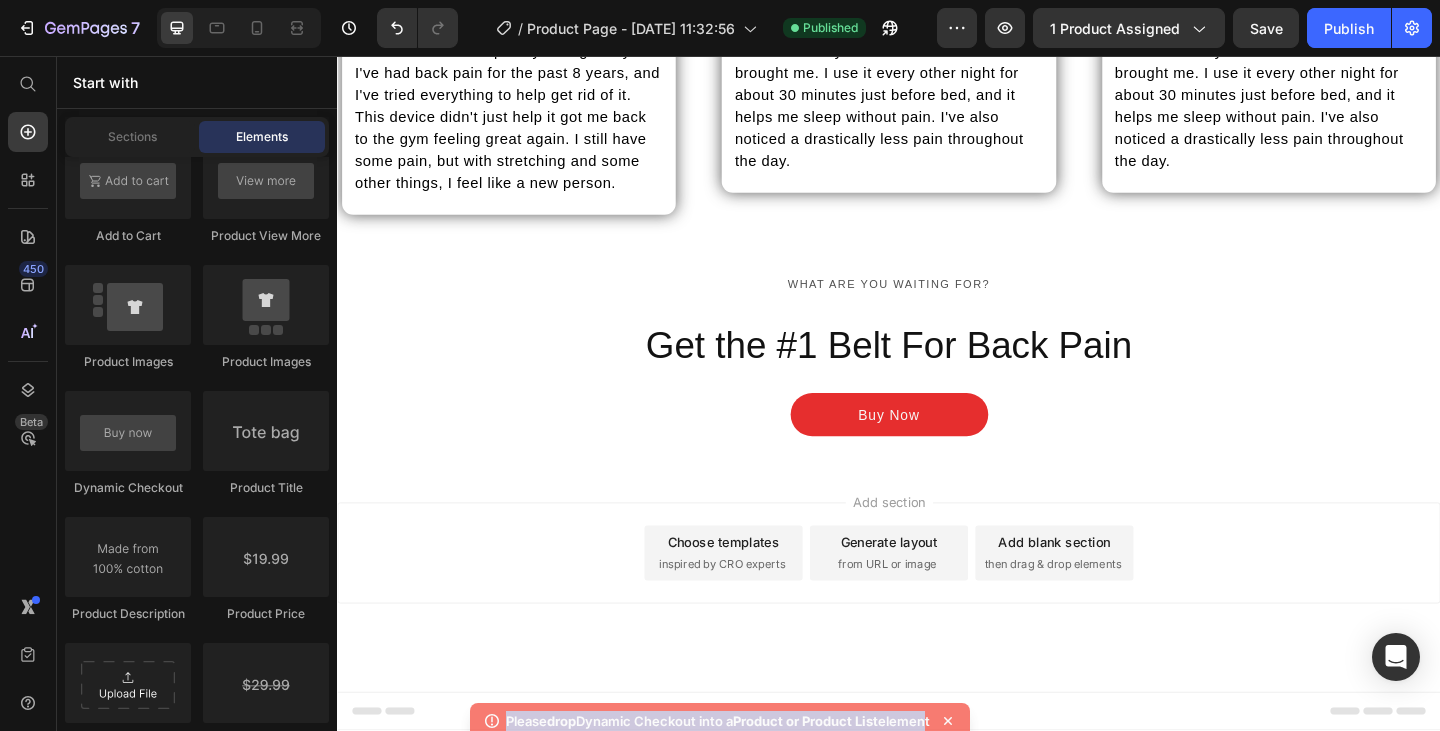 drag, startPoint x: 838, startPoint y: 751, endPoint x: 1263, endPoint y: 745, distance: 425.04236 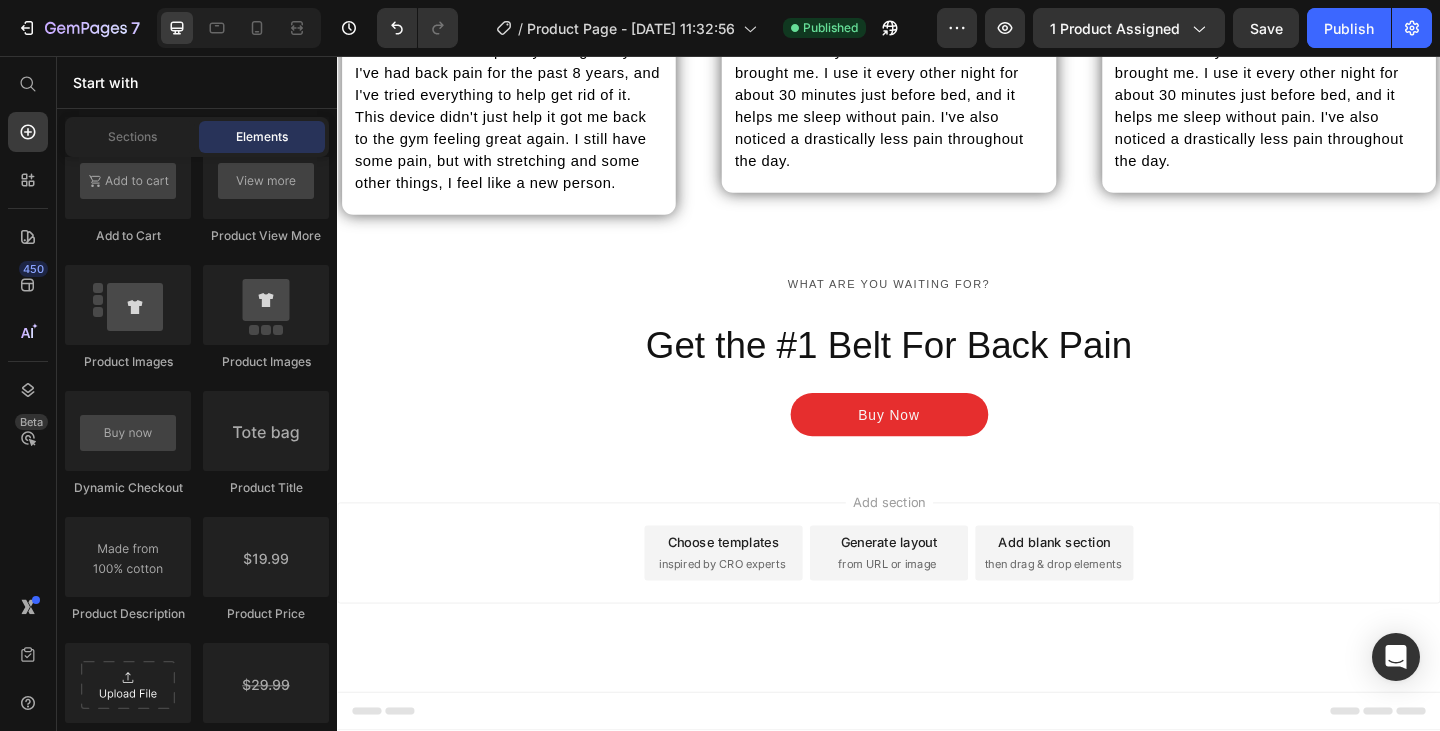 click on "Add section Choose templates inspired by CRO experts Generate layout from URL or image Add blank section then drag & drop elements" at bounding box center [937, 597] 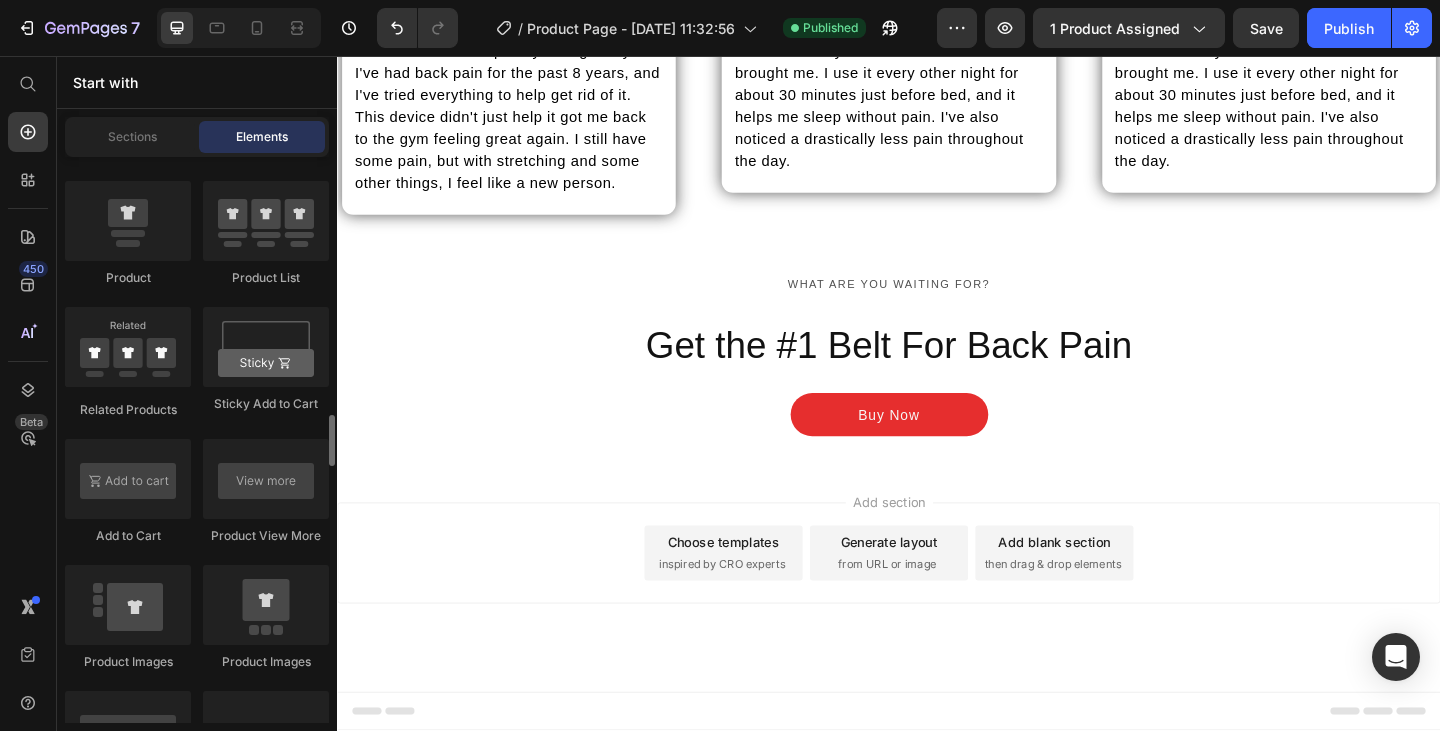 scroll, scrollTop: 2718, scrollLeft: 0, axis: vertical 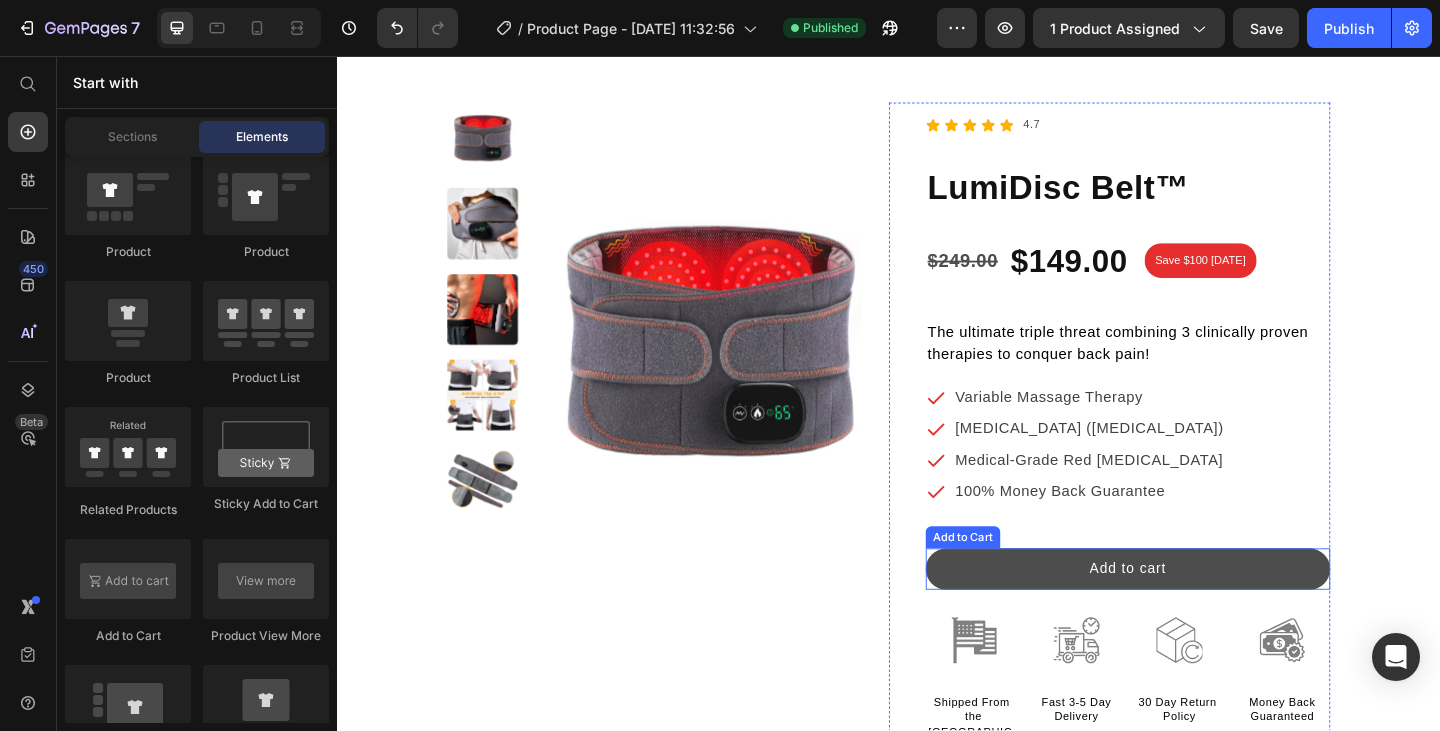 click on "Add to cart" at bounding box center [1197, 614] 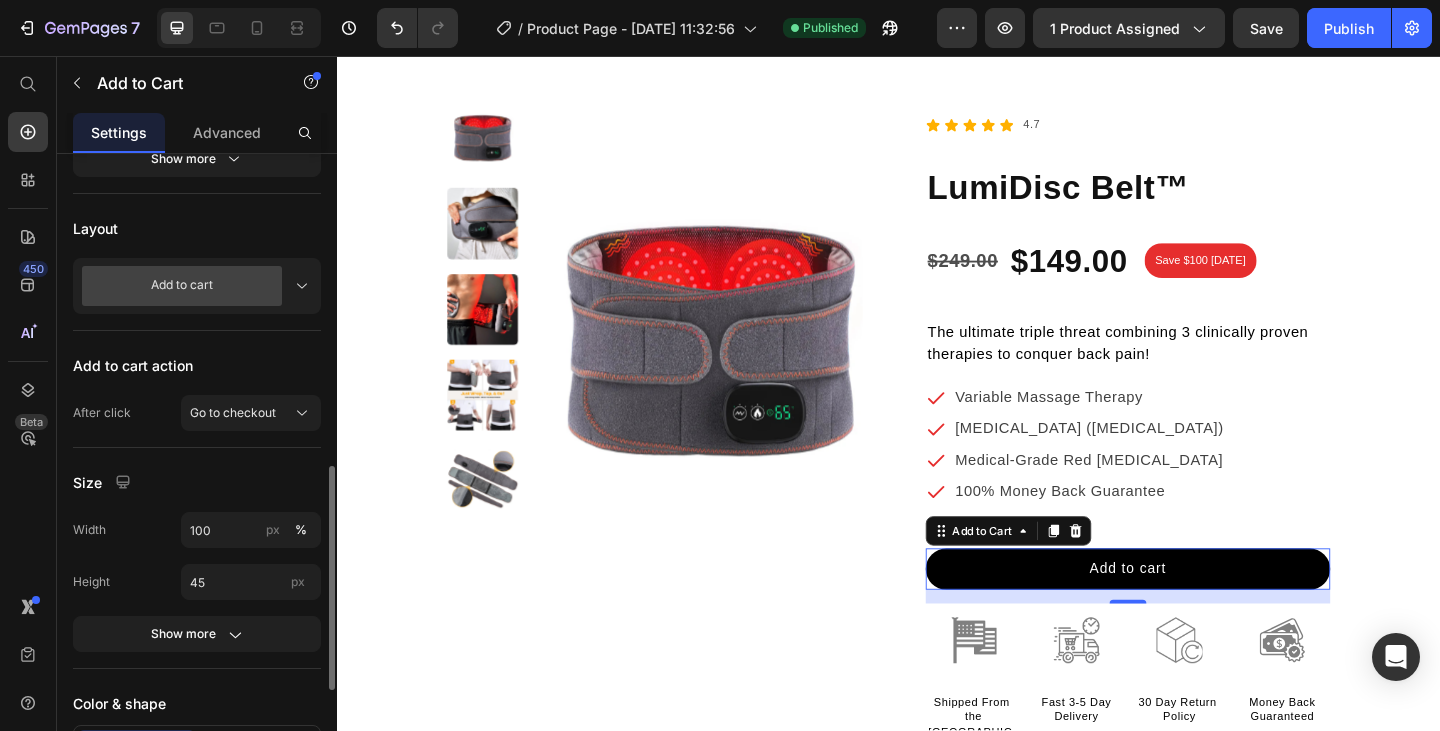 scroll, scrollTop: 600, scrollLeft: 0, axis: vertical 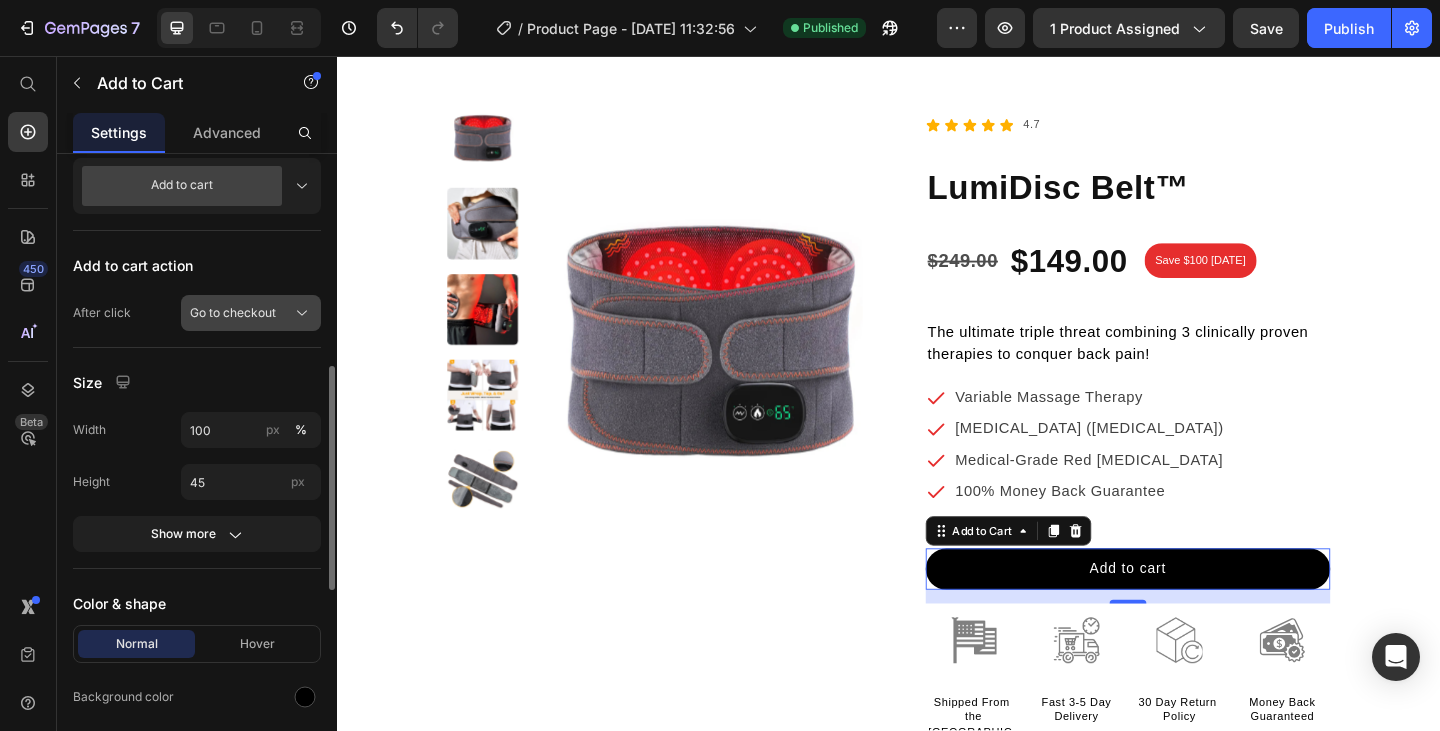 click on "Go to checkout" at bounding box center [233, 313] 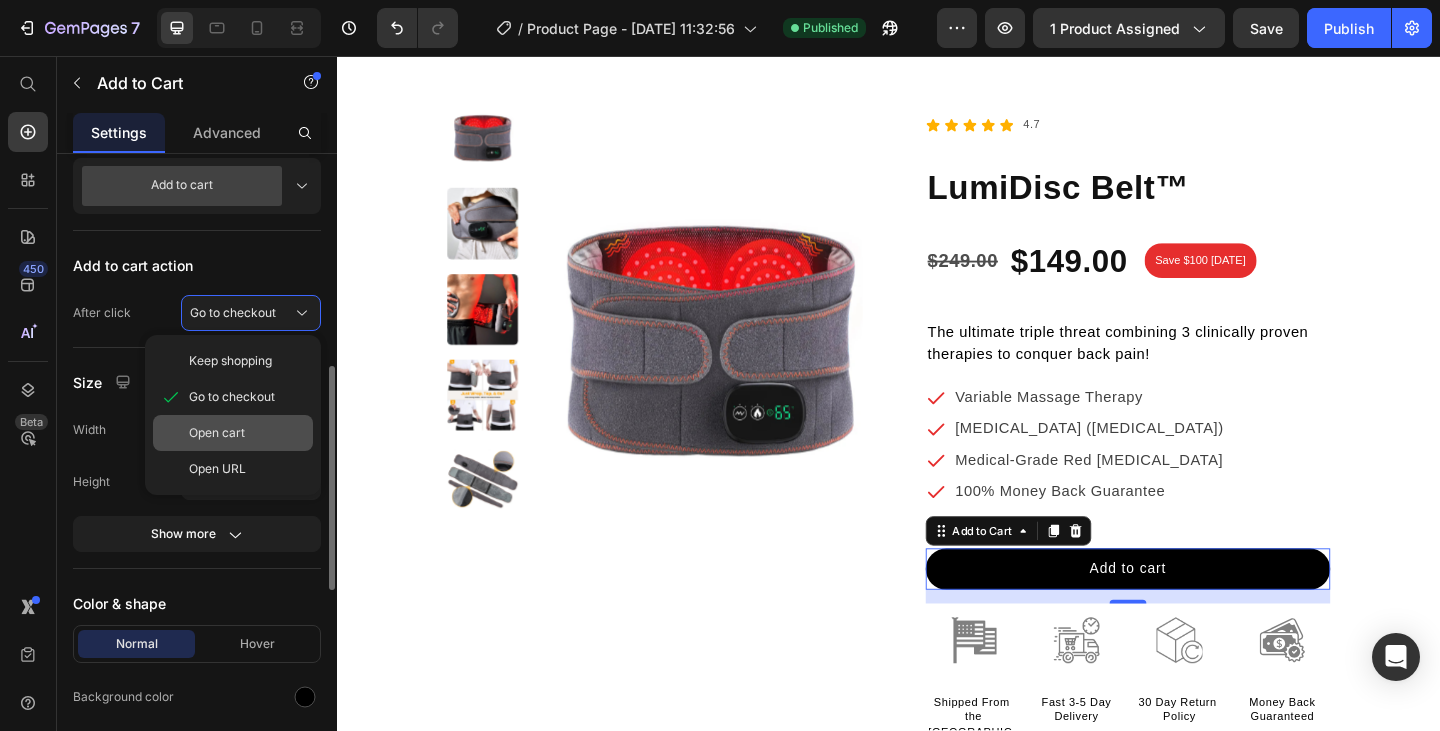 click on "Open cart" 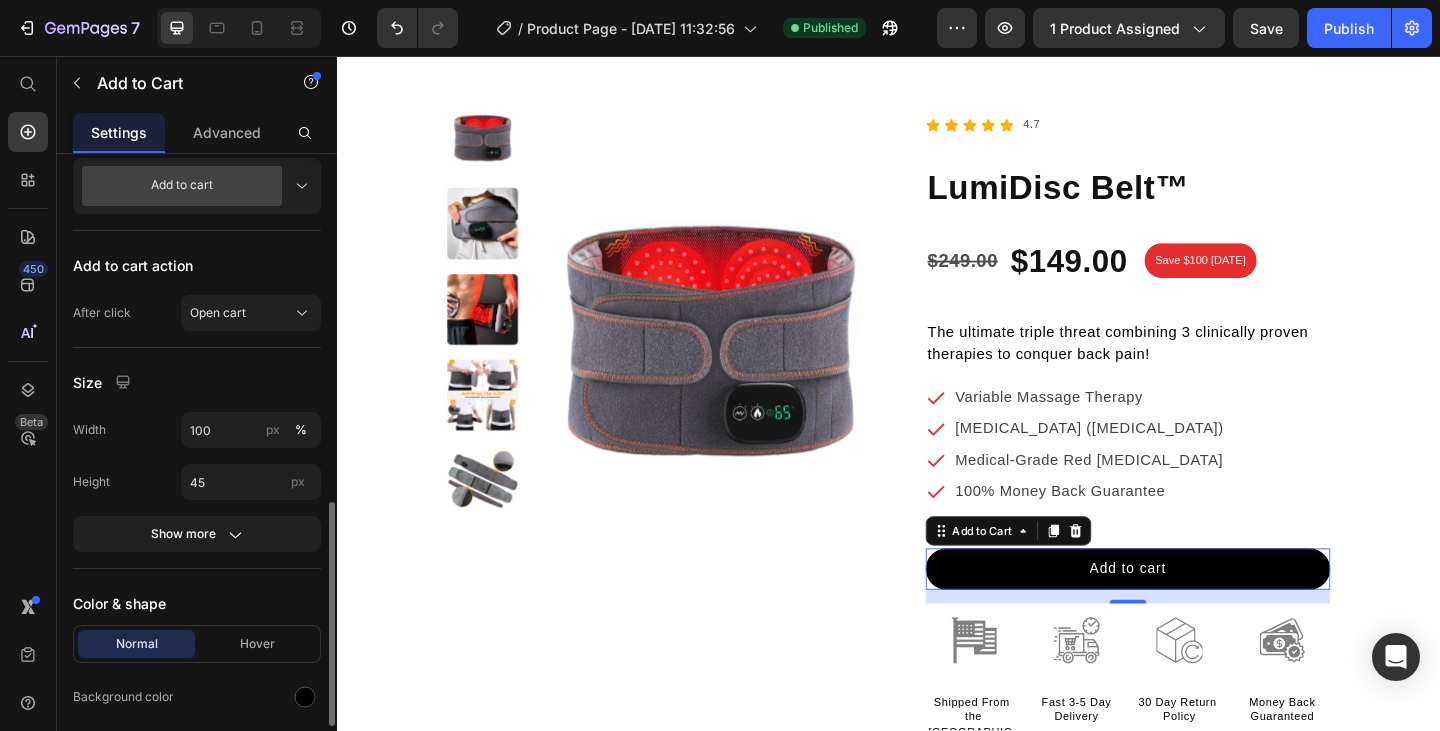 scroll, scrollTop: 700, scrollLeft: 0, axis: vertical 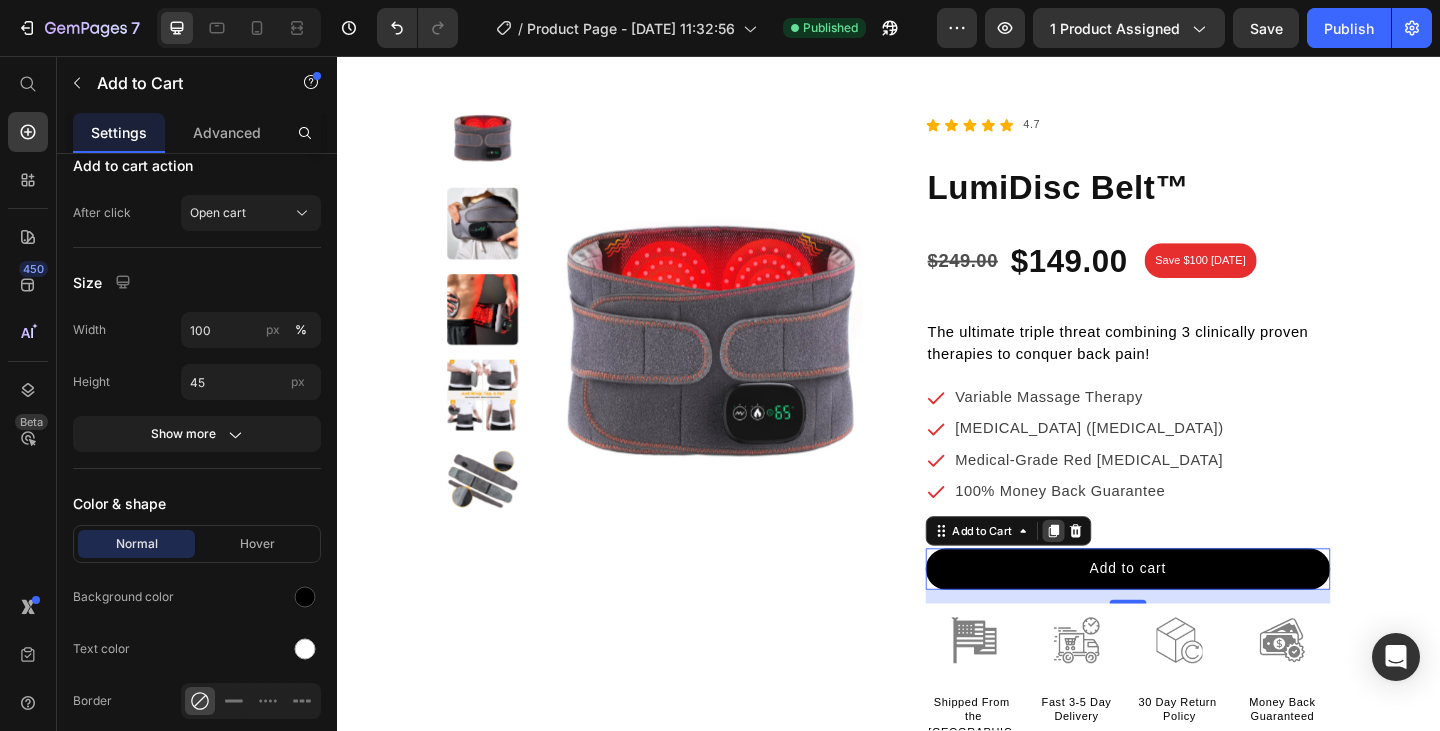click 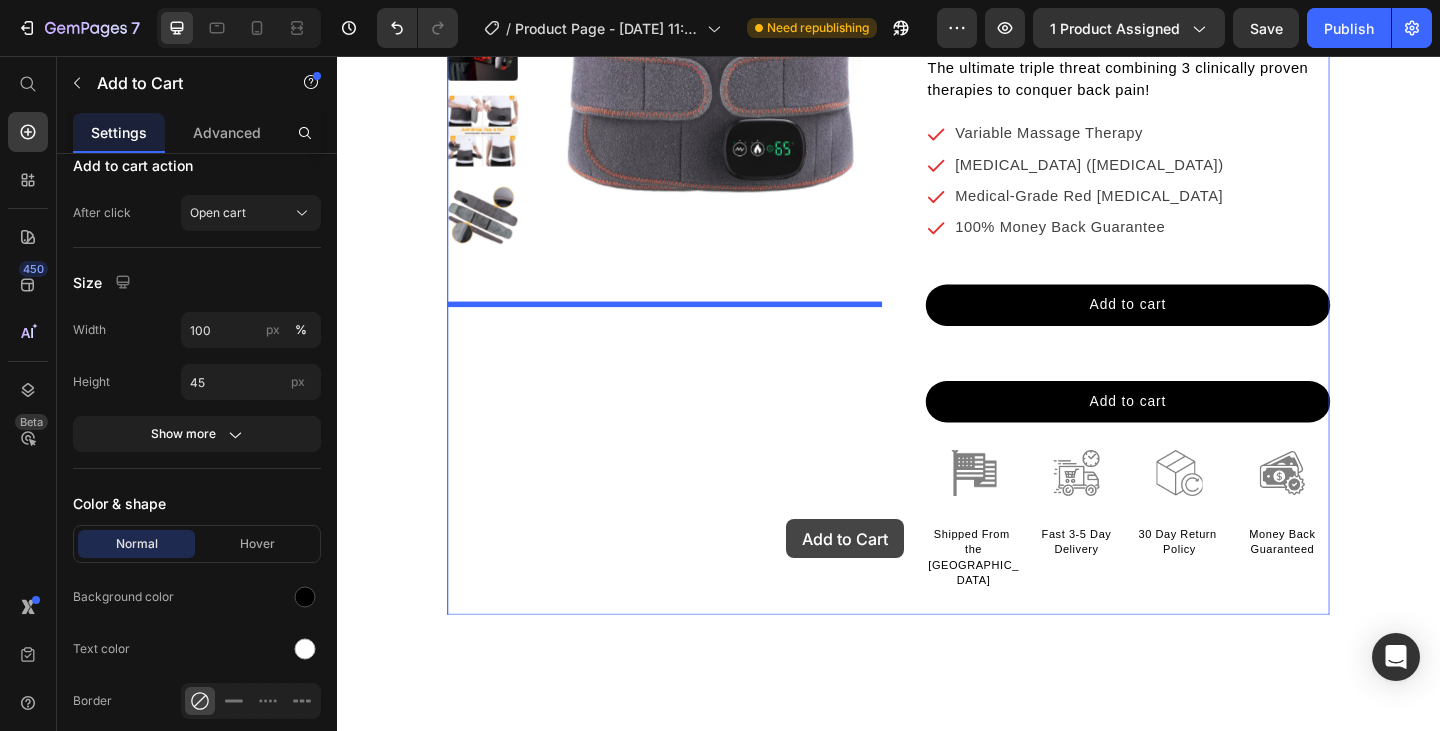 scroll, scrollTop: 7982, scrollLeft: 0, axis: vertical 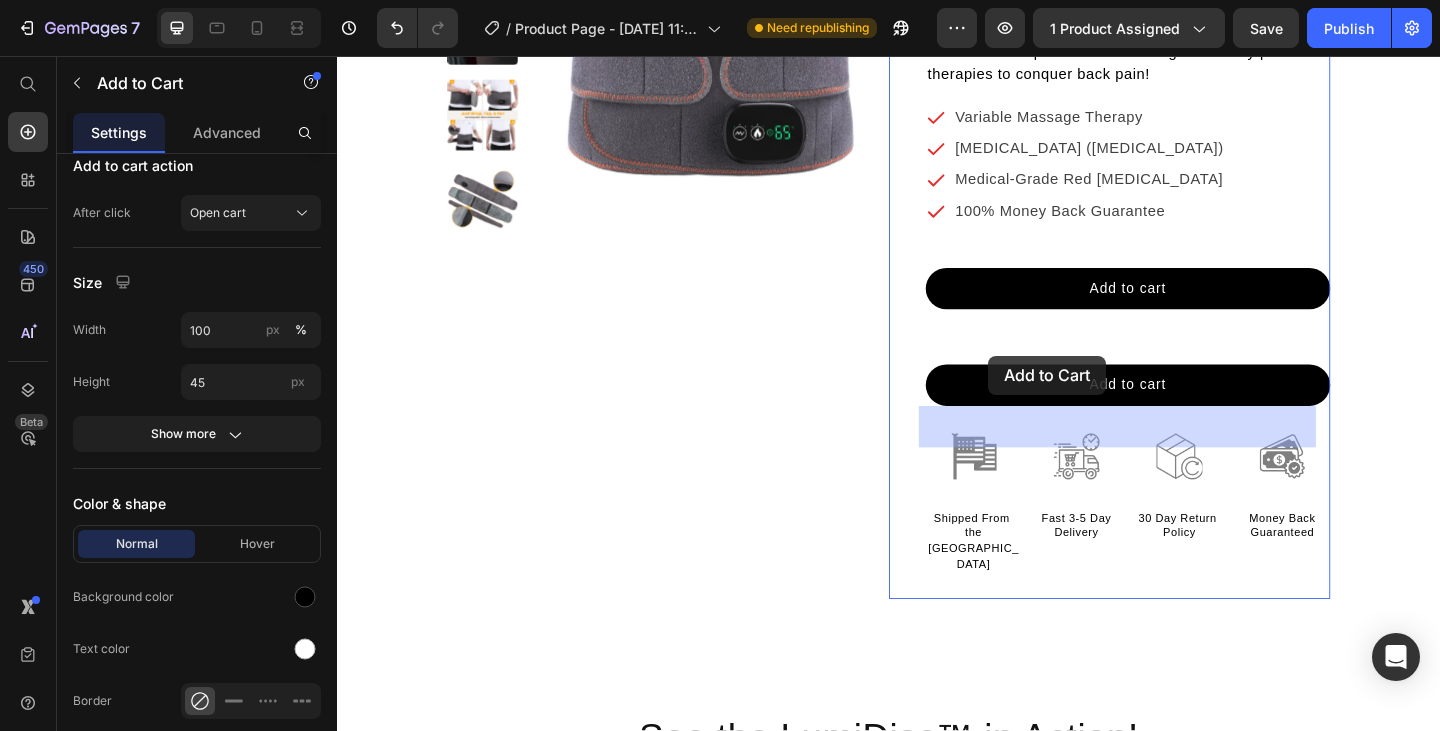 drag, startPoint x: 1053, startPoint y: 666, endPoint x: 1045, endPoint y: 382, distance: 284.11264 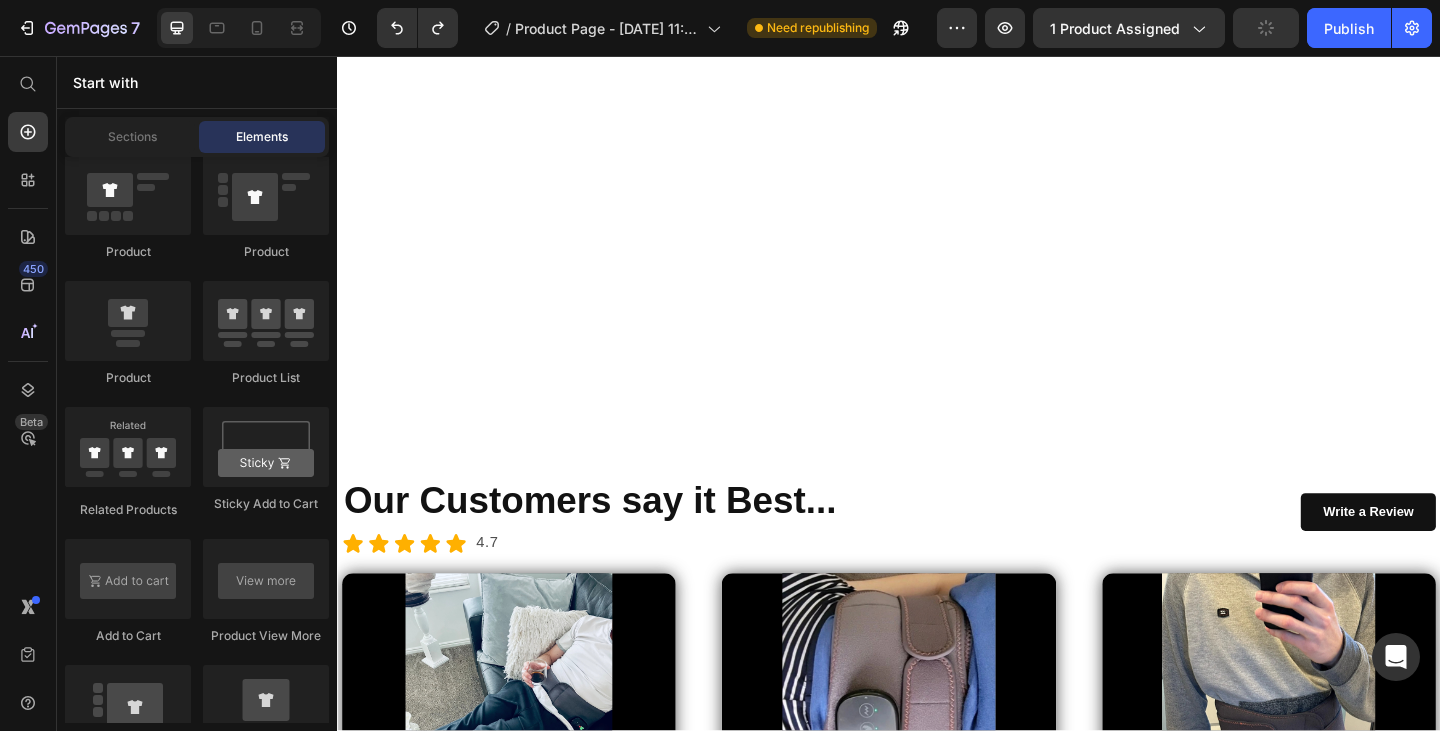 scroll, scrollTop: 11777, scrollLeft: 0, axis: vertical 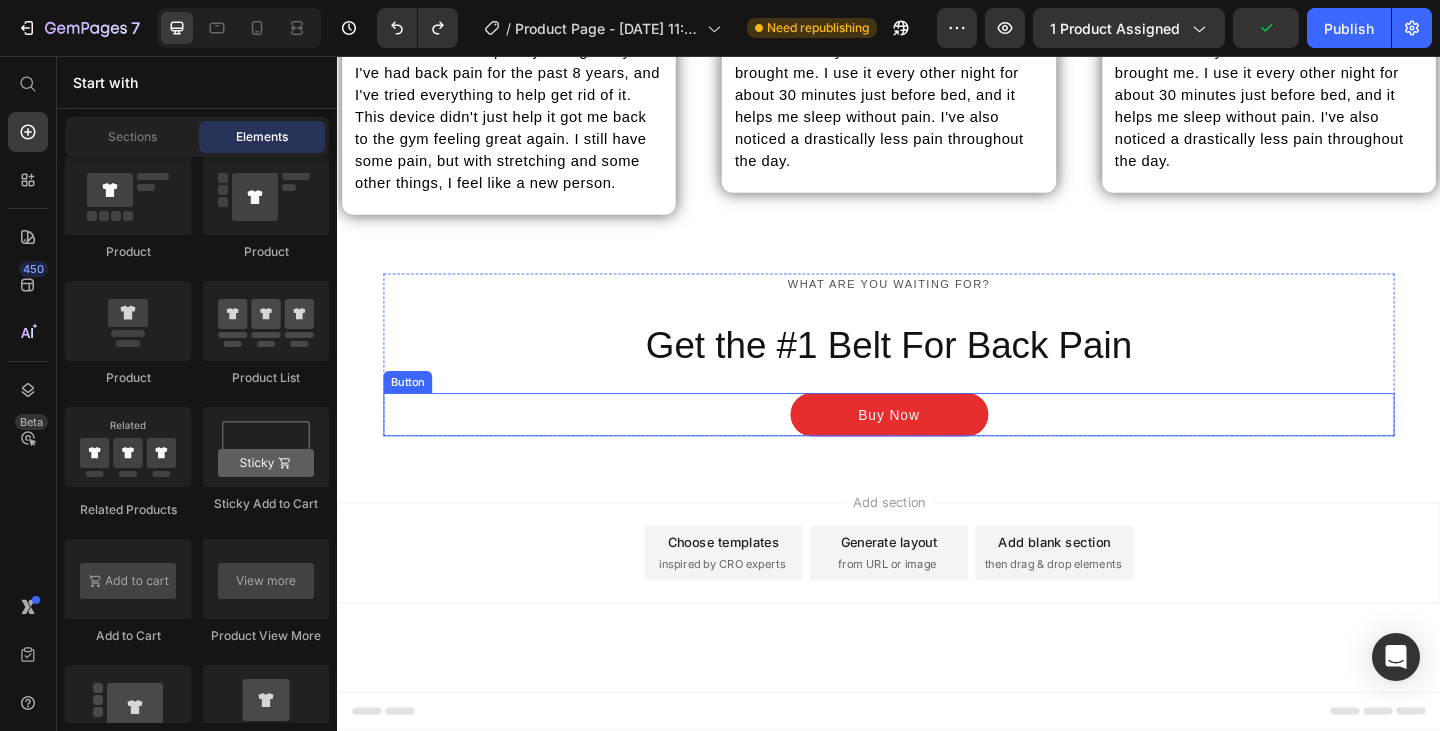 click on "Buy Now" at bounding box center (937, 446) 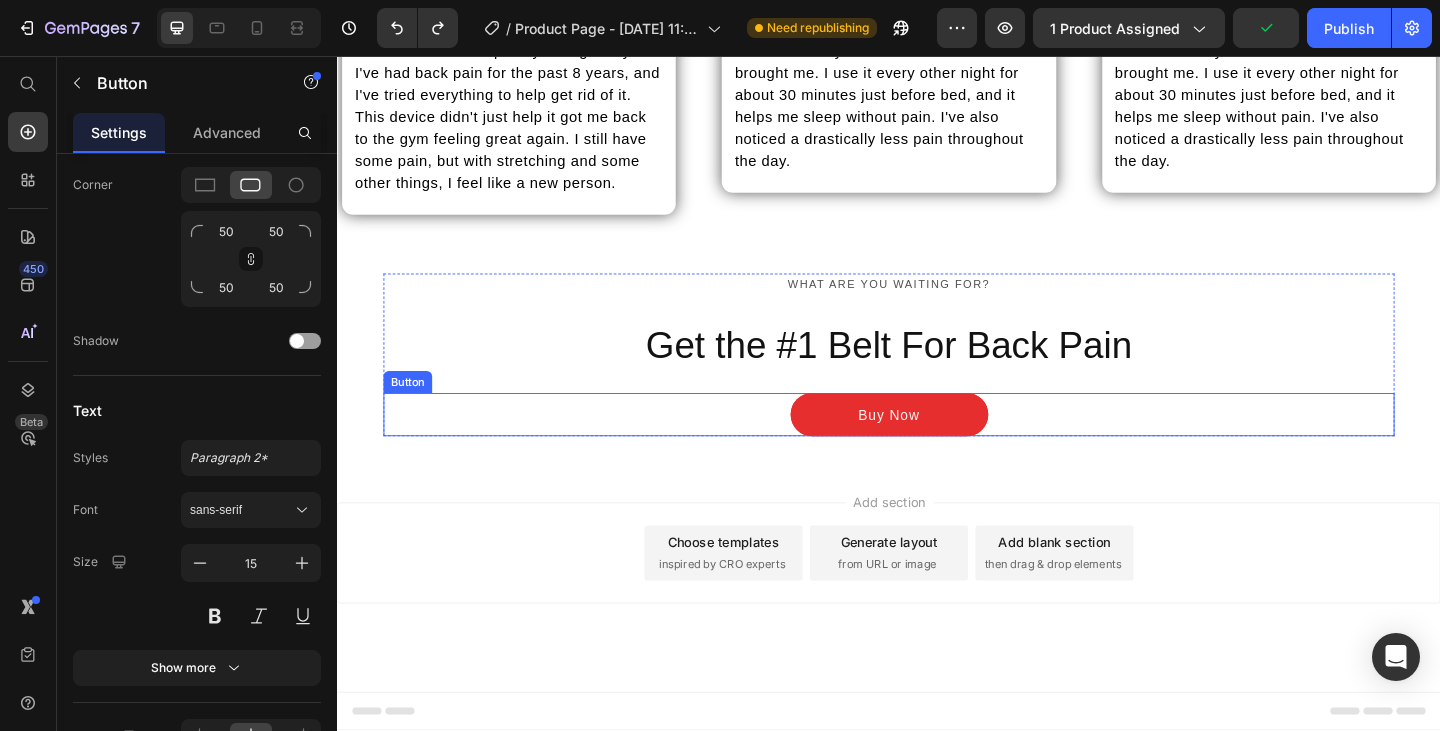 scroll, scrollTop: 0, scrollLeft: 0, axis: both 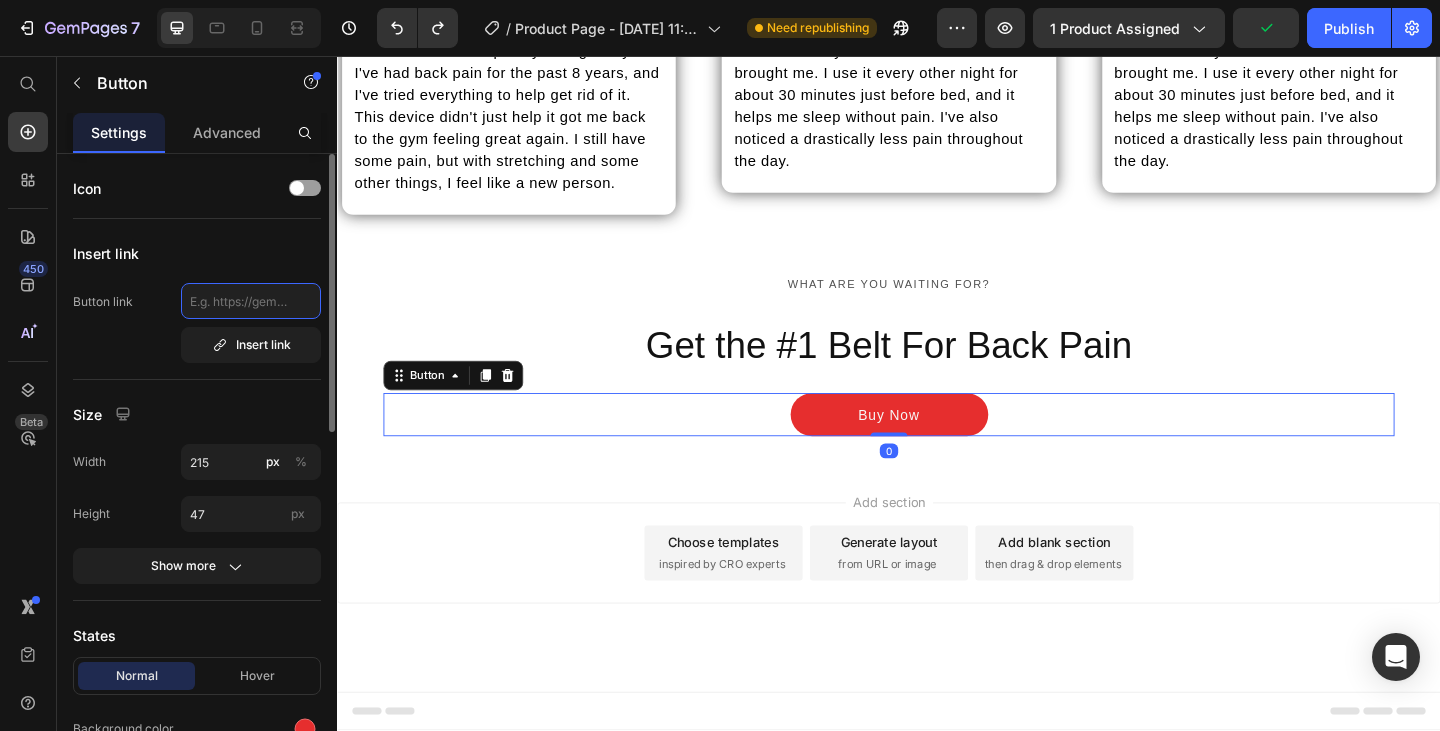 click 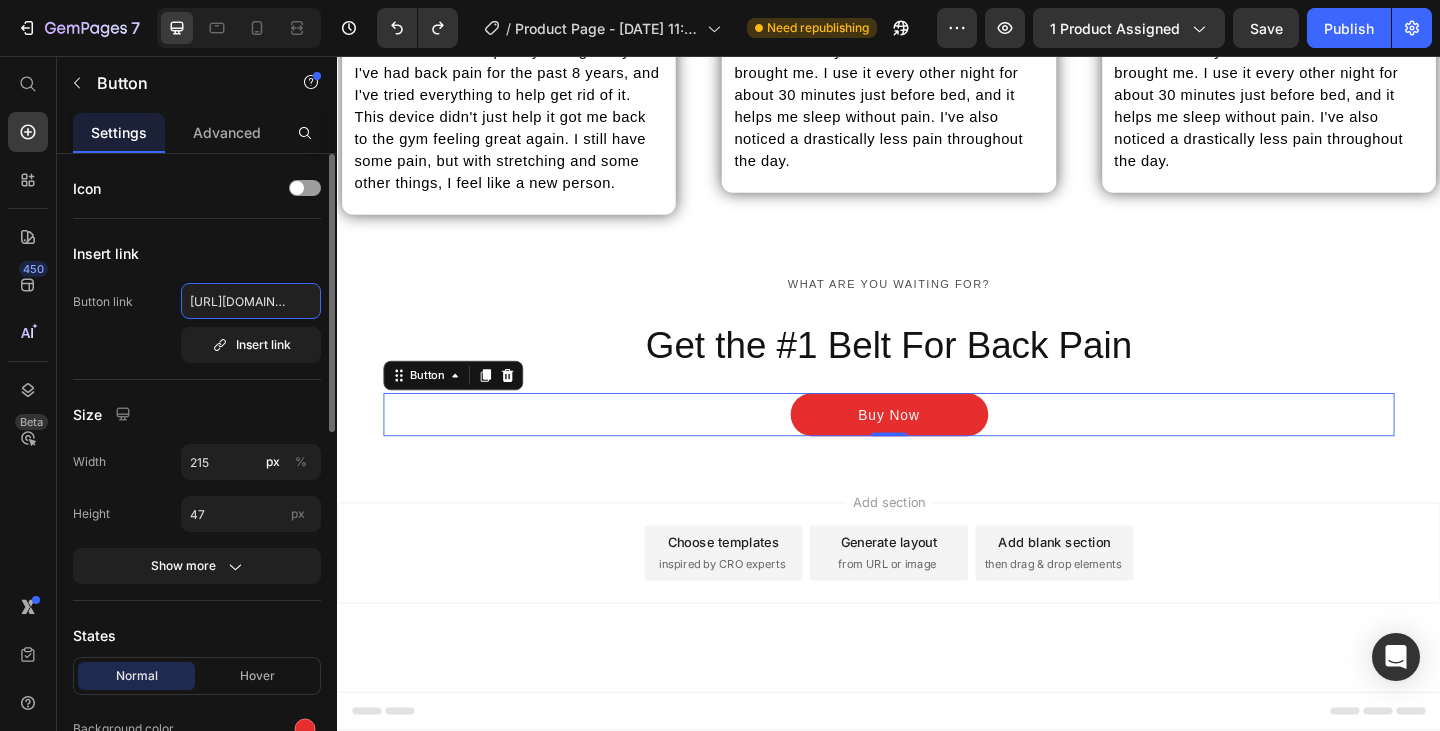 scroll, scrollTop: 0, scrollLeft: 554, axis: horizontal 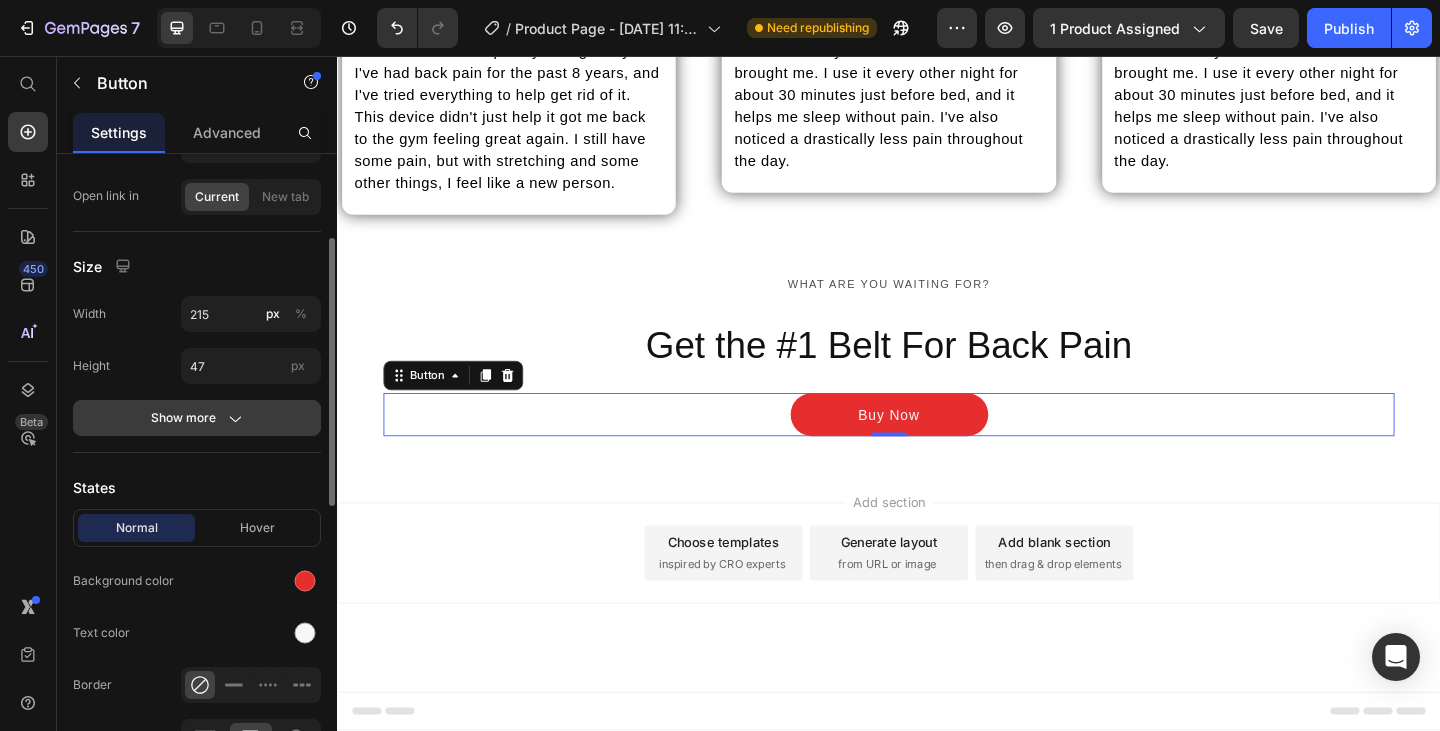 type on "[URL][DOMAIN_NAME]" 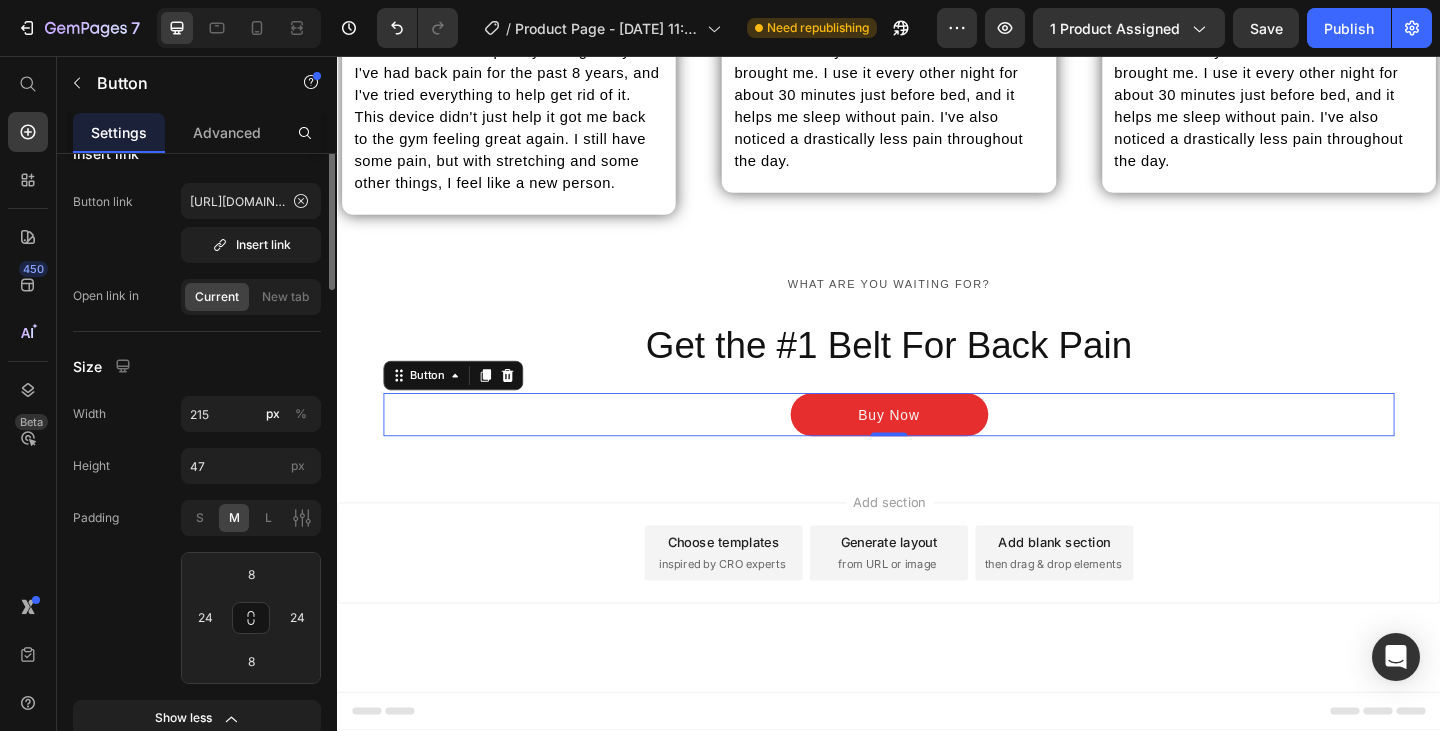 scroll, scrollTop: 0, scrollLeft: 0, axis: both 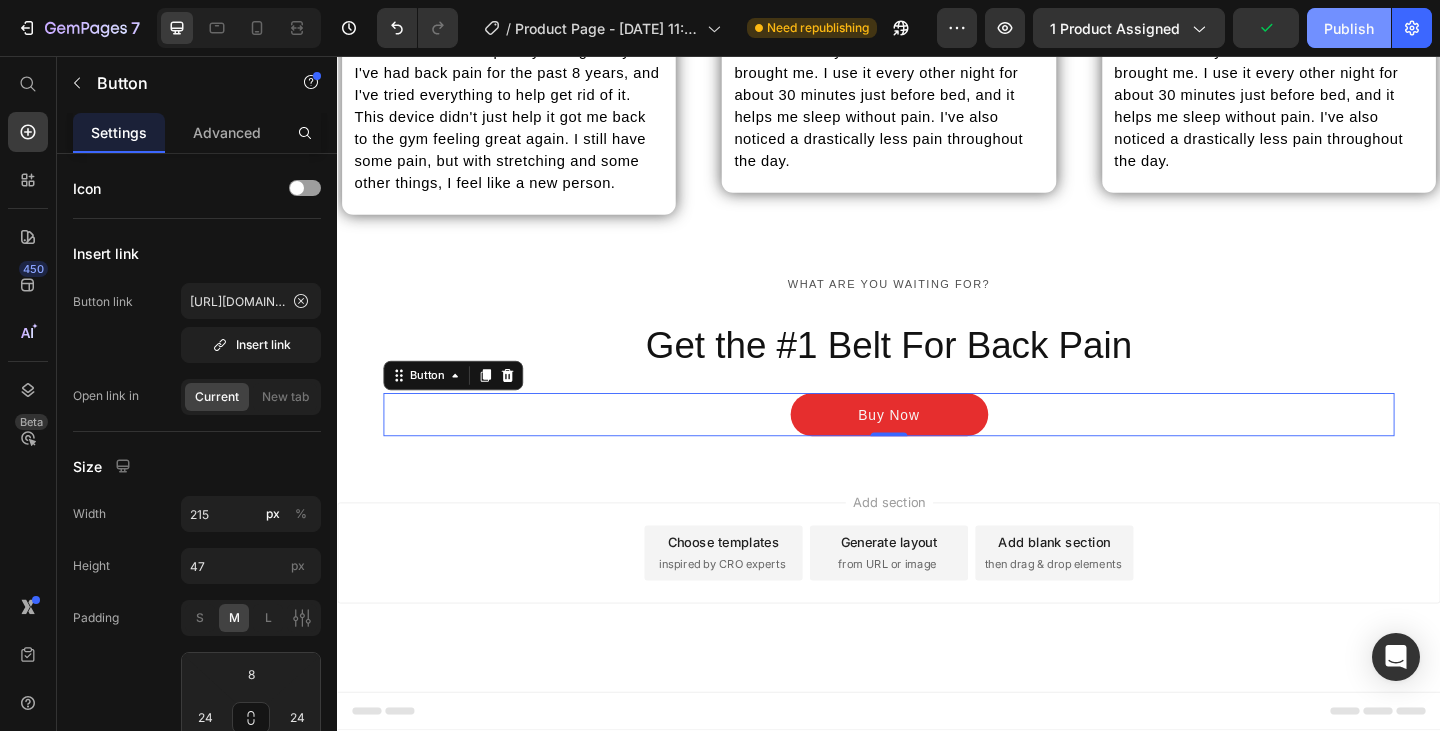 click on "Publish" at bounding box center [1349, 28] 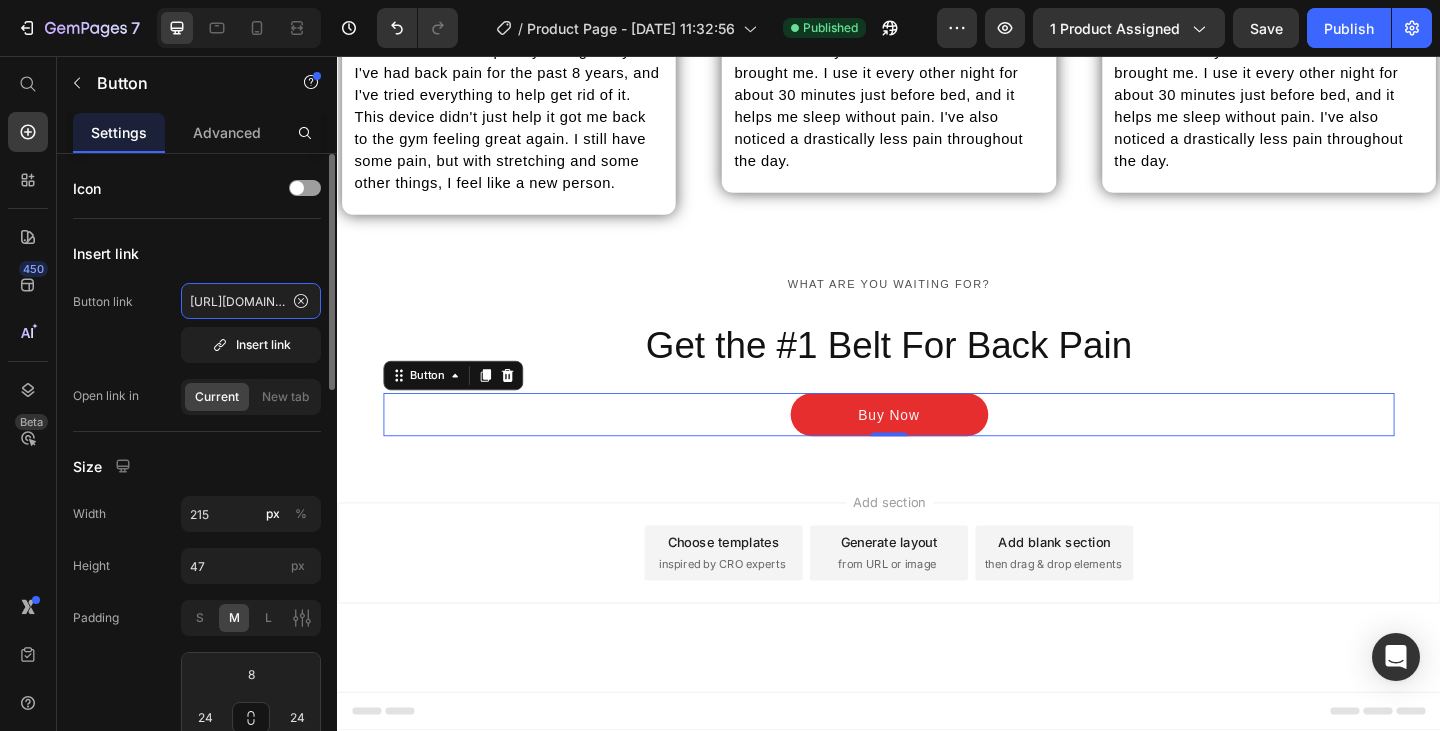 click on "[URL][DOMAIN_NAME]" 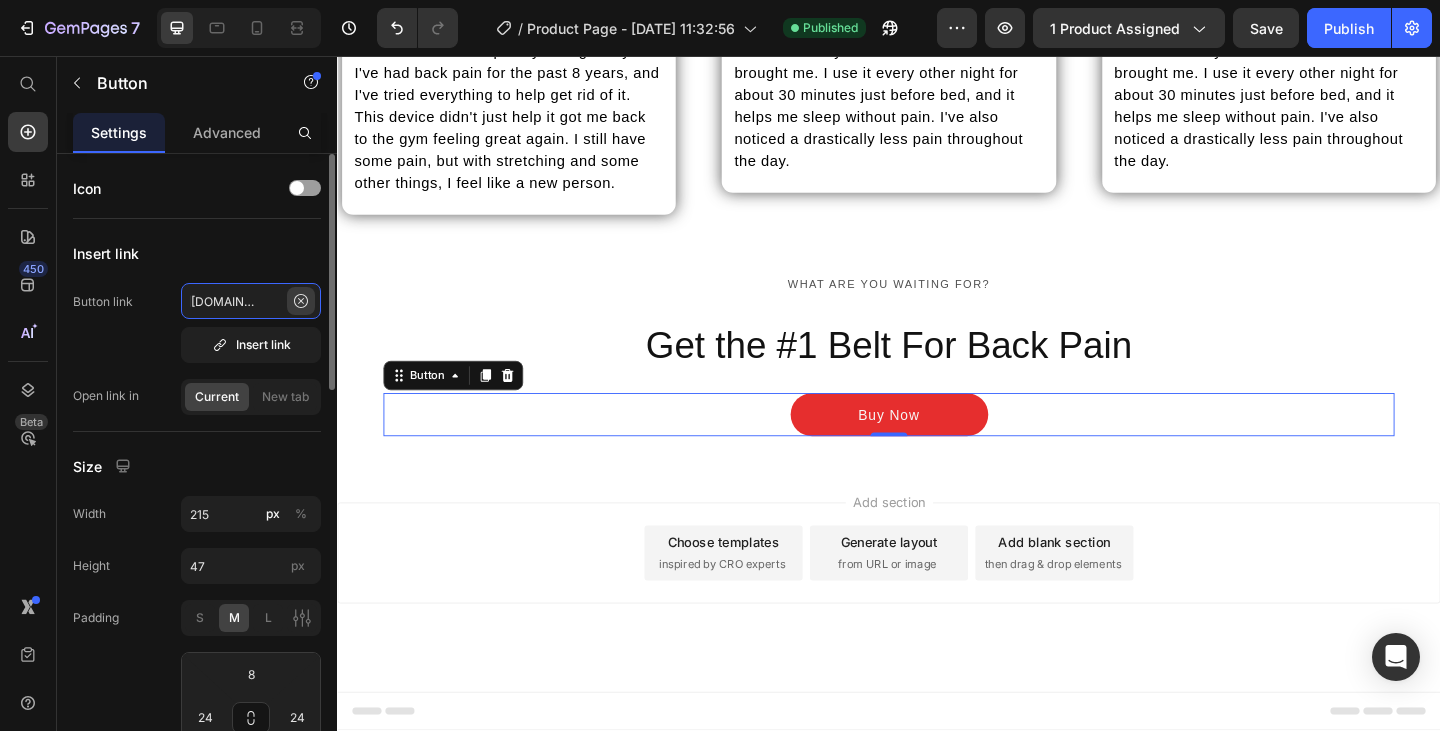 scroll, scrollTop: 0, scrollLeft: 376, axis: horizontal 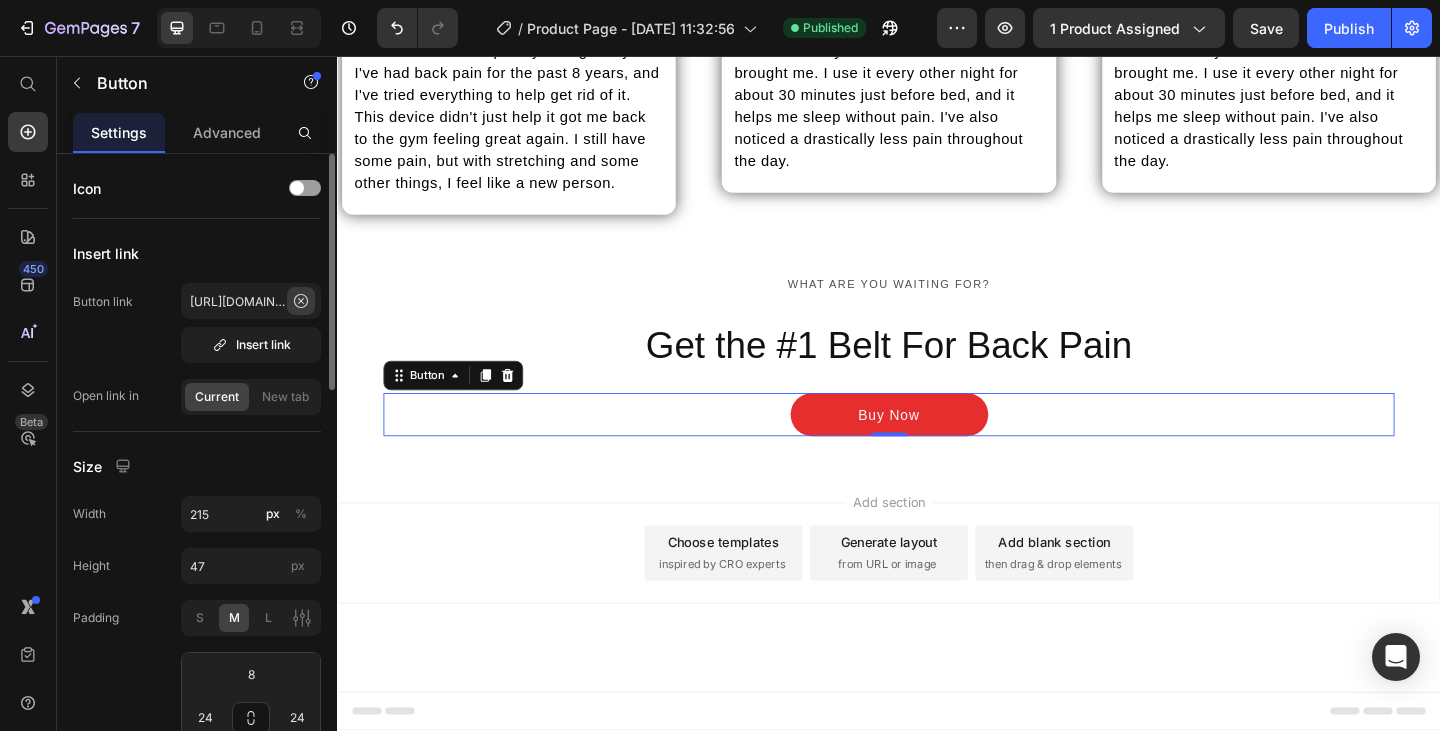 click 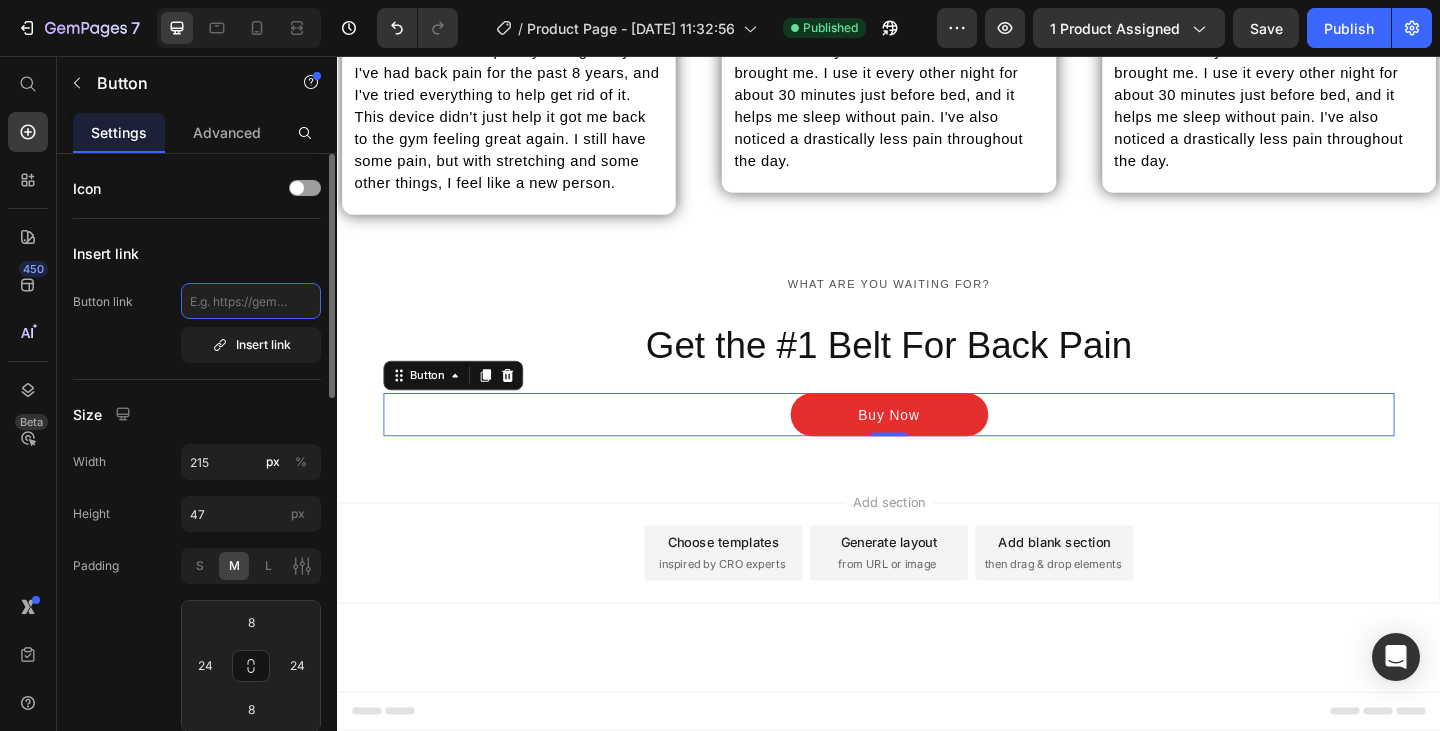 type on "[URL][DOMAIN_NAME]" 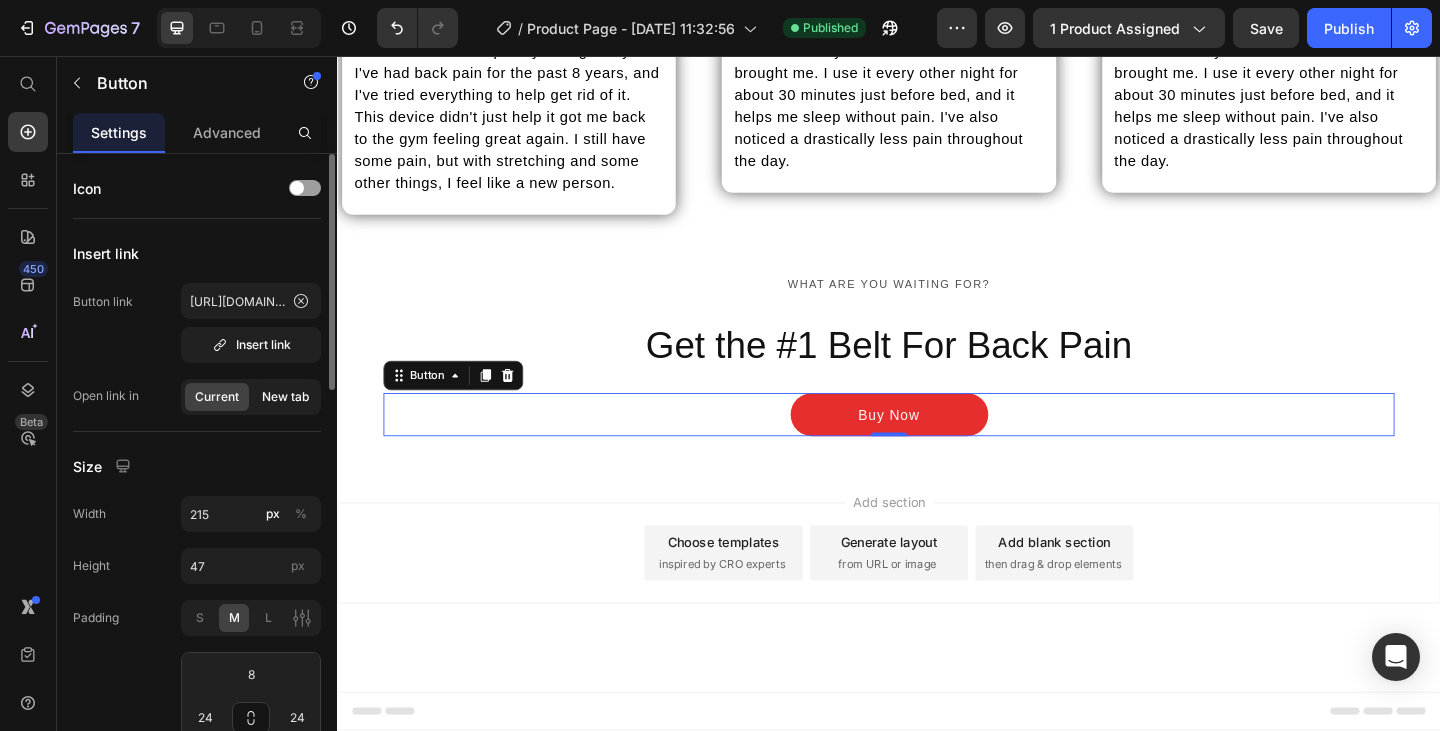 click on "New tab" 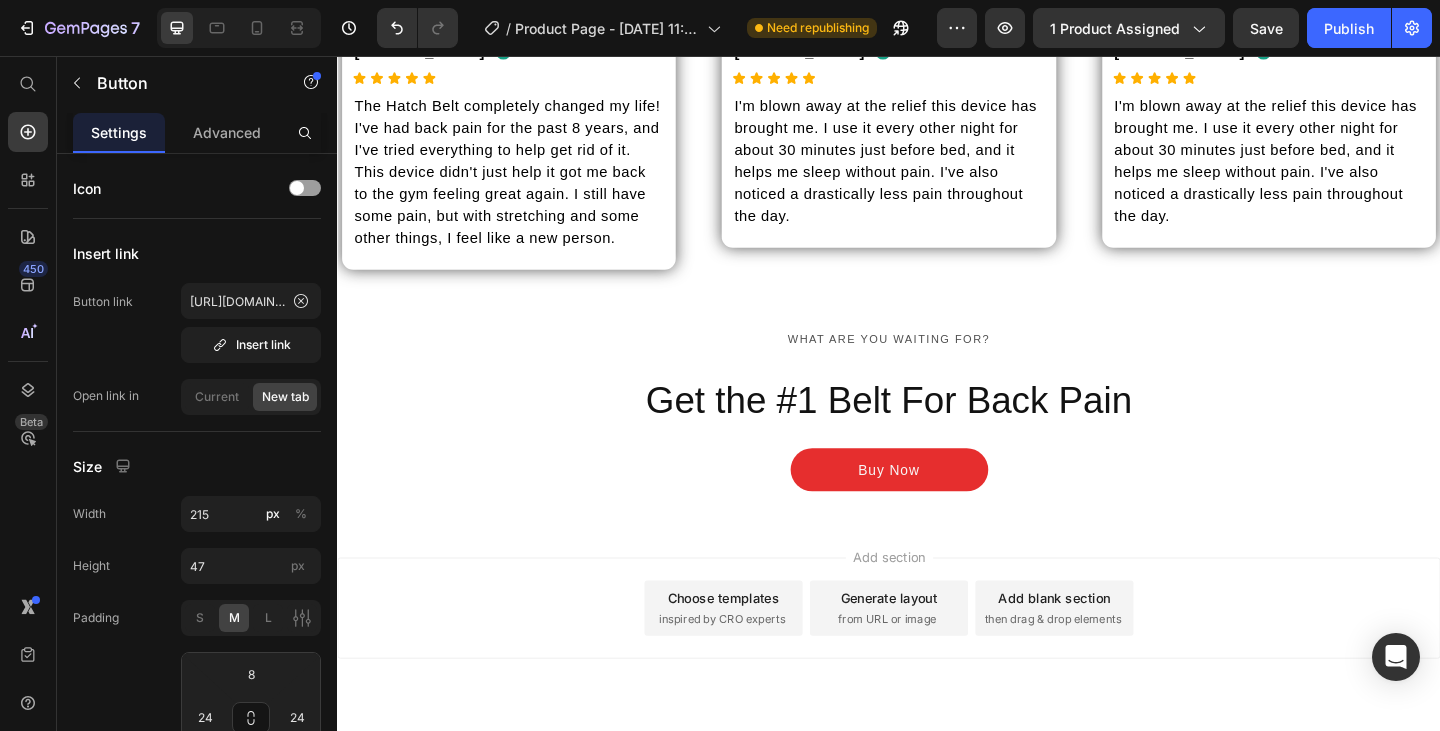 scroll, scrollTop: 11777, scrollLeft: 0, axis: vertical 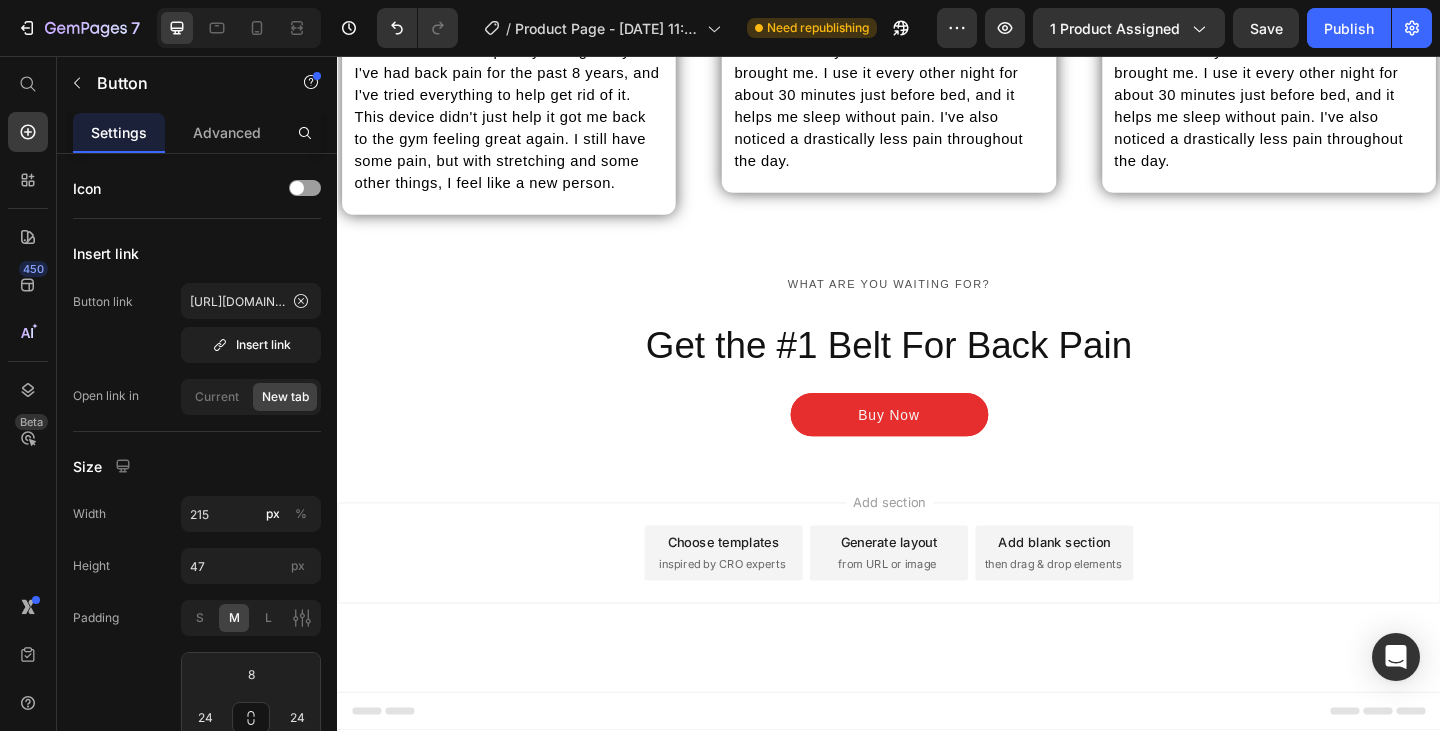 click on "Buy Now" at bounding box center (937, 446) 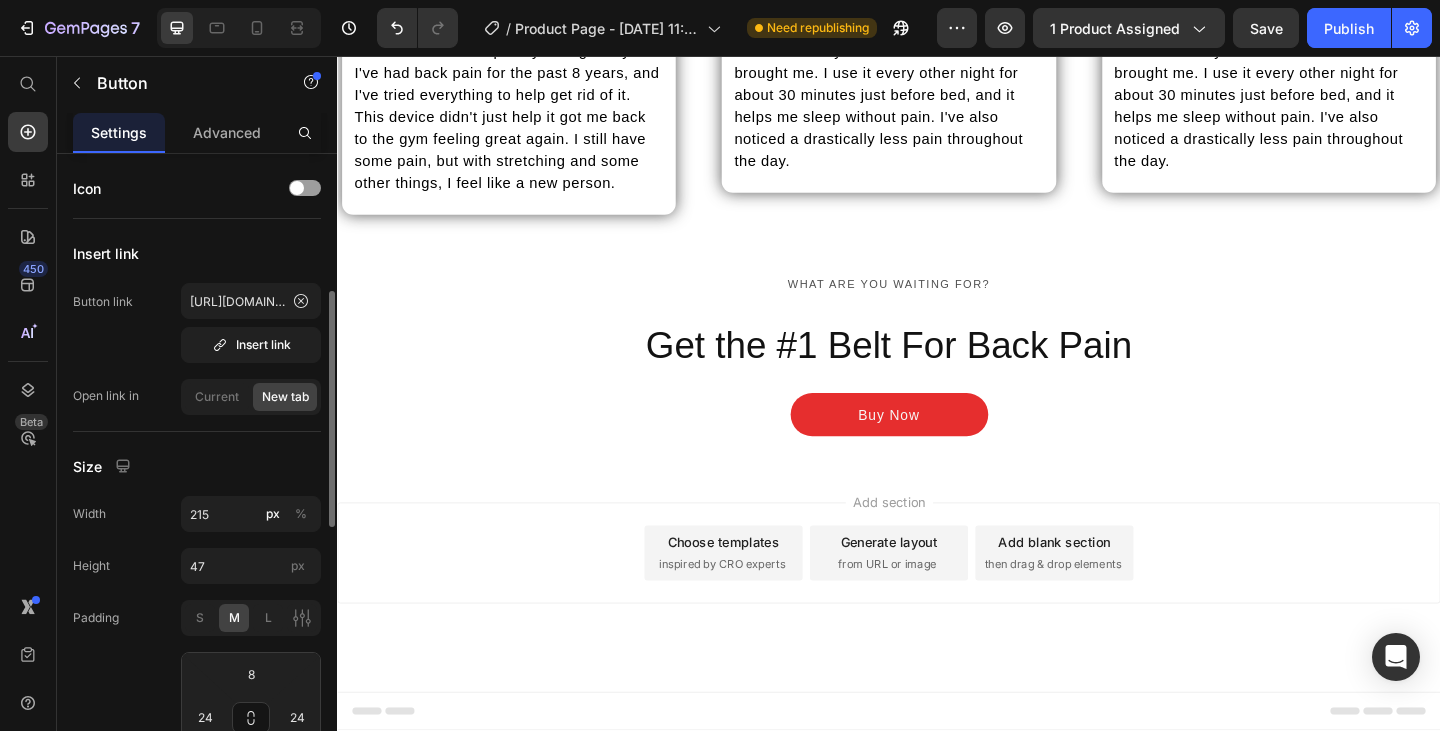 scroll, scrollTop: 100, scrollLeft: 0, axis: vertical 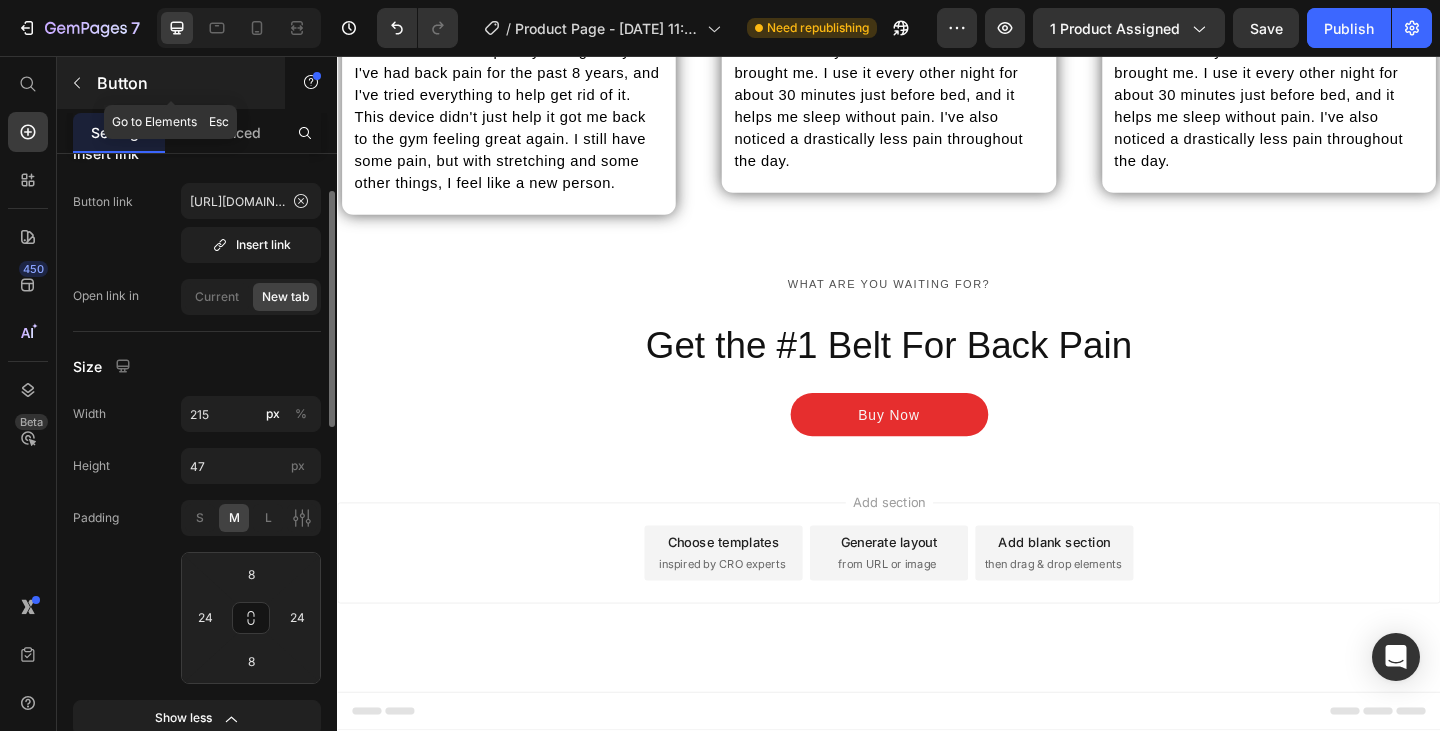 click at bounding box center (77, 83) 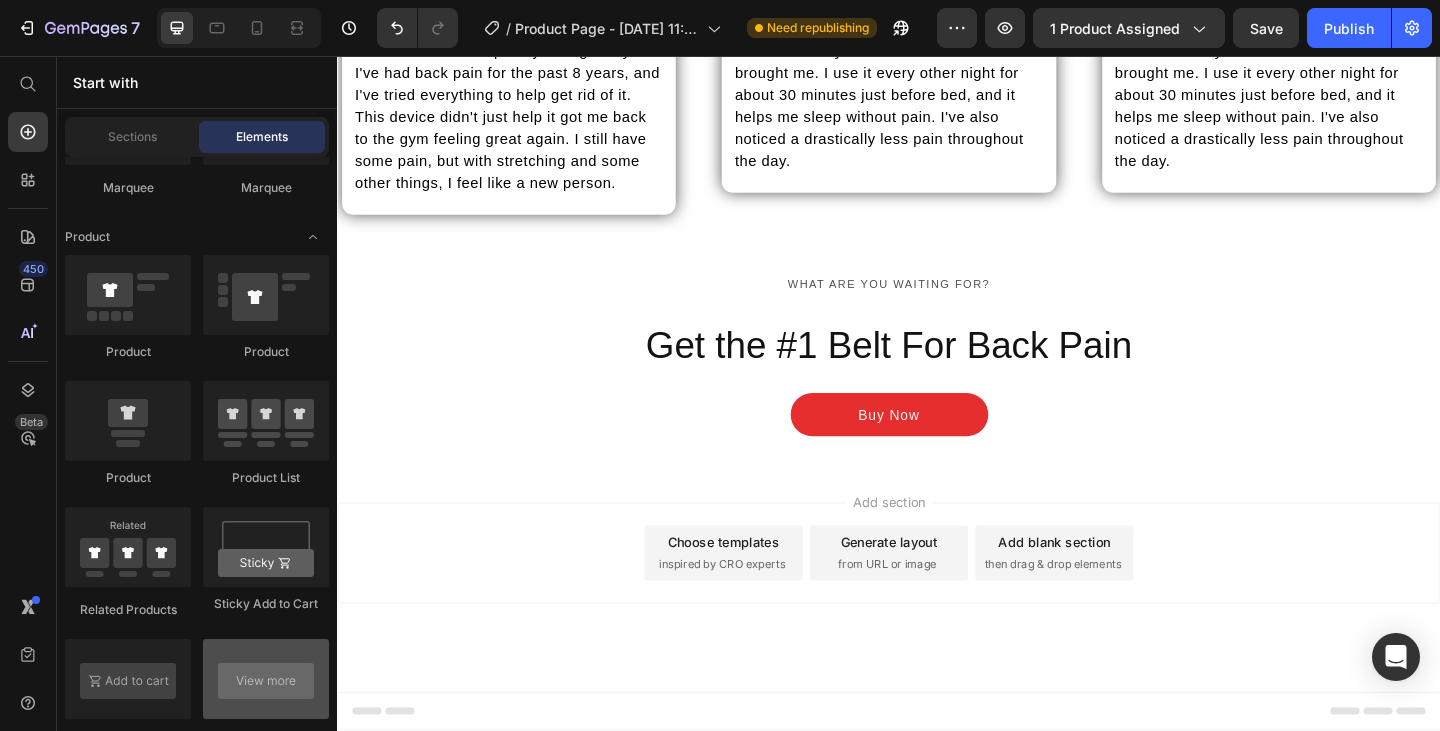 scroll, scrollTop: 2318, scrollLeft: 0, axis: vertical 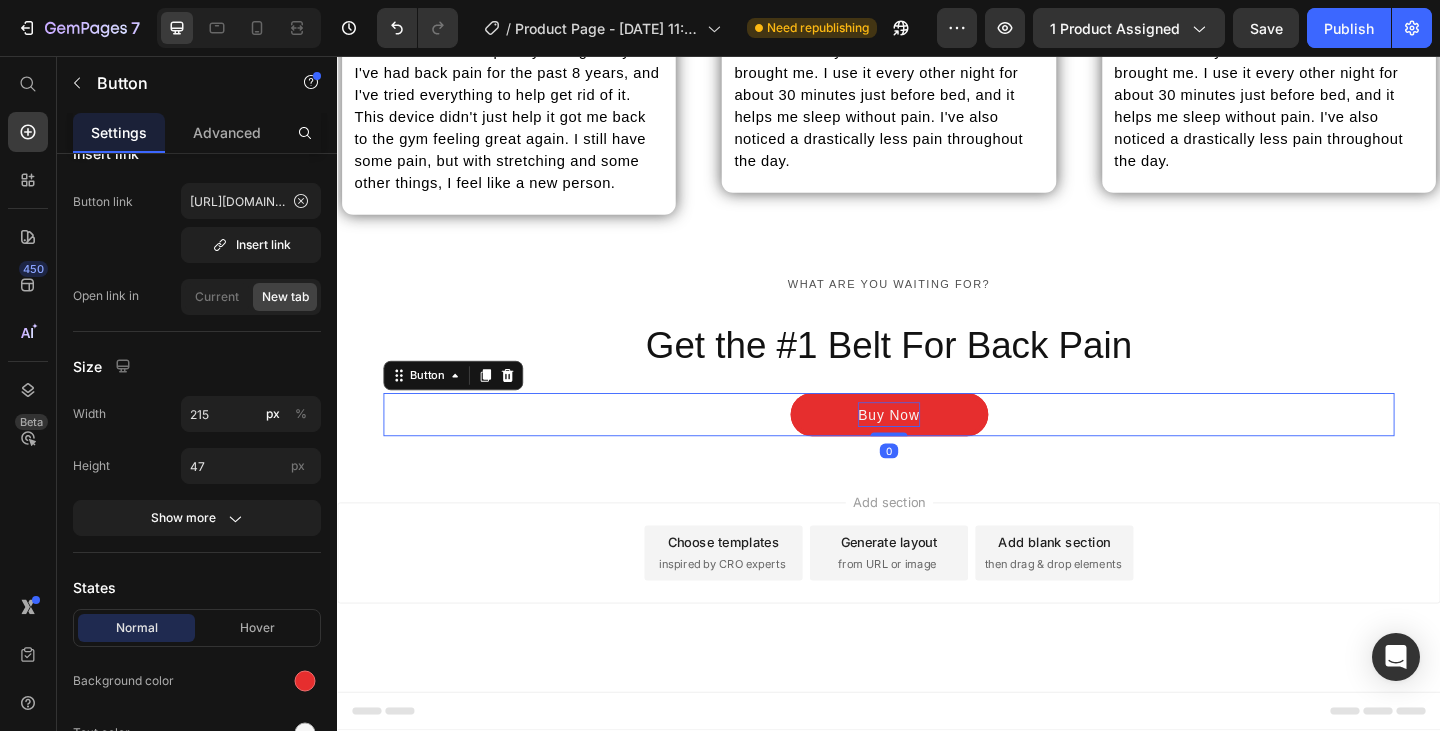 click on "Buy Now" at bounding box center (936, 446) 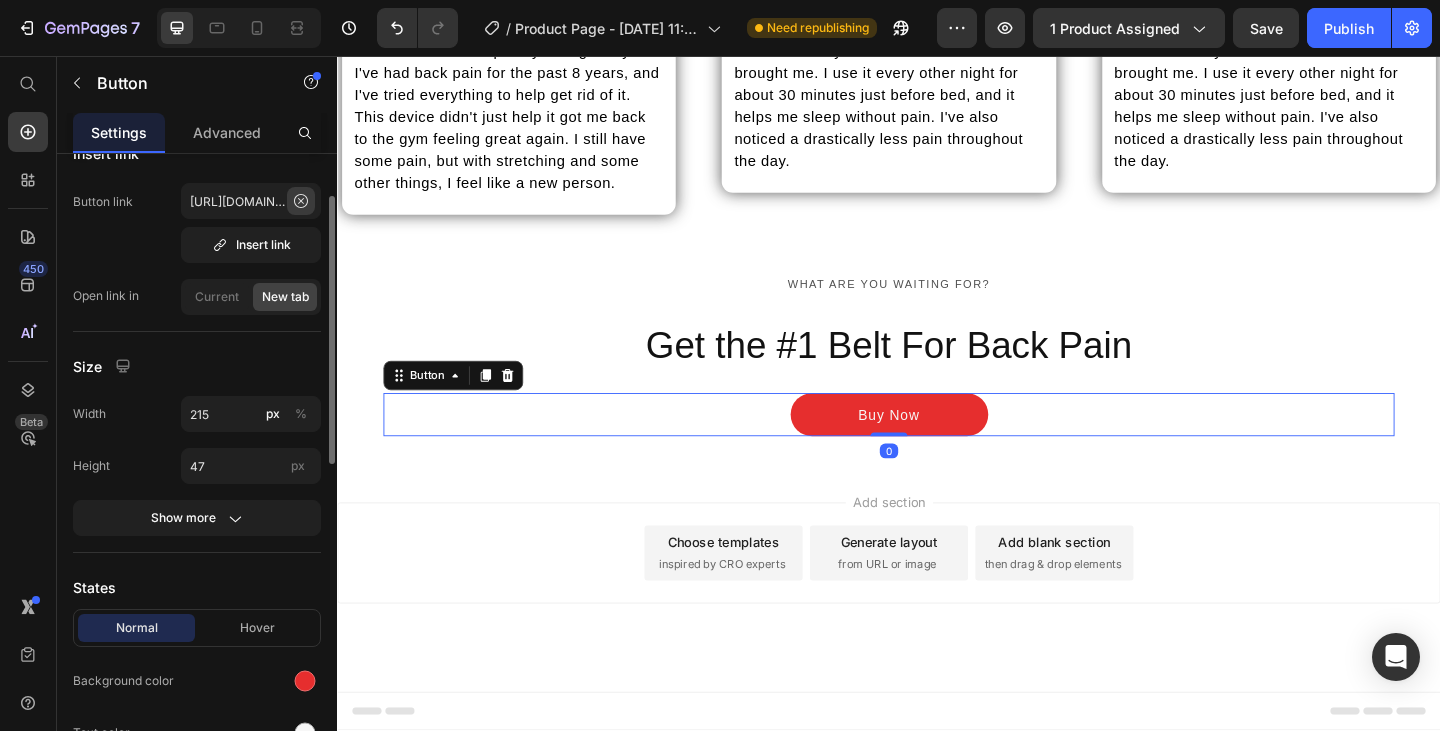 click 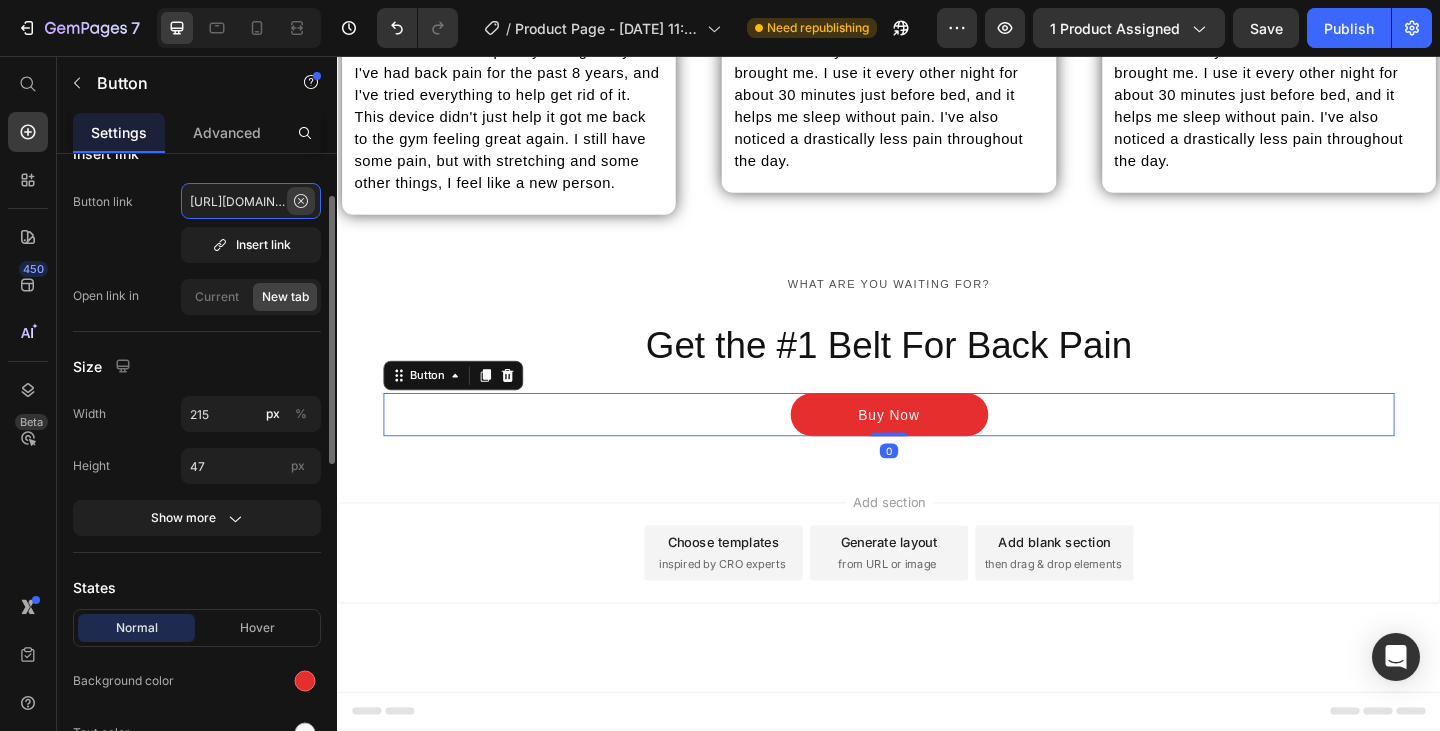 type 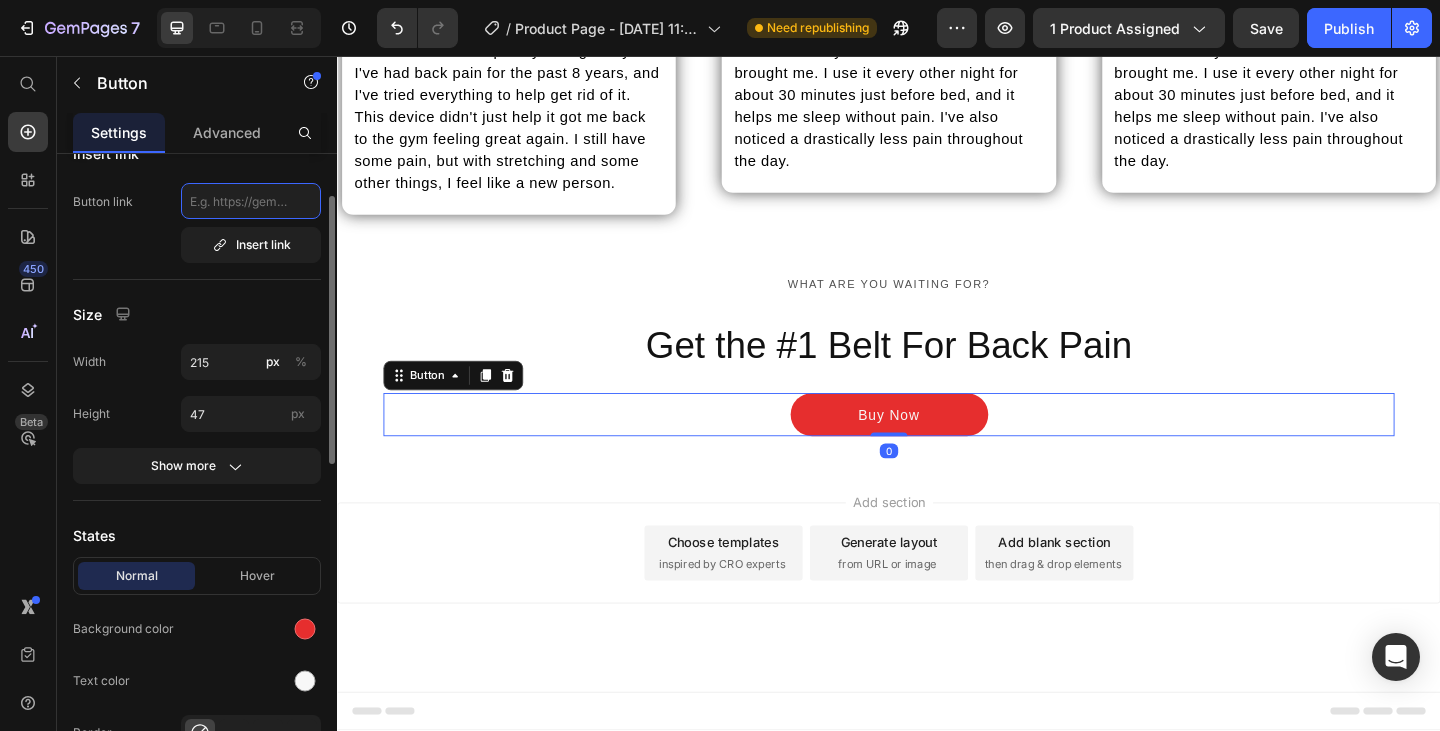 scroll, scrollTop: 0, scrollLeft: 0, axis: both 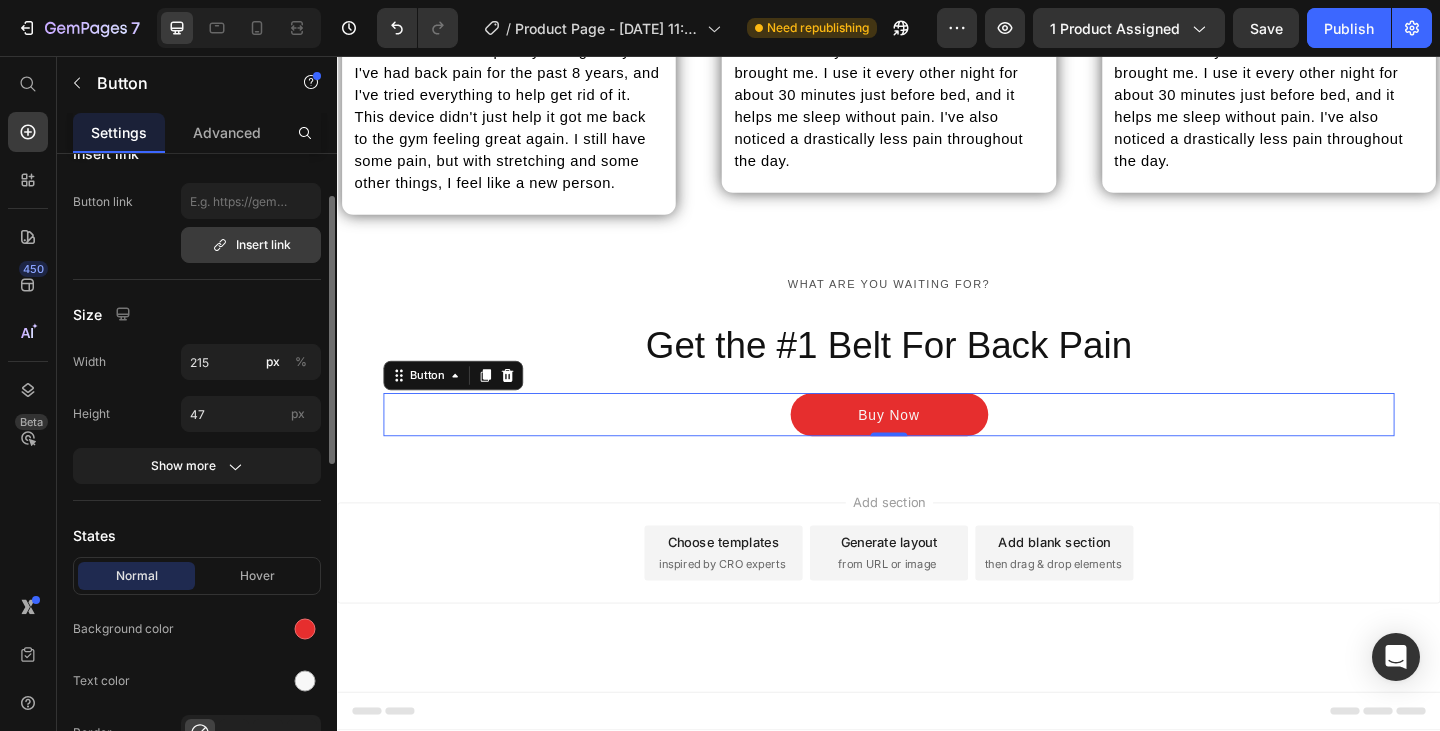 click on "Insert link" at bounding box center (251, 245) 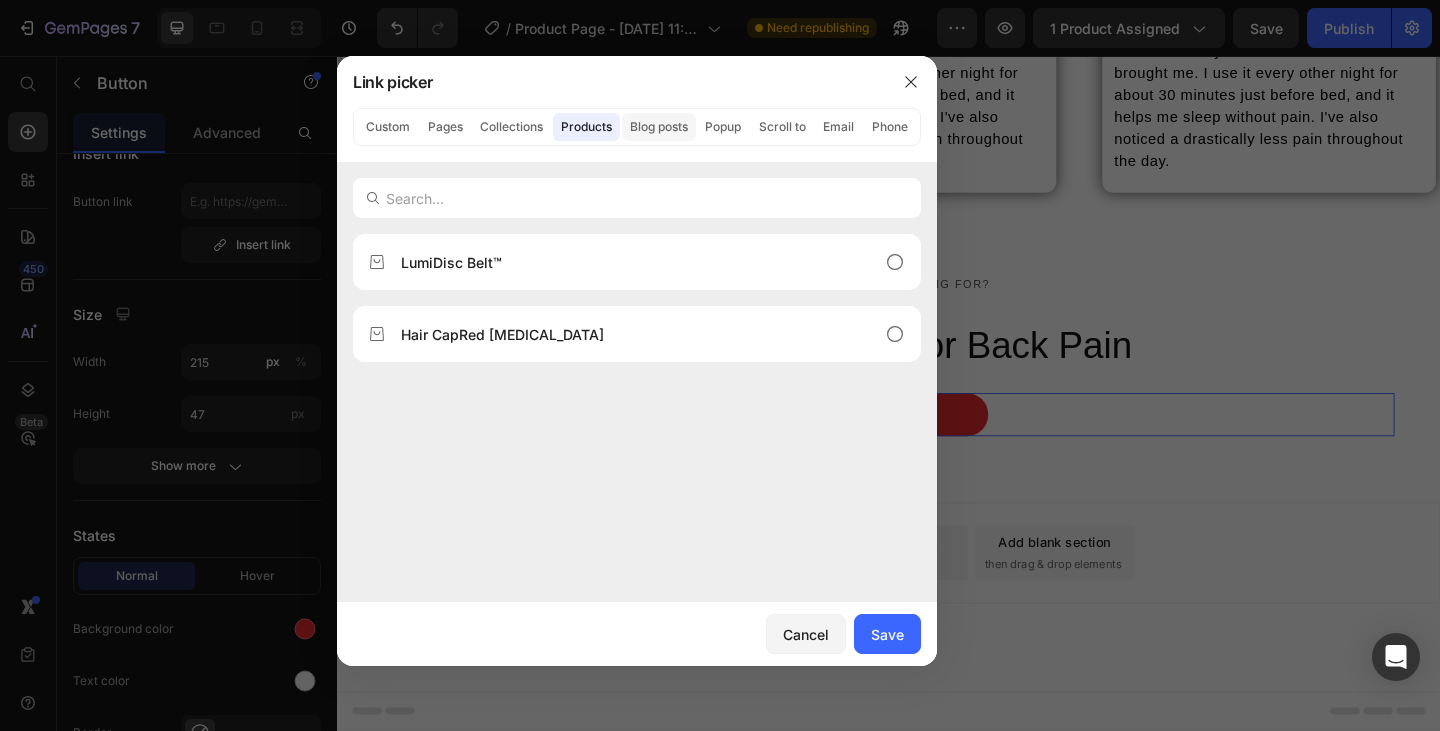click on "Blog posts" 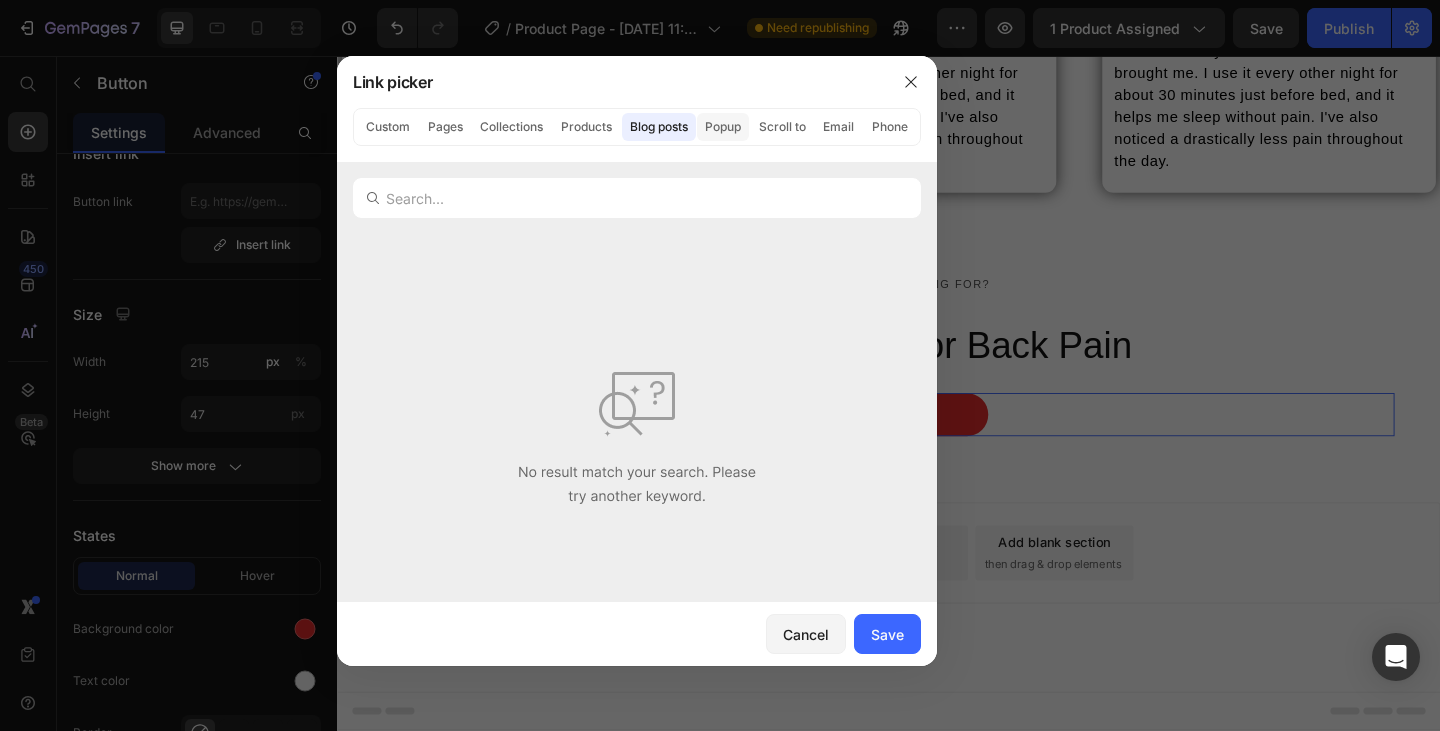click on "Popup" 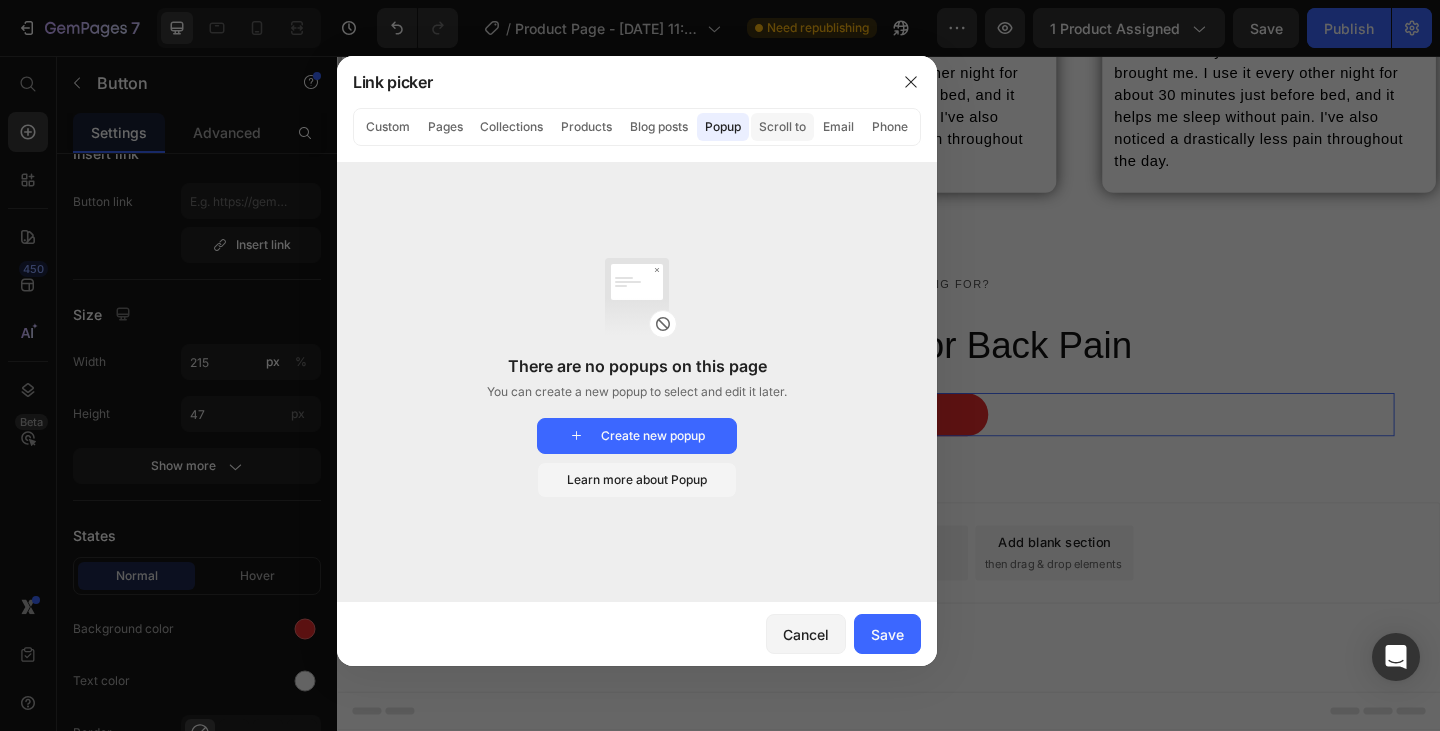 click on "Scroll to" 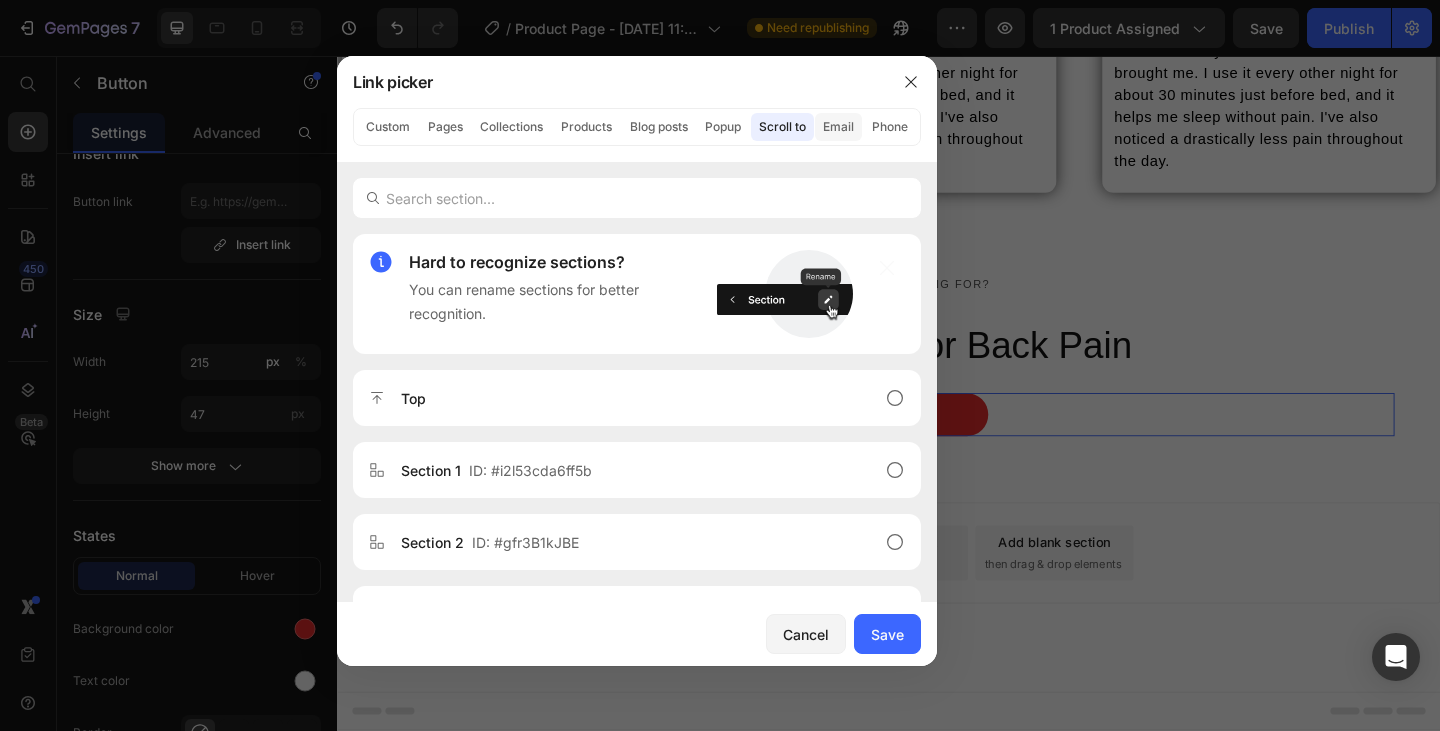 click on "Email" 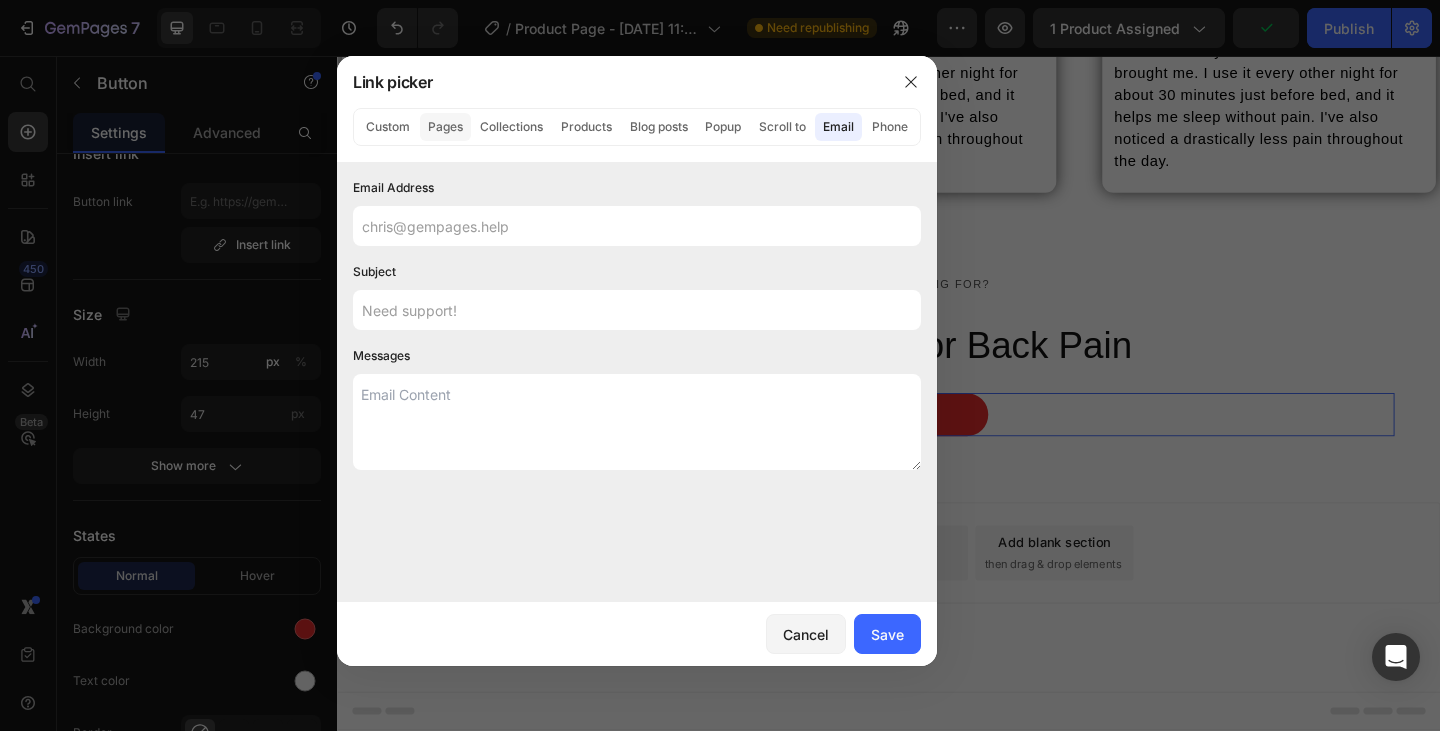 click on "Pages" 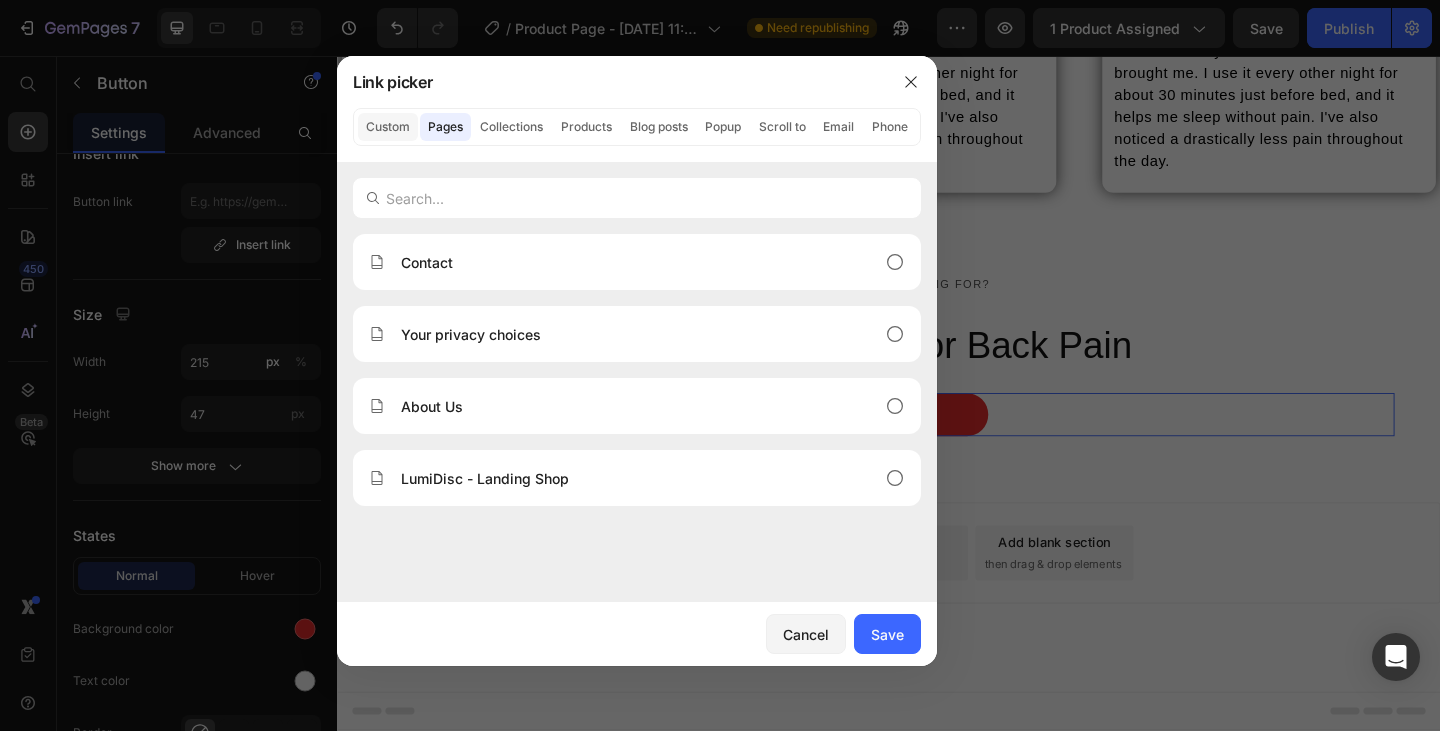click on "Custom" 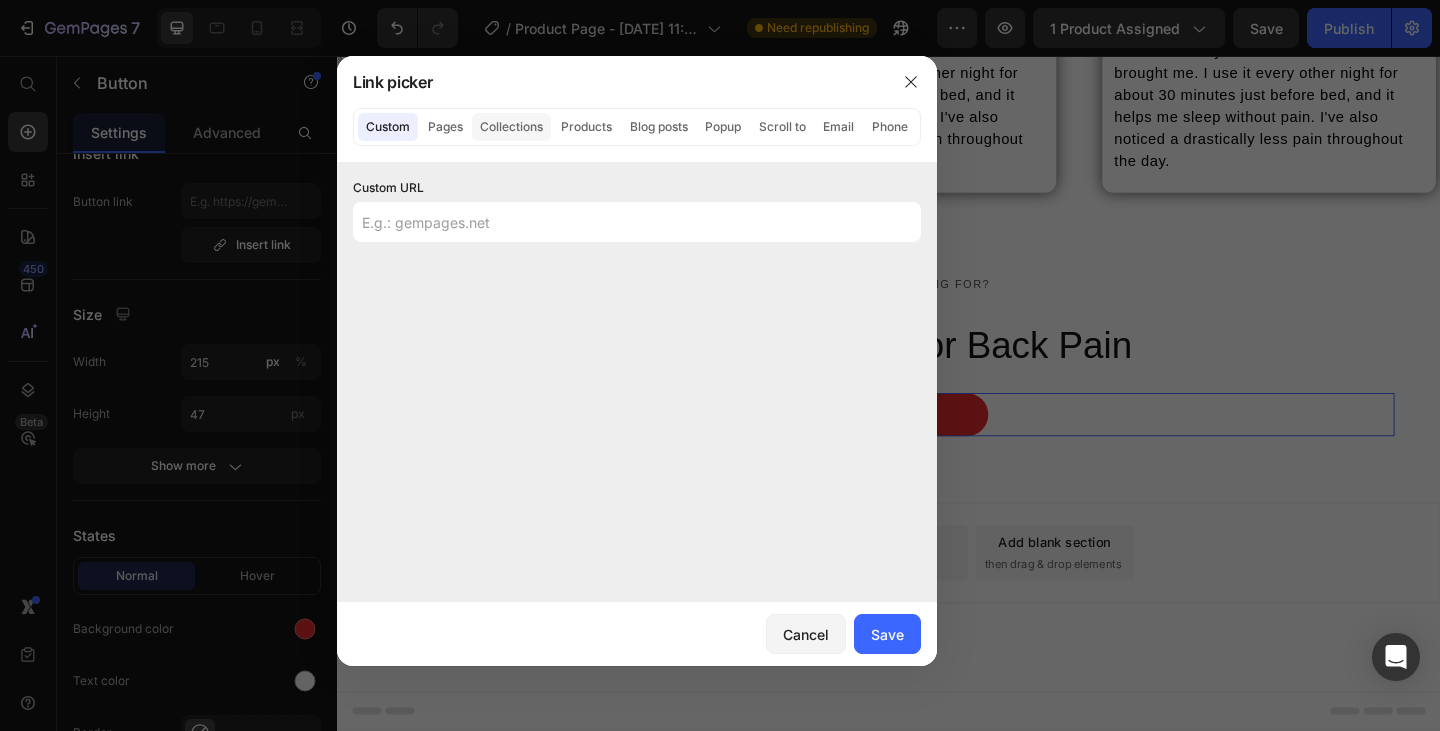 click on "Collections" 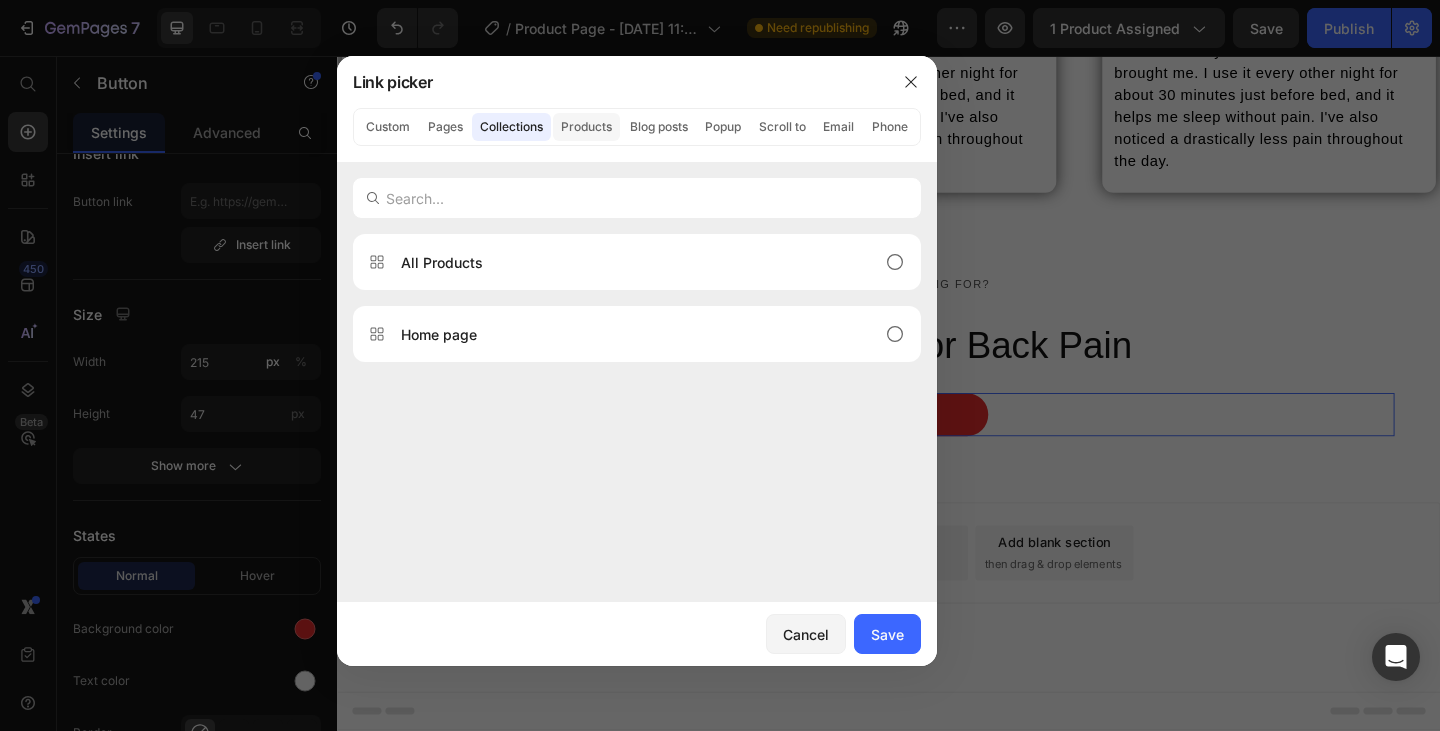 click on "Products" 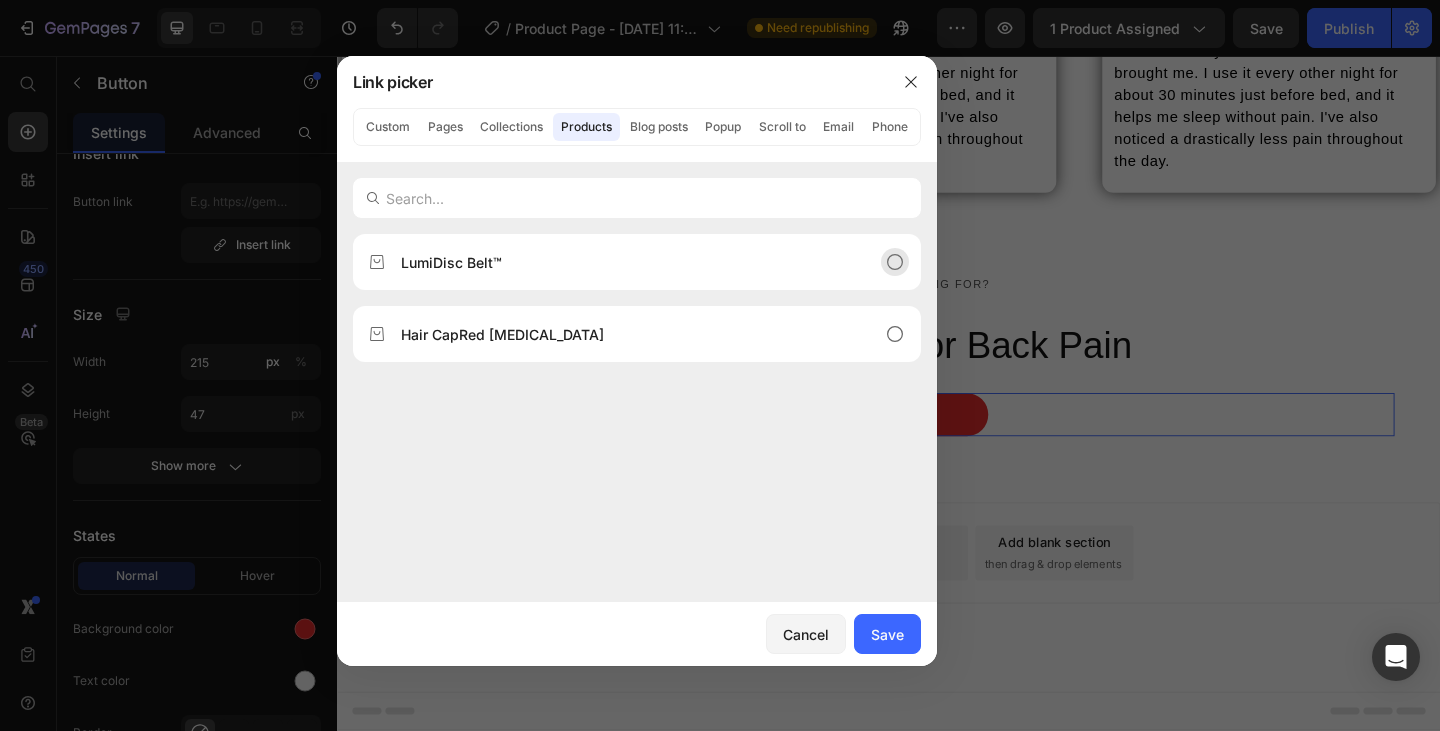 click on "LumiDisc Belt™" at bounding box center [621, 262] 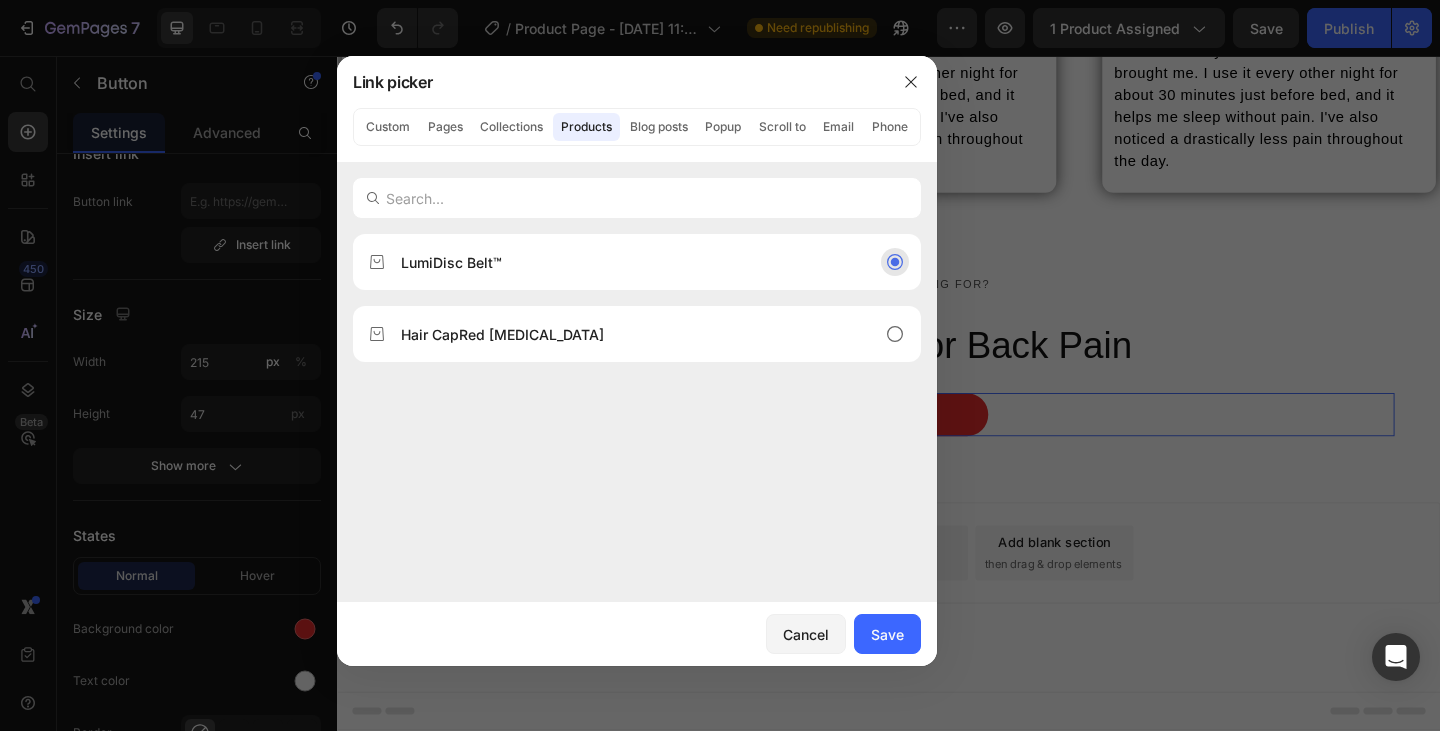 click 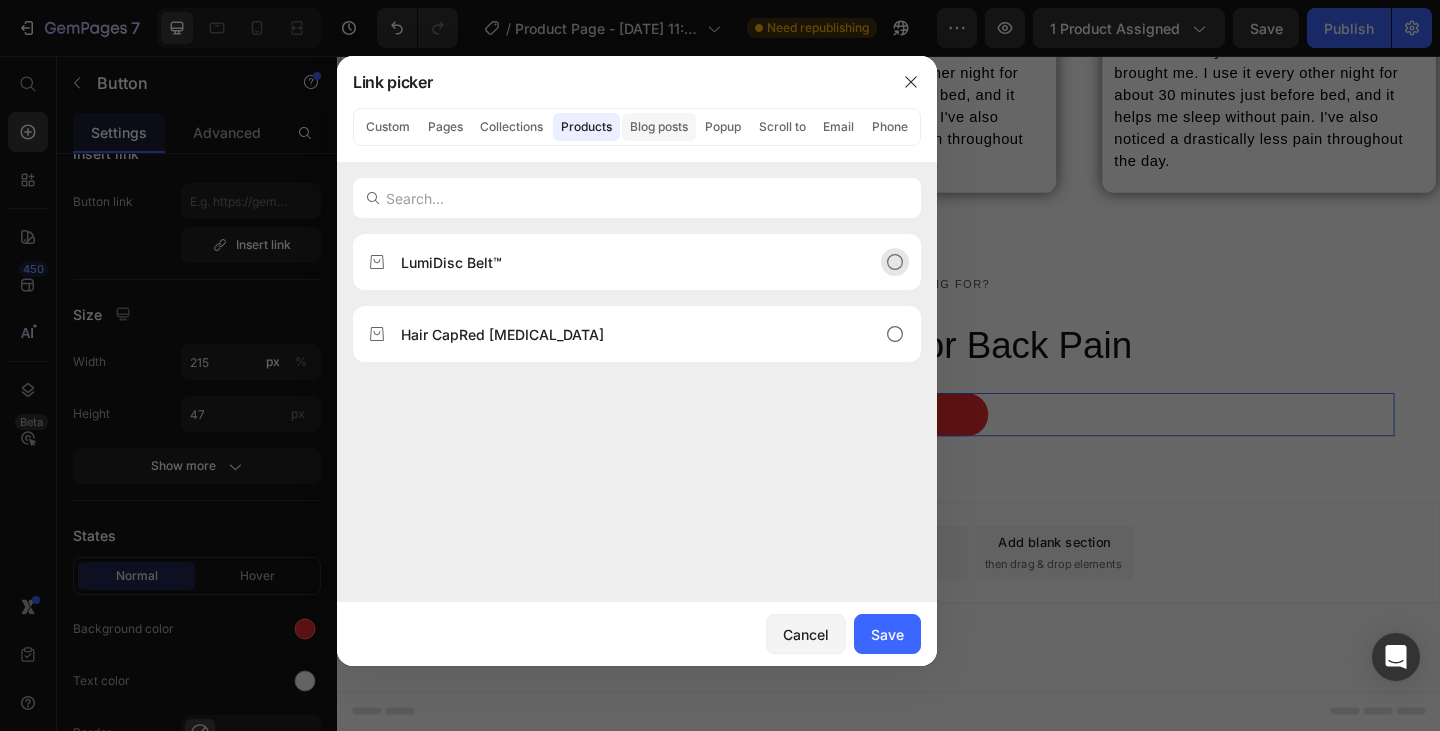 click on "Blog posts" 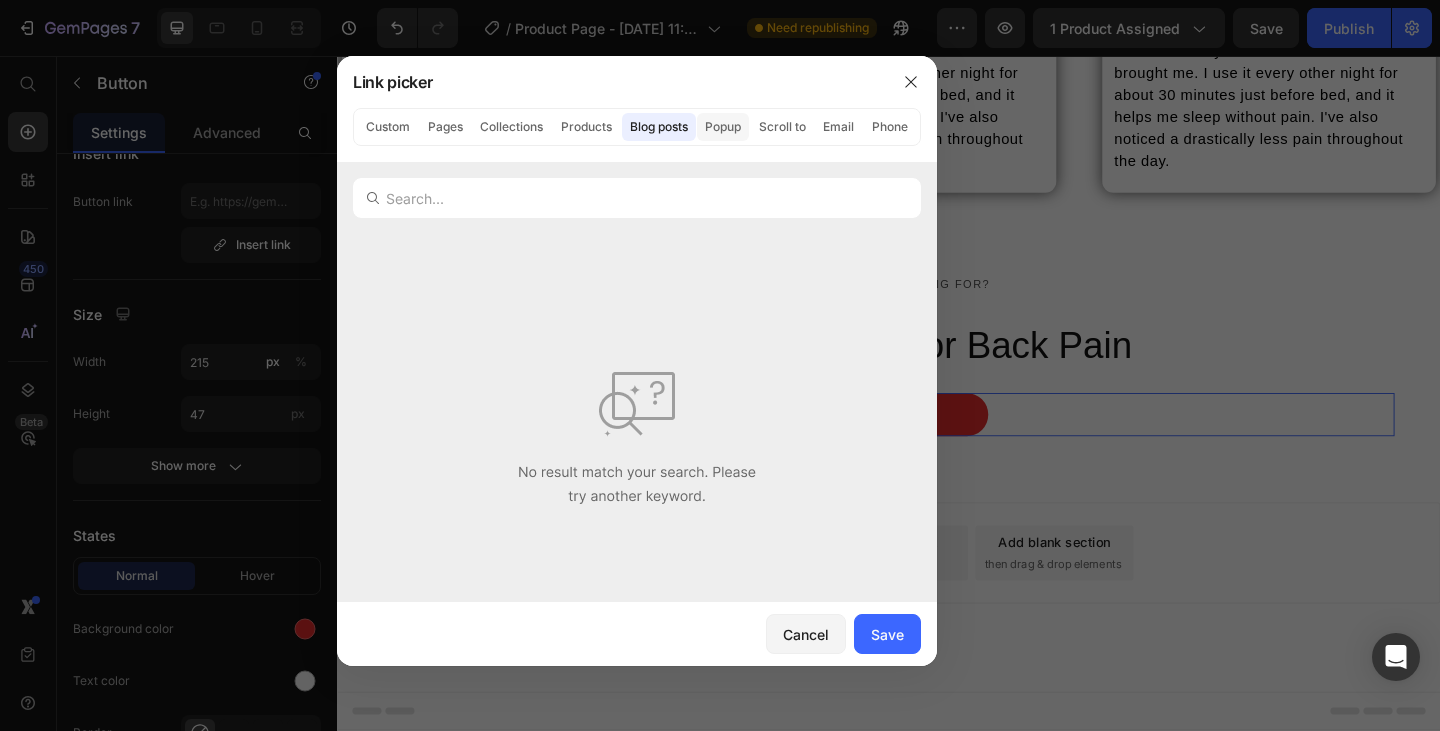 click on "Popup" 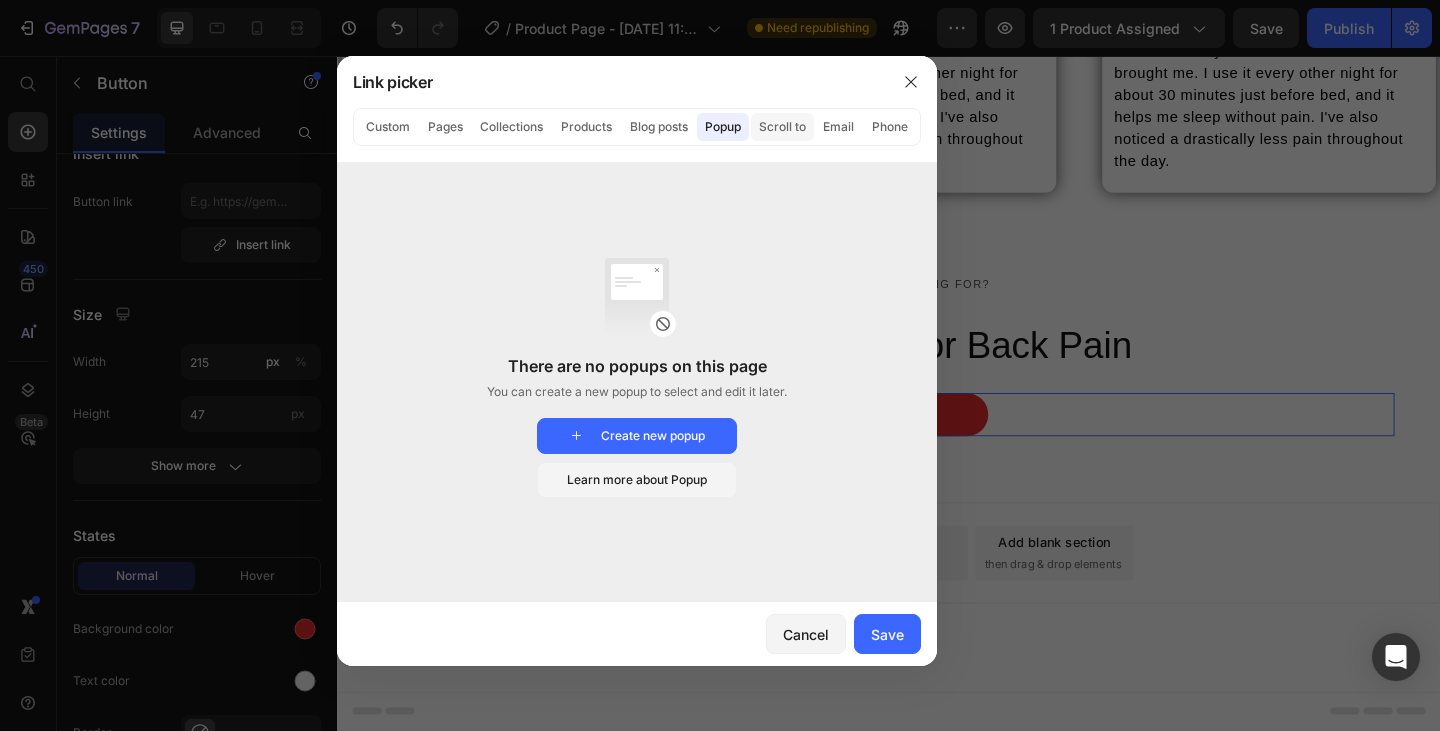 click on "Scroll to" 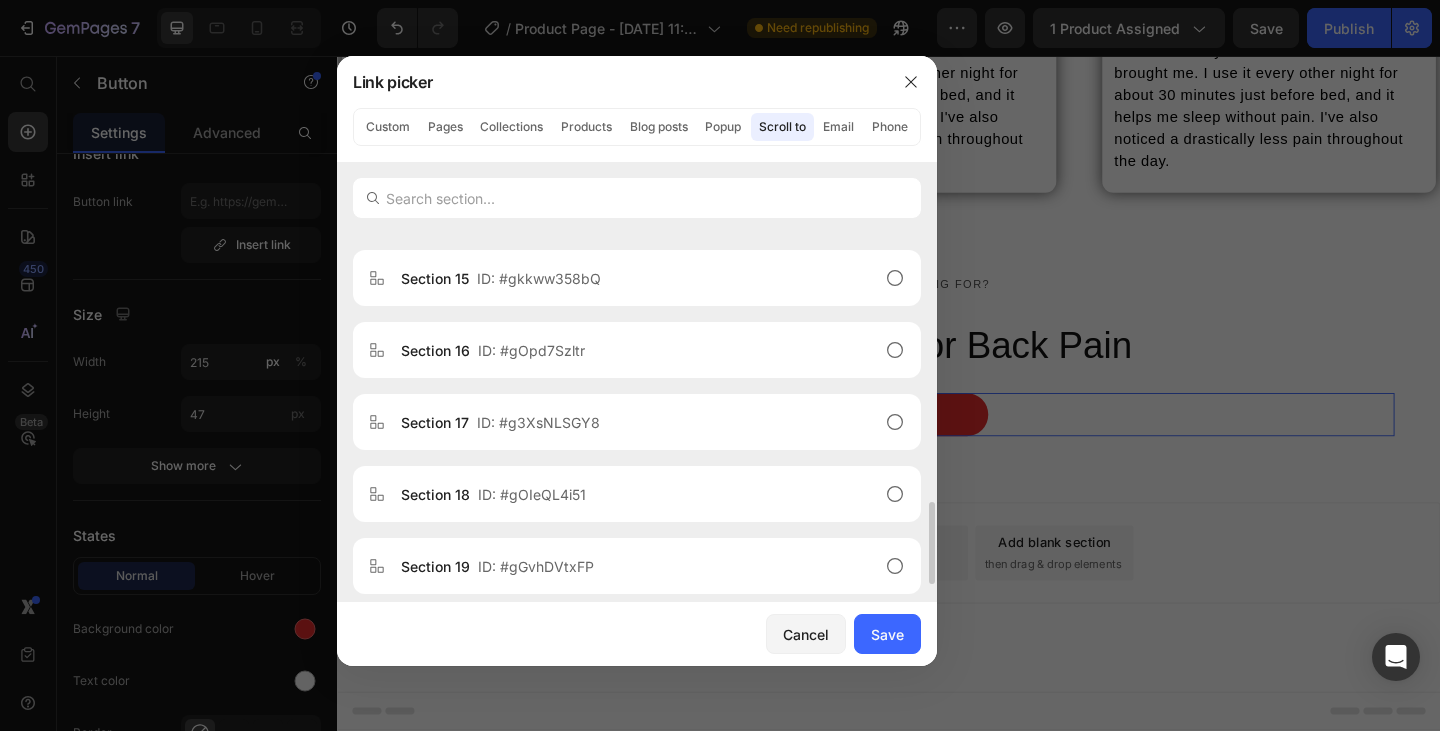 scroll, scrollTop: 1280, scrollLeft: 0, axis: vertical 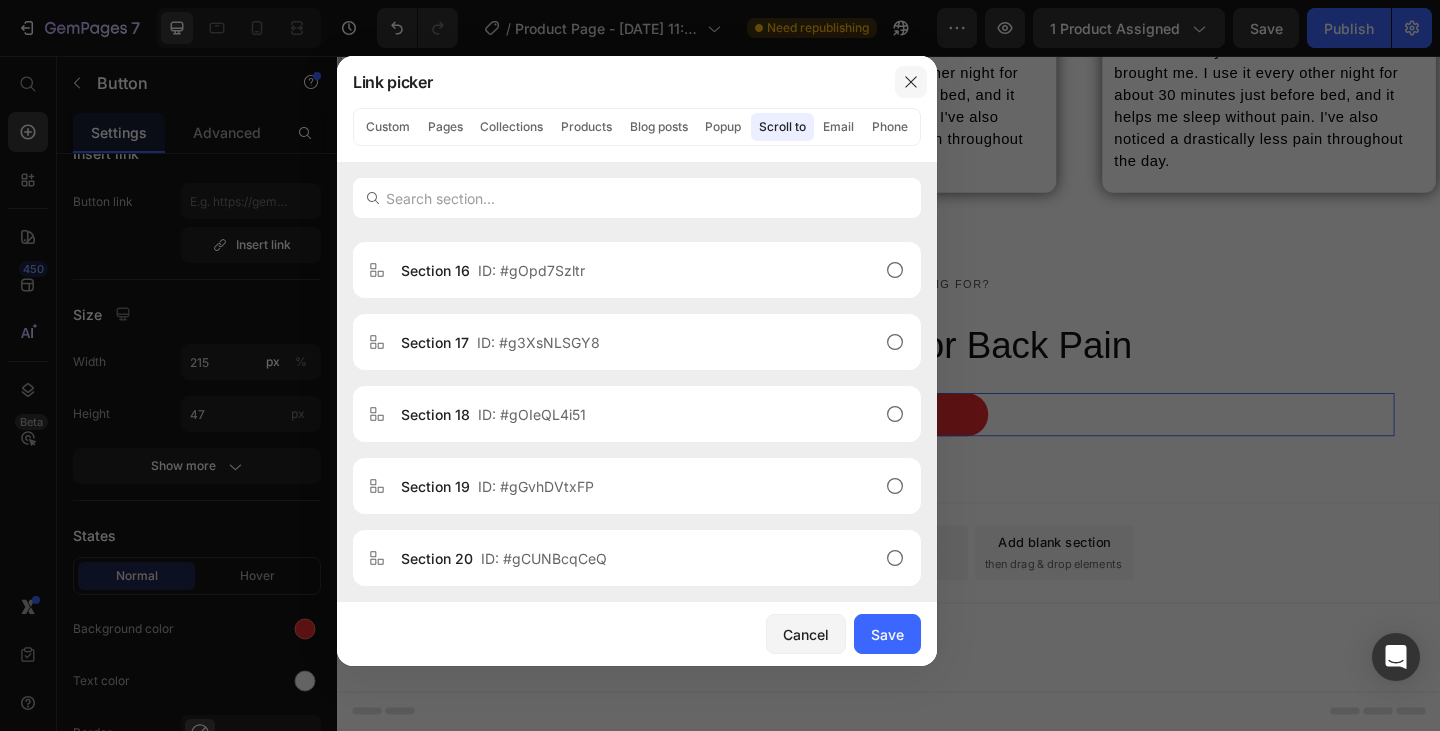 click 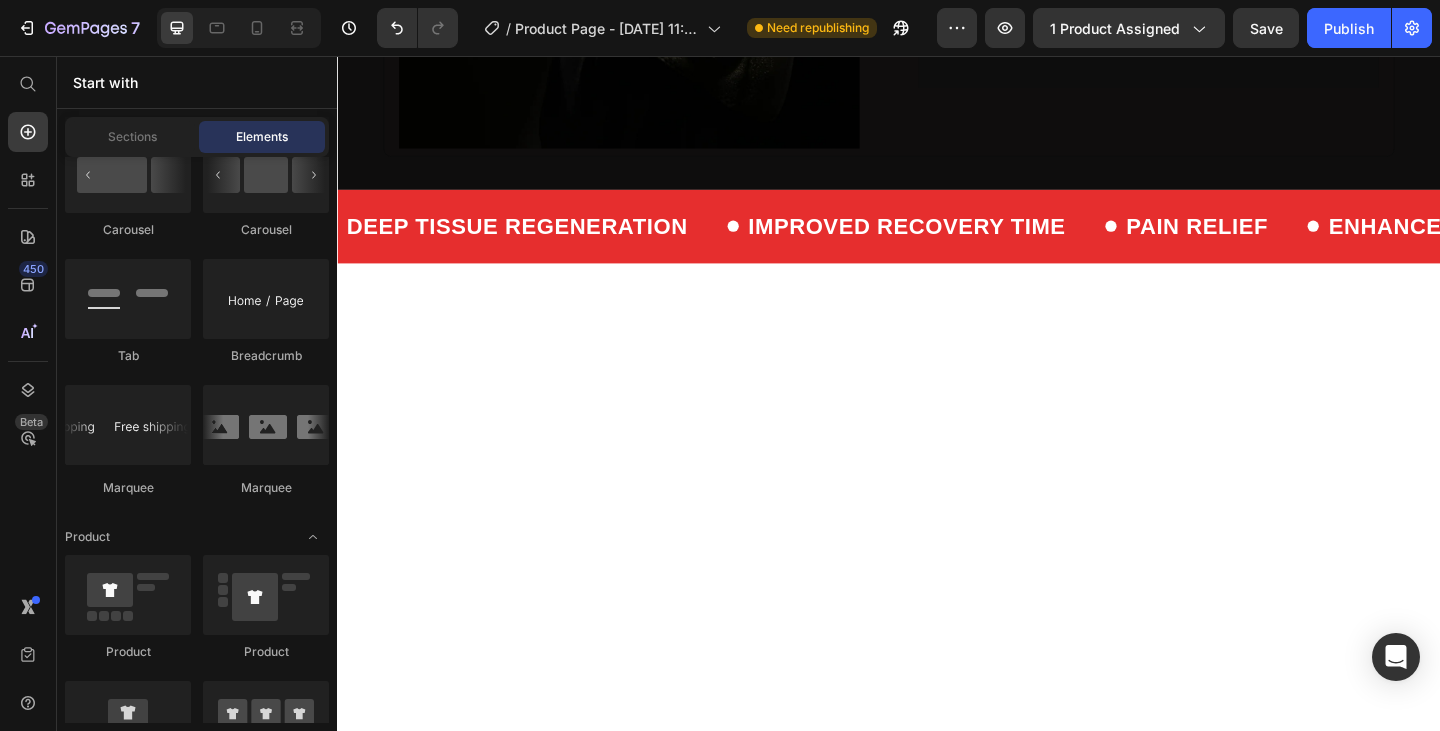 scroll, scrollTop: 0, scrollLeft: 0, axis: both 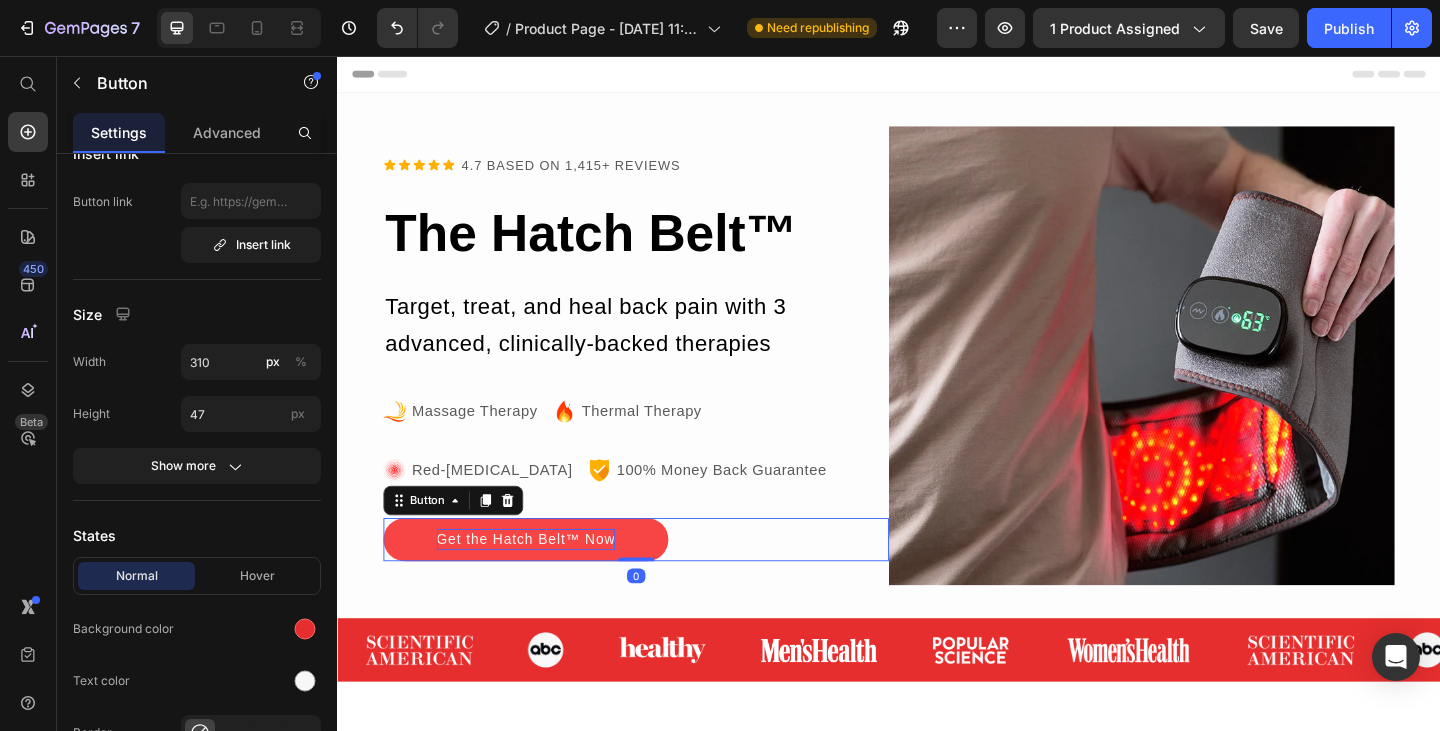 click on "Get the Hatch Belt™ Now" at bounding box center (542, 582) 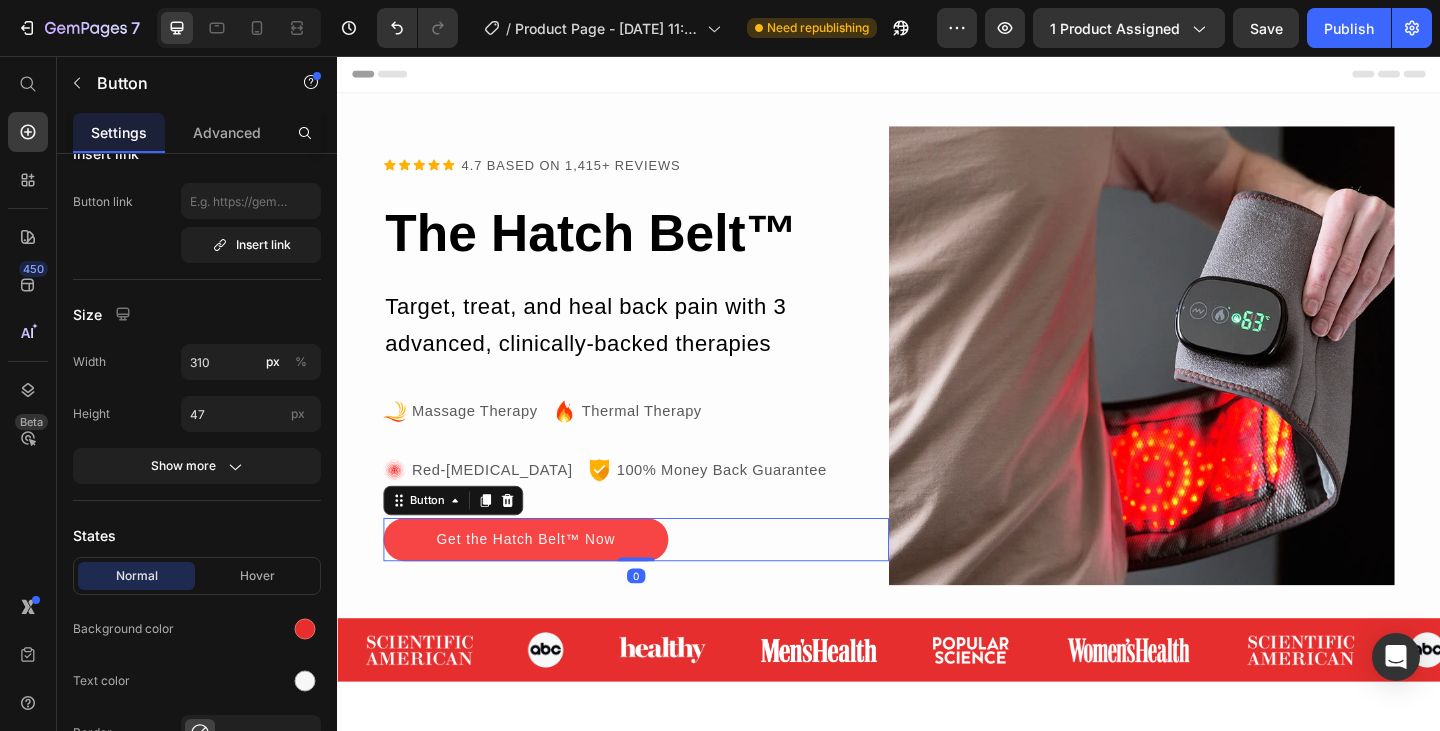 click on "Get the Hatch Belt™ Now" at bounding box center [542, 582] 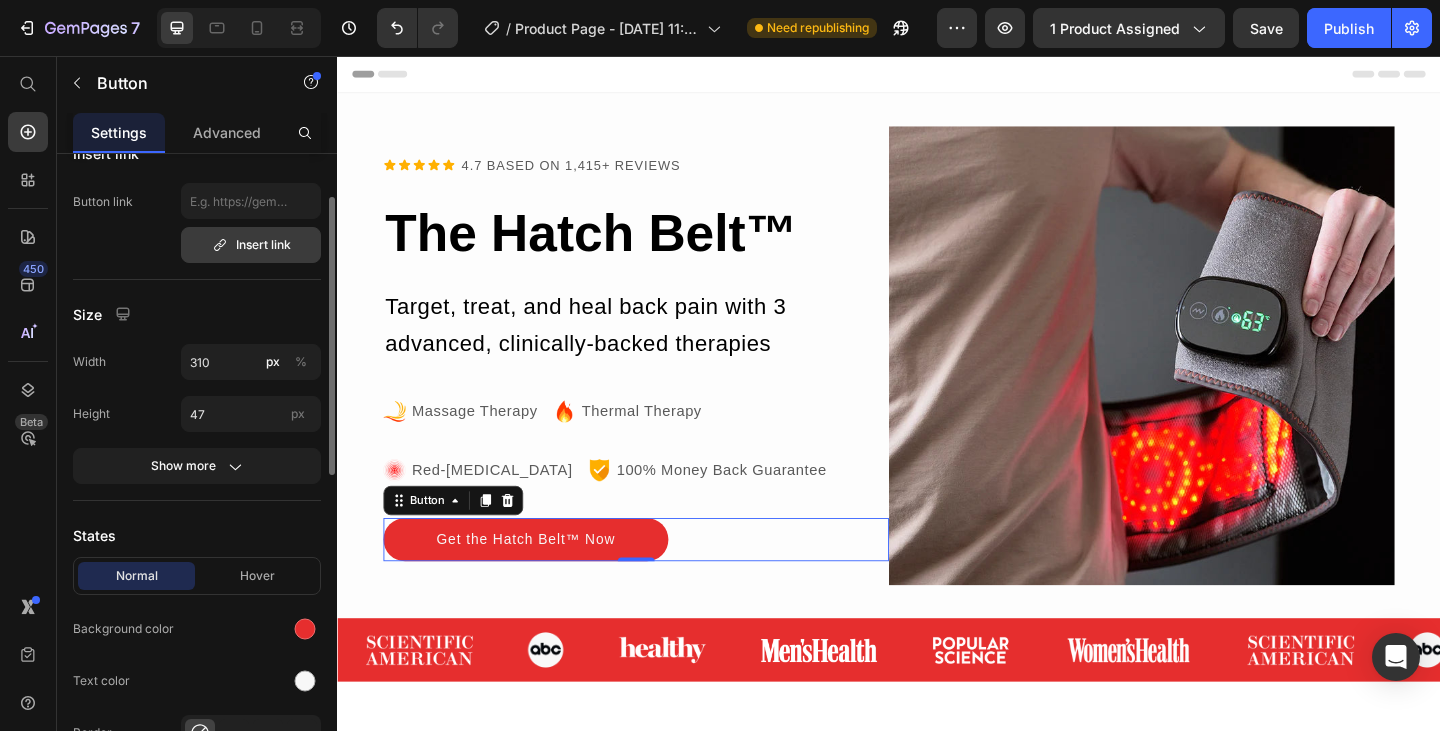 click on "Insert link" at bounding box center [251, 245] 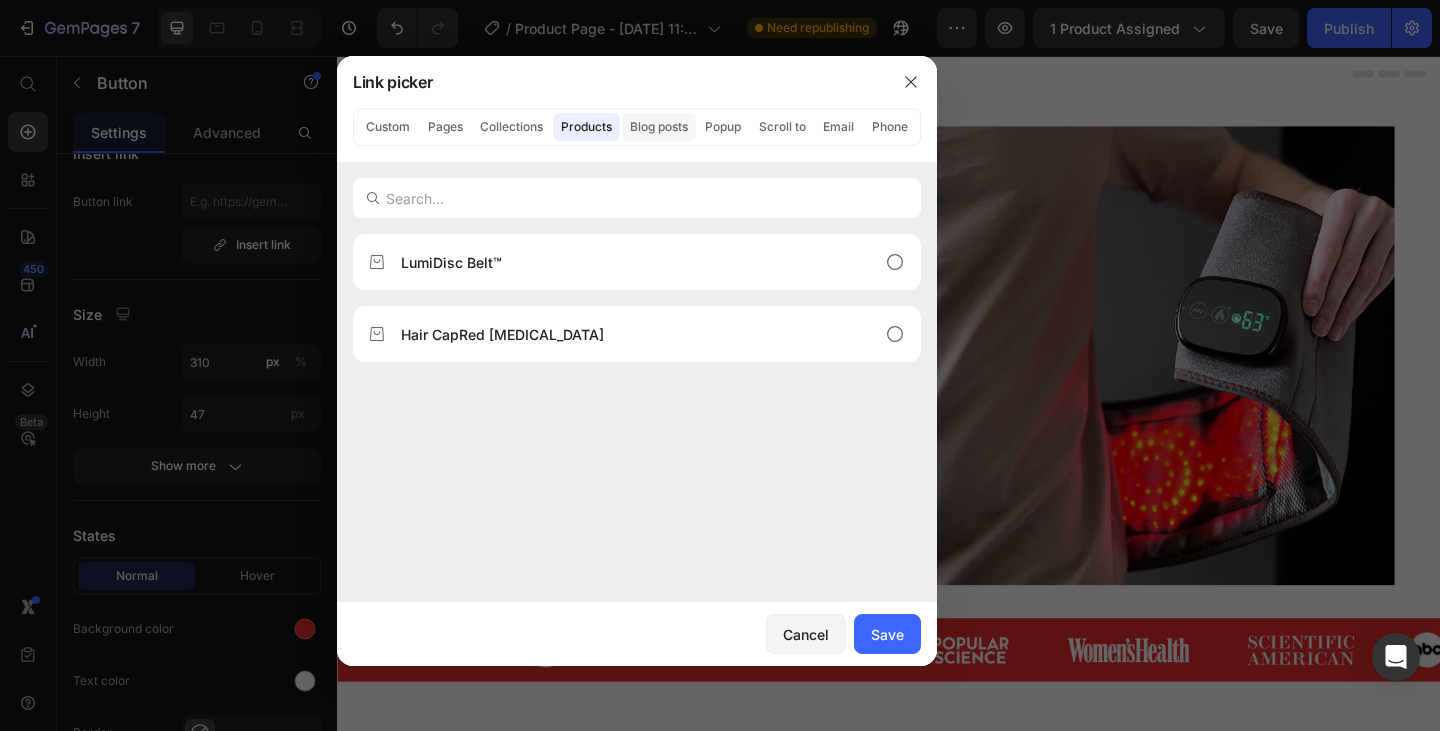 click on "Blog posts" 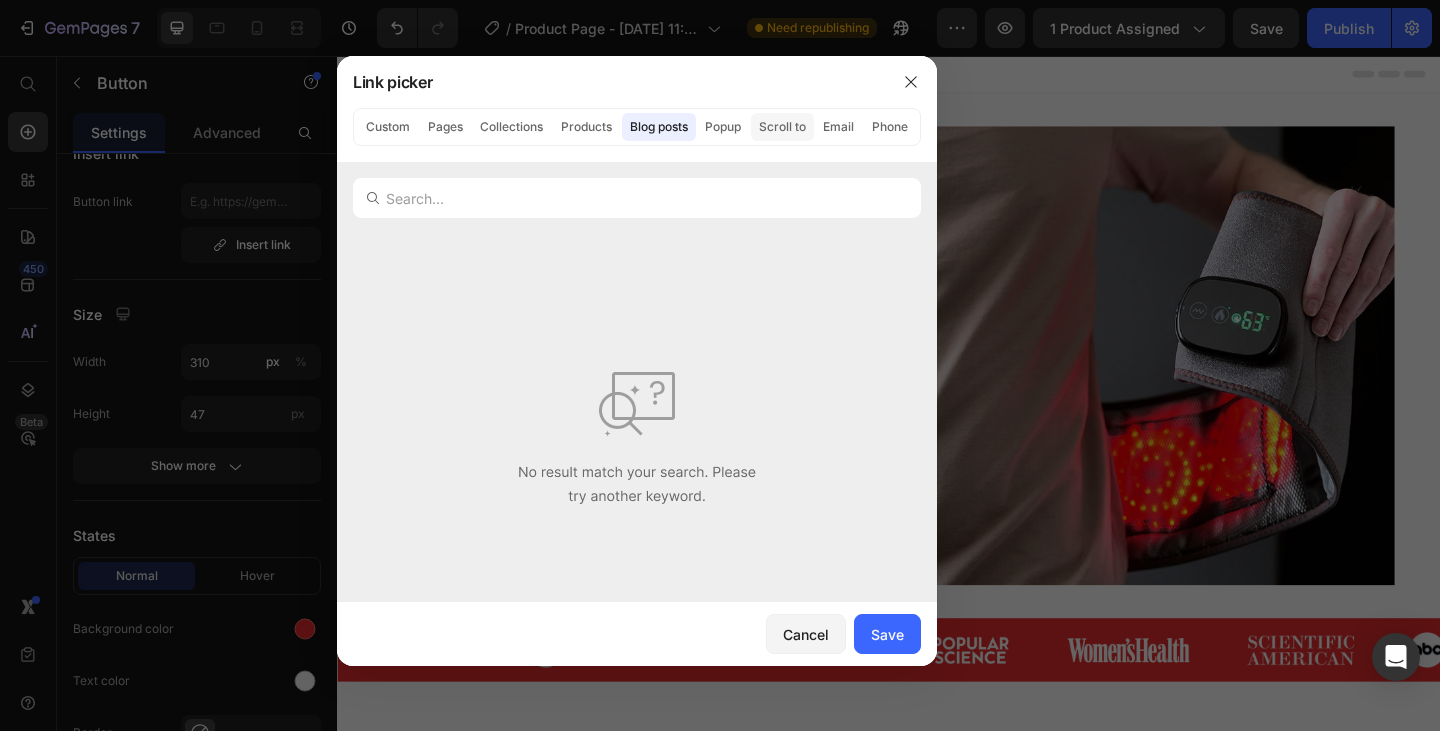 click on "Scroll to" 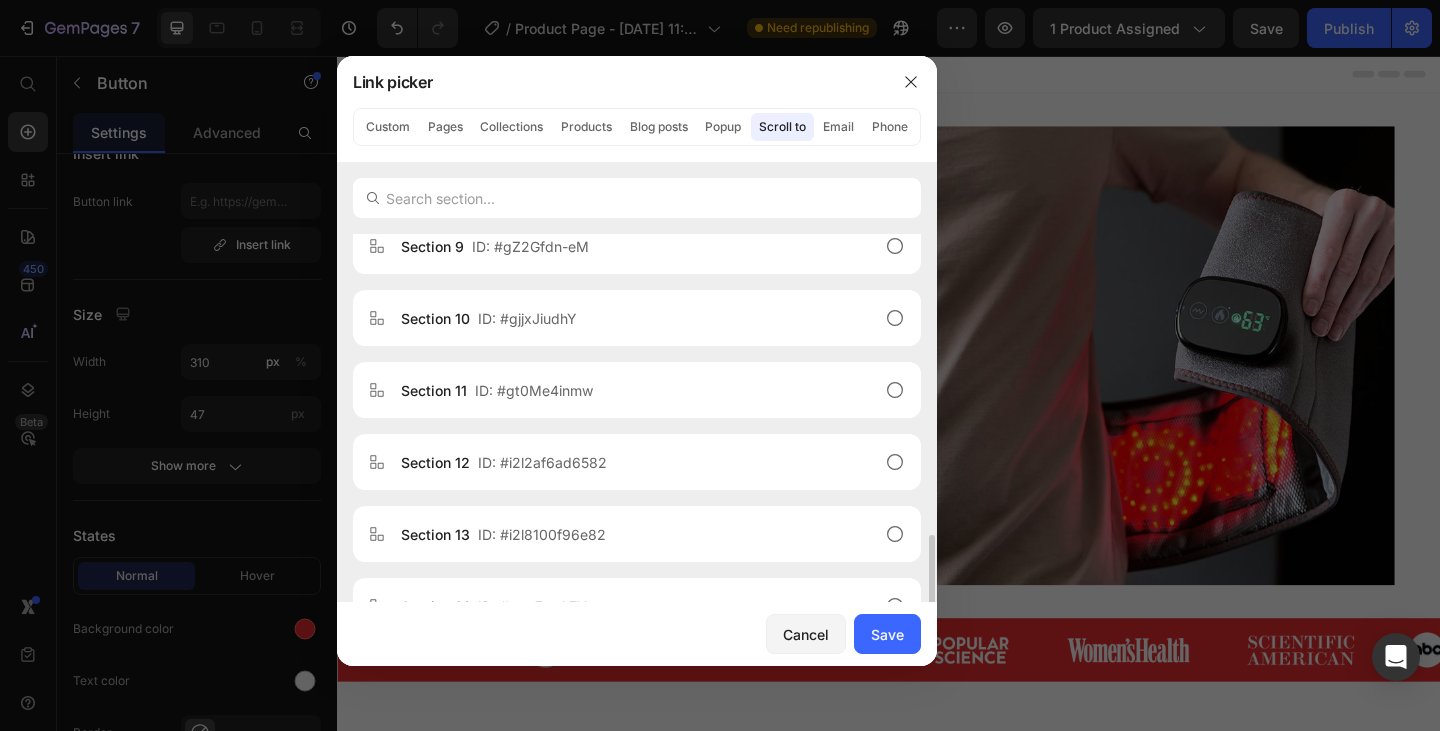 scroll, scrollTop: 900, scrollLeft: 0, axis: vertical 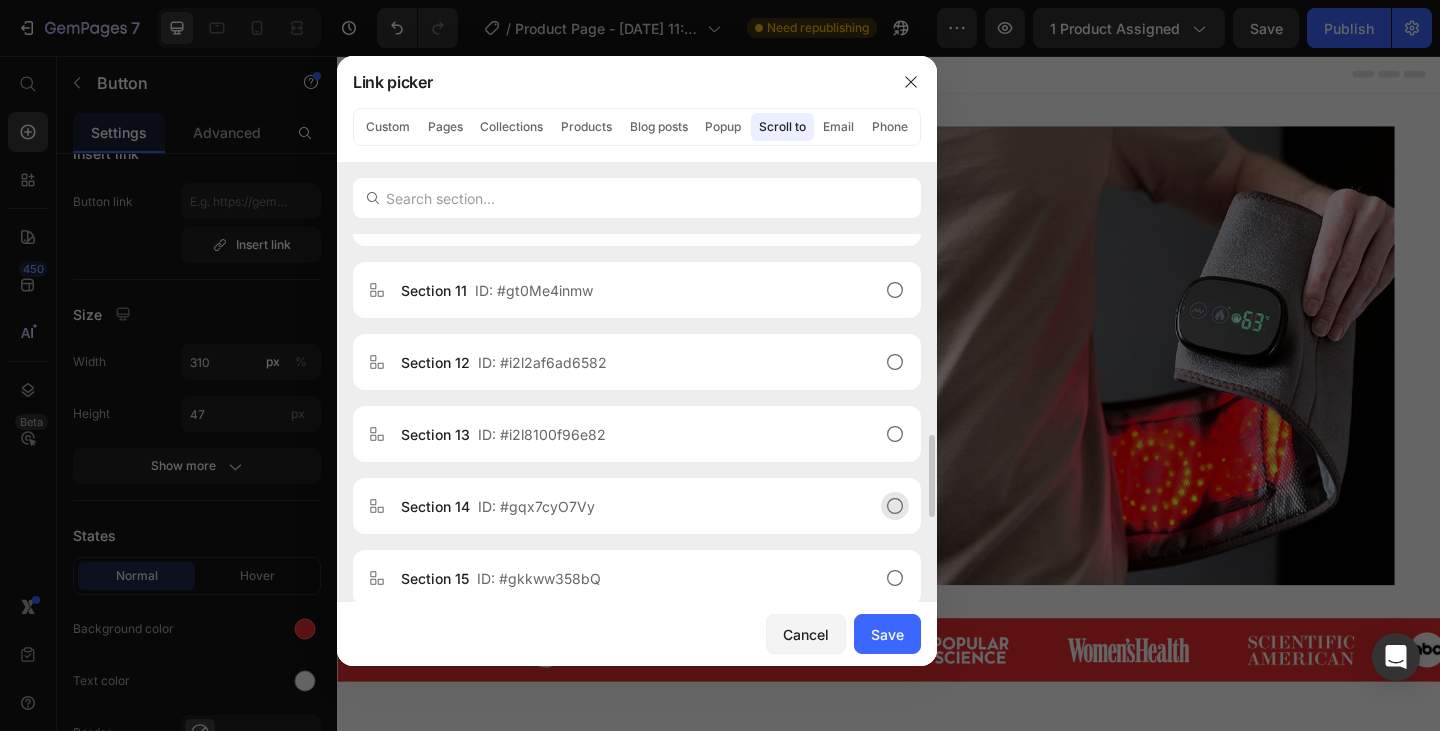 click on "ID: #gqx7cyO7Vy" at bounding box center [536, 506] 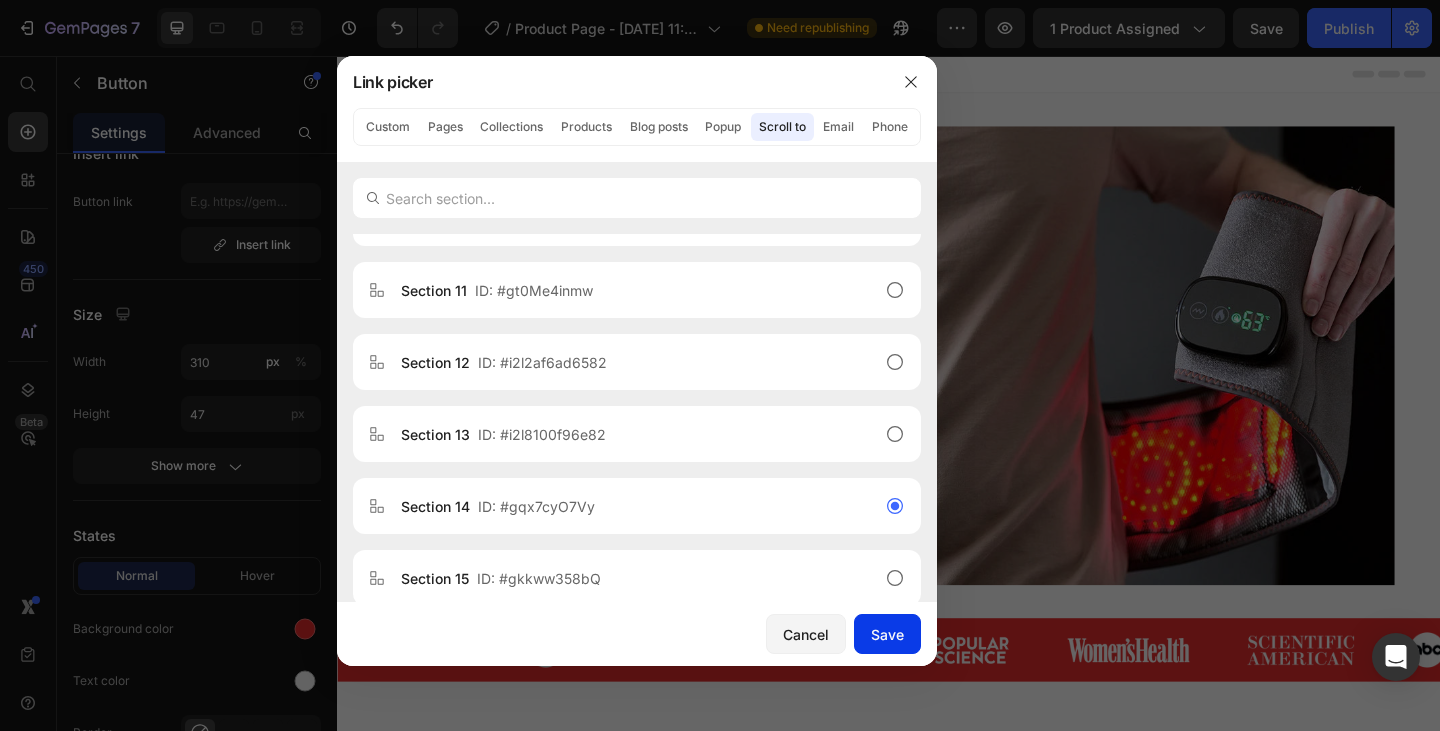 click on "Save" 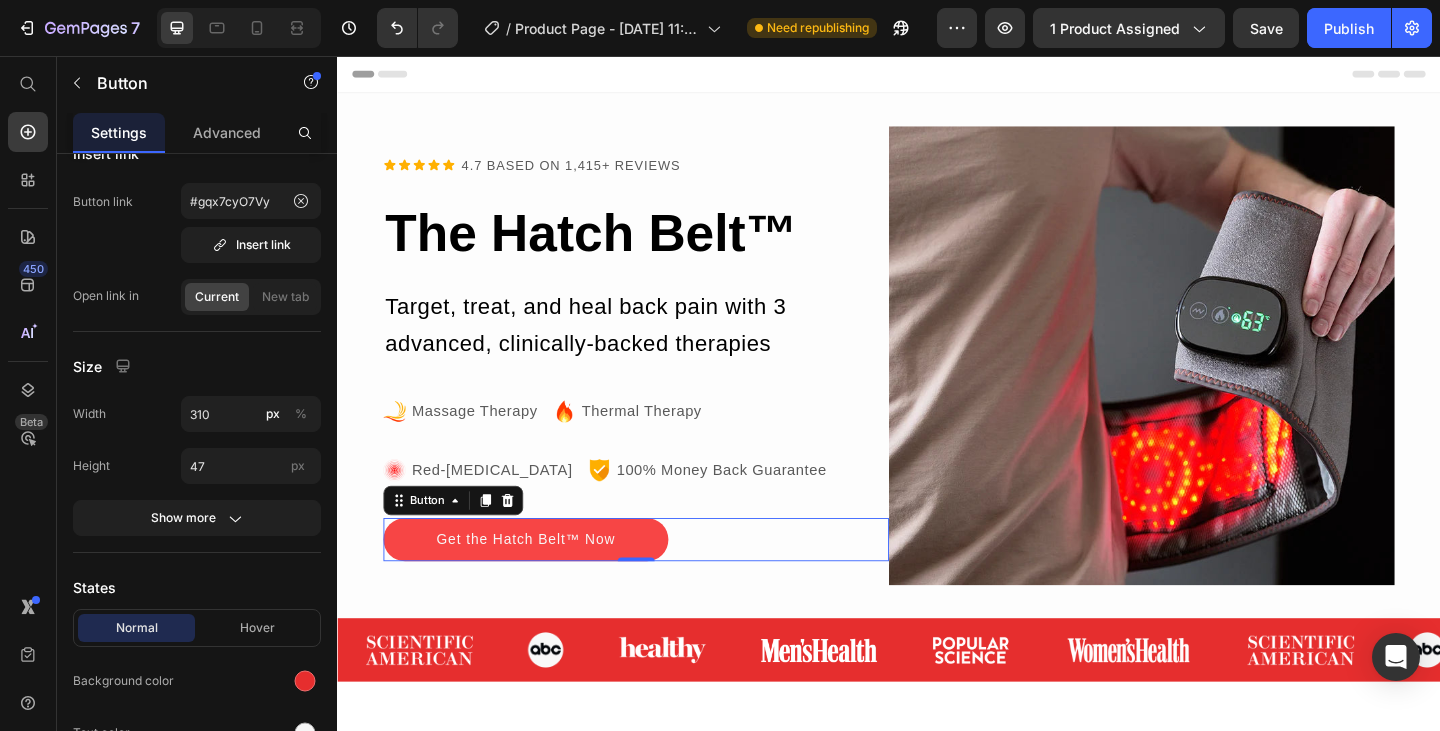 scroll, scrollTop: 100, scrollLeft: 0, axis: vertical 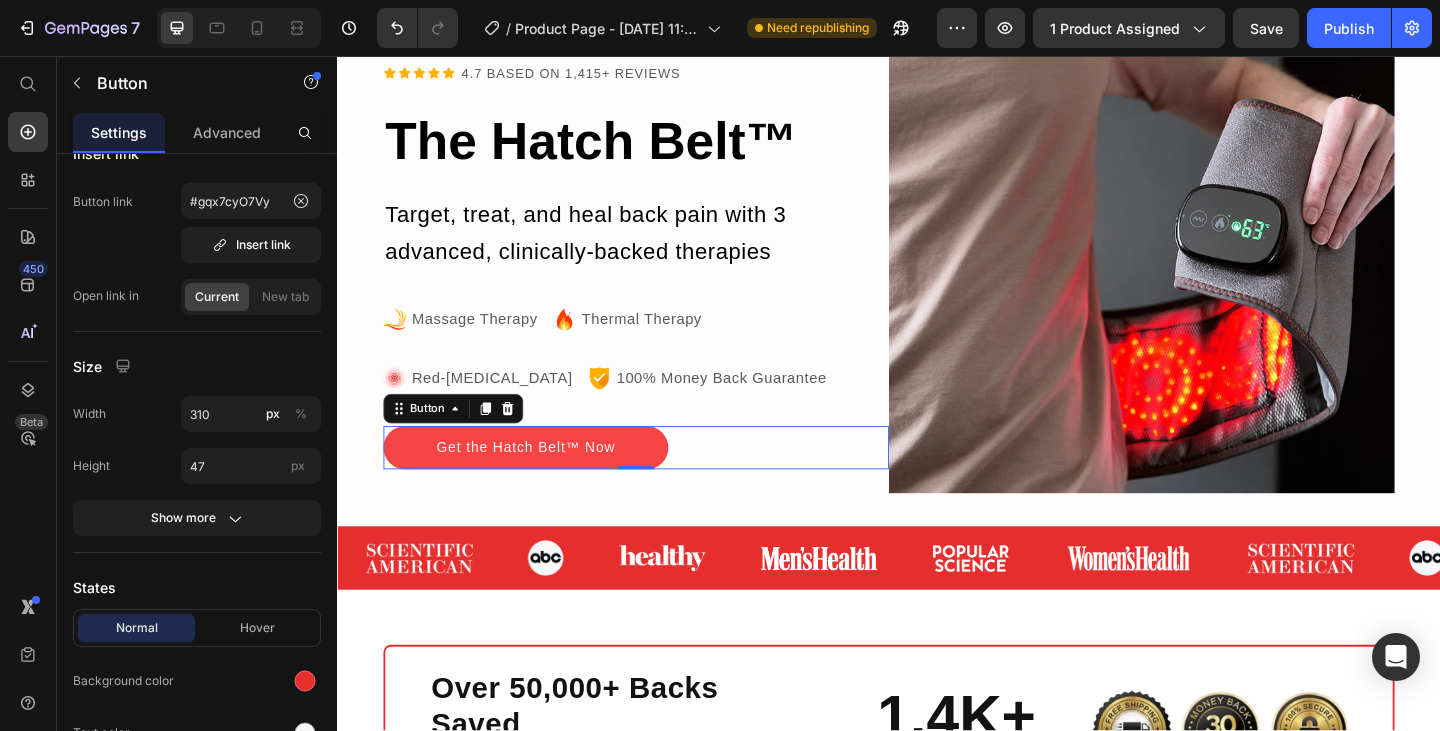 click on "Get the Hatch Belt™ Now" at bounding box center [542, 482] 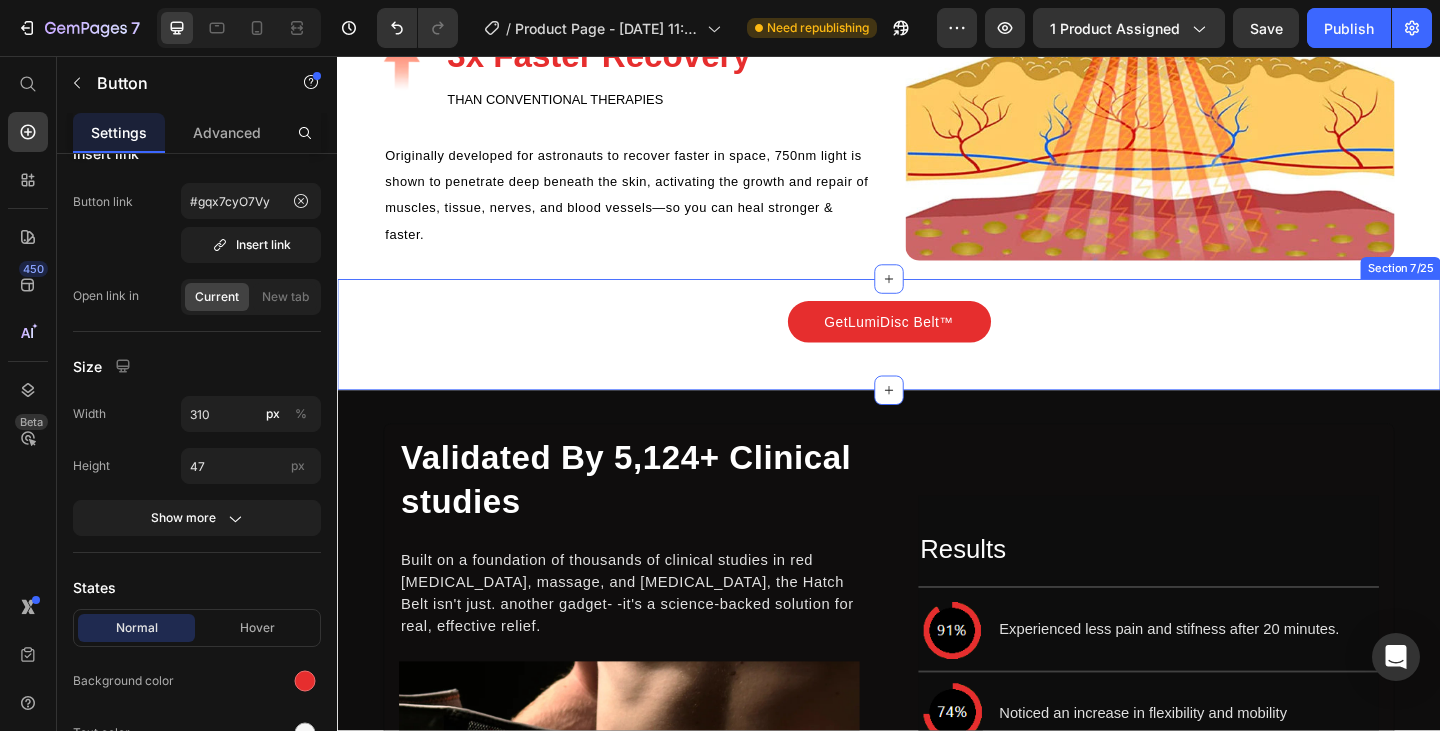scroll, scrollTop: 3800, scrollLeft: 0, axis: vertical 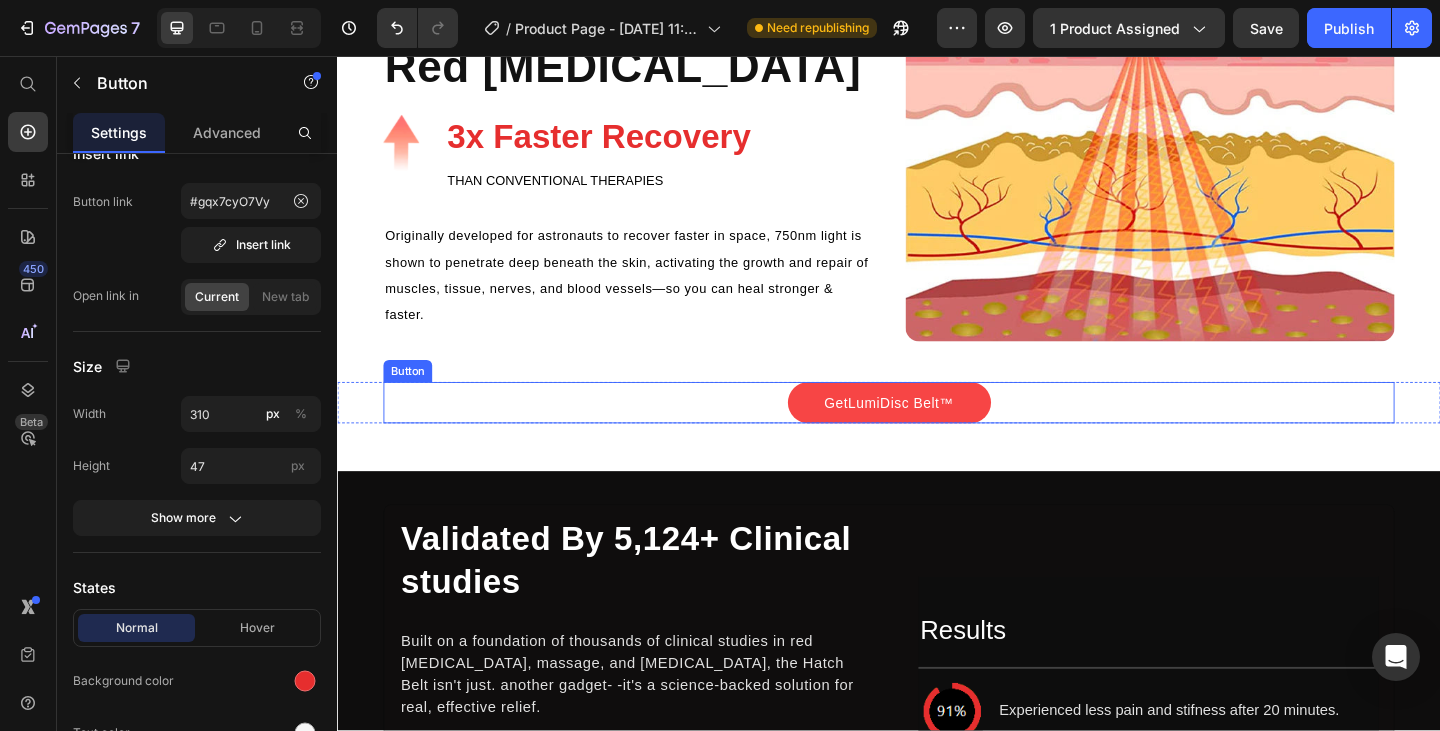 click on "GetLumiDisc Belt™" at bounding box center (937, 433) 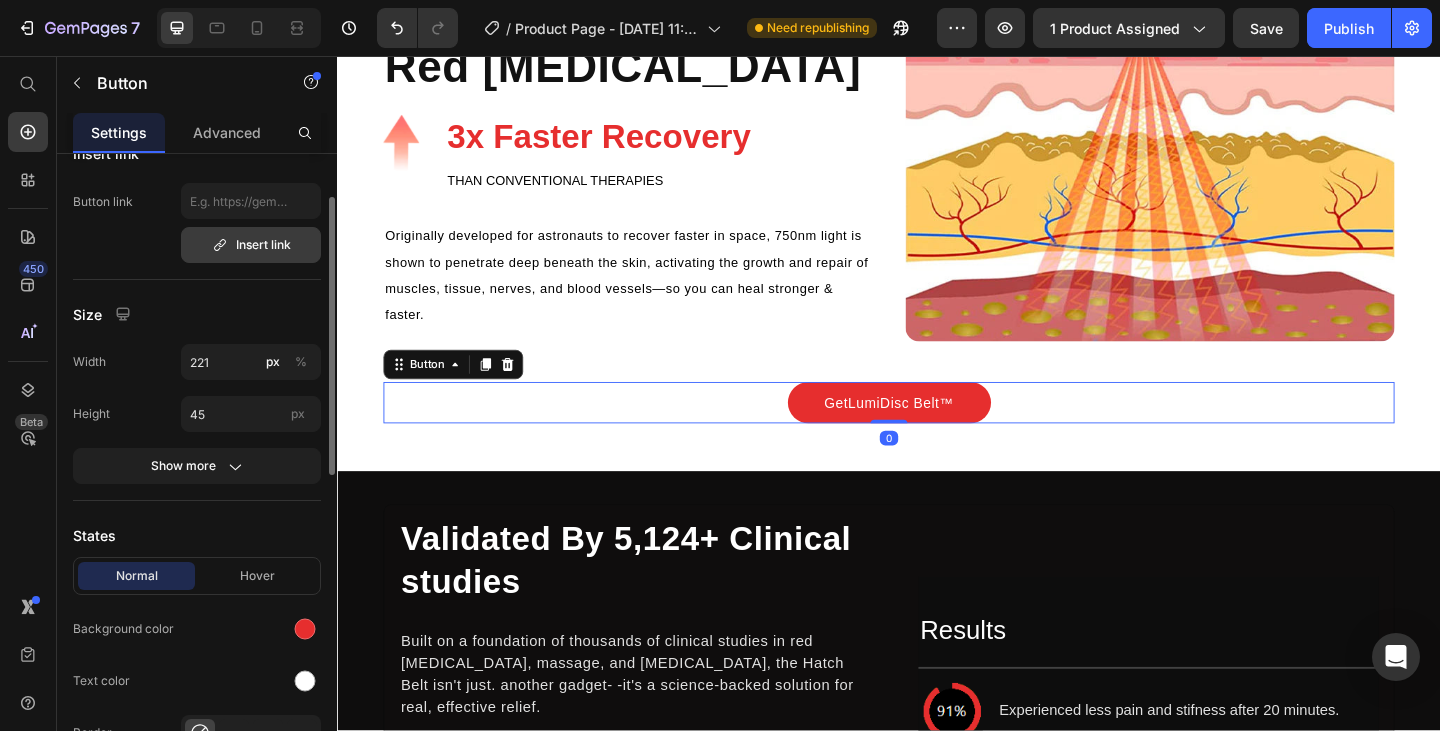 click on "Insert link" at bounding box center [251, 245] 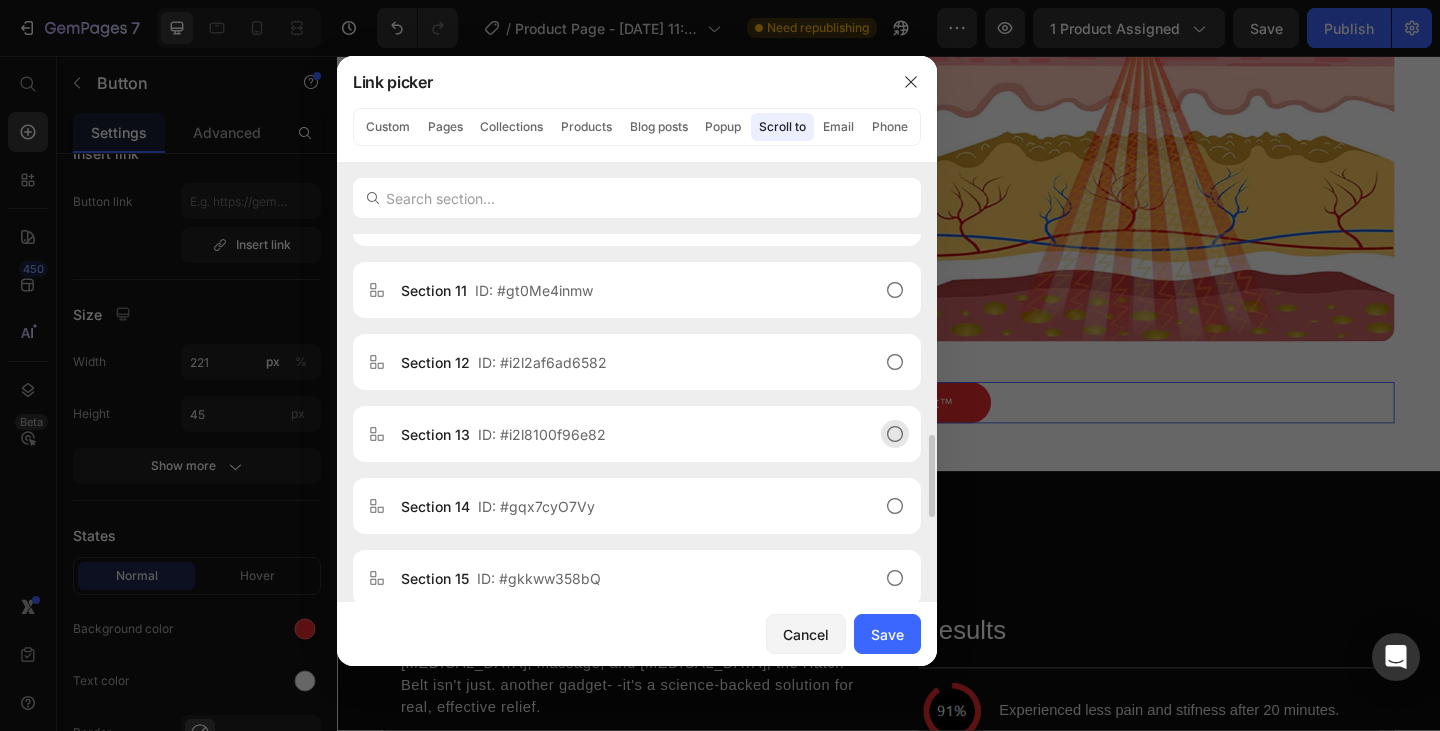 scroll, scrollTop: 1000, scrollLeft: 0, axis: vertical 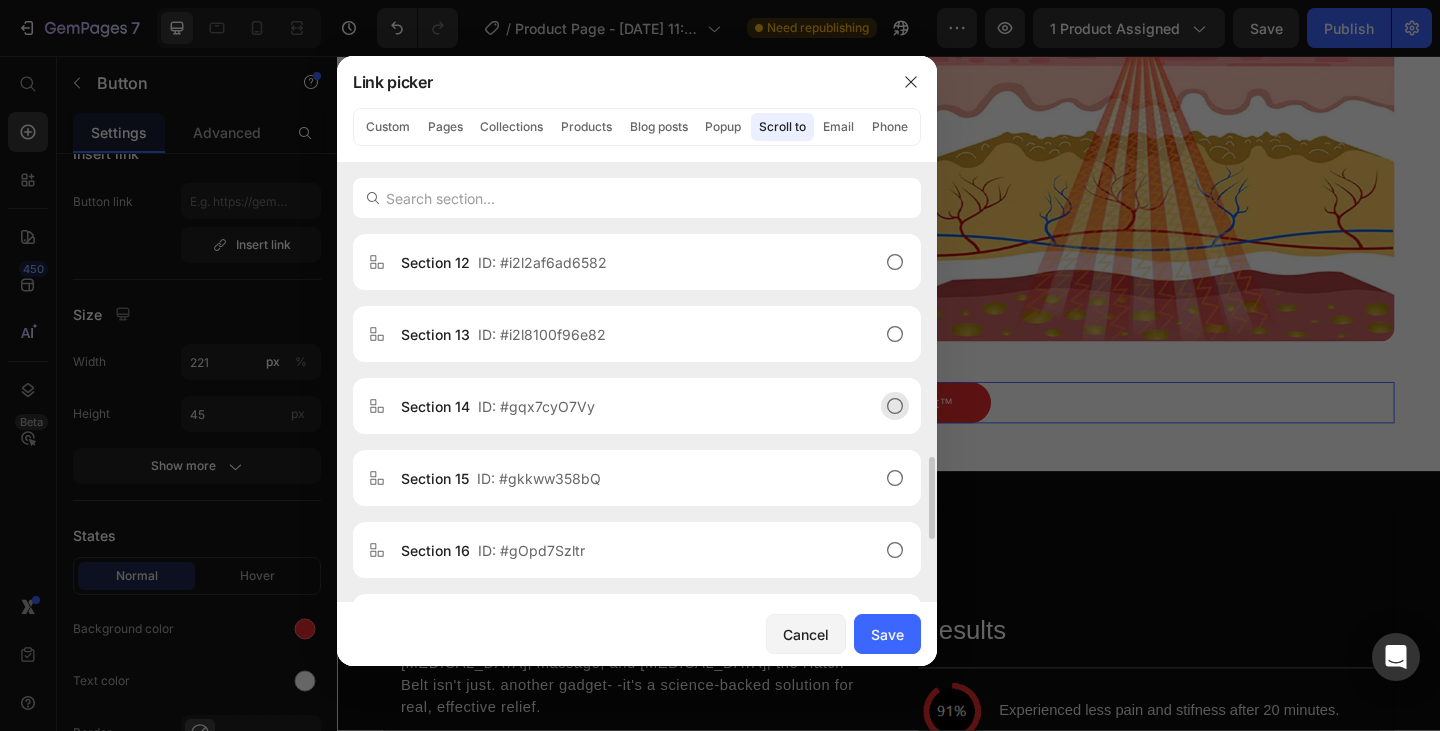 click 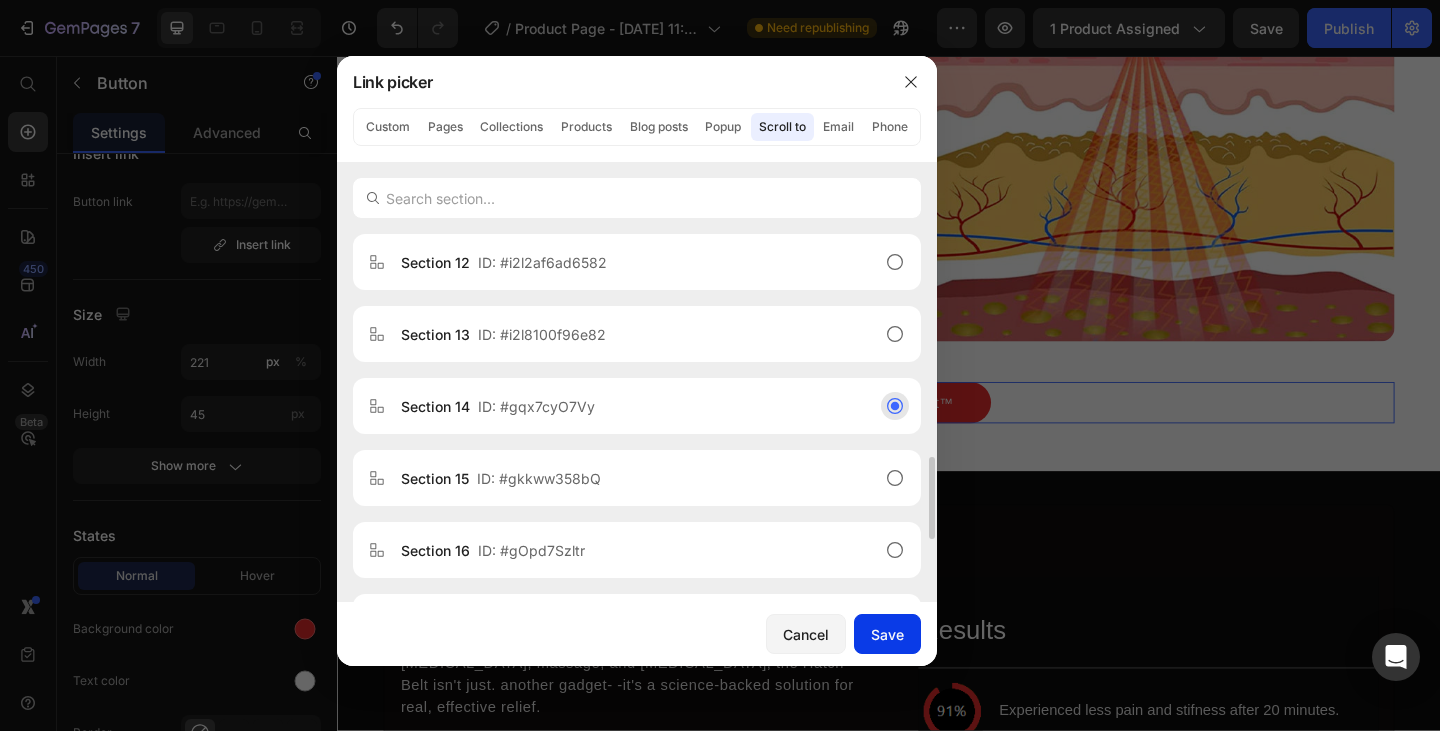 click on "Save" at bounding box center [887, 634] 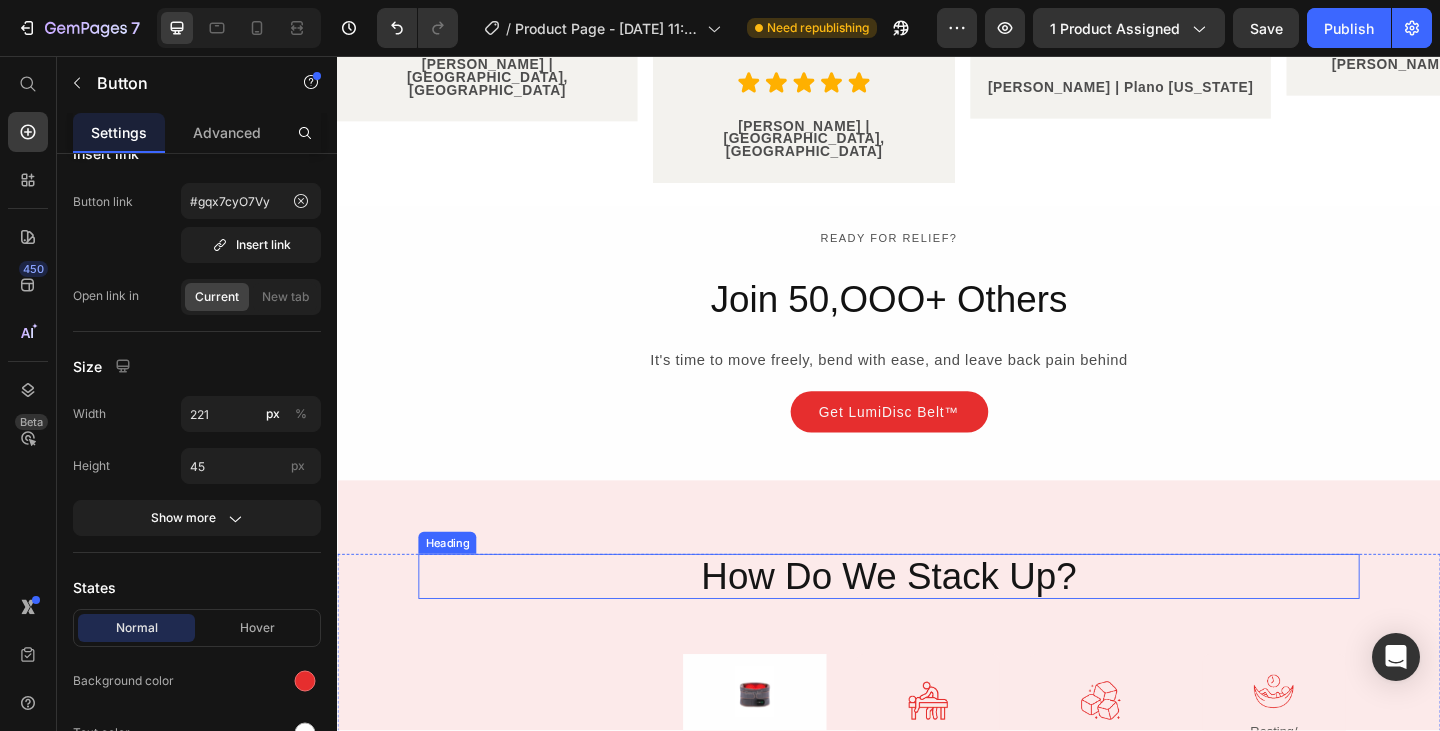 scroll, scrollTop: 5900, scrollLeft: 0, axis: vertical 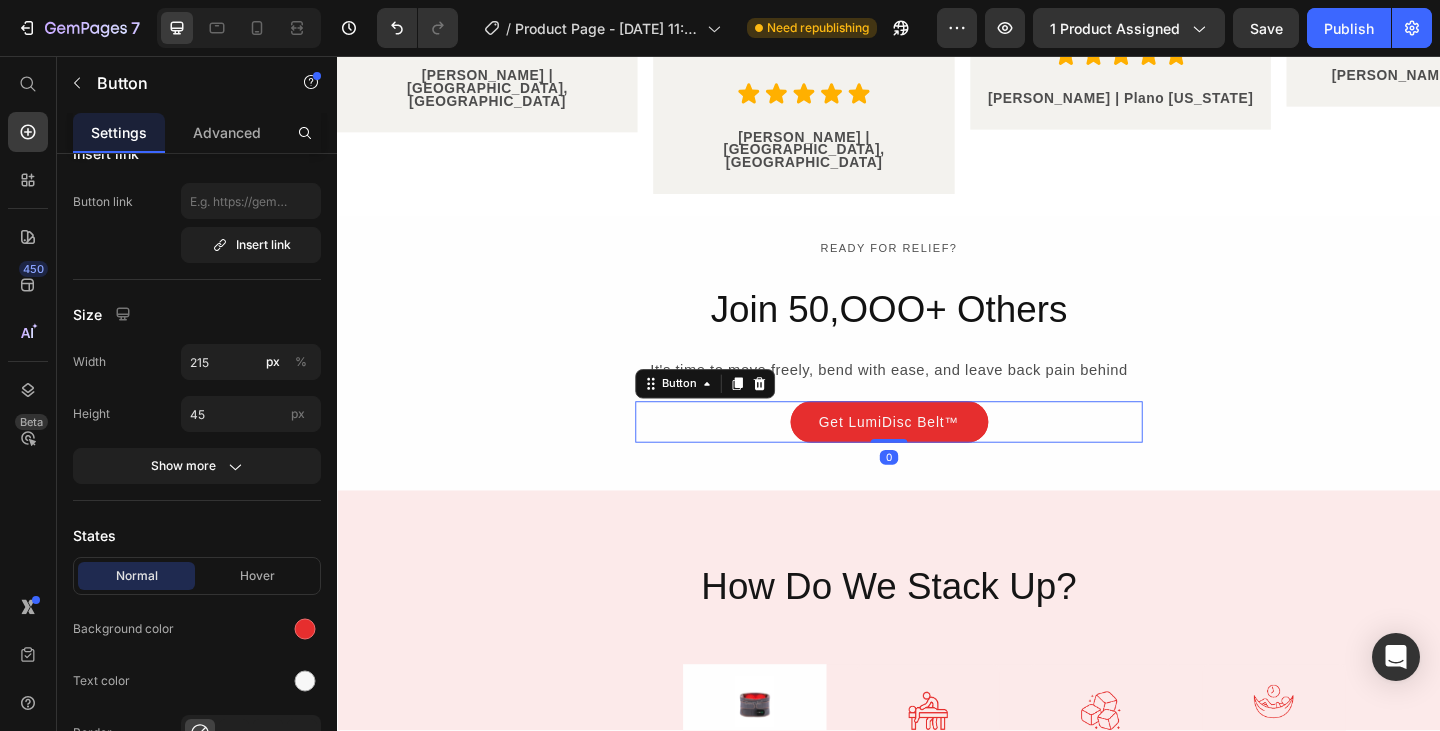 click on "Get LumiDisc Belt™" at bounding box center (937, 454) 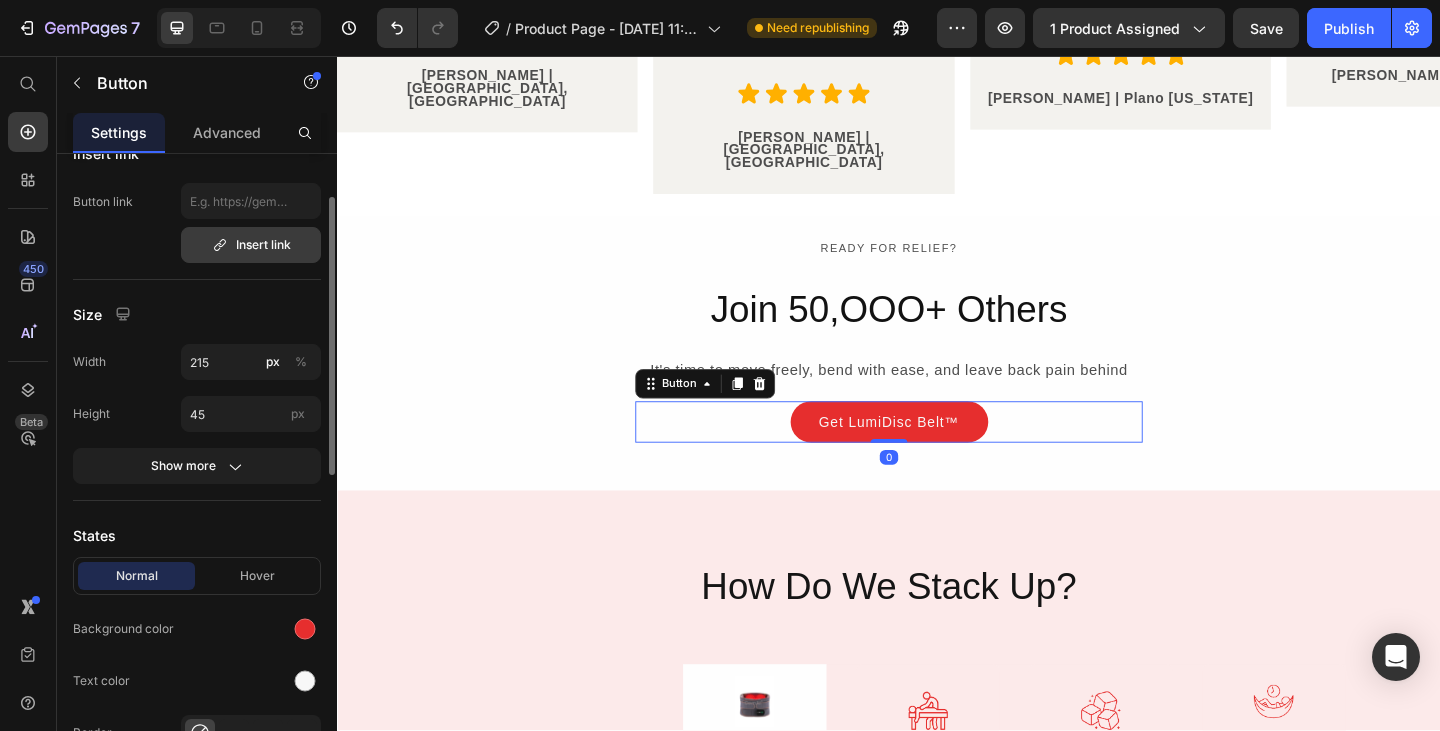 click on "Insert link" at bounding box center [251, 245] 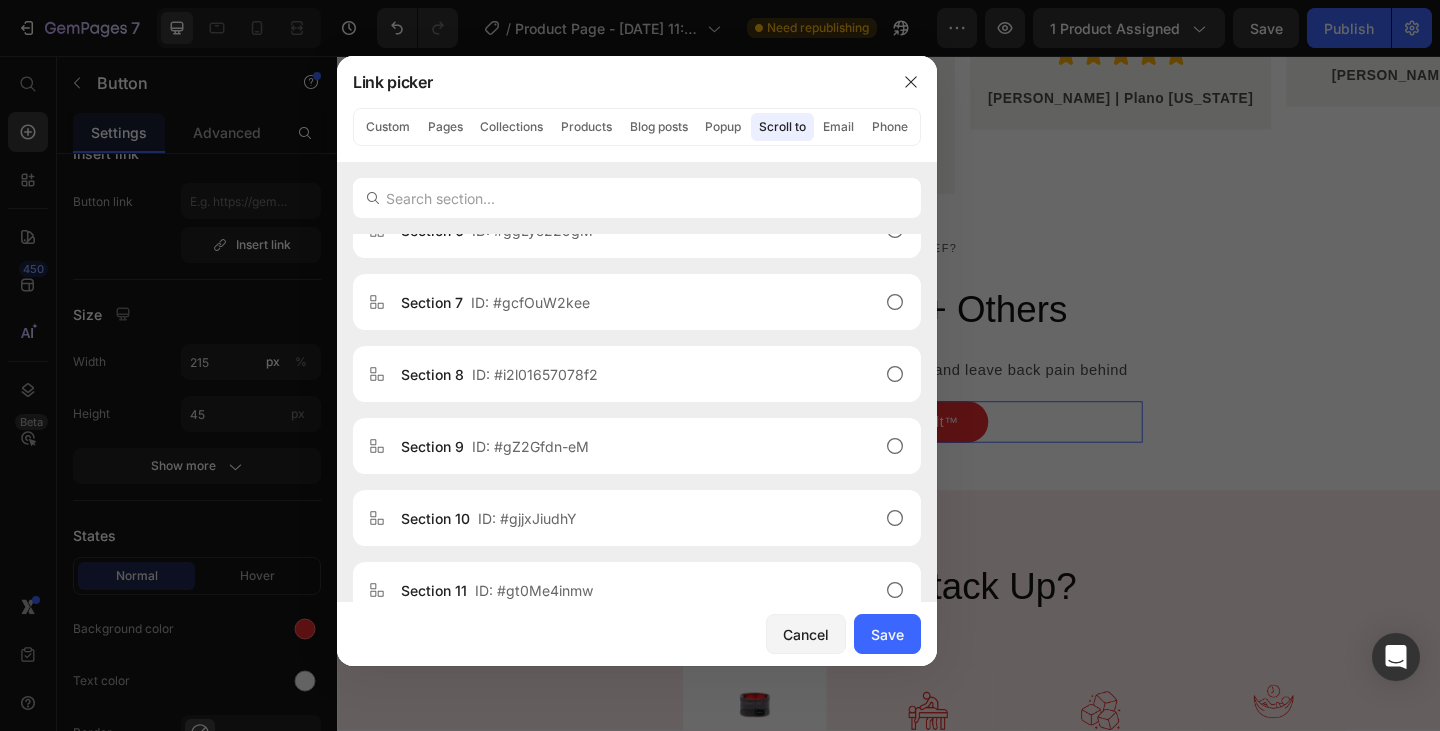scroll, scrollTop: 900, scrollLeft: 0, axis: vertical 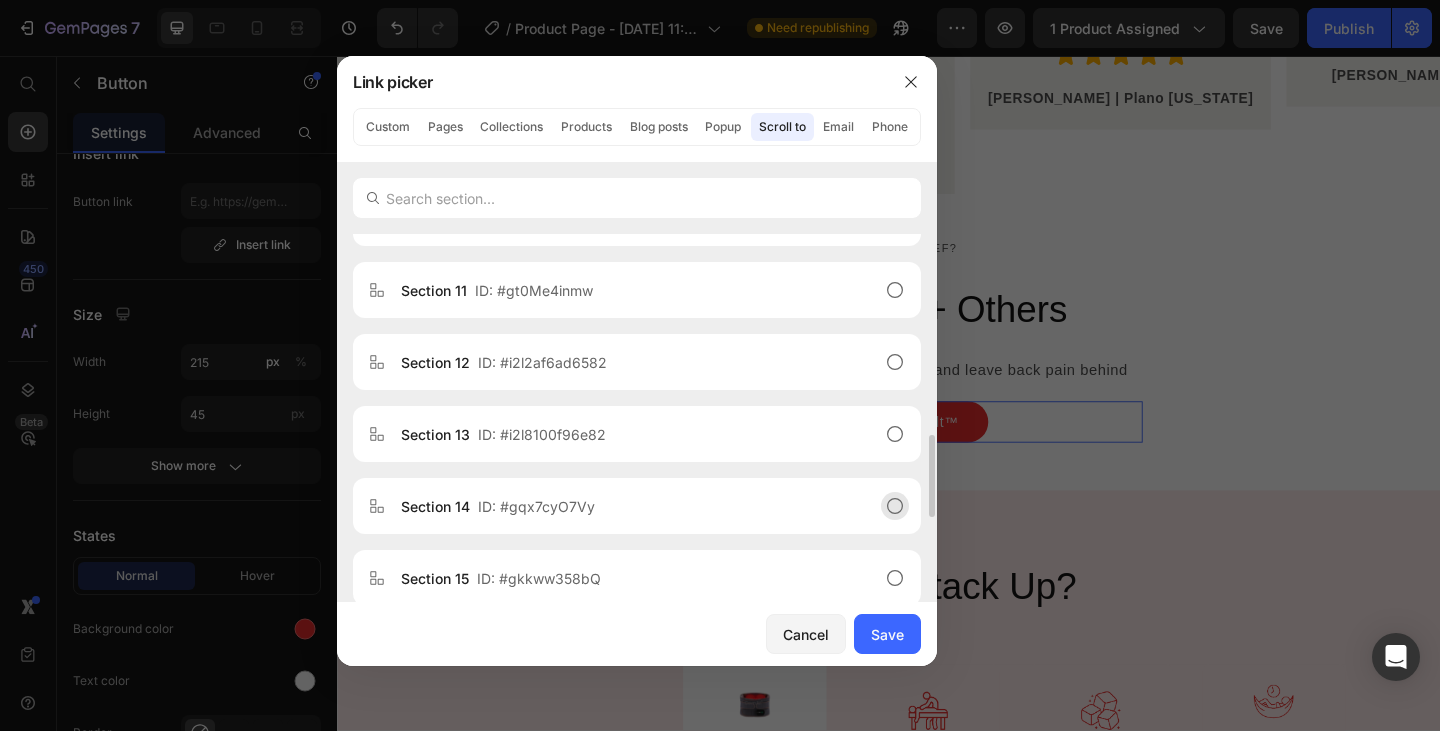 click 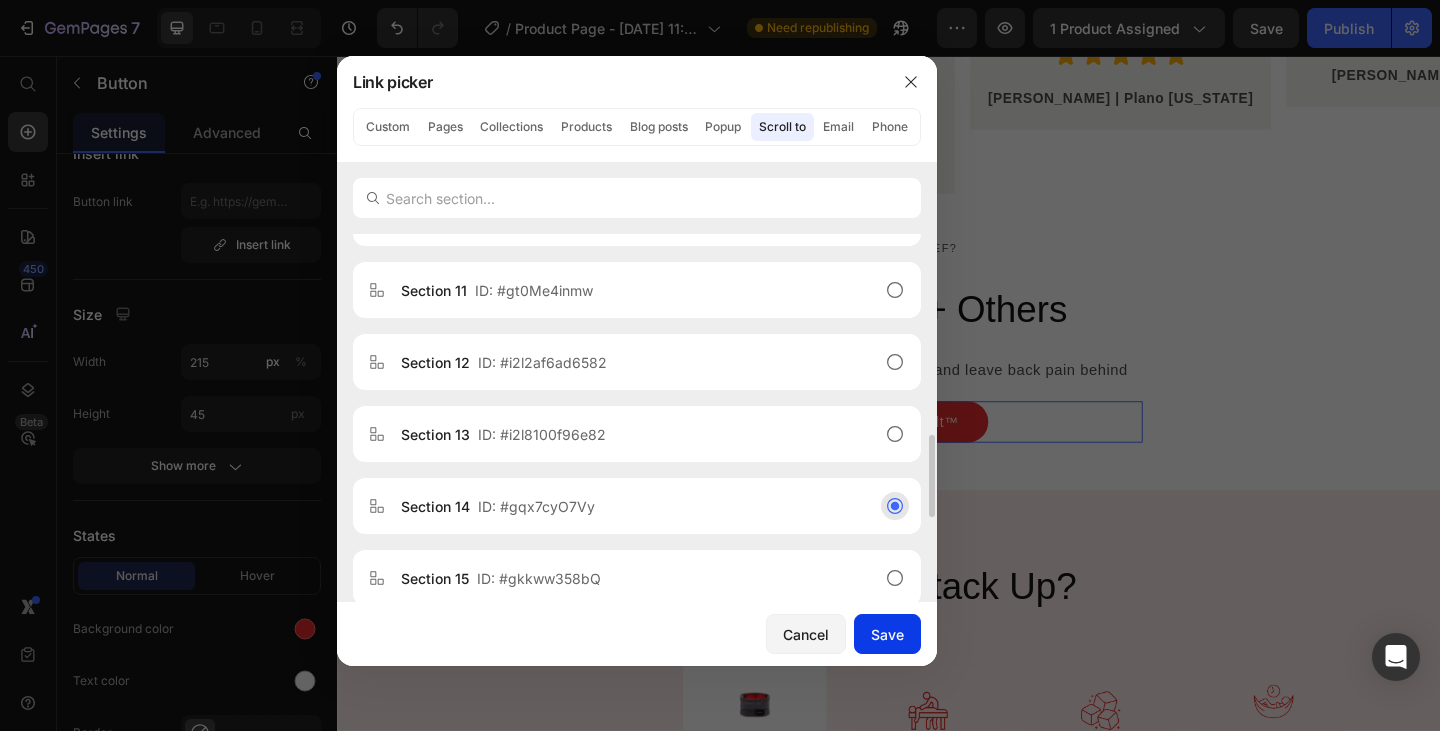 click on "Save" at bounding box center [887, 634] 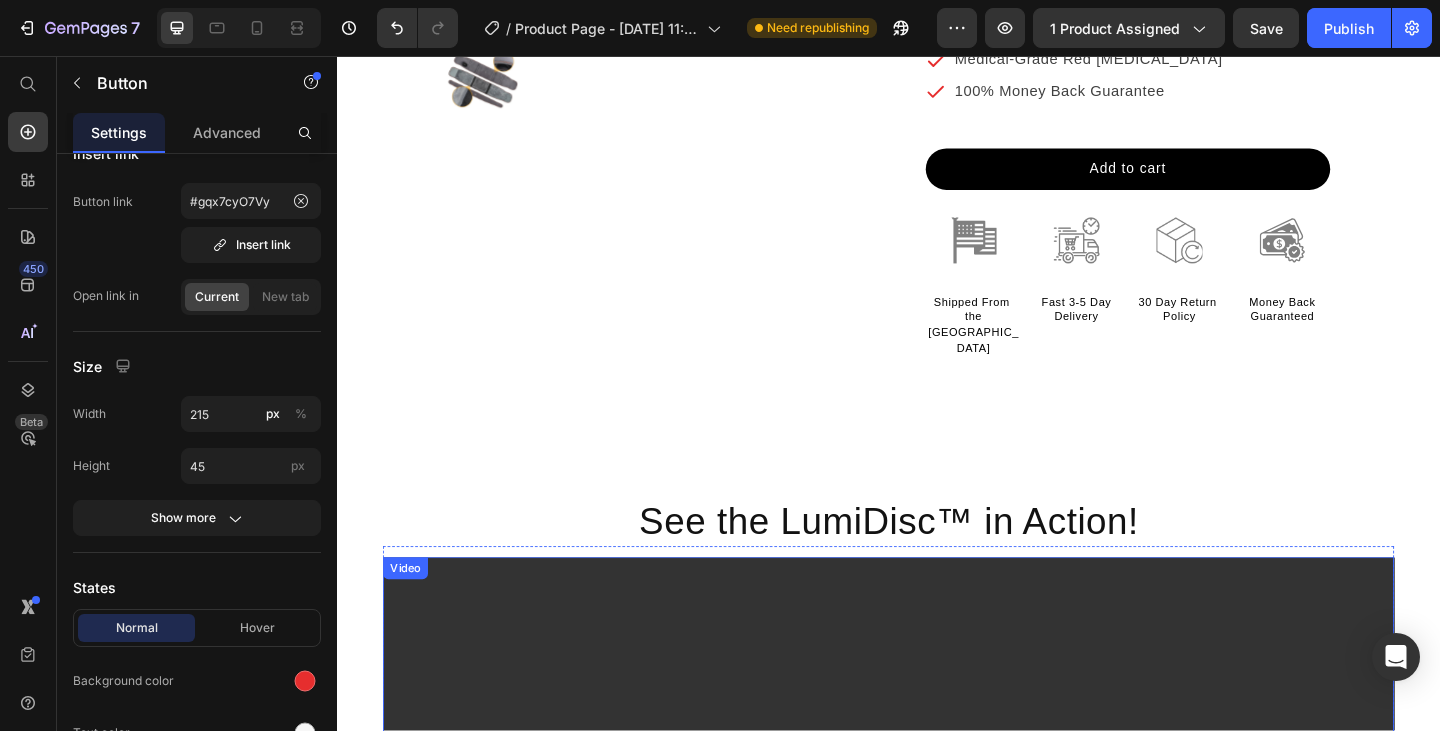 scroll, scrollTop: 8100, scrollLeft: 0, axis: vertical 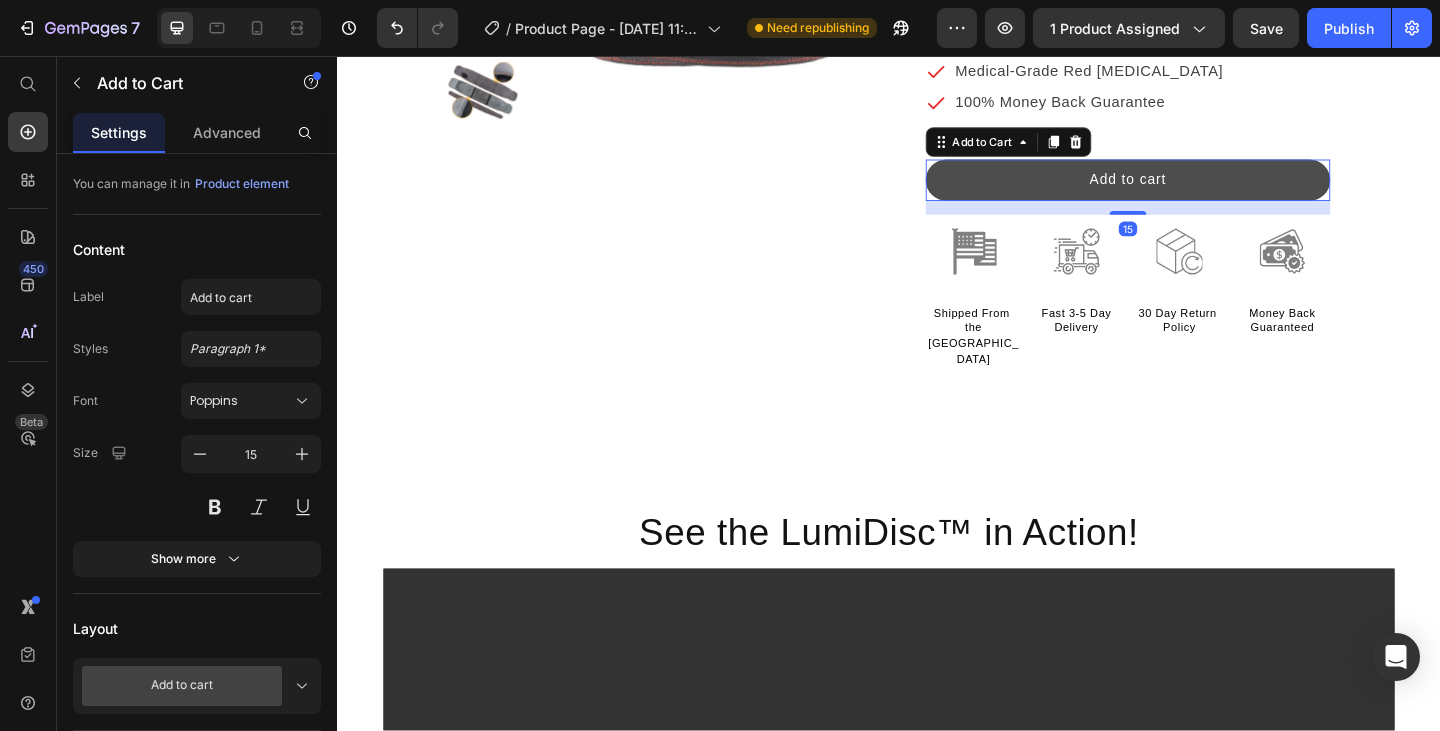 click on "Add to cart" at bounding box center [1197, 191] 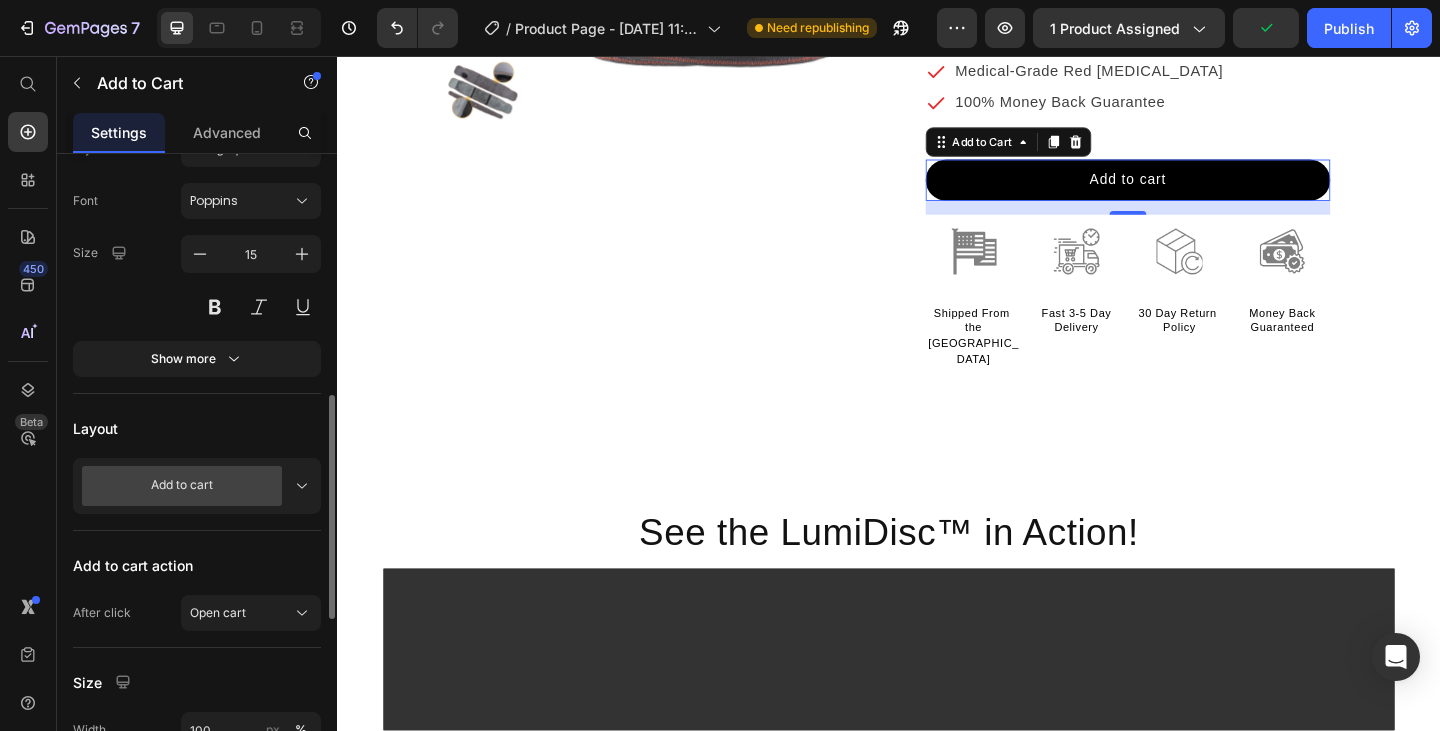 scroll, scrollTop: 400, scrollLeft: 0, axis: vertical 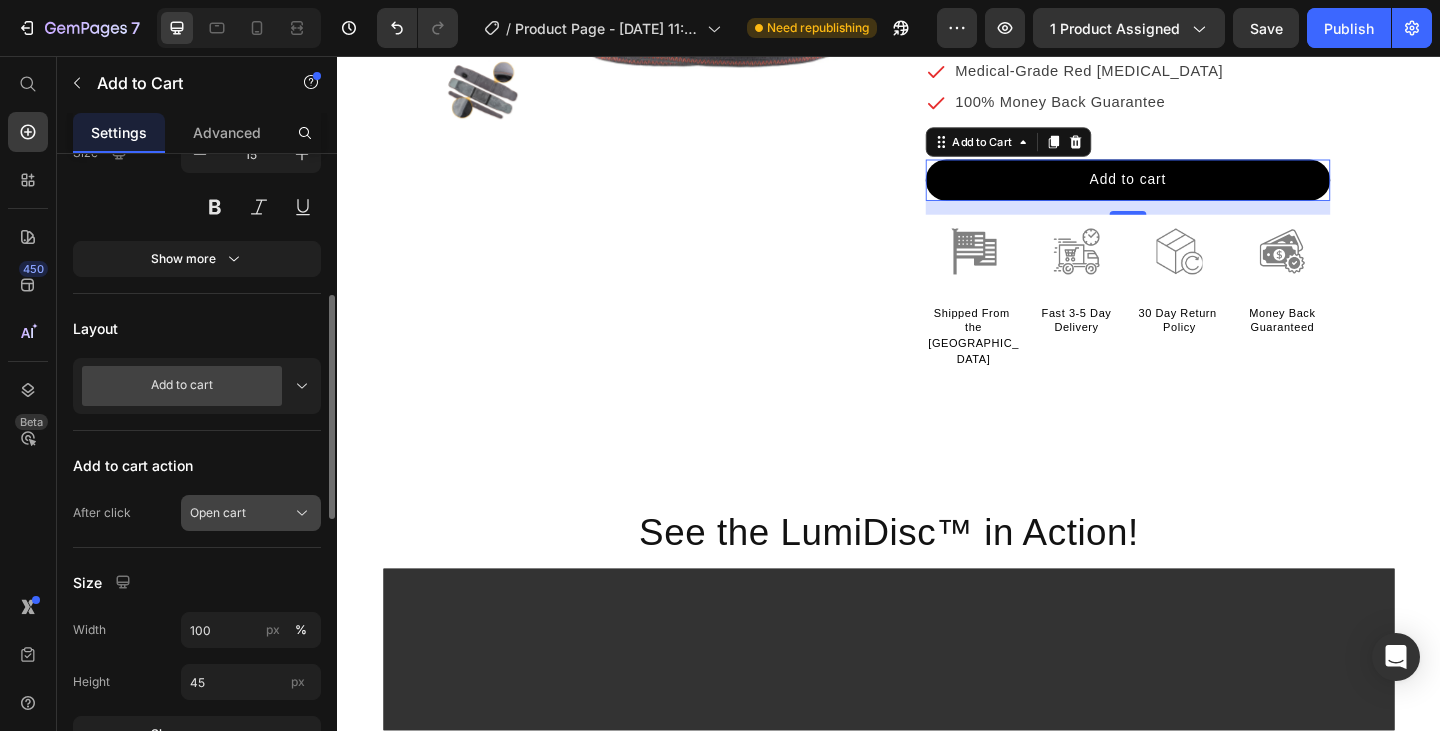 click 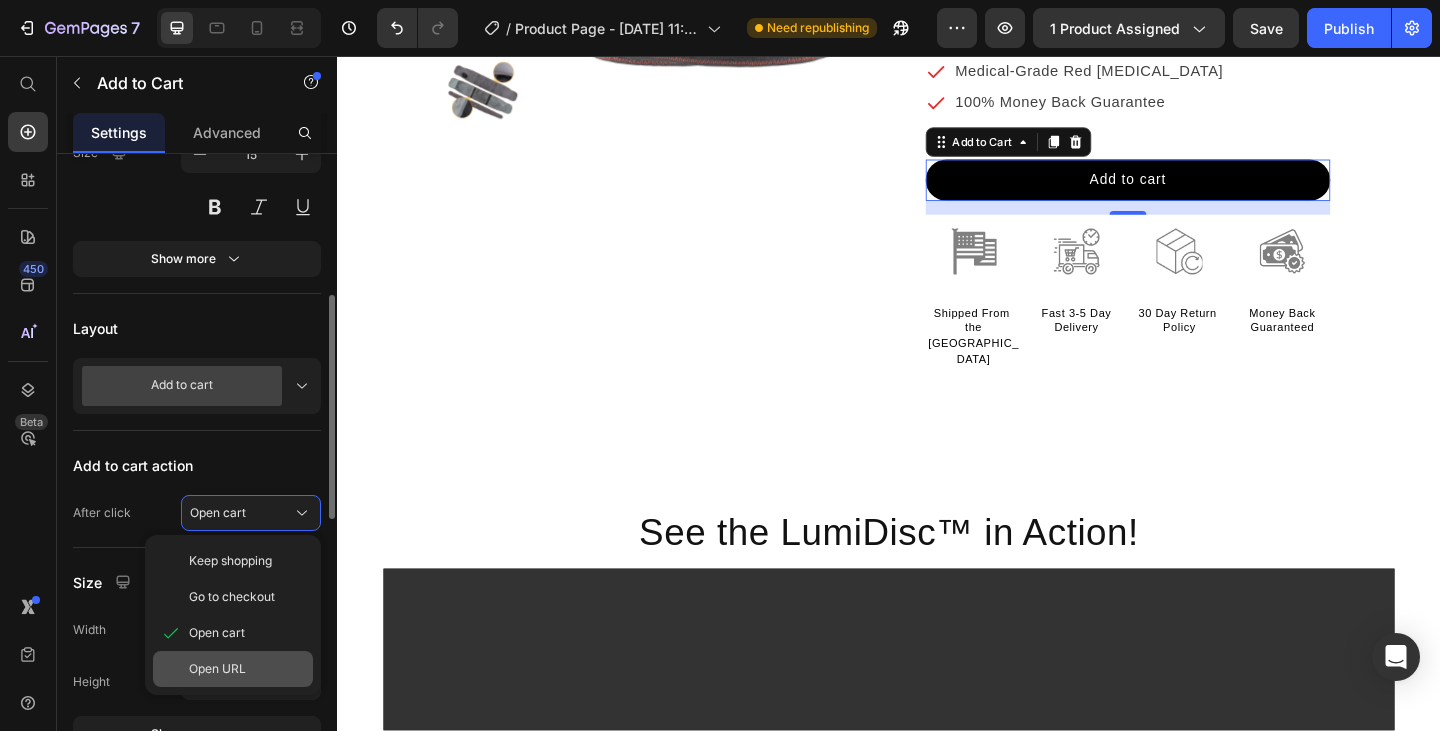 click on "Open URL" at bounding box center (217, 669) 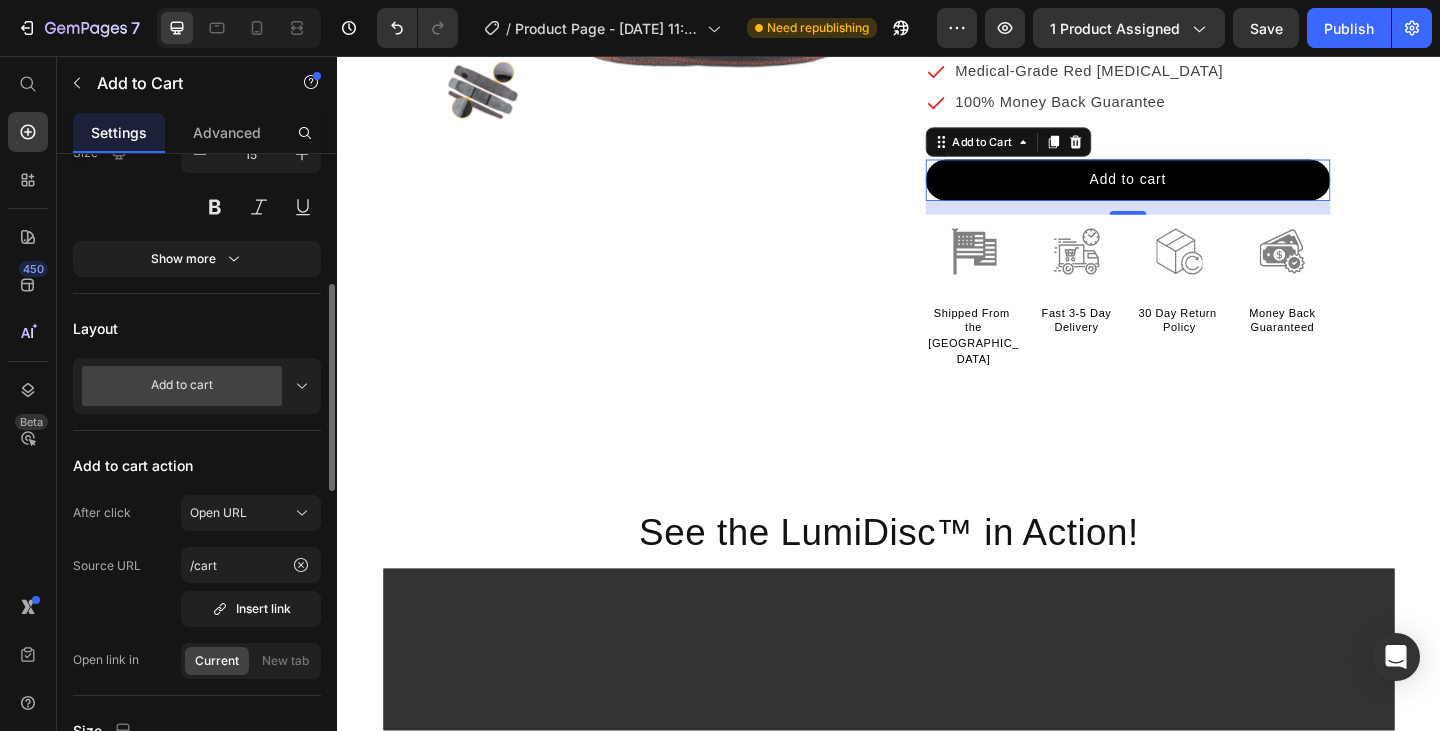 scroll, scrollTop: 500, scrollLeft: 0, axis: vertical 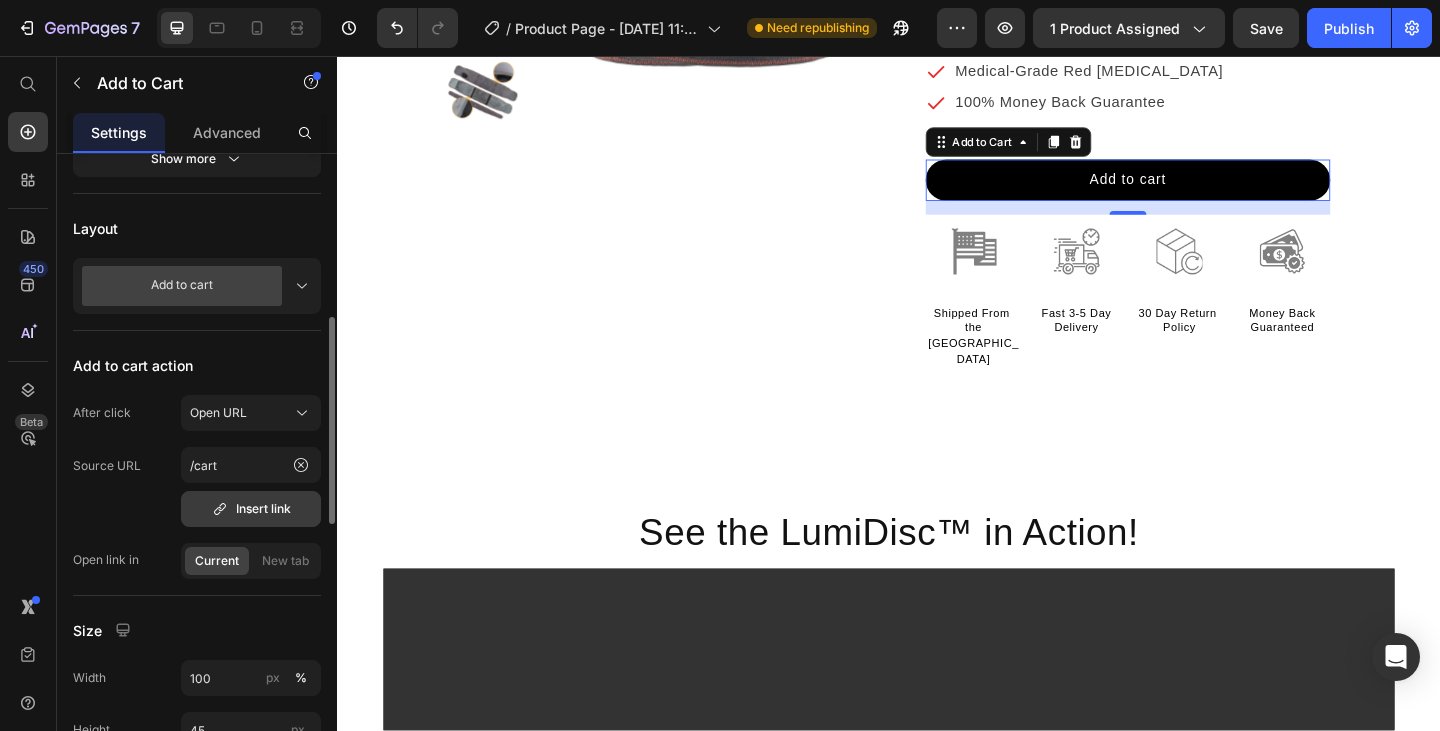 click on "Insert link" at bounding box center (251, 509) 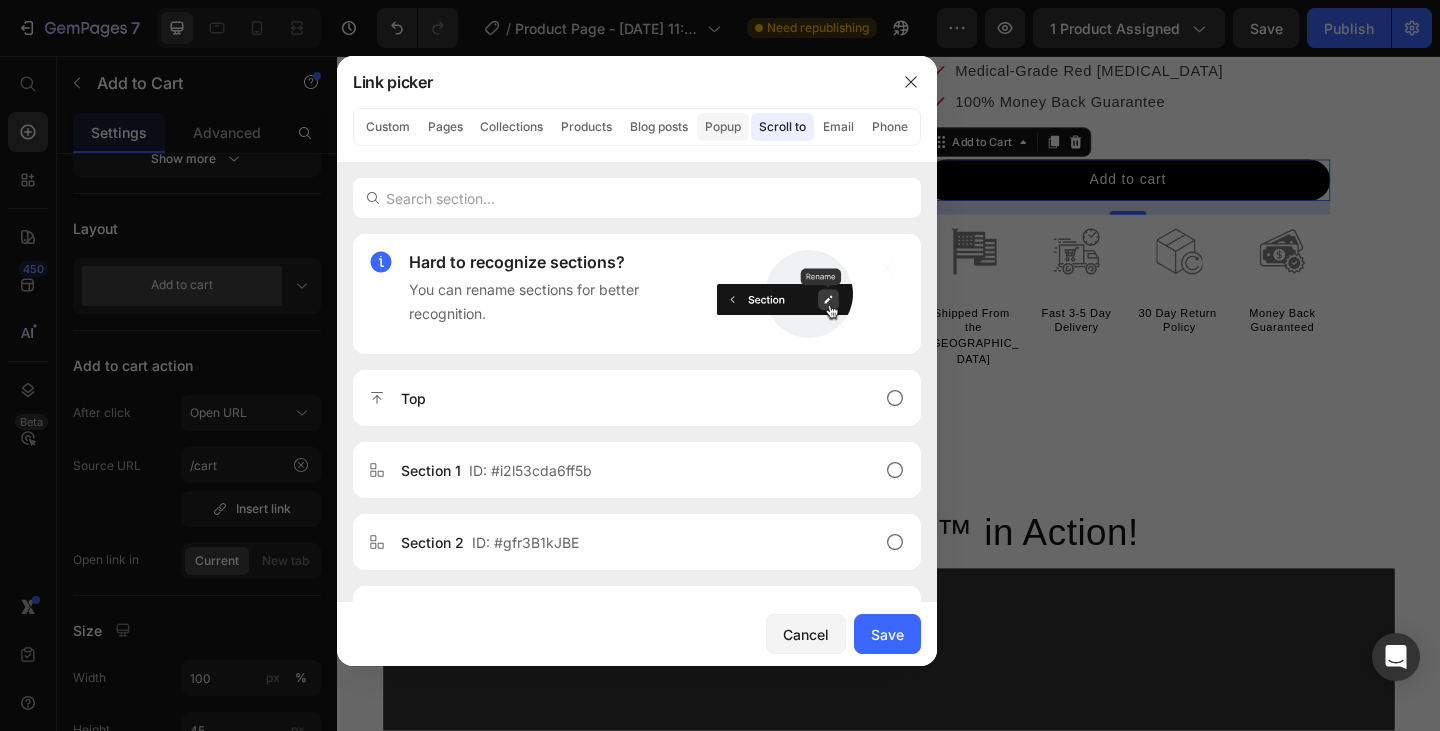 click on "Popup" 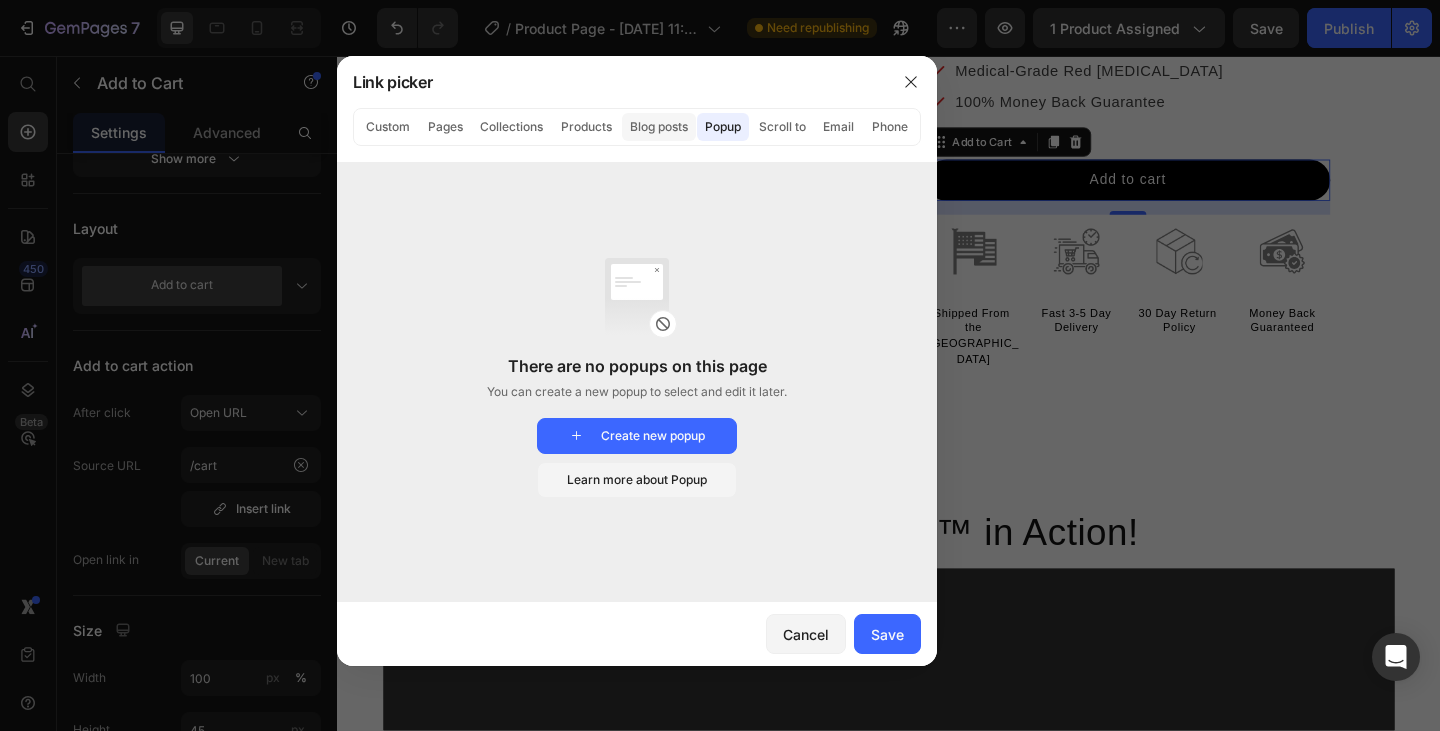 click on "Blog posts" 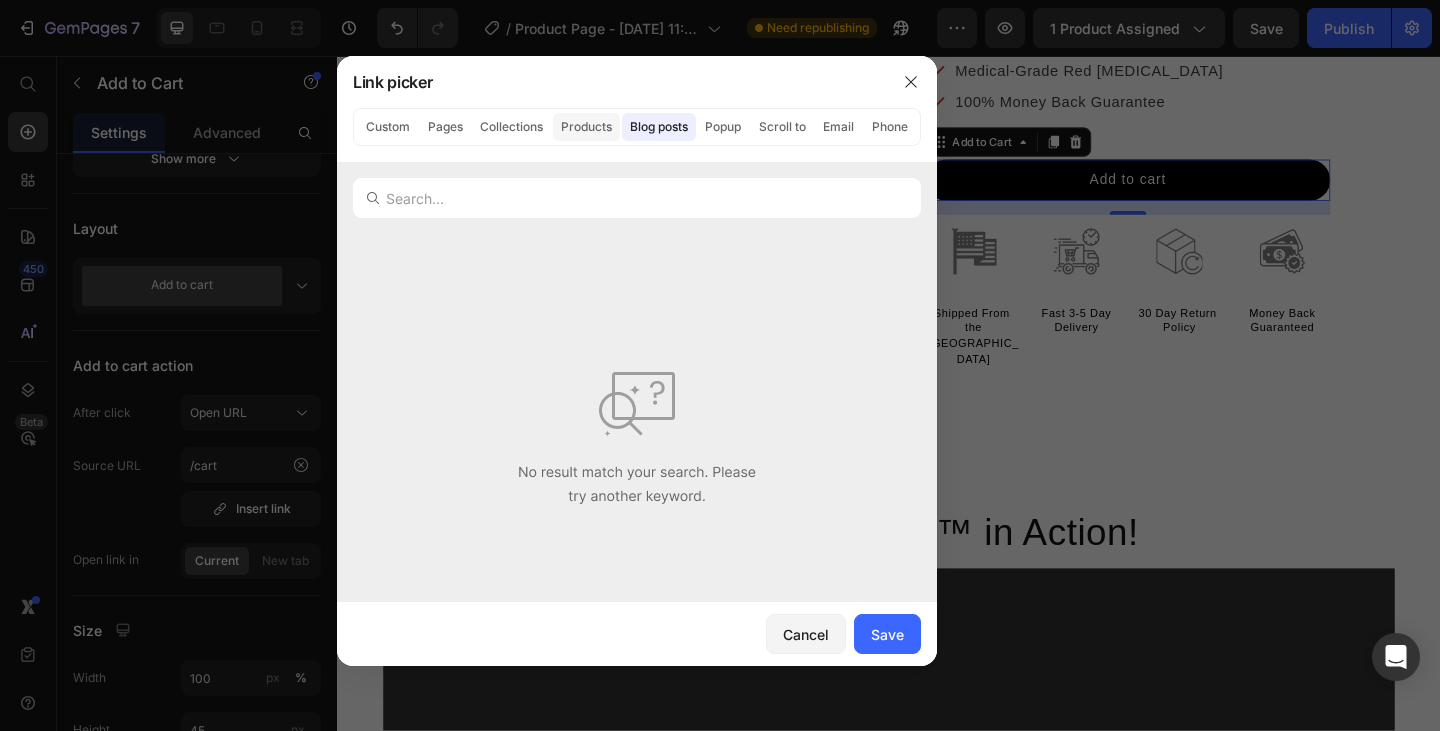 click on "Products" 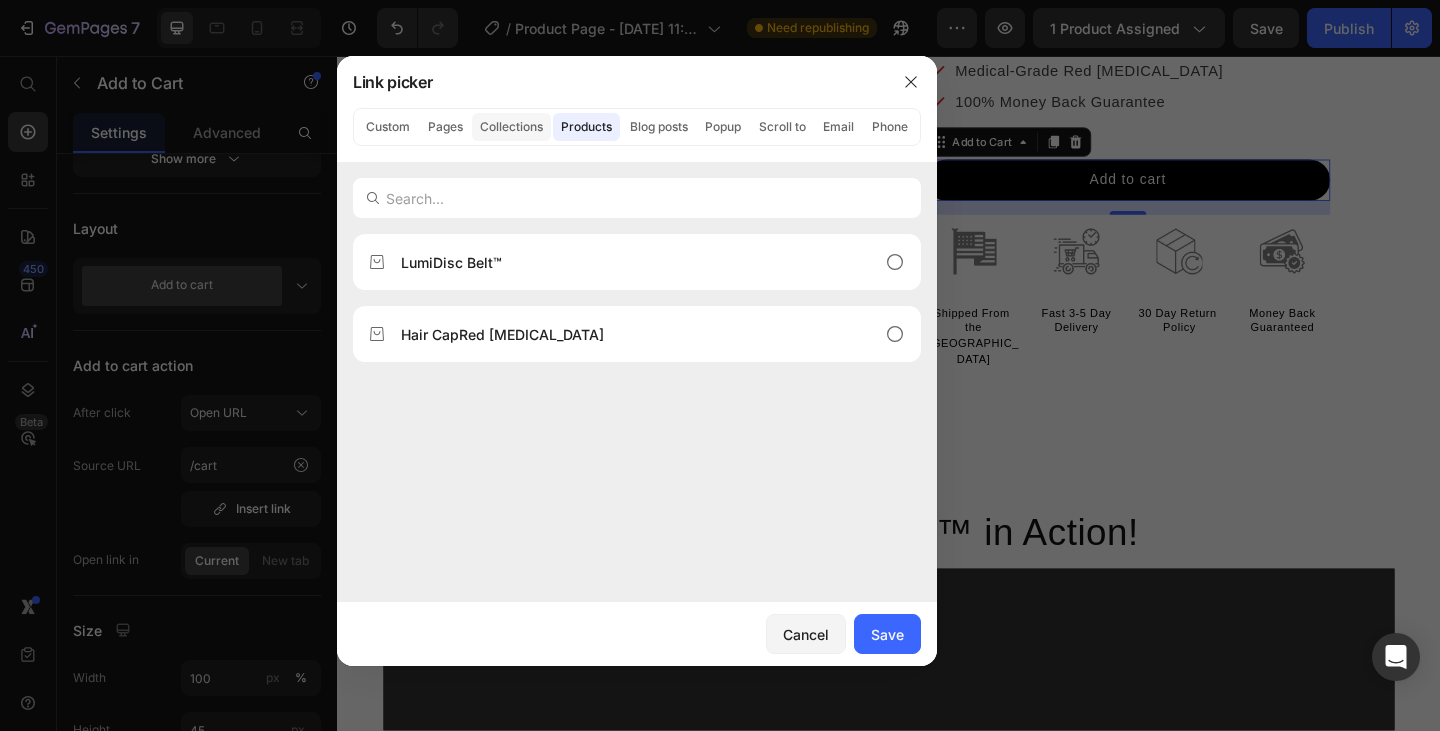 click on "Collections" 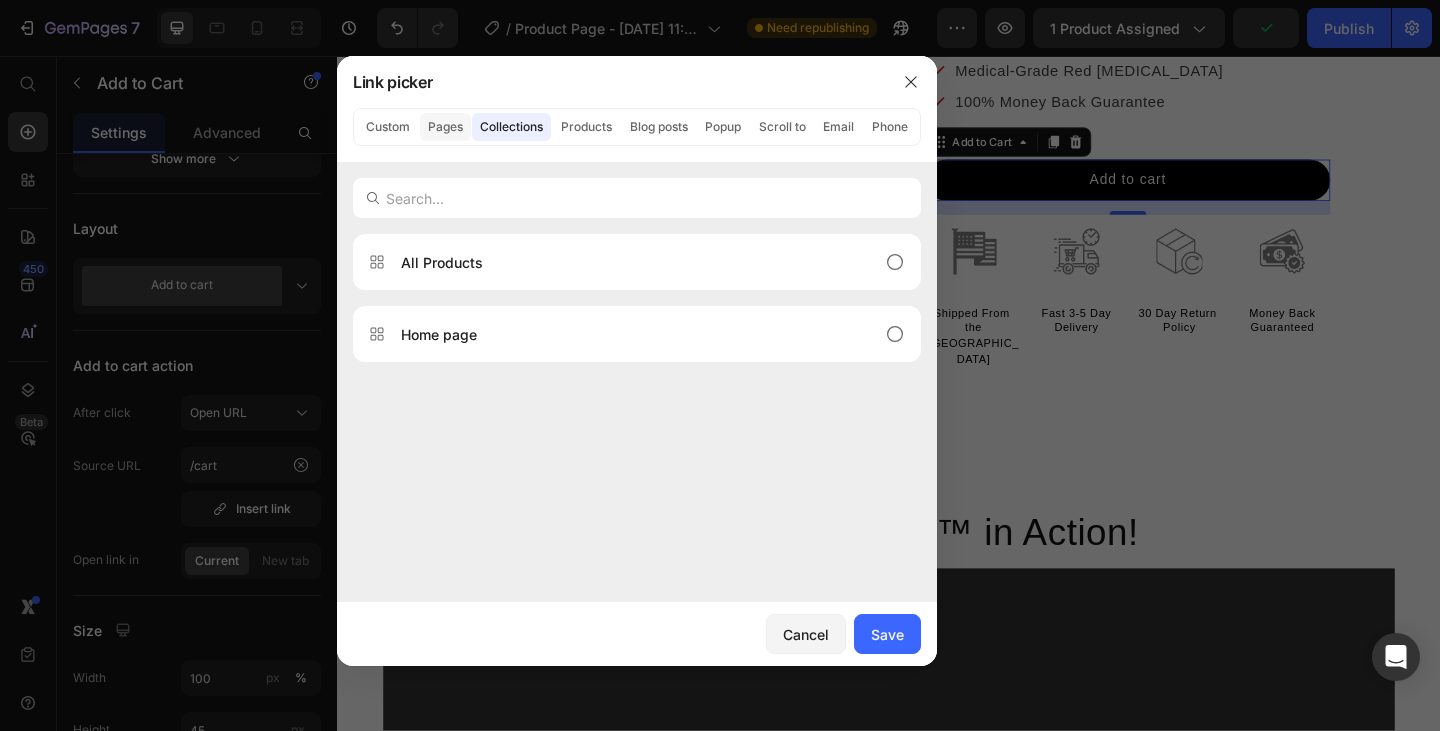 click on "Pages" 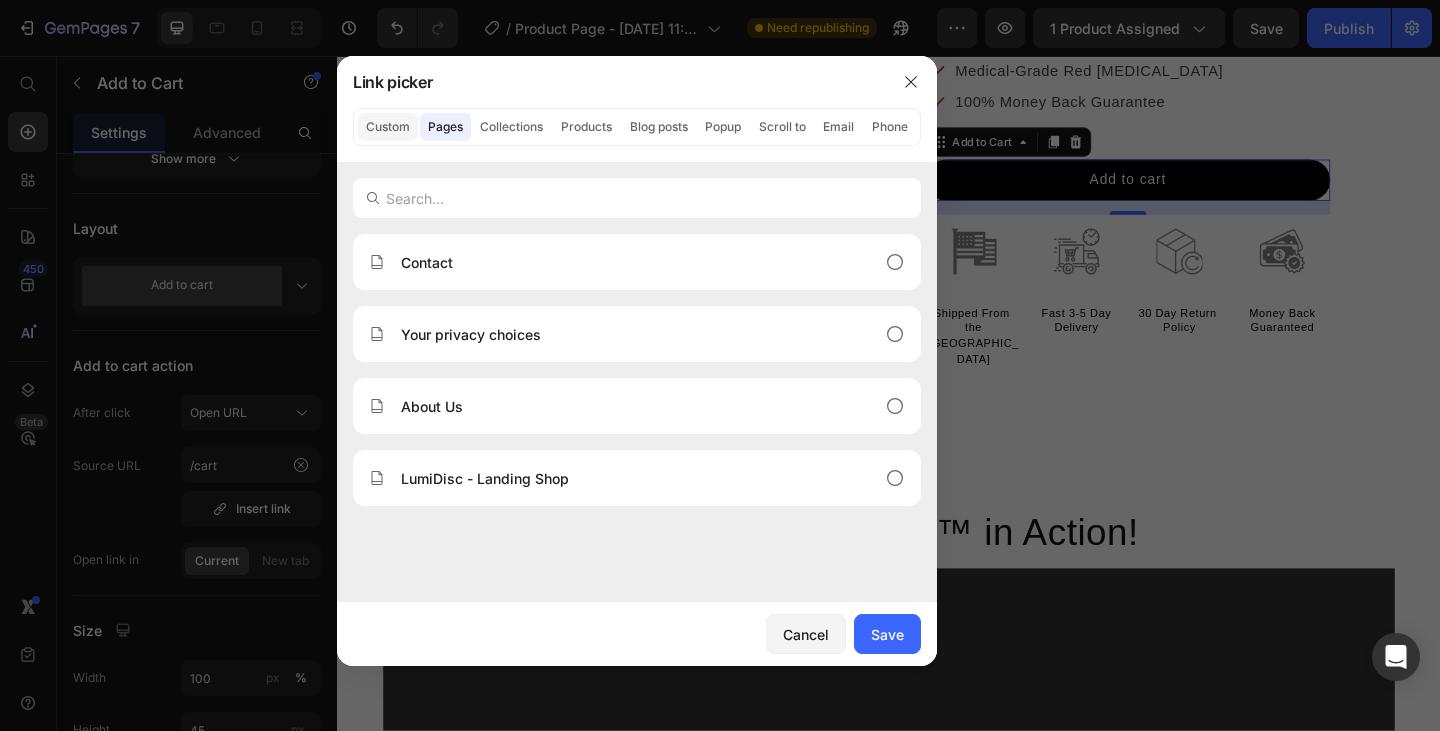 click on "Custom" 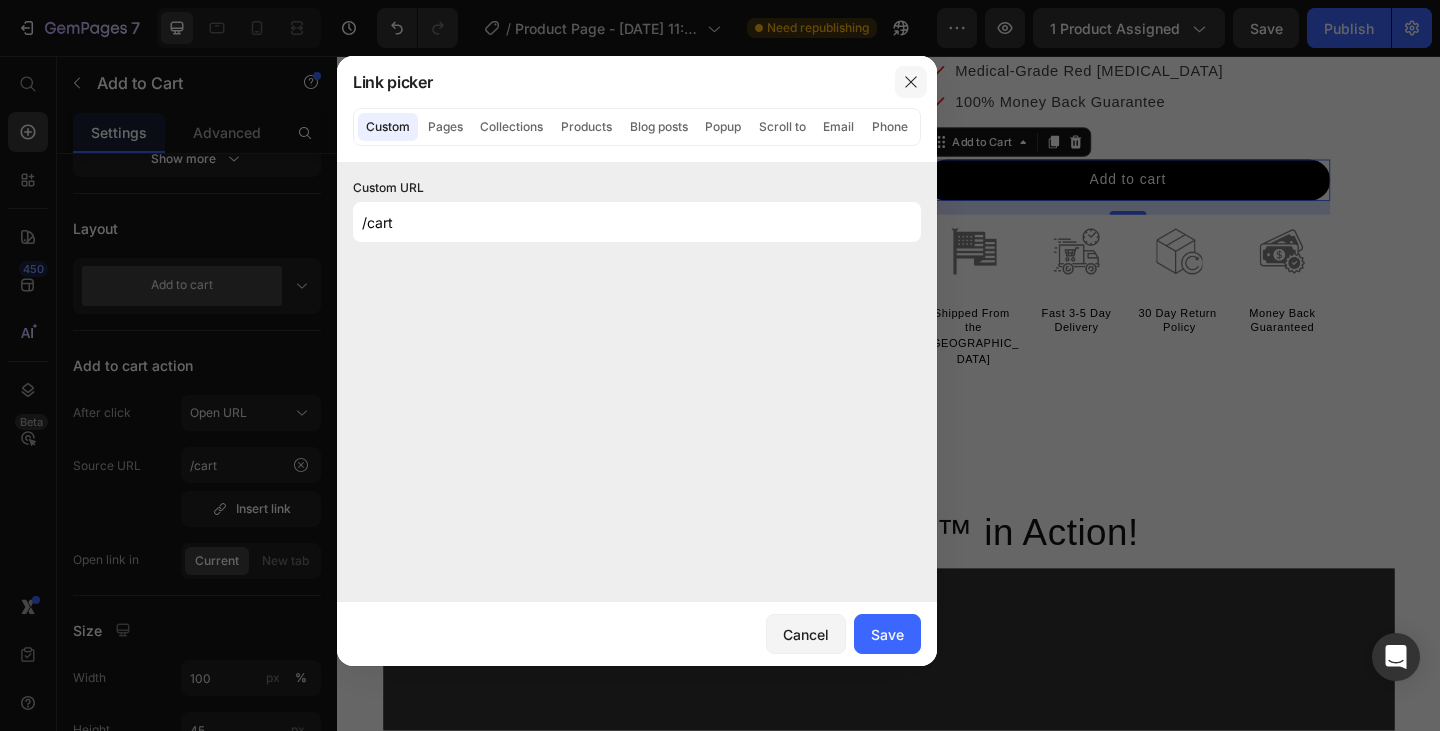 click 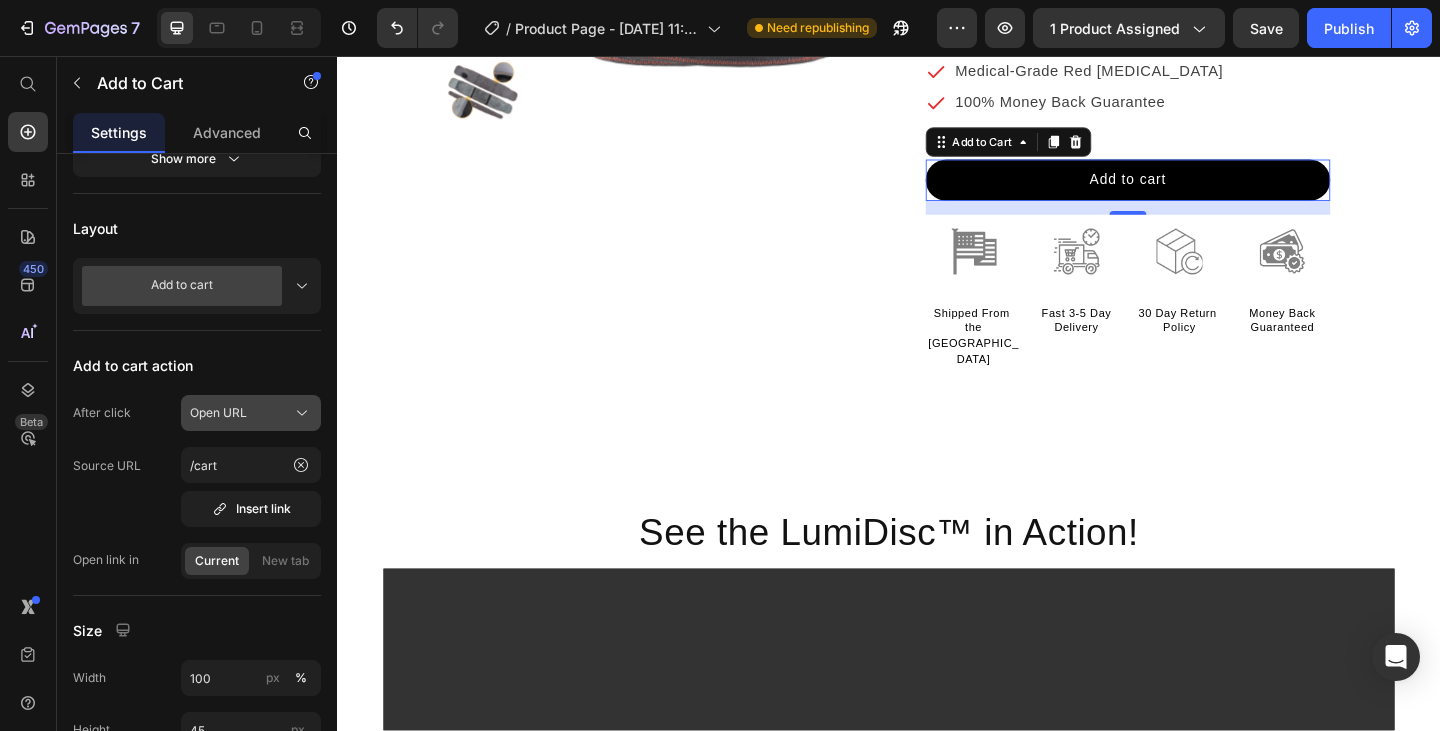 click on "Open URL" at bounding box center [251, 413] 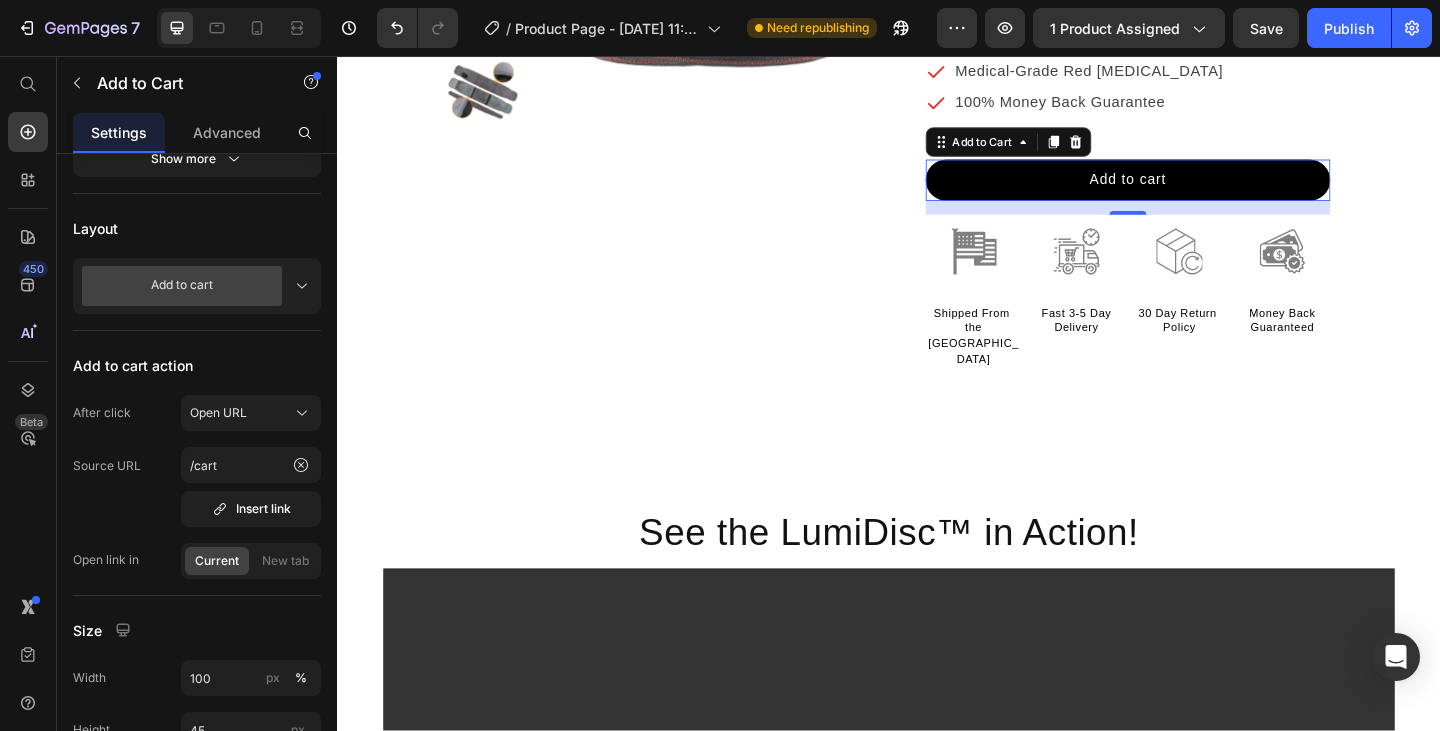 click 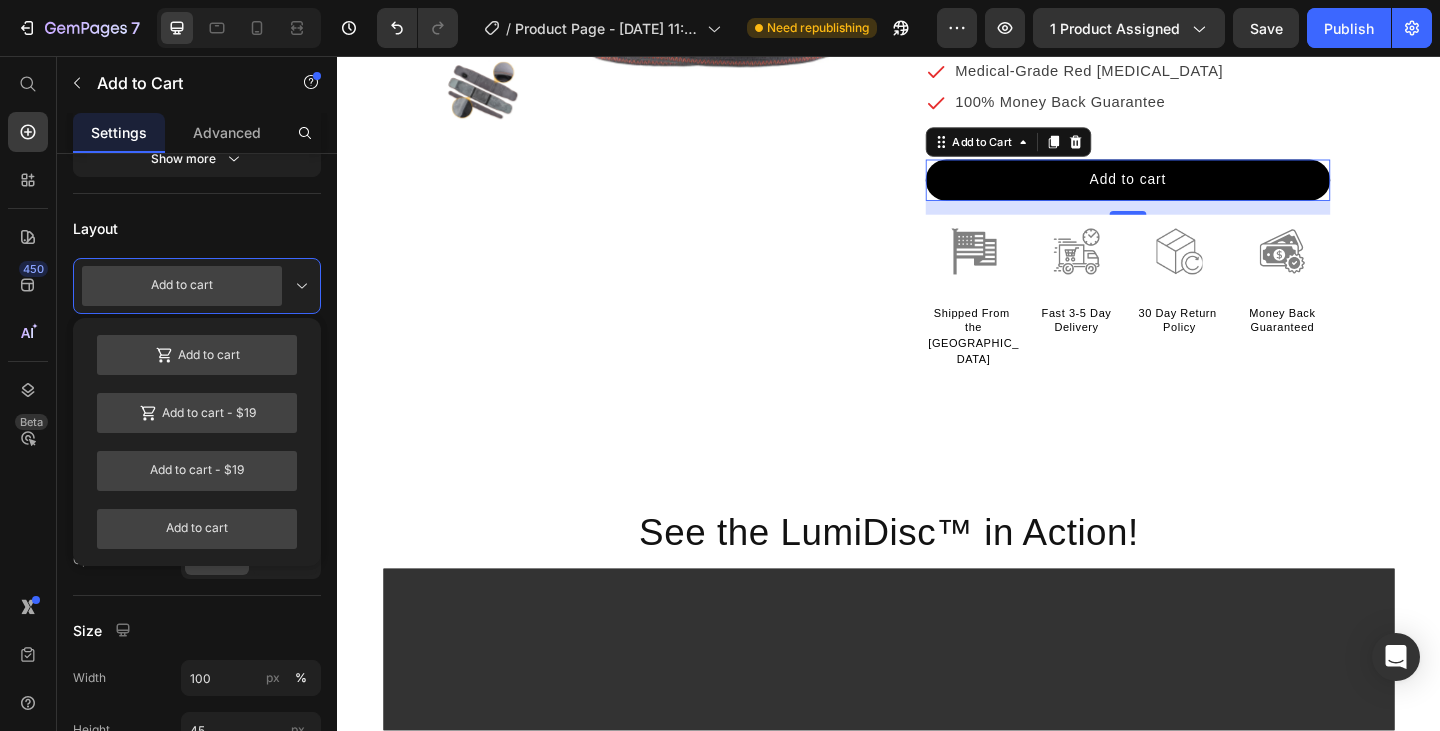 click on "Product Source LumiDisc Belt™  You can manage it in   Product element  Content Label Add to cart Styles Paragraph 1* Font Poppins Size 15 Show more Layout Add to cart
Add to cart
Add to cart  -  $19 Add to cart  -  $19 Add to cart Add to cart action After click Open URL Source URL /cart  Insert link   Open link in  Current New tab Size Width 100 px % Height 45 px Show more Color & shape Normal Hover Background color Text color Border Corner 50 50 50 50 Shadow Out of stock button Message Out of stock Custom style" at bounding box center [197, 573] 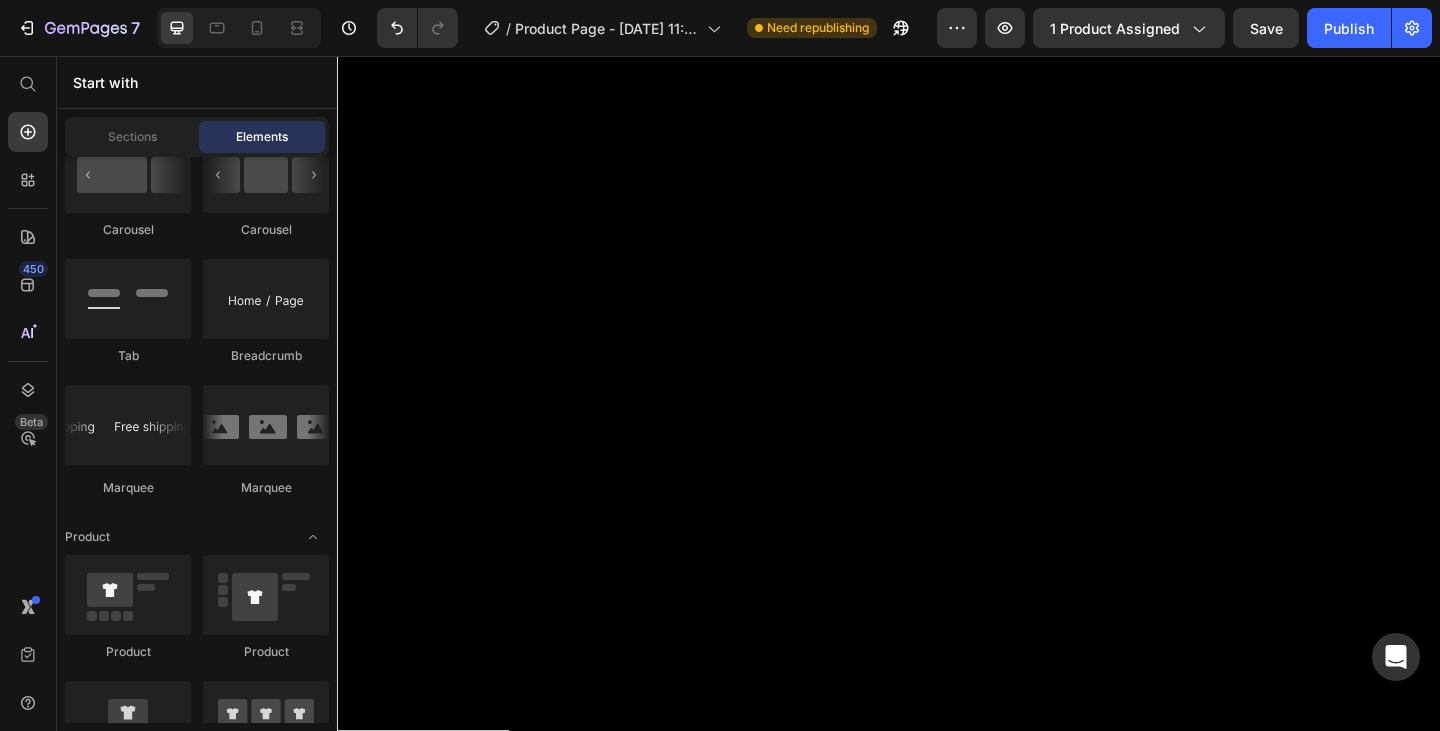 scroll, scrollTop: 11732, scrollLeft: 0, axis: vertical 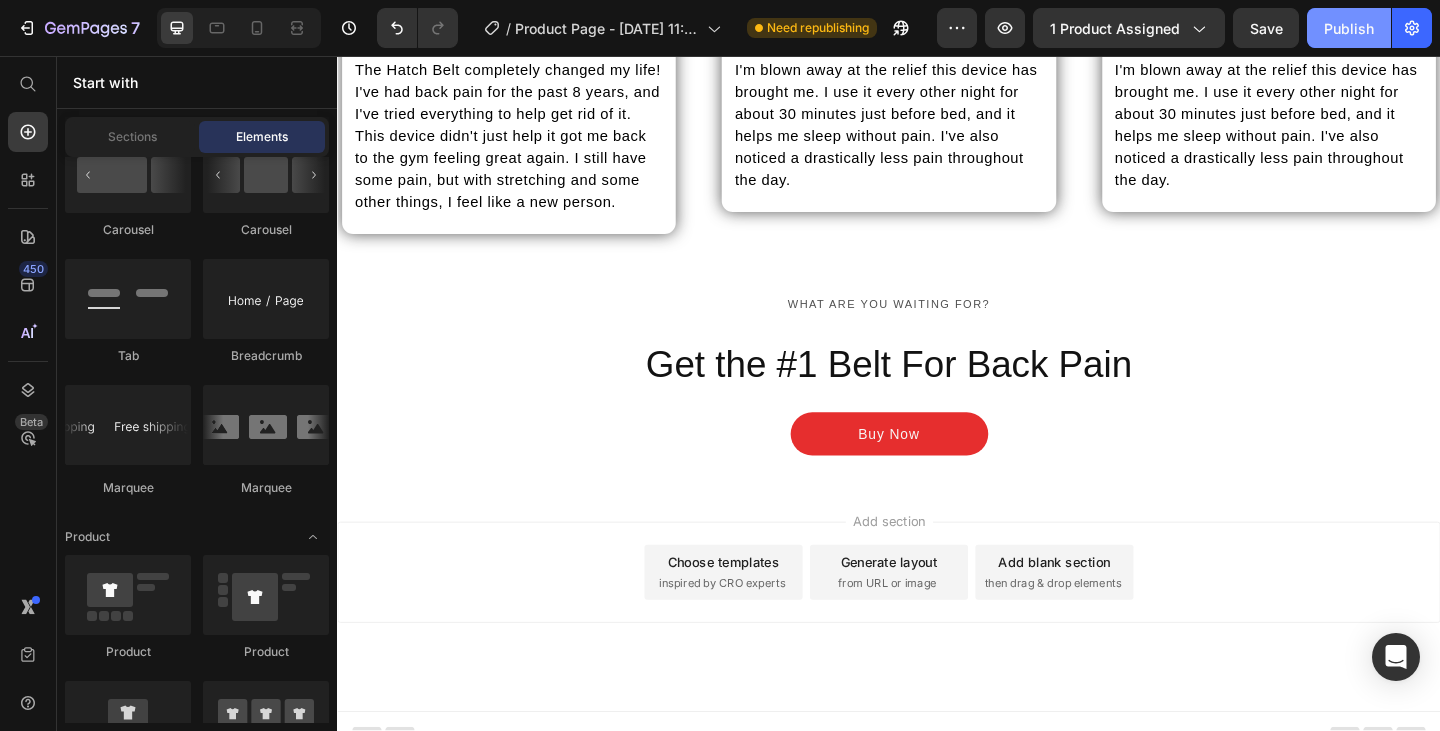 click on "Publish" at bounding box center (1349, 28) 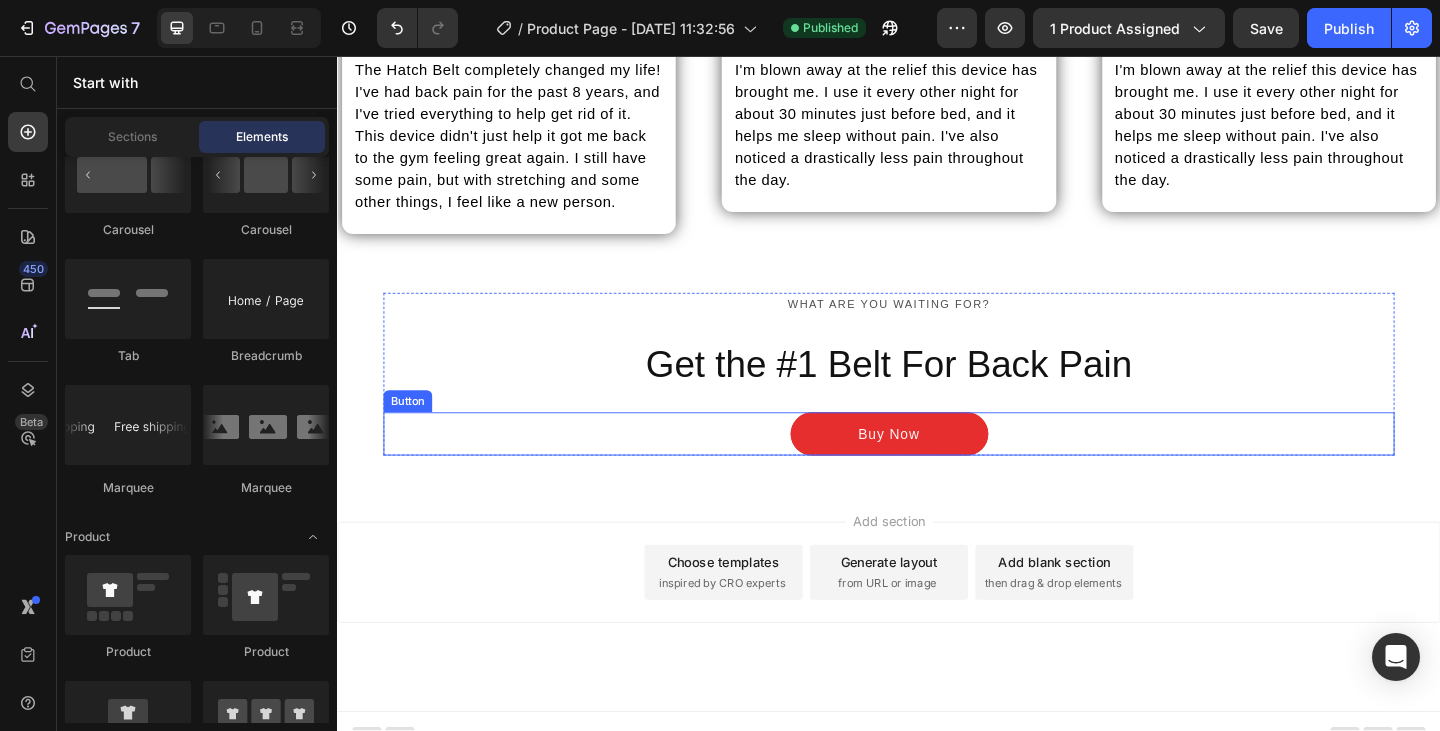 click on "Buy Now" at bounding box center (937, 467) 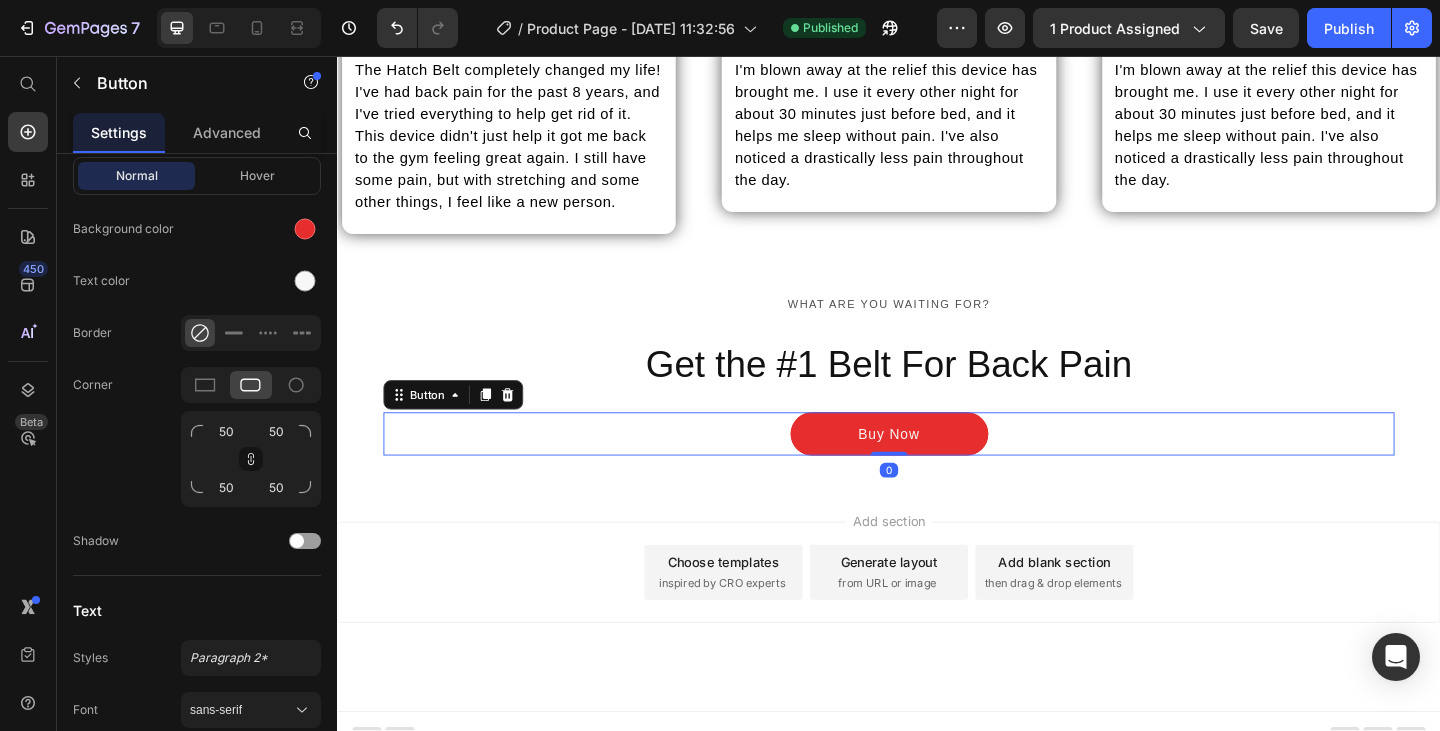 scroll, scrollTop: 0, scrollLeft: 0, axis: both 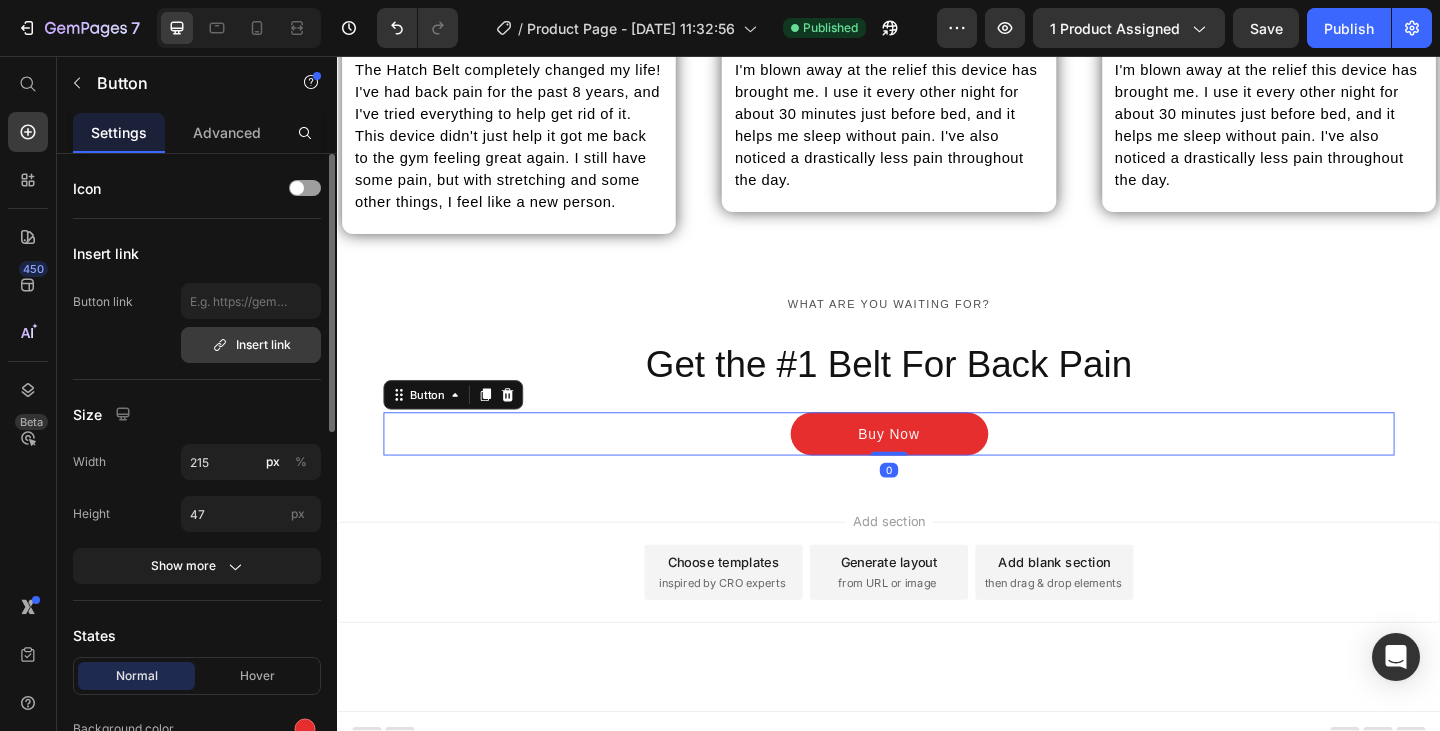 click on "Insert link" at bounding box center (251, 345) 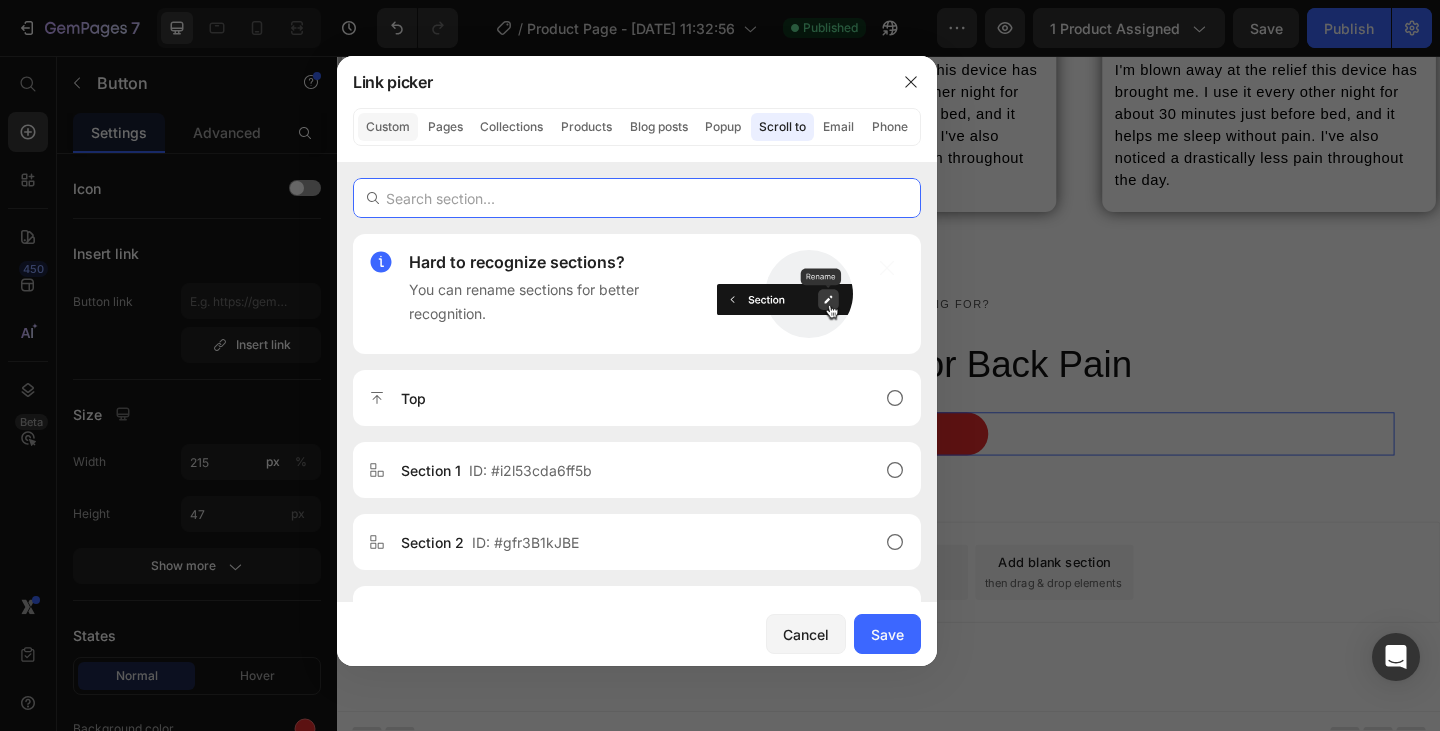 click on "Custom" 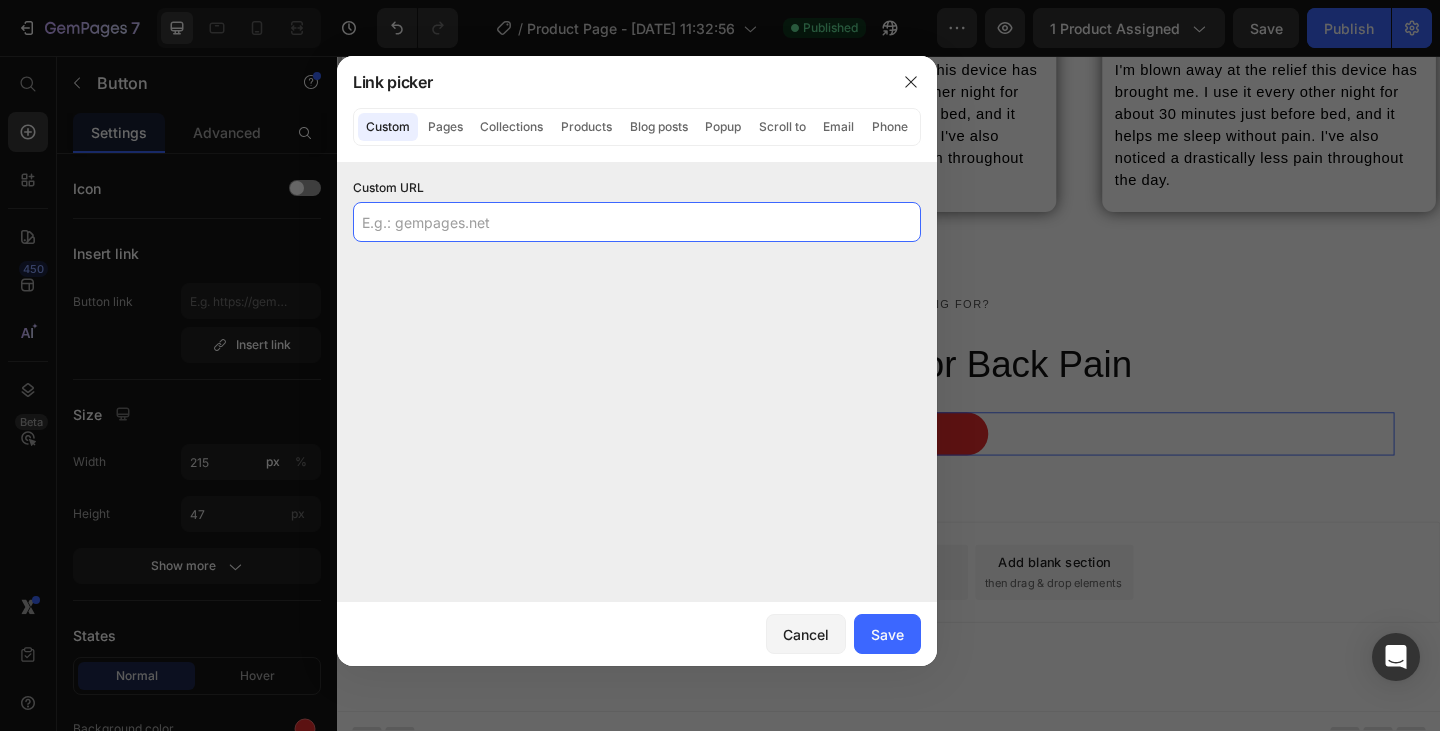 click 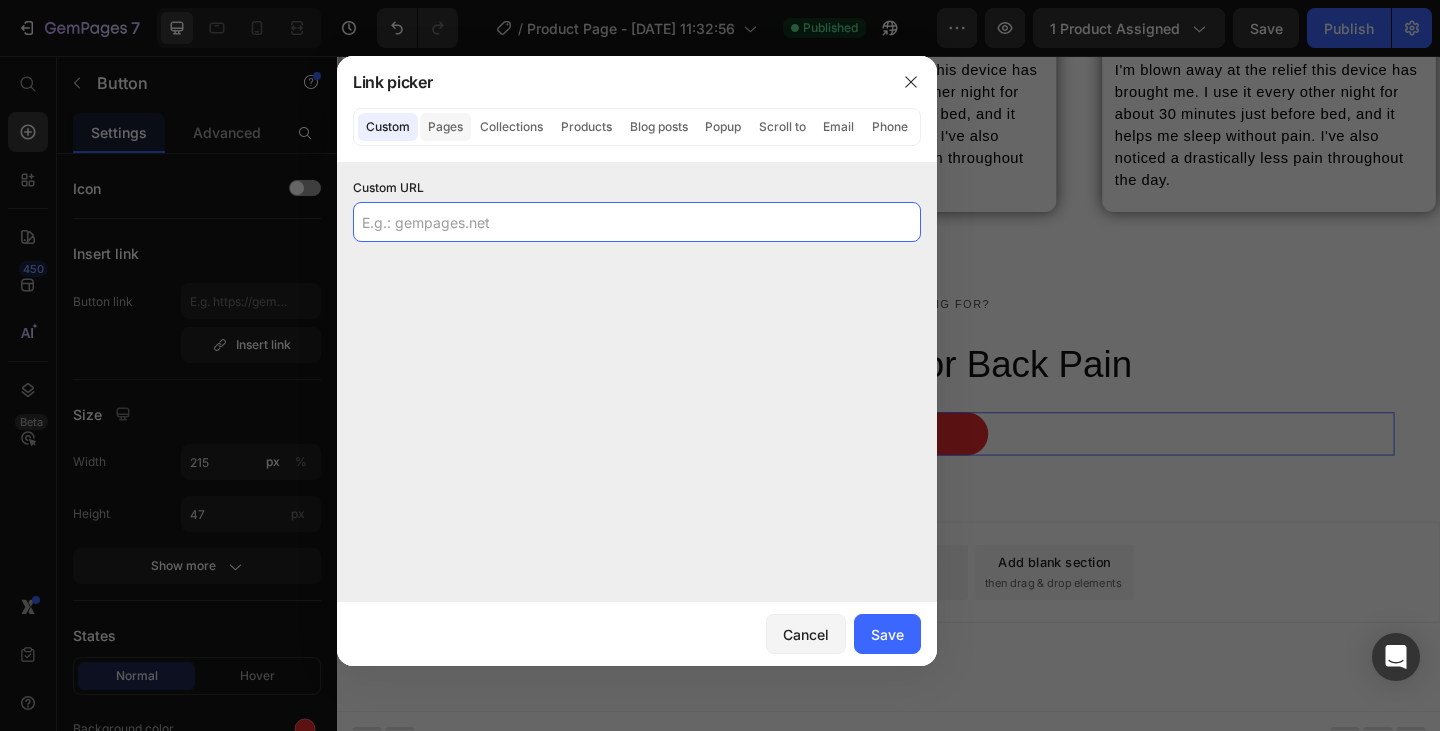 click on "Pages" 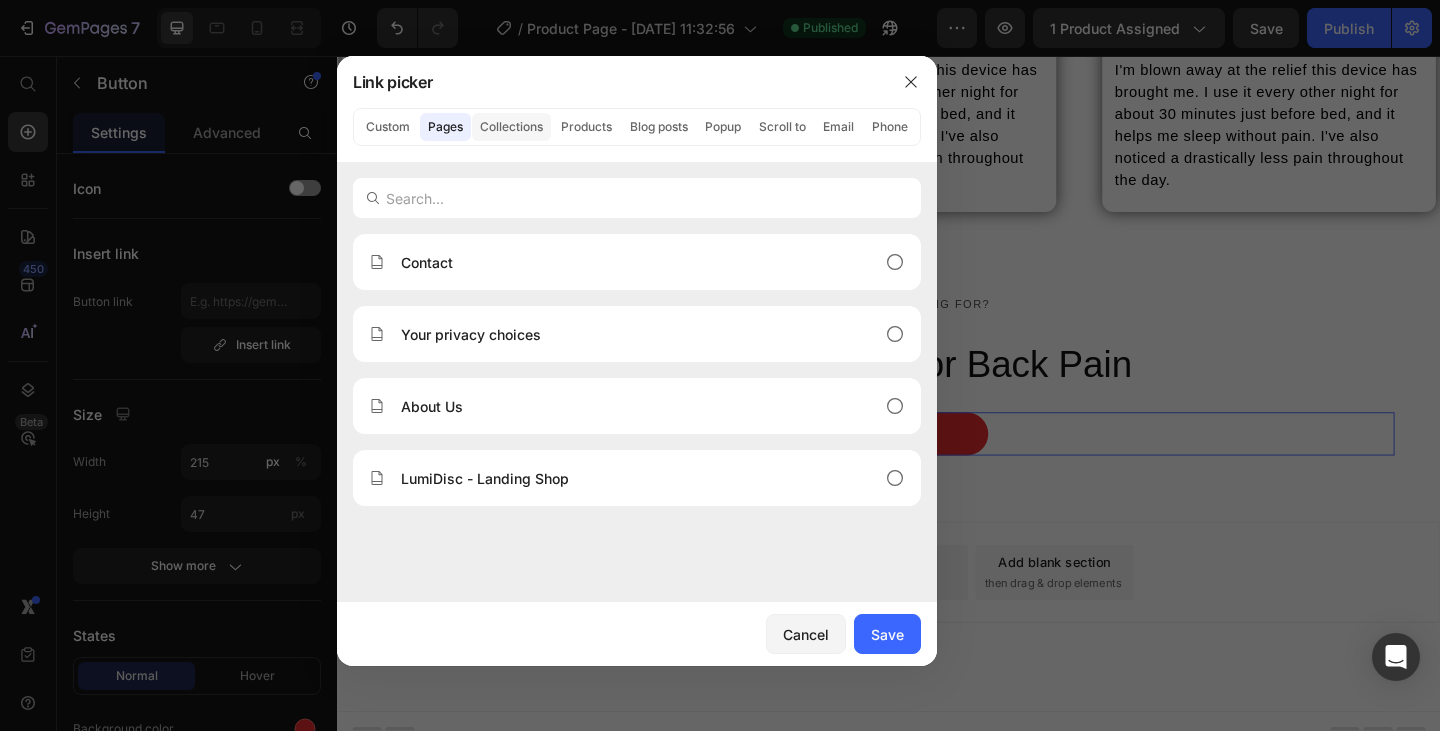 click on "Collections" 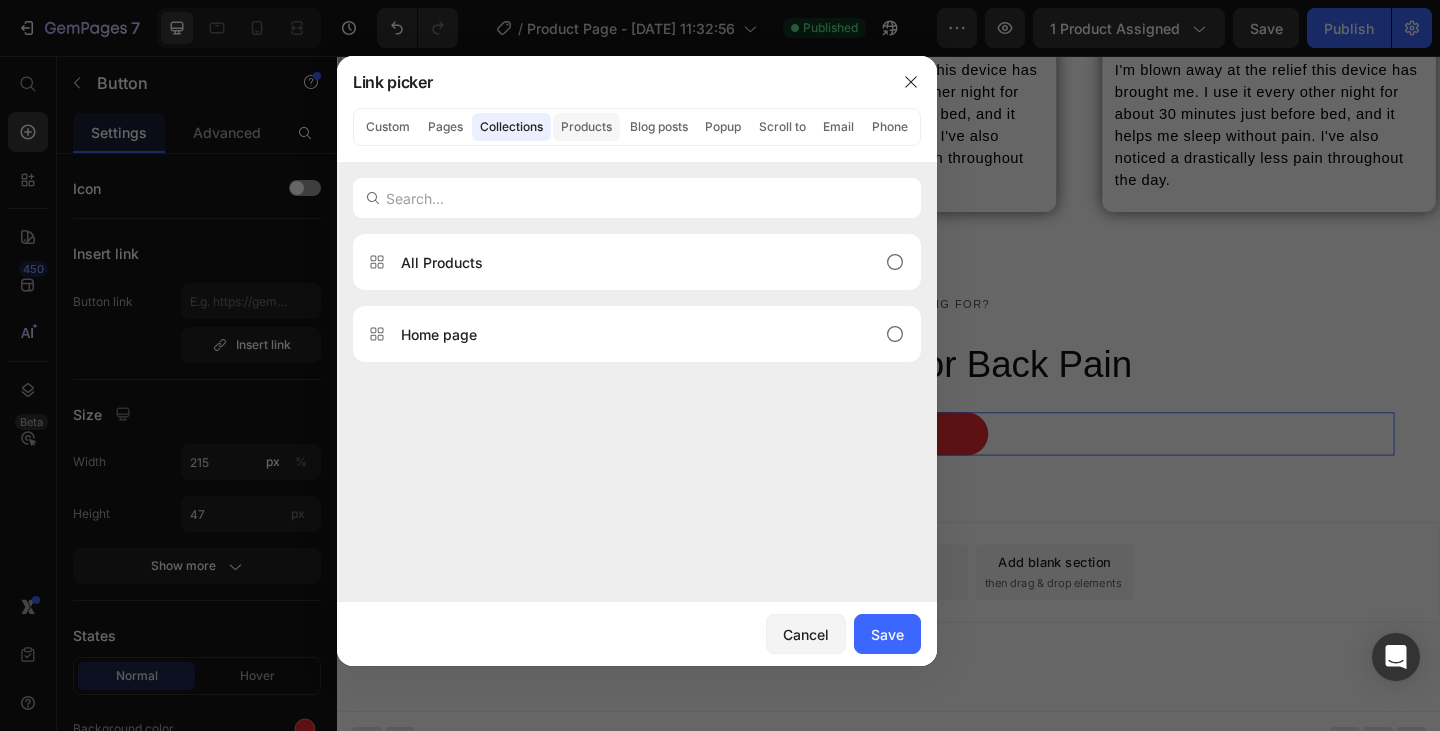 click on "Products" 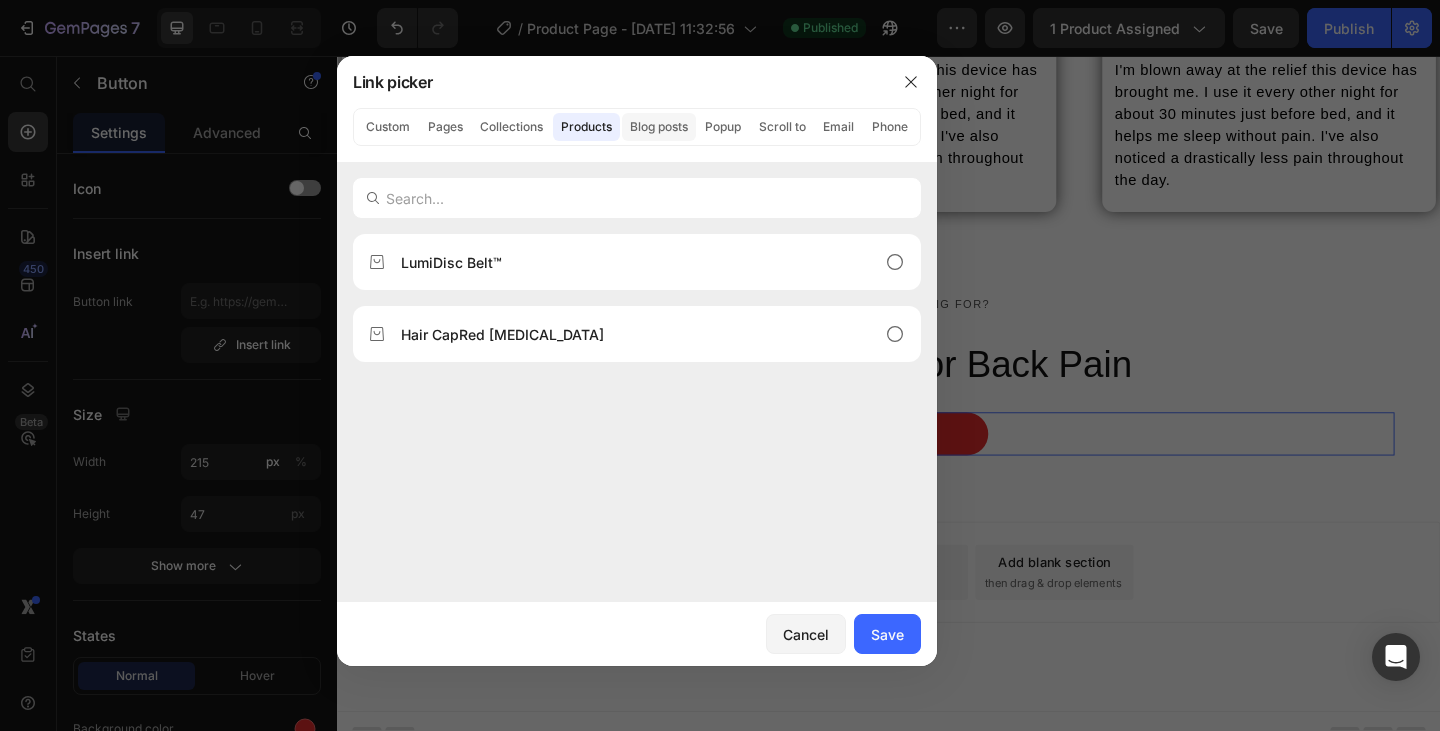 click on "Blog posts" 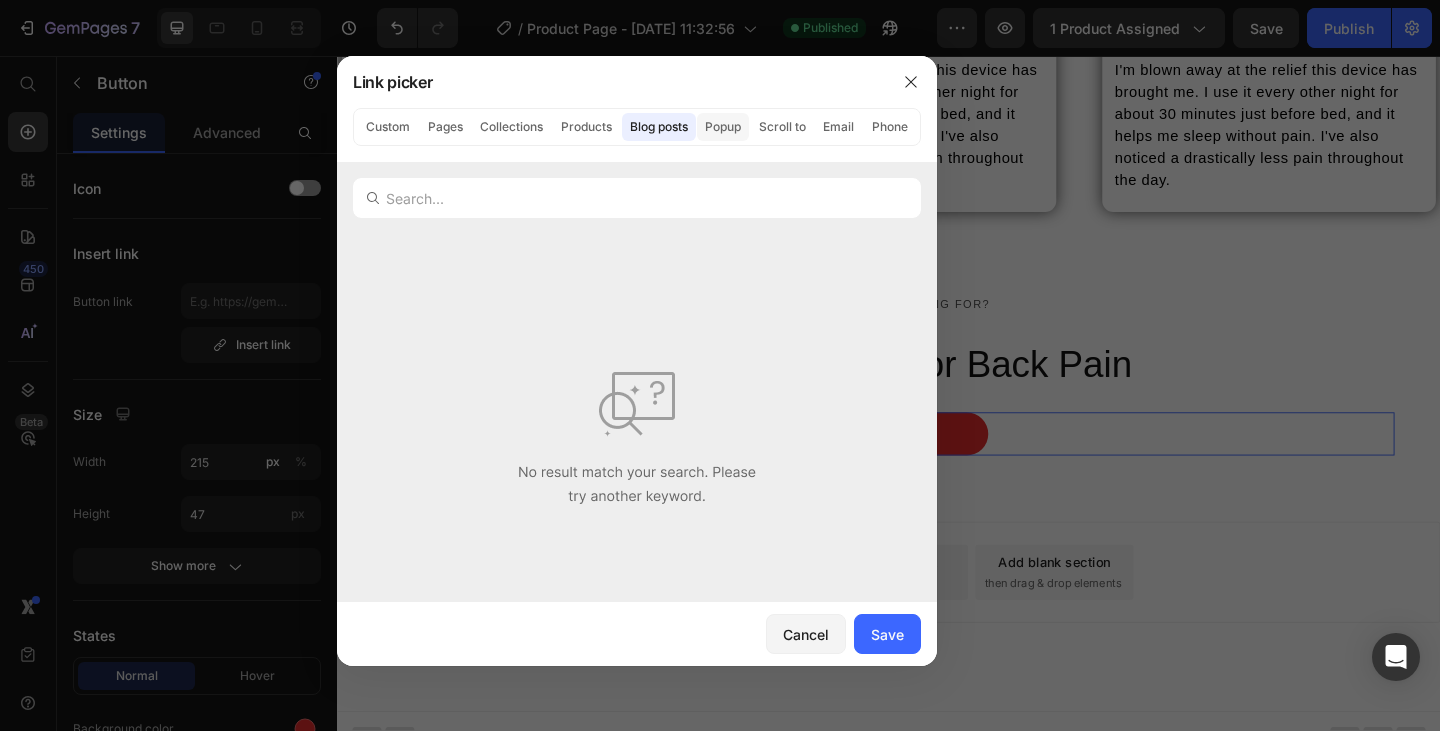 click on "Popup" 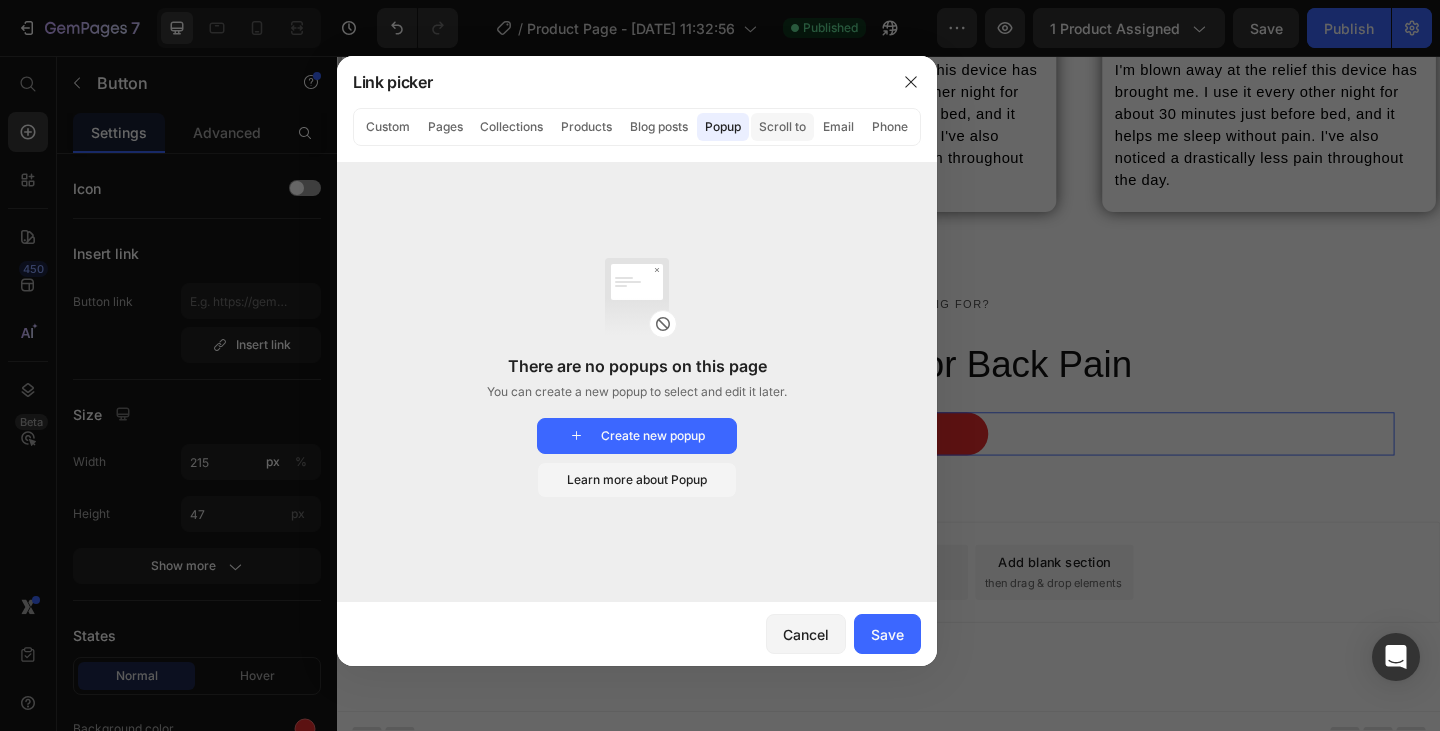 click on "Scroll to" 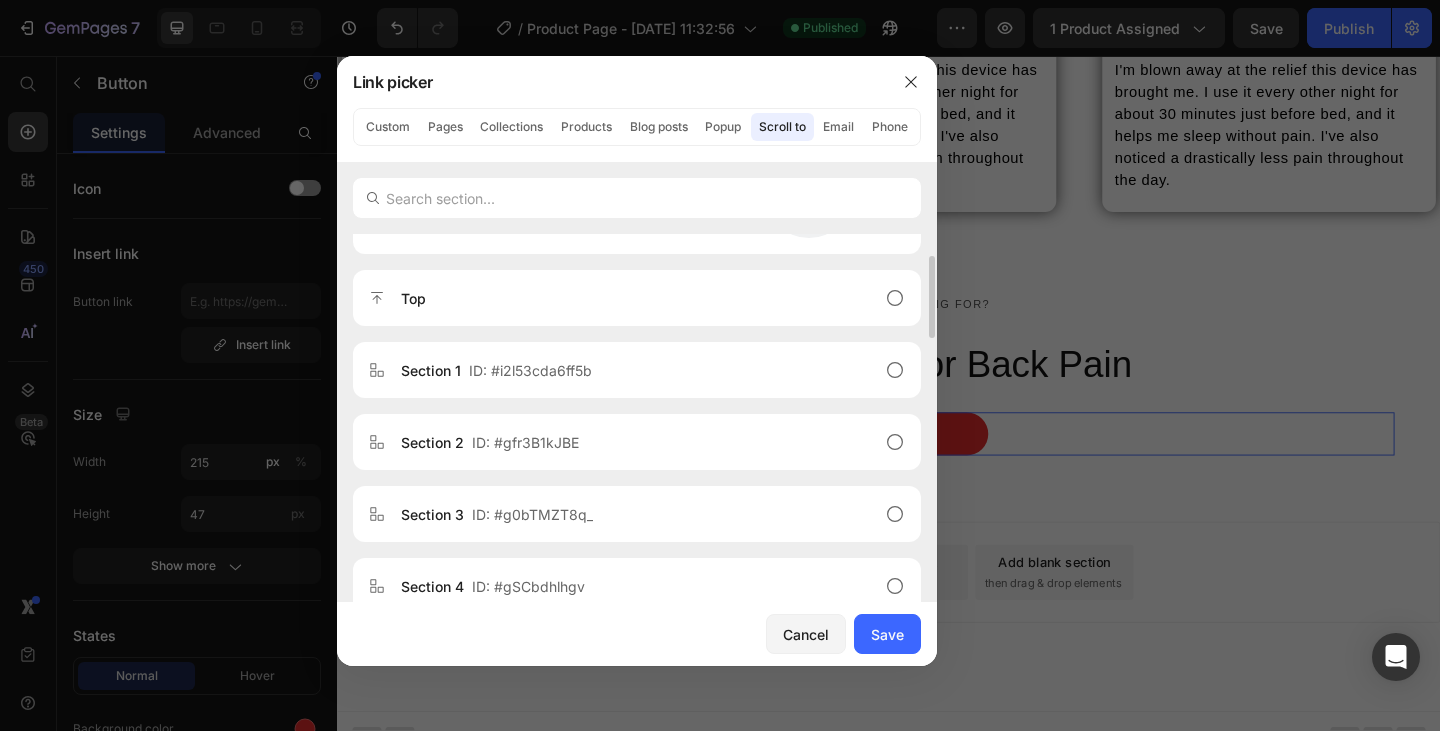 scroll, scrollTop: 600, scrollLeft: 0, axis: vertical 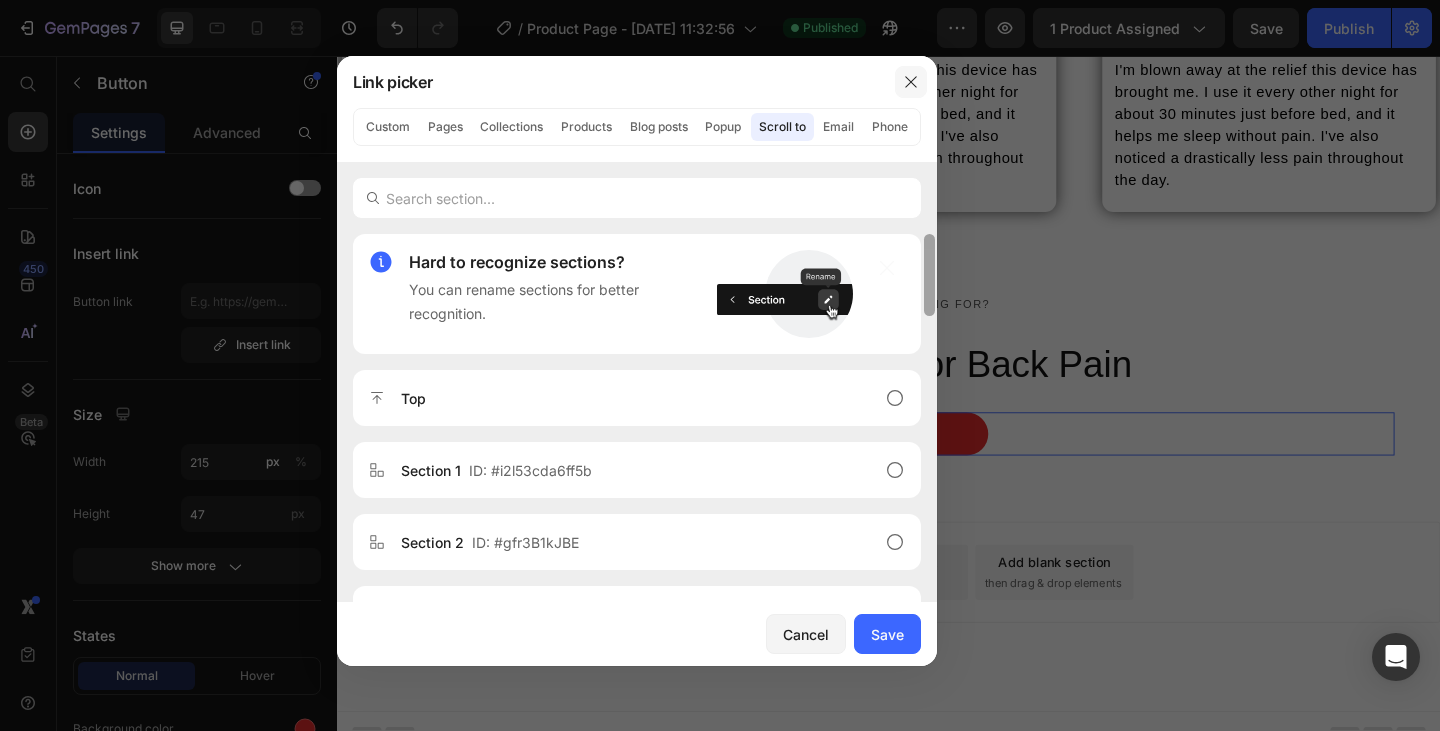drag, startPoint x: 934, startPoint y: 398, endPoint x: 910, endPoint y: 74, distance: 324.88766 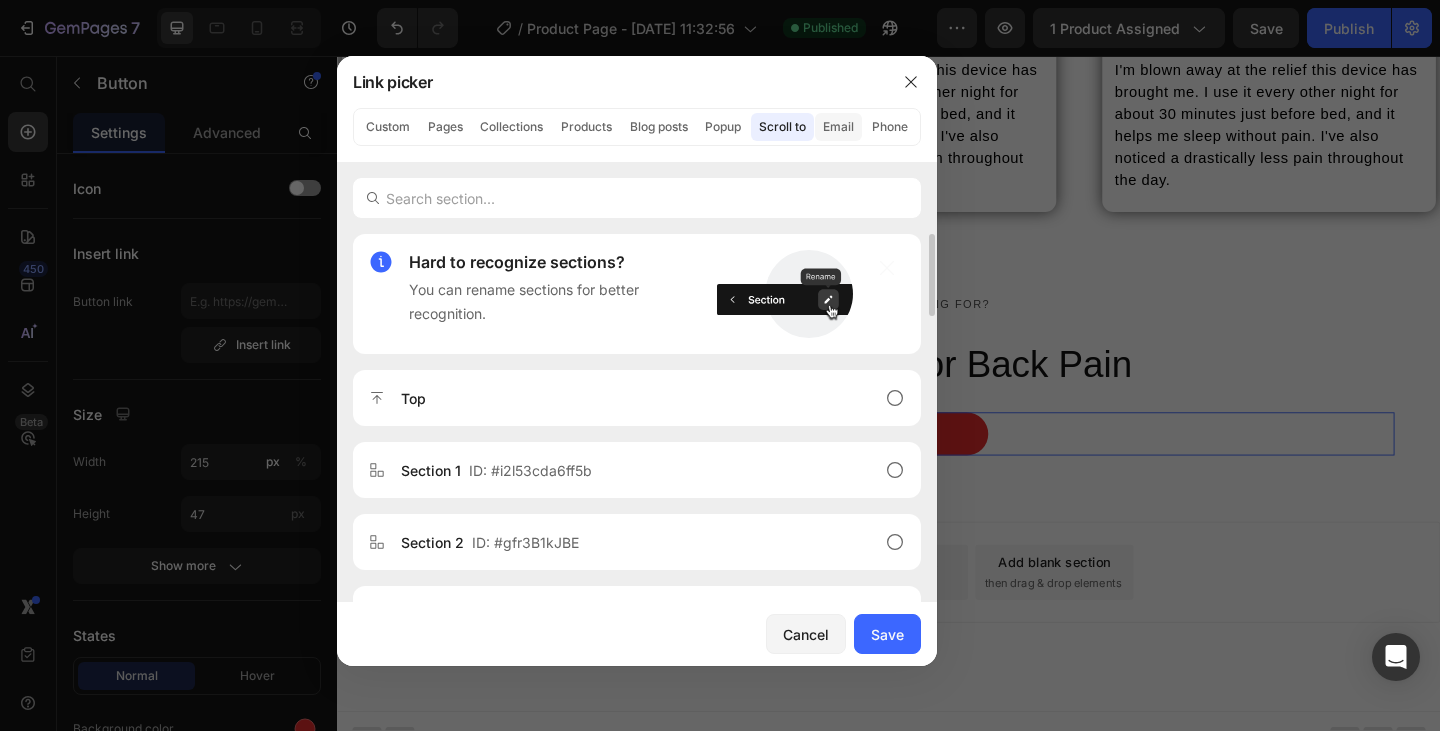 click on "Email" 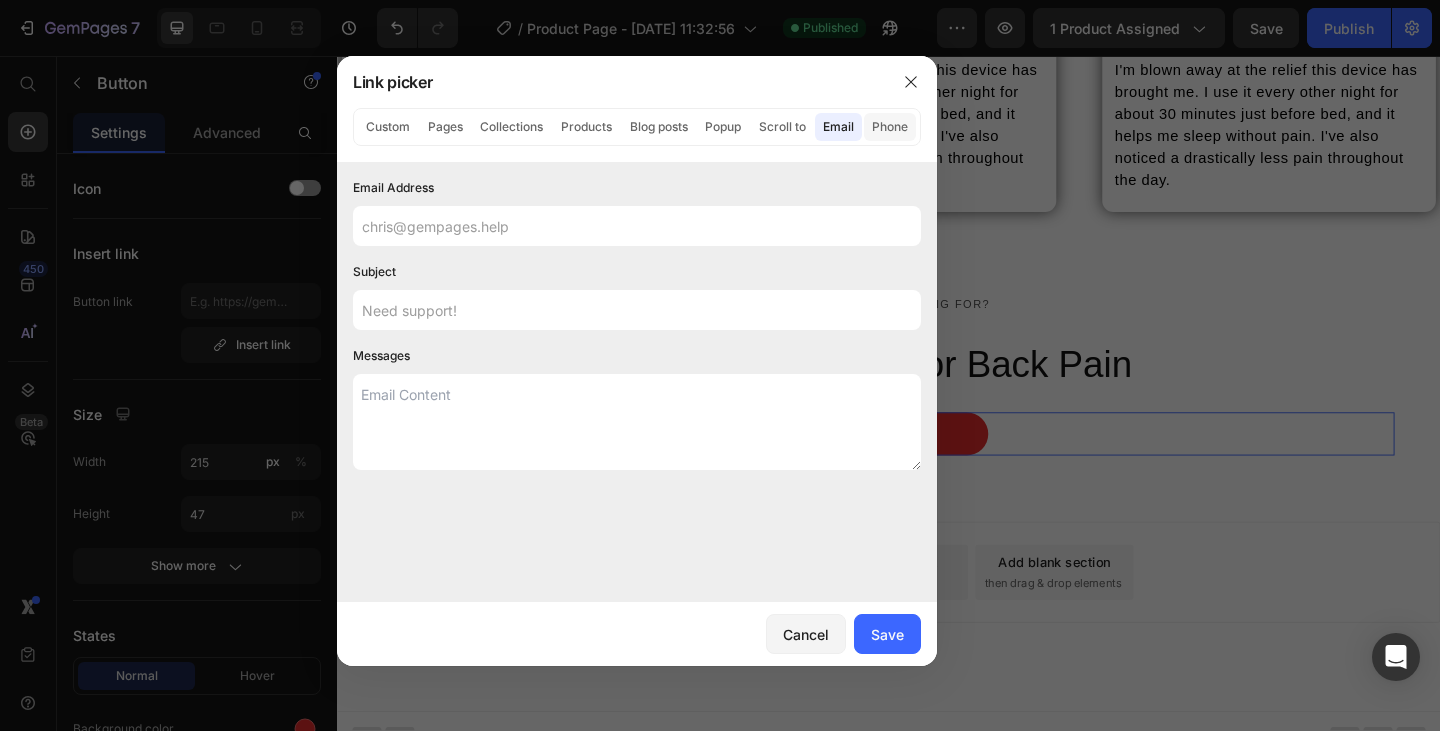 click on "Phone" 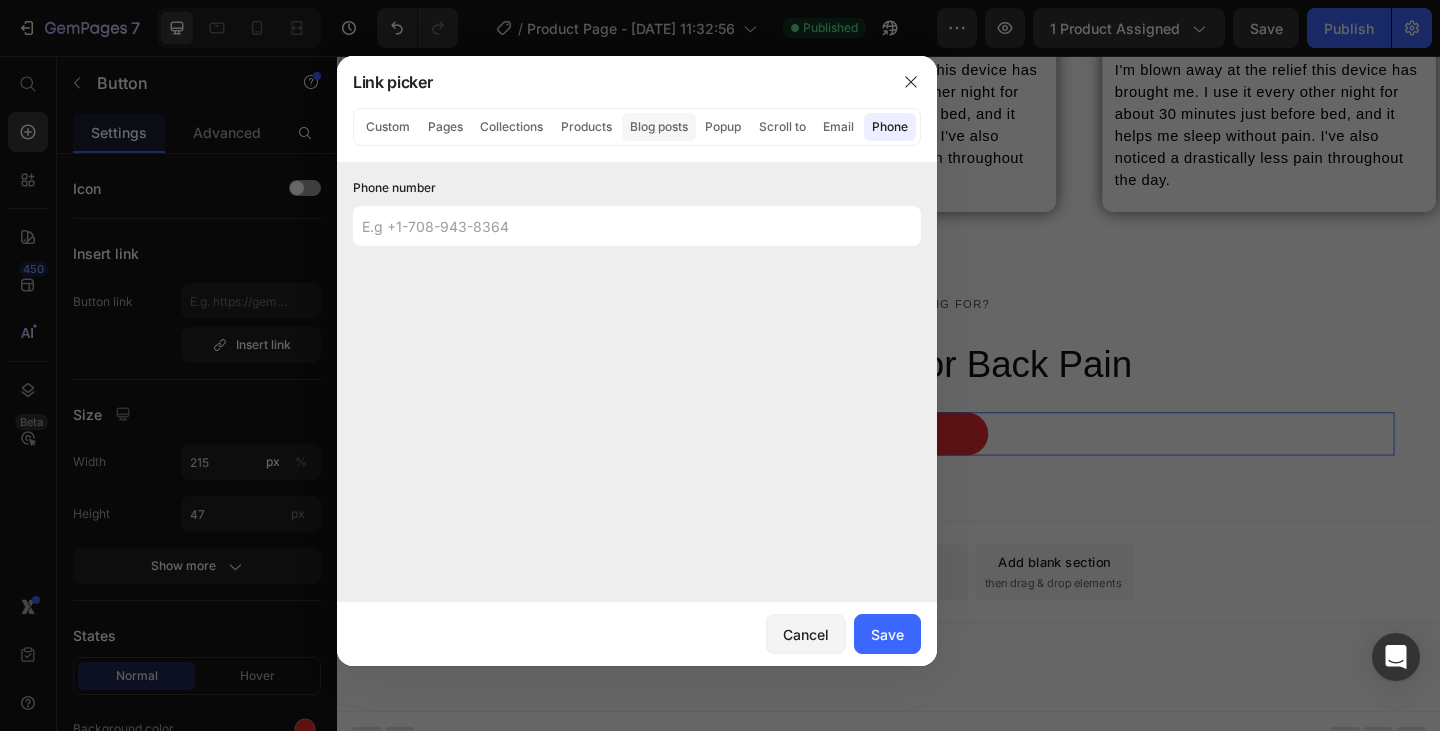 click on "Blog posts" 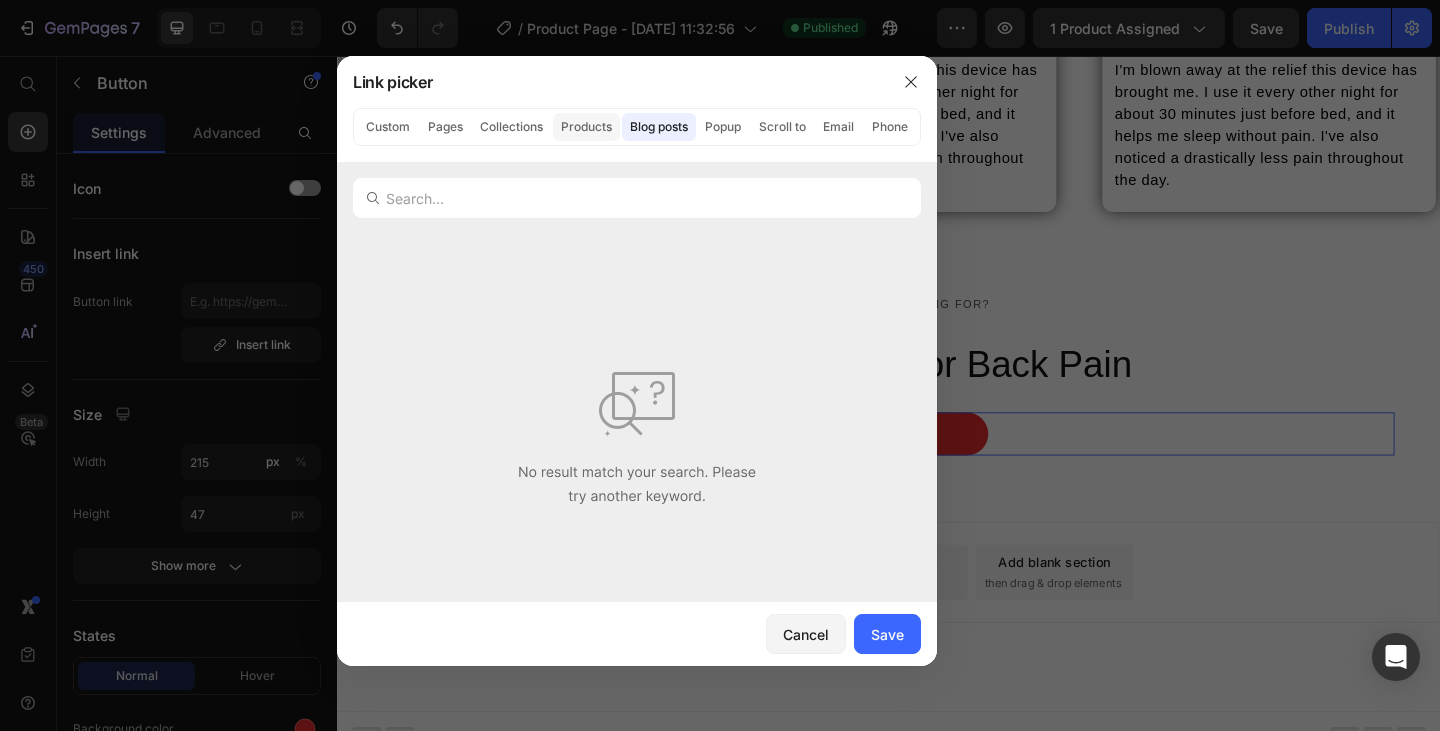 click on "Products" 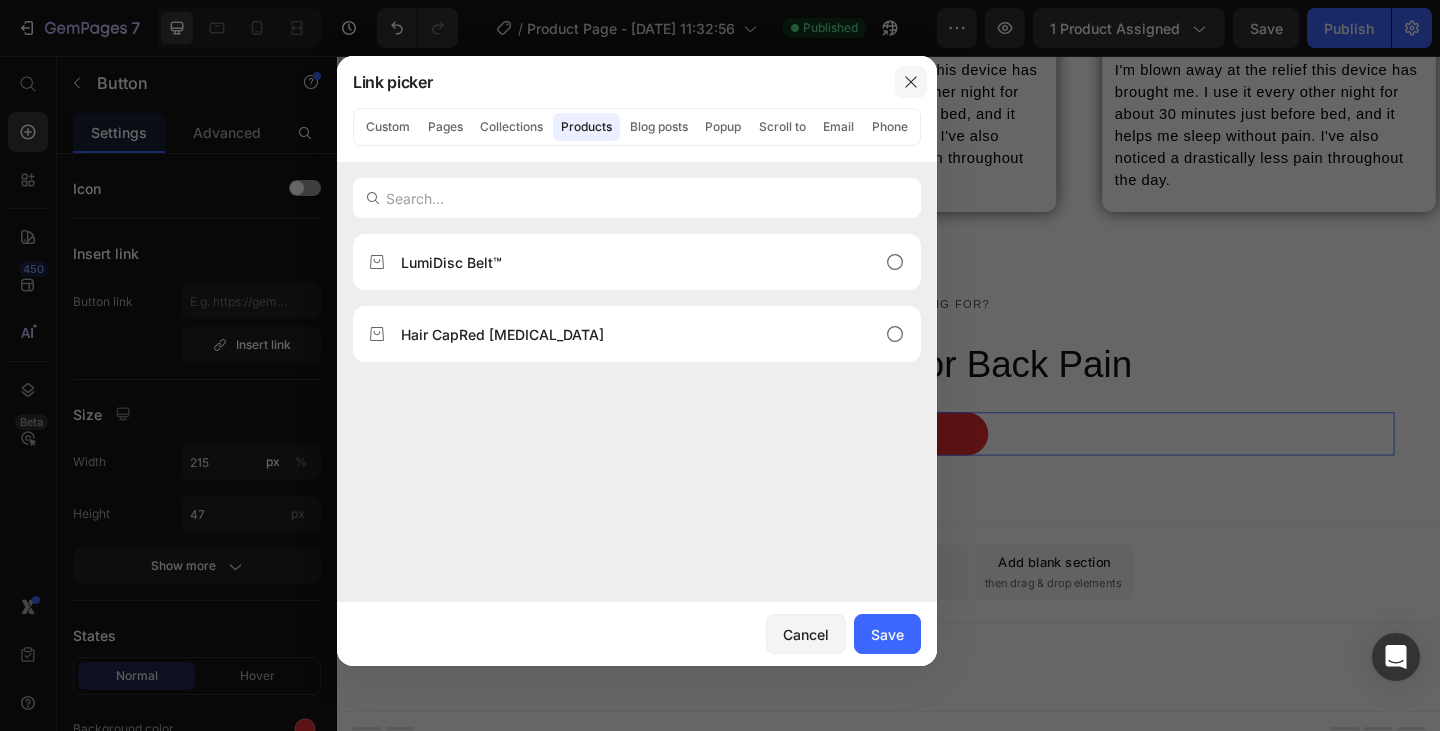 click 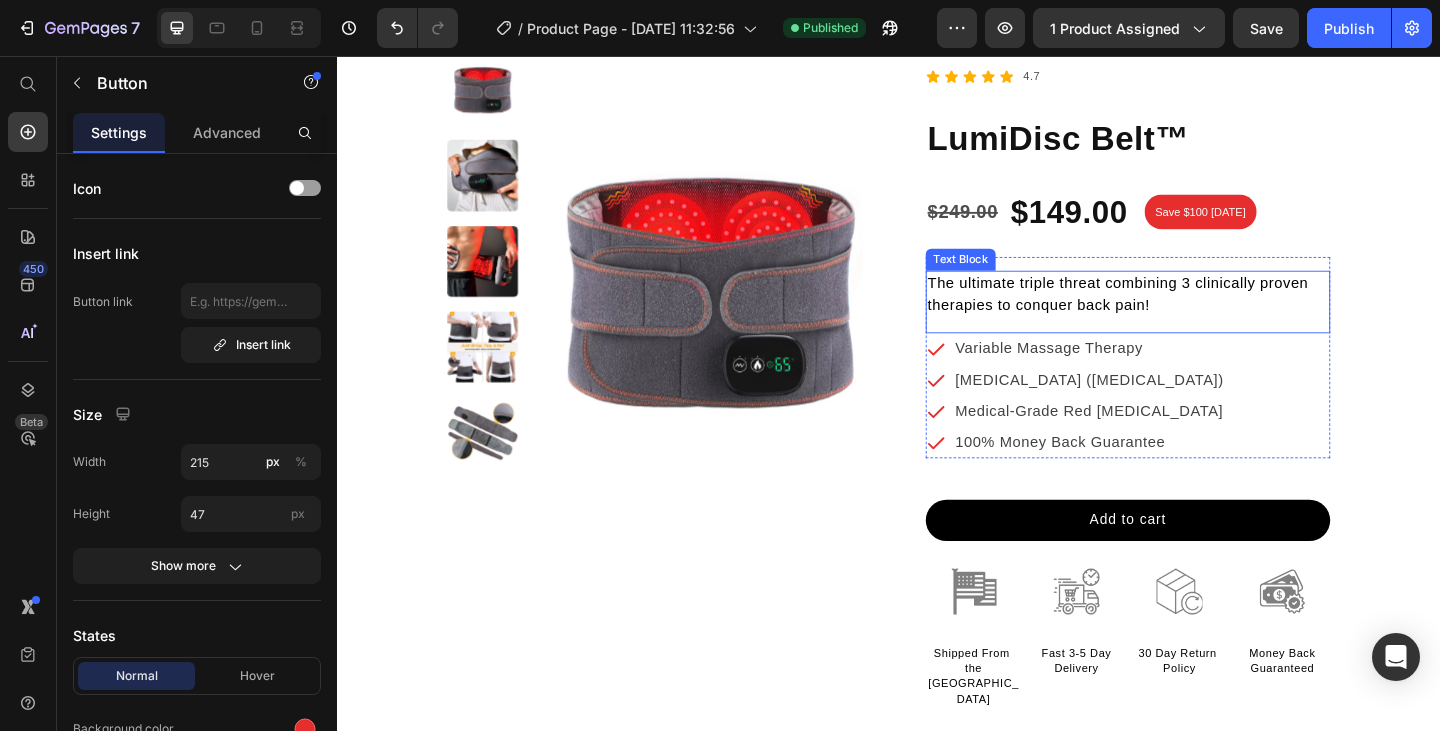 scroll, scrollTop: 7477, scrollLeft: 0, axis: vertical 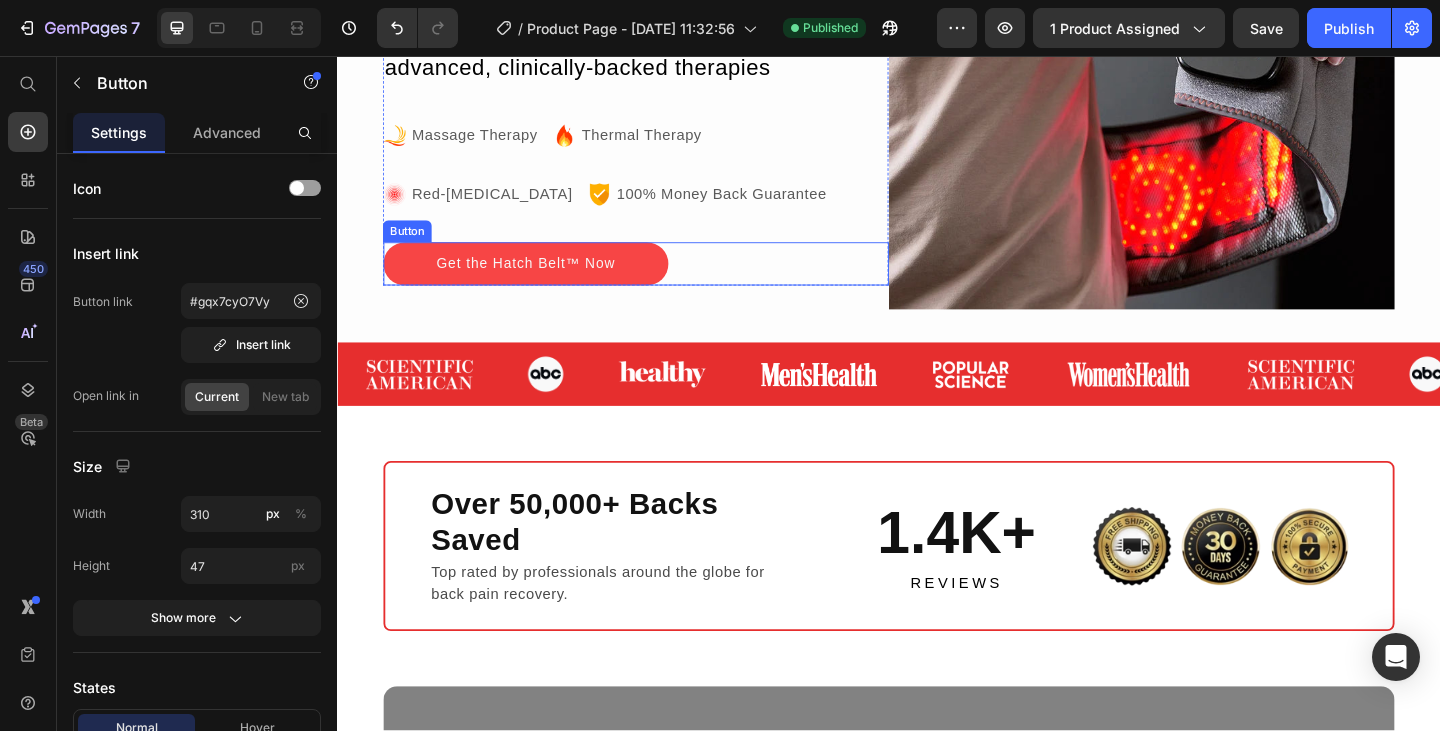 click on "Get the Hatch Belt™ Now" at bounding box center (542, 282) 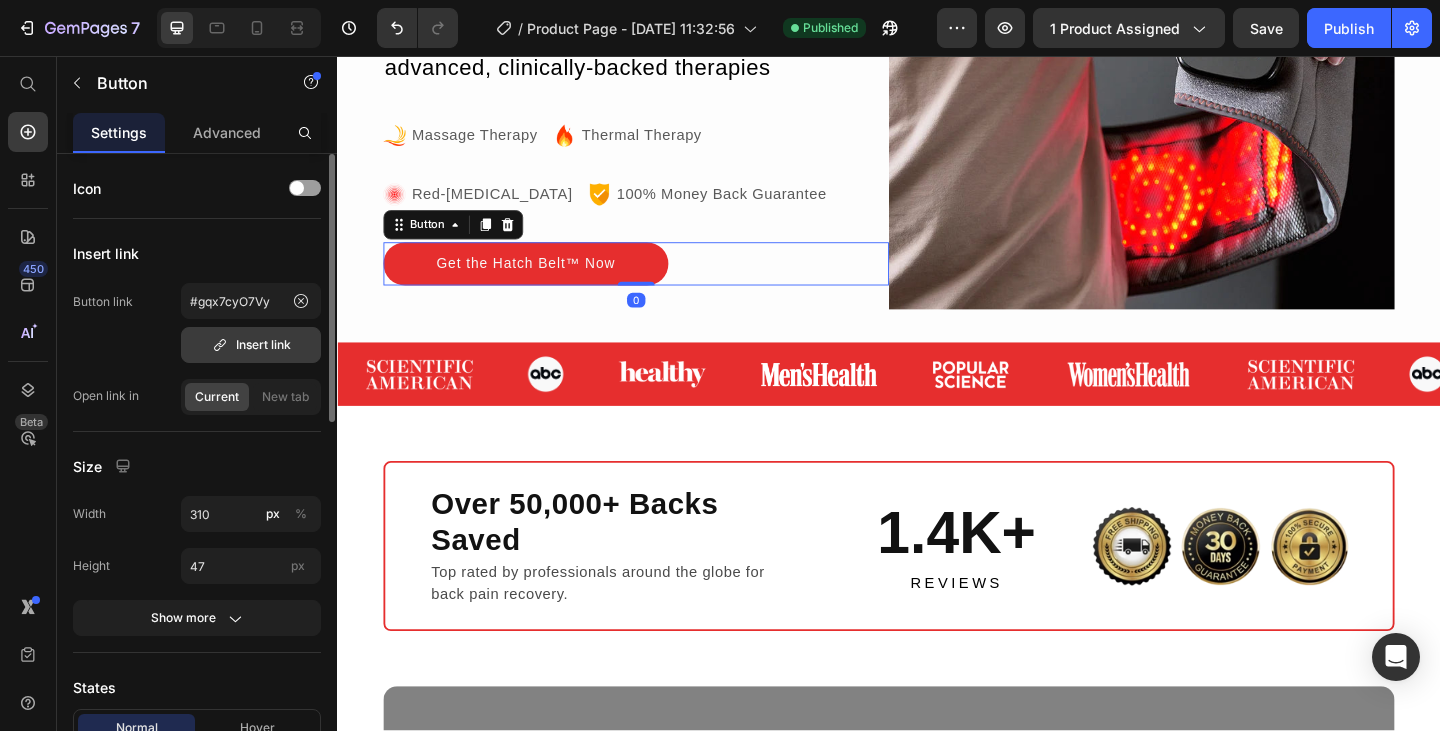 click on "Insert link" at bounding box center (251, 345) 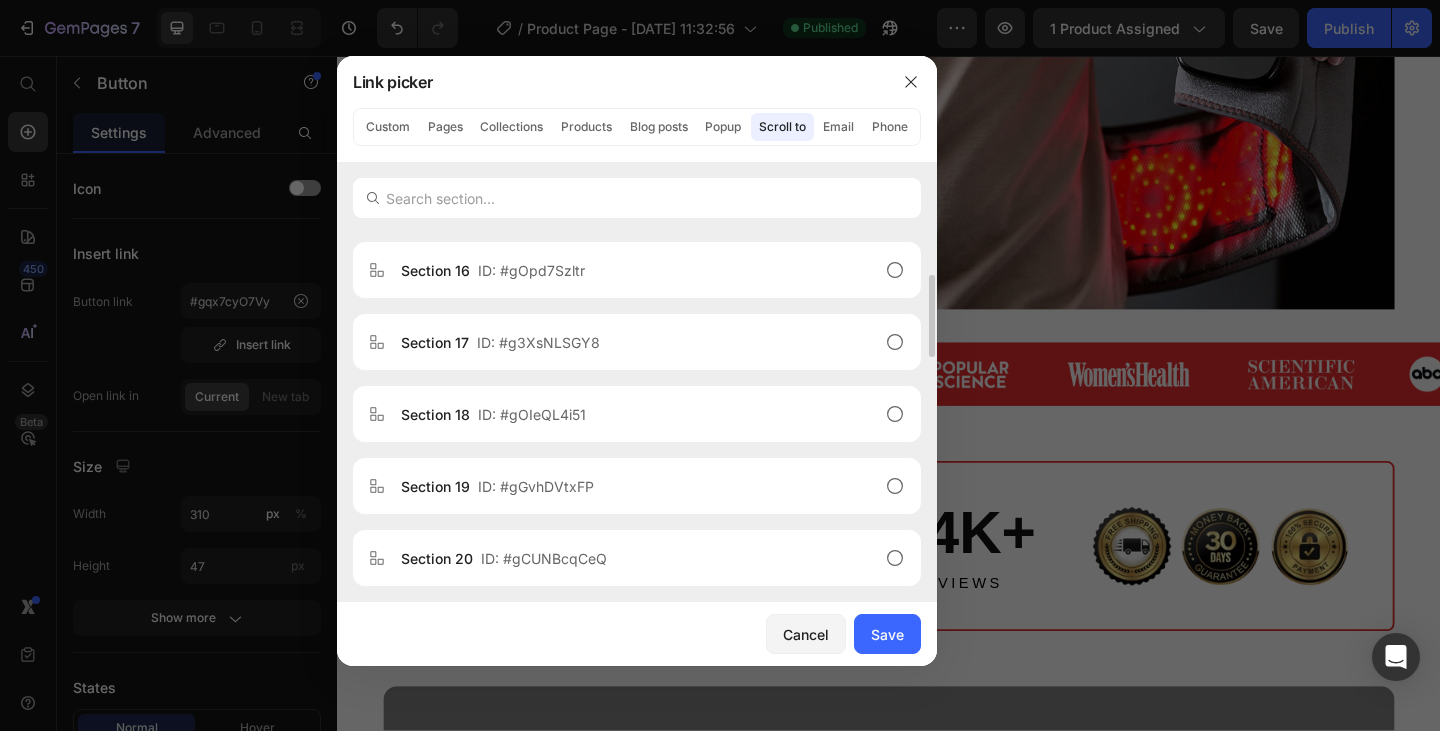 scroll, scrollTop: 1080, scrollLeft: 0, axis: vertical 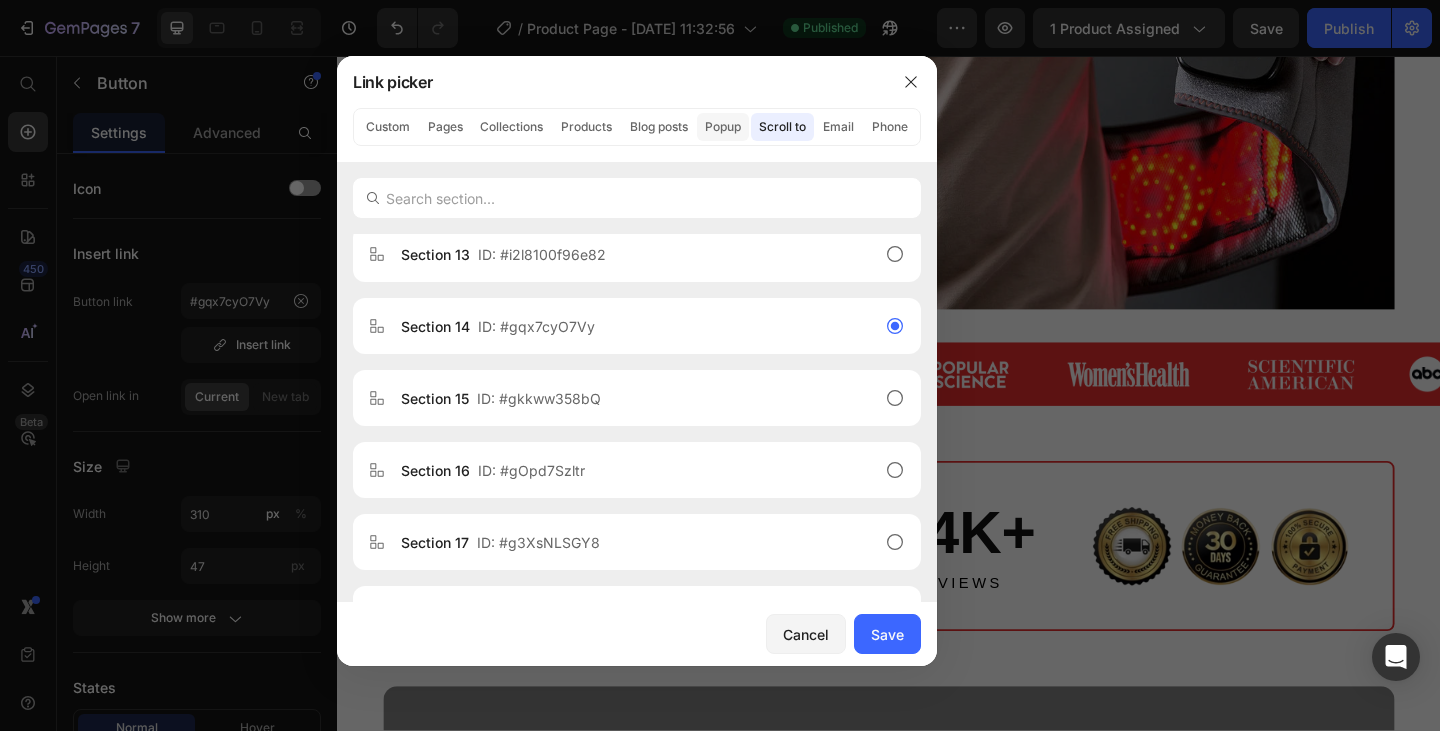 click on "Popup" 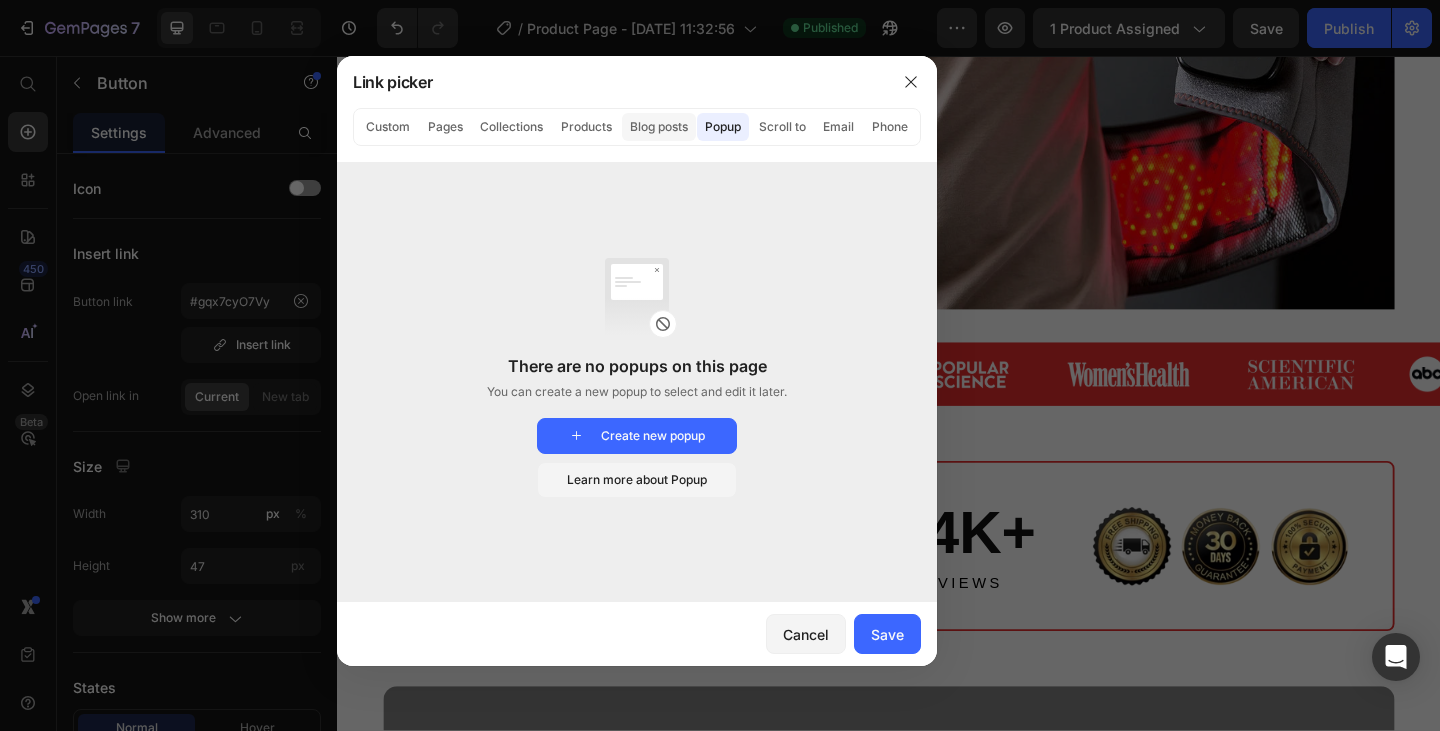 click on "Blog posts" 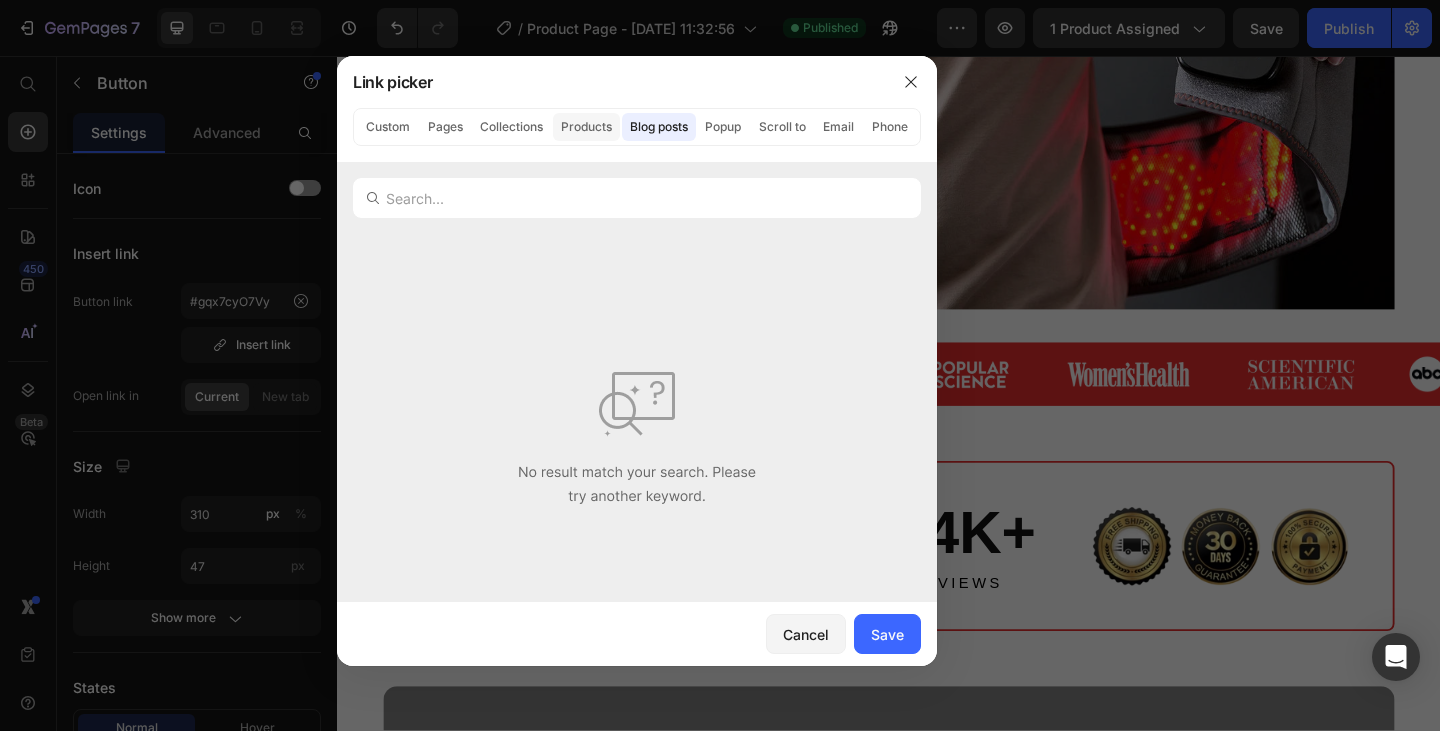 click on "Products" 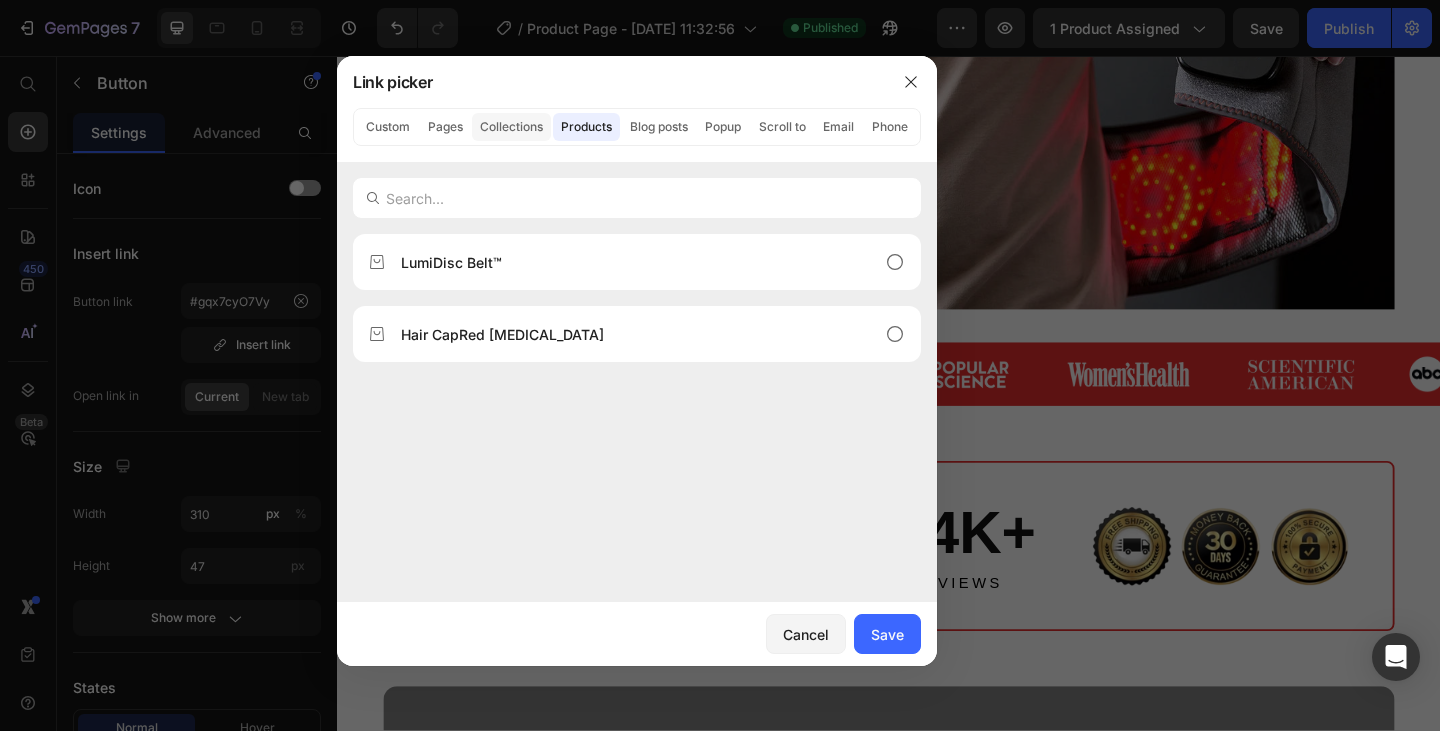 click on "Collections" 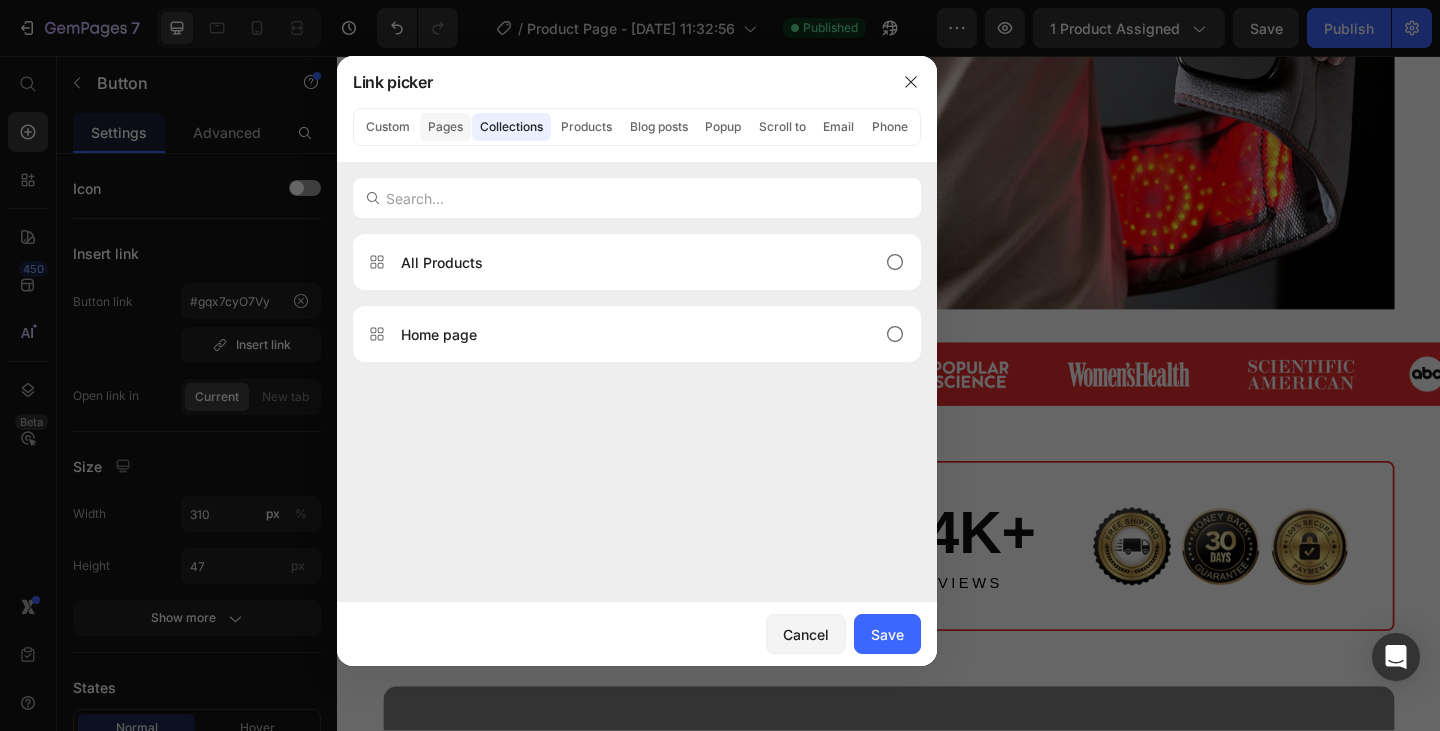 click on "Pages" 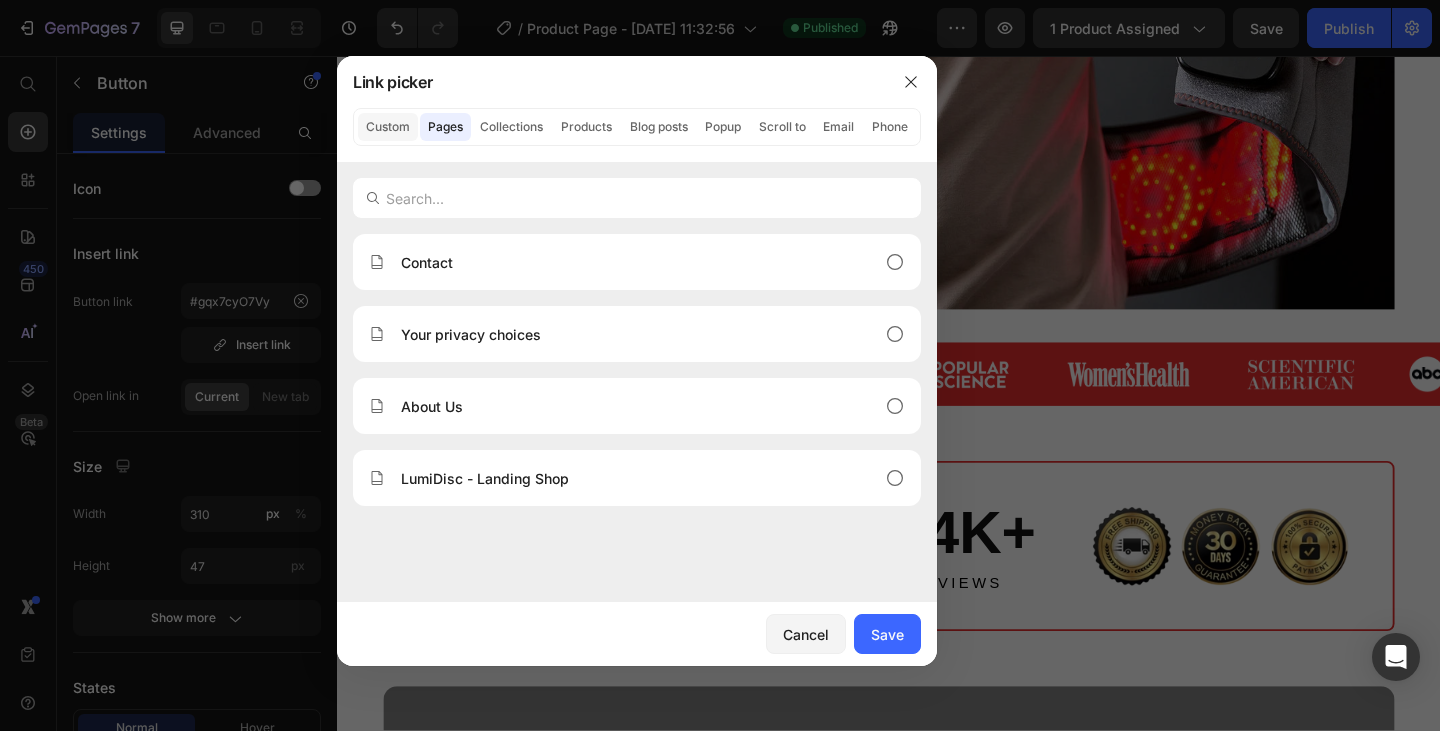 click on "Custom" 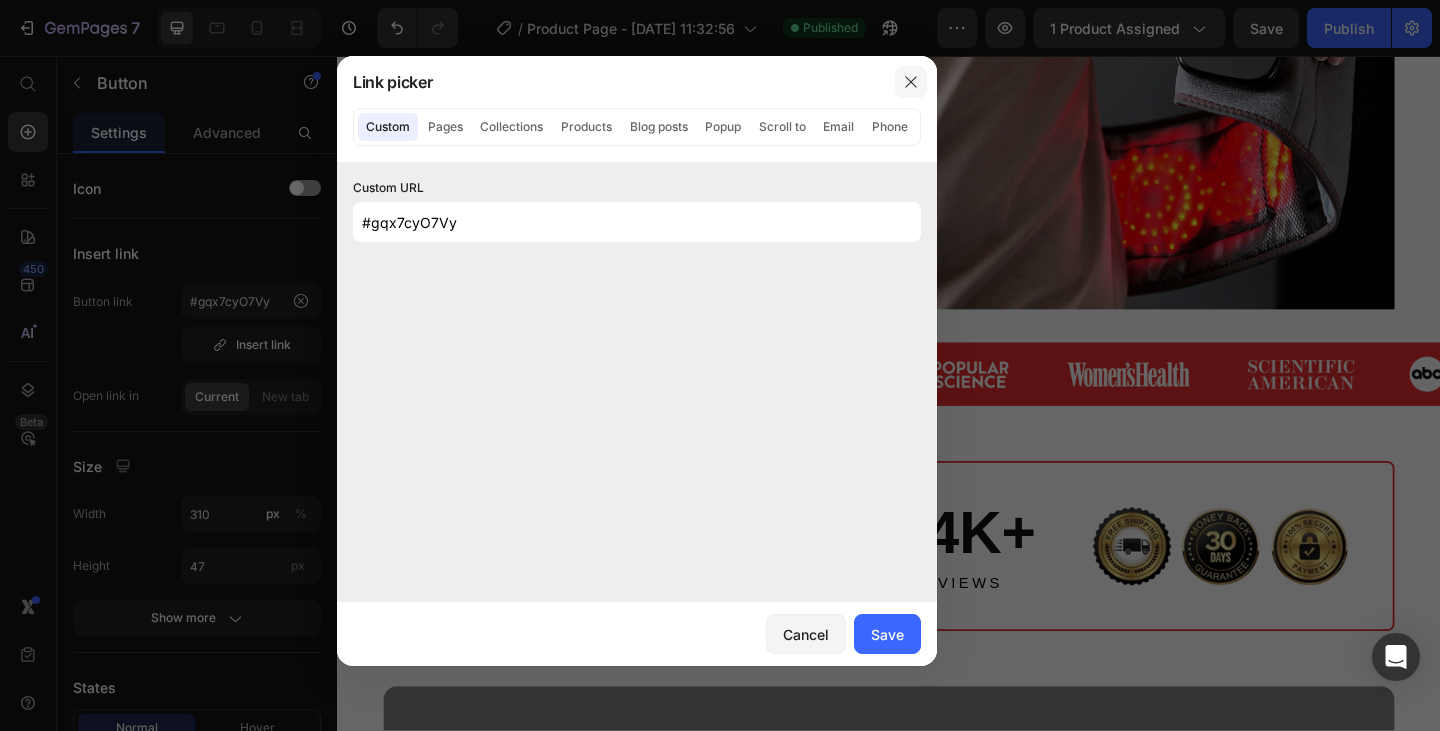 click 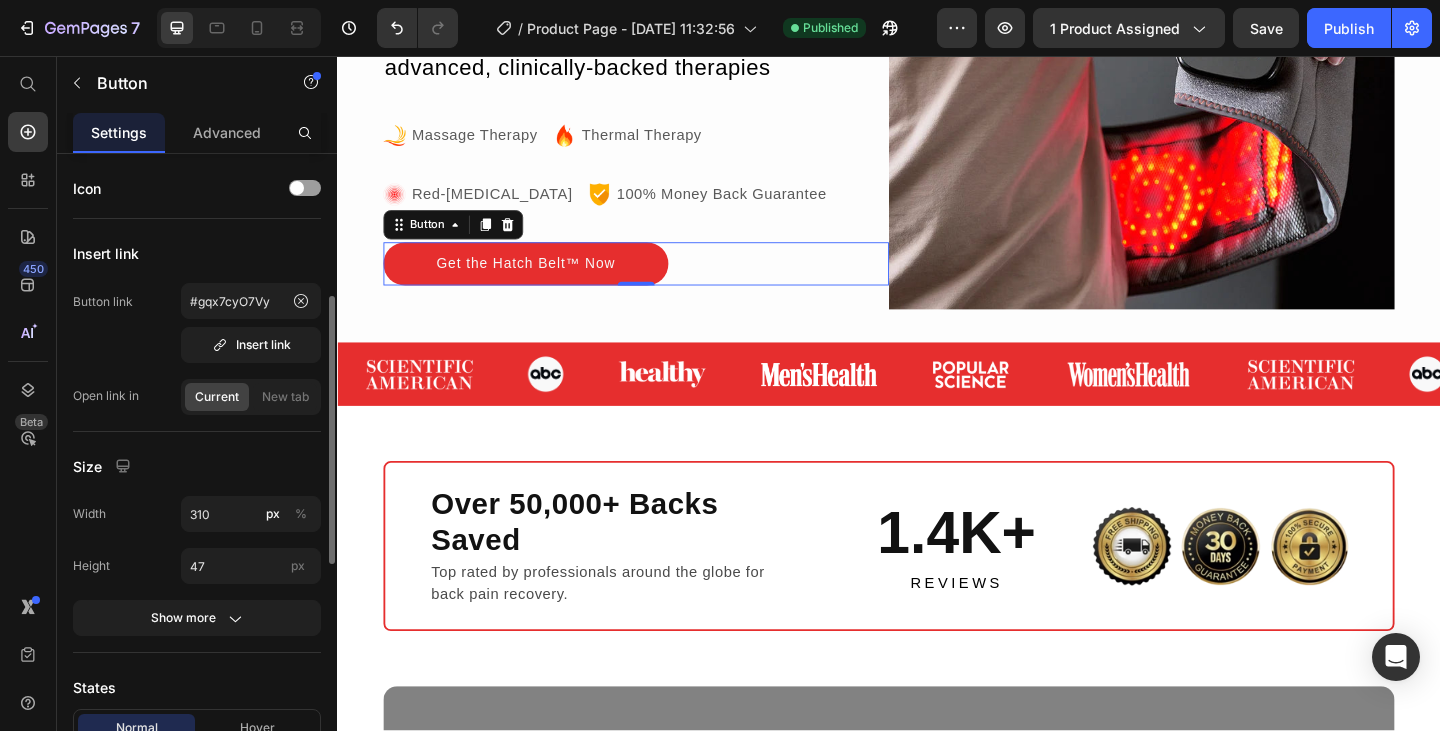 scroll, scrollTop: 100, scrollLeft: 0, axis: vertical 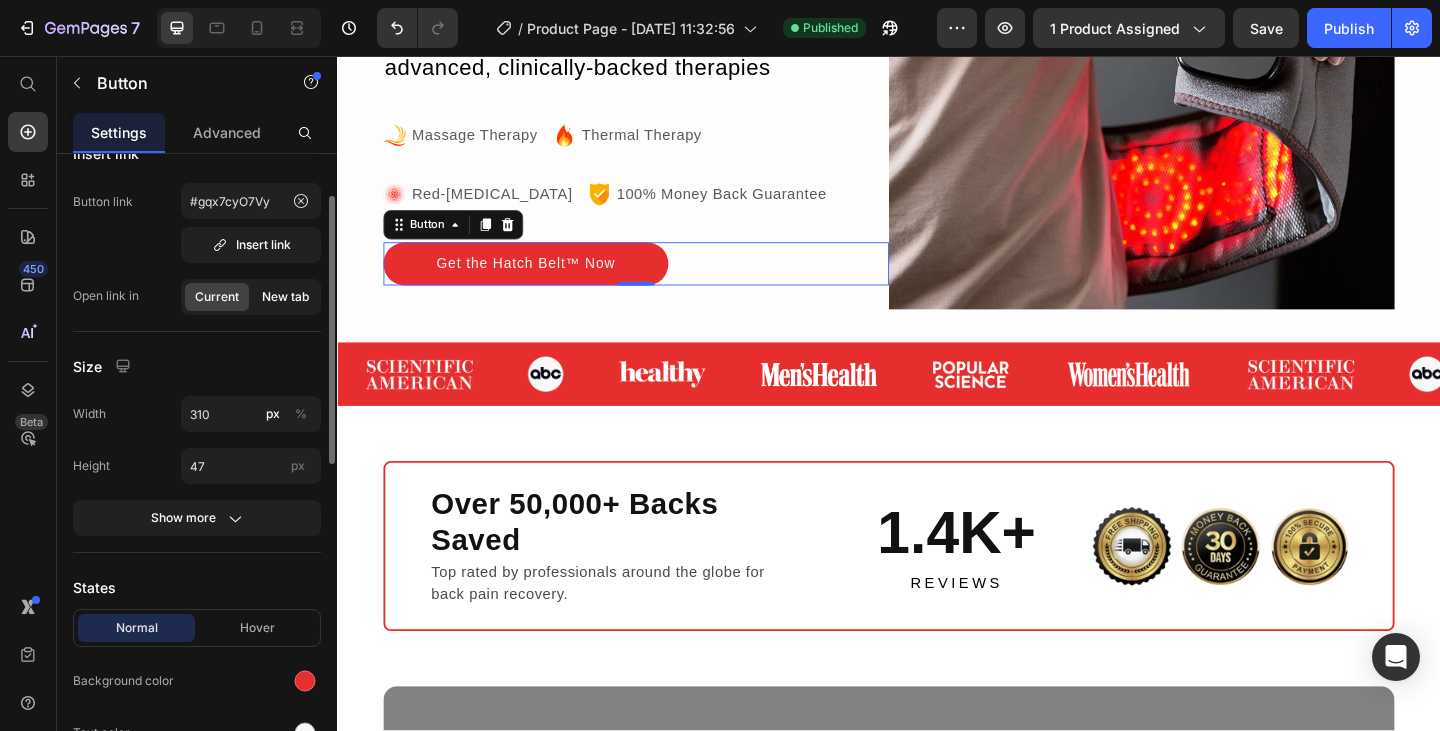 click on "New tab" 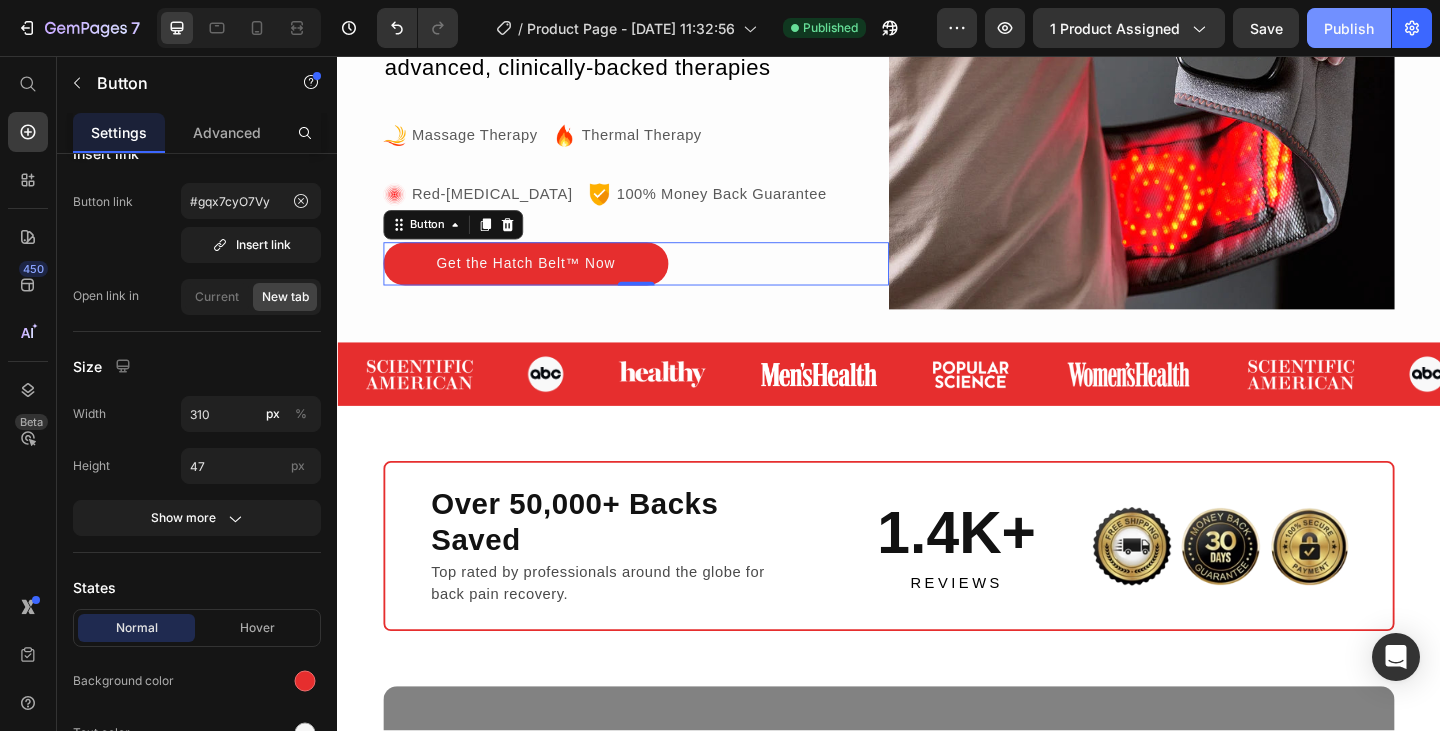 click on "Publish" at bounding box center [1349, 28] 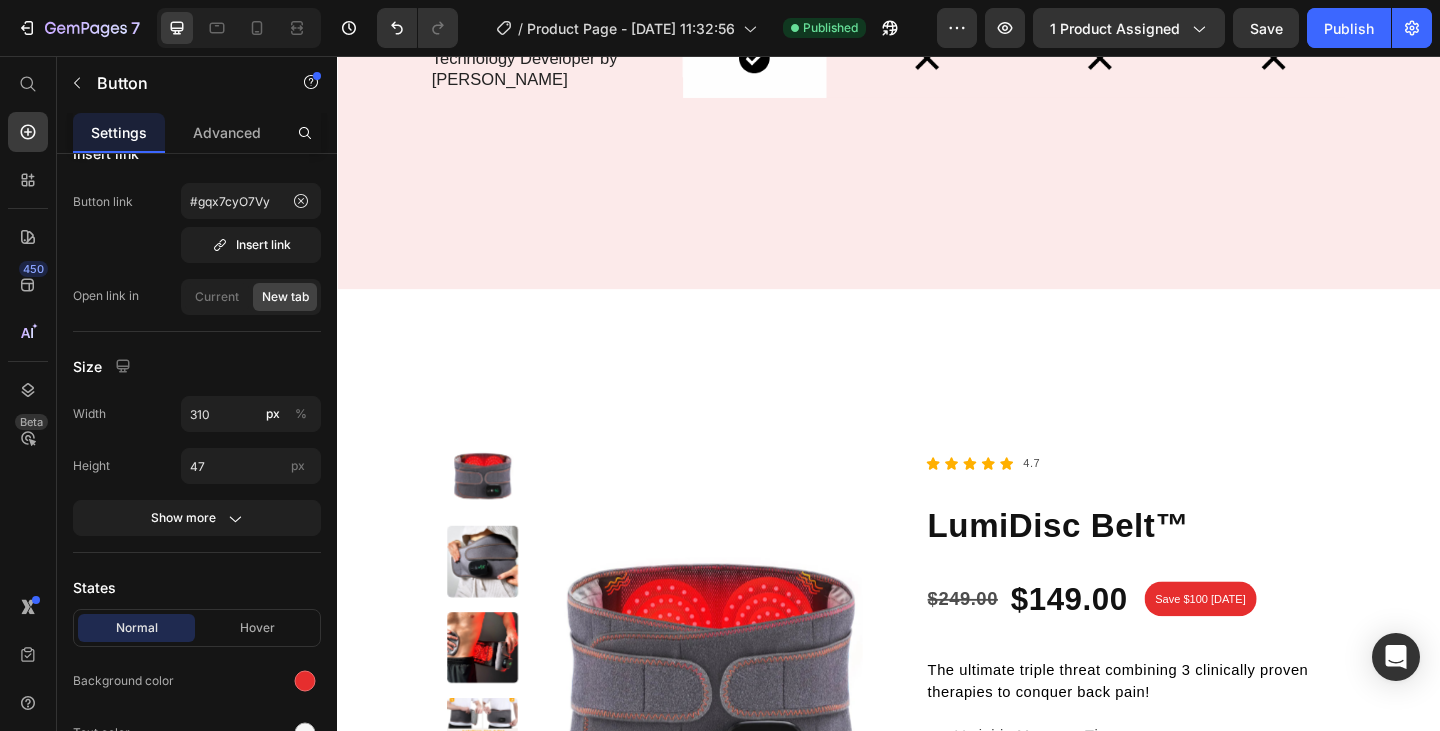 scroll, scrollTop: 7300, scrollLeft: 0, axis: vertical 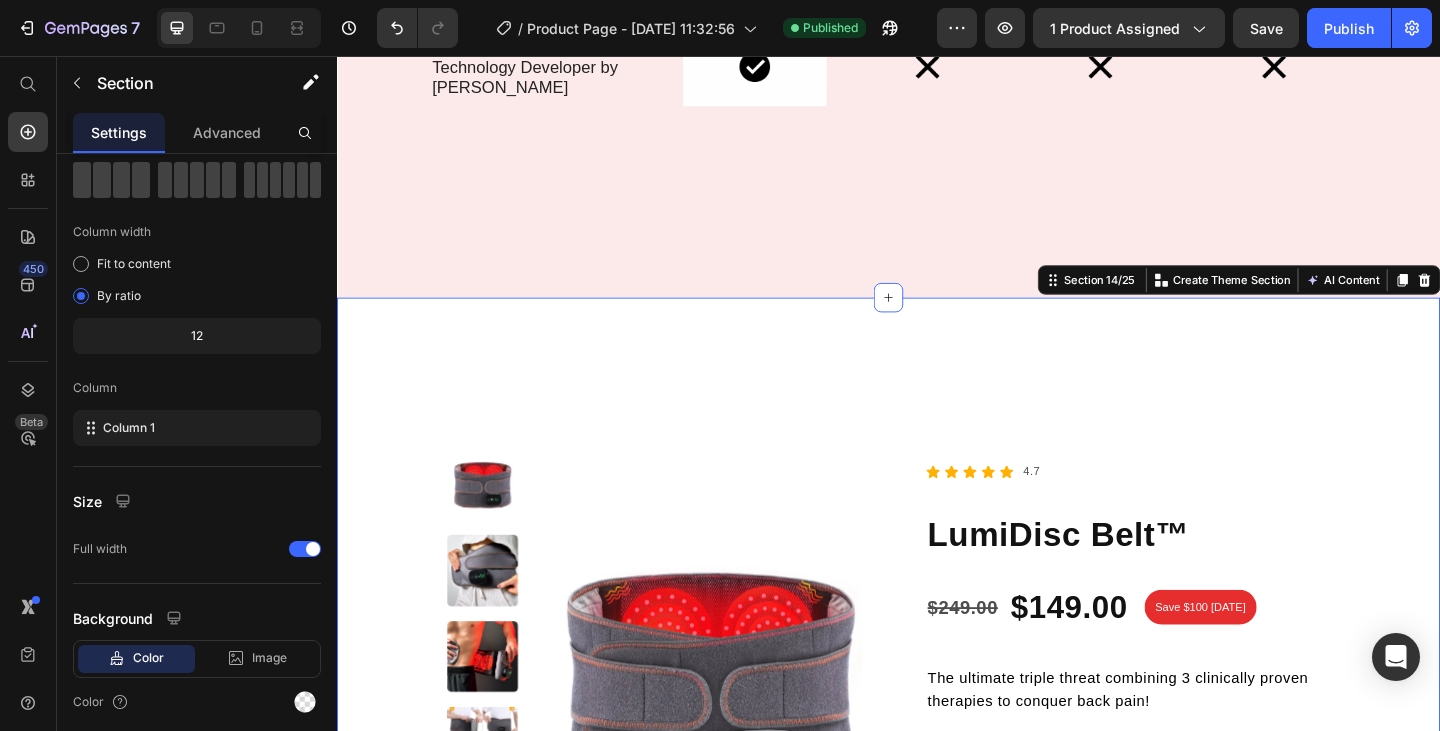 click on "Product Images Icon Icon Icon Icon
Icon Icon List 4.7 Text Block Row LumiDisc Belt™ Product Title $149.00 Product Price $249.00 Product Price Row Save $100 [DATE] Text Block Row Row Row The ultimate triple threat combining 3 clinically proven therapies to conquer back pain! Text Block
Icon Variable Massage Therapy Text Block Row
Icon [MEDICAL_DATA] ([MEDICAL_DATA]) Text Block Row
Icon Medical-Grade Red [MEDICAL_DATA] Text Block Row
Icon 100% Money Back Guarantee Text Block Row Row Row Add to cart Add to Cart Image Shipped From the [GEOGRAPHIC_DATA] Text Block Row Image Fast 3-5 Day Delivery Text Block Row Image 30 Day Return Policy Text Block Row
Icon Money Back Guaranteed Text Block Row Row Row Row Product Section 14/25   You can create reusable sections Create Theme Section AI Content Write with GemAI What would you like to describe here? Tone and Voice Persuasive Product LumiDisc Belt™ Show more Generate" at bounding box center [937, 812] 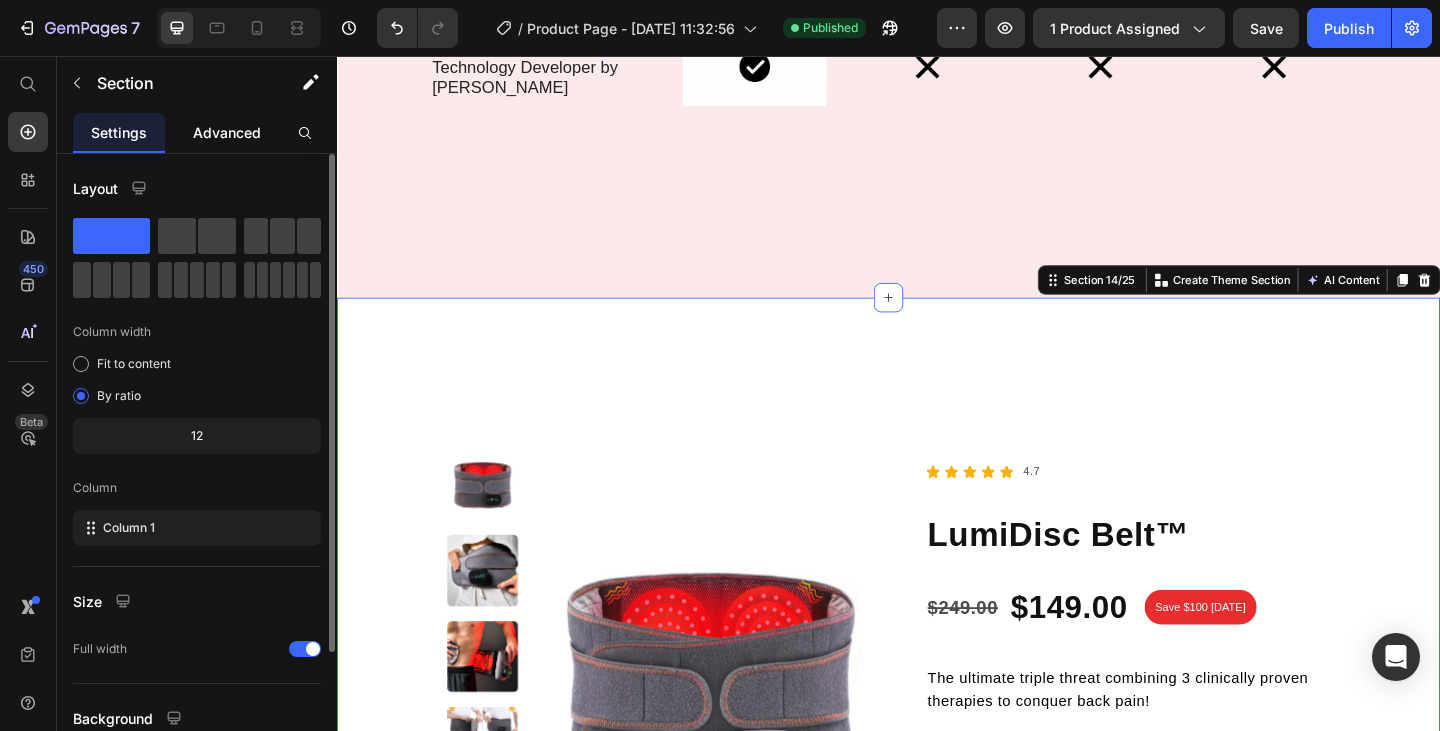 click on "Advanced" at bounding box center (227, 132) 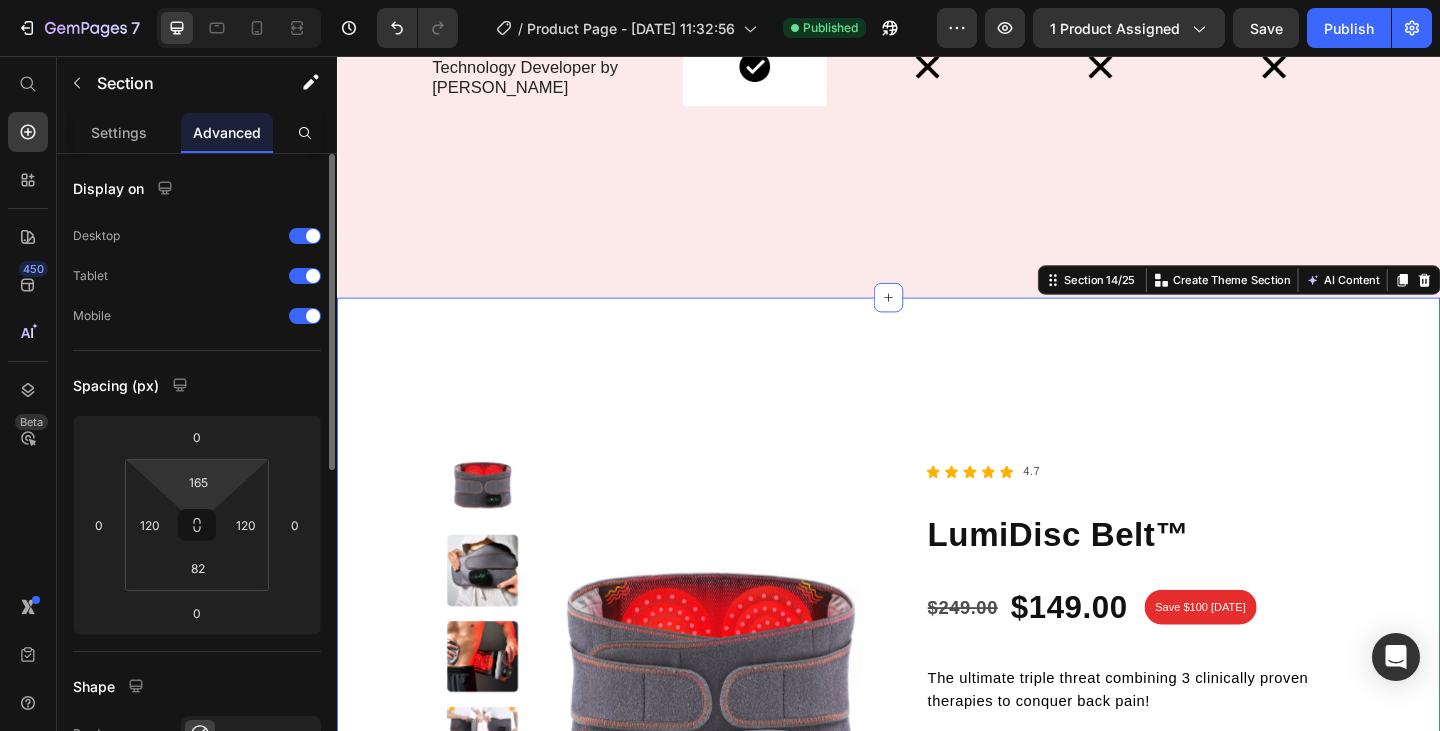 scroll, scrollTop: 100, scrollLeft: 0, axis: vertical 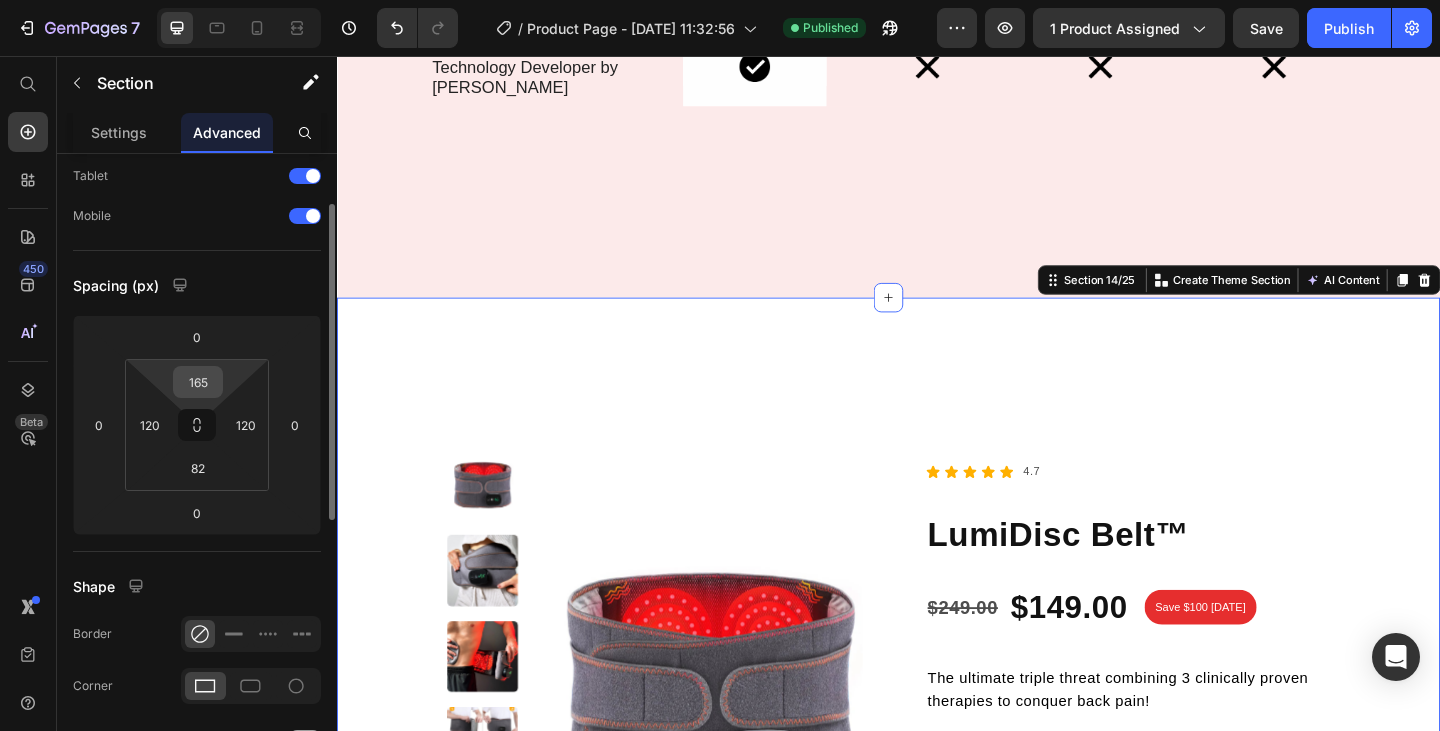 click on "165" at bounding box center [198, 382] 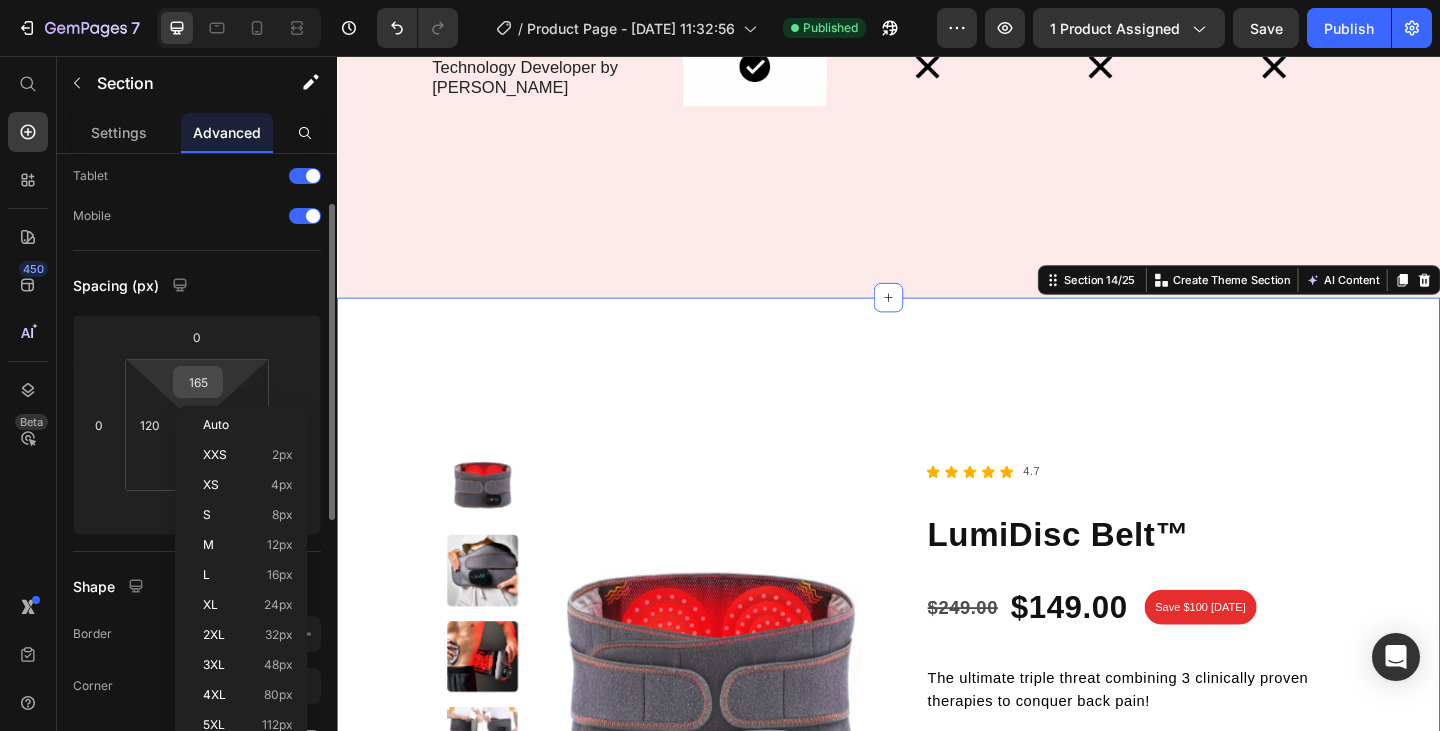 click on "165" at bounding box center [198, 382] 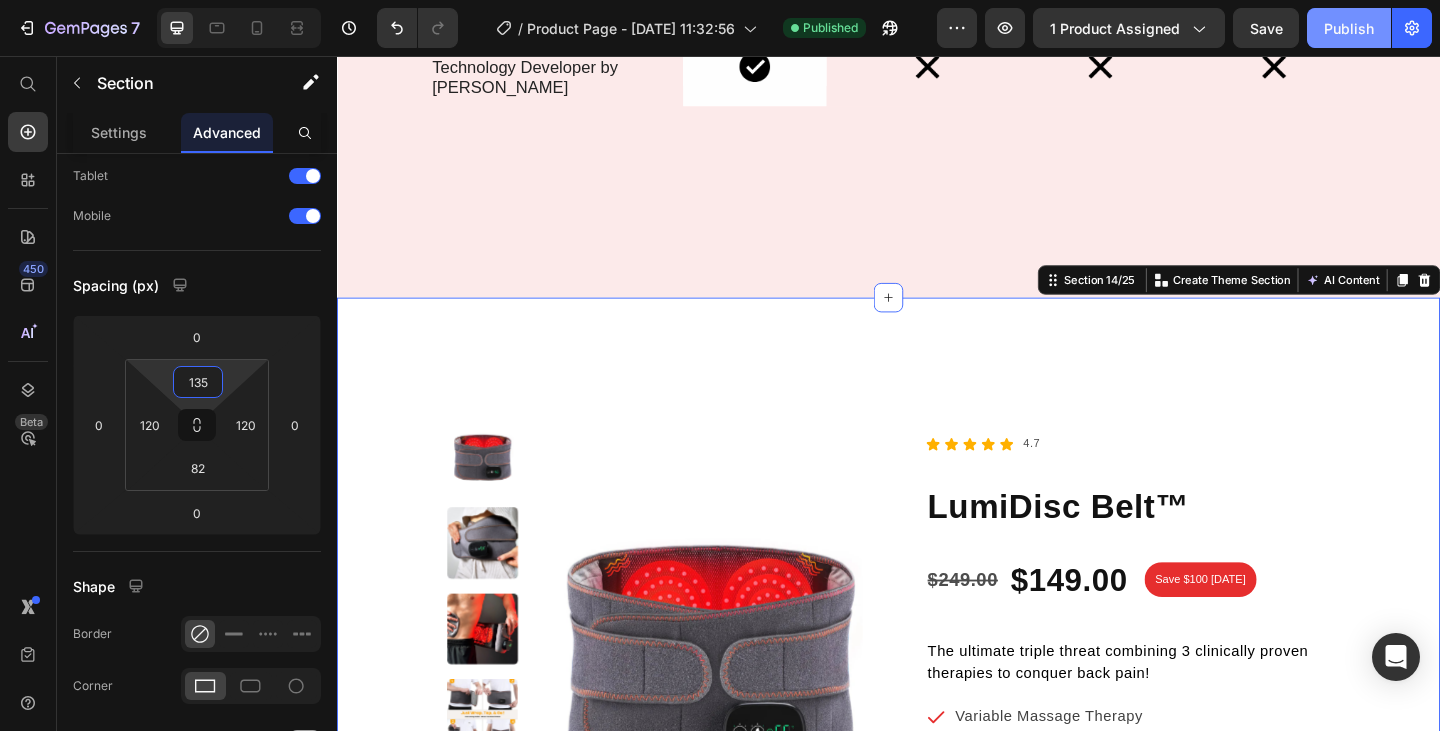 click on "Publish" at bounding box center (1349, 28) 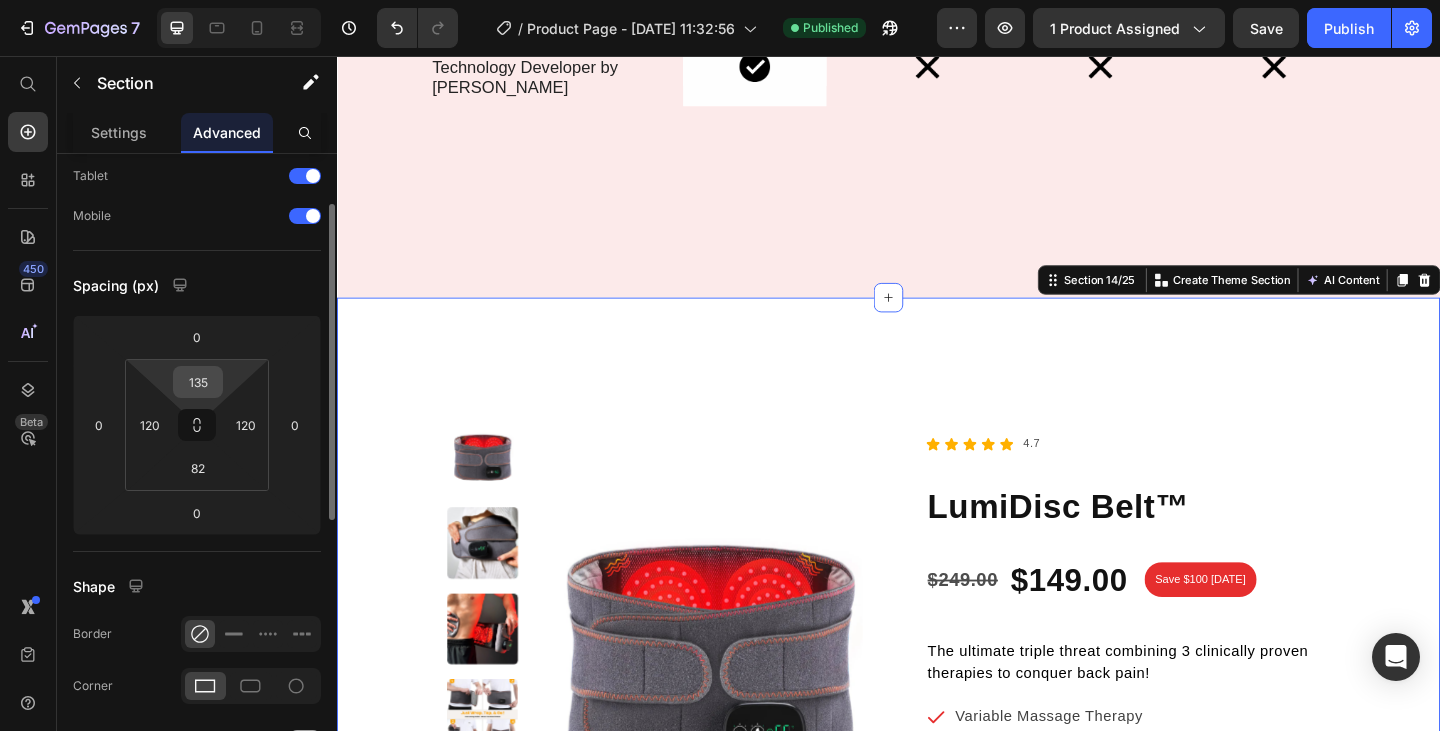 click on "135" at bounding box center (198, 382) 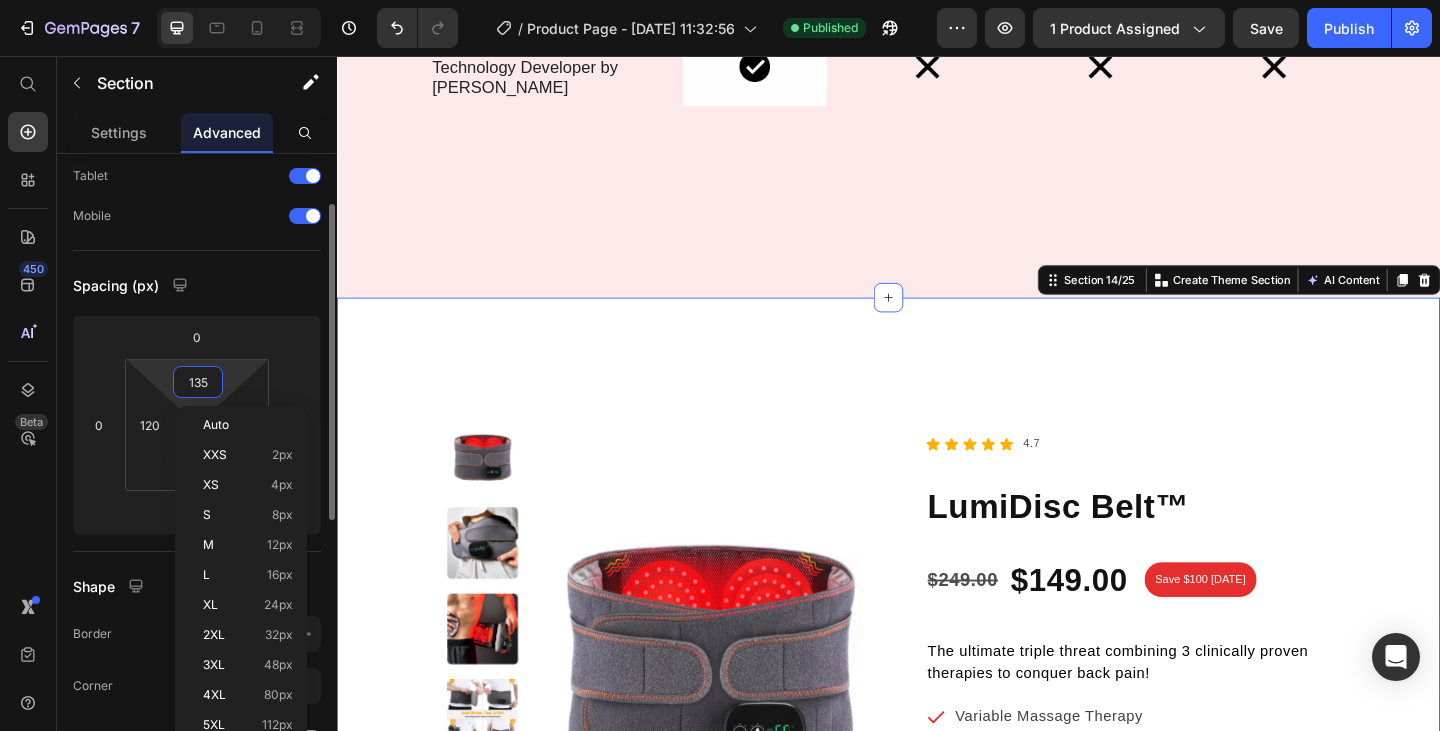 click on "135" at bounding box center [198, 382] 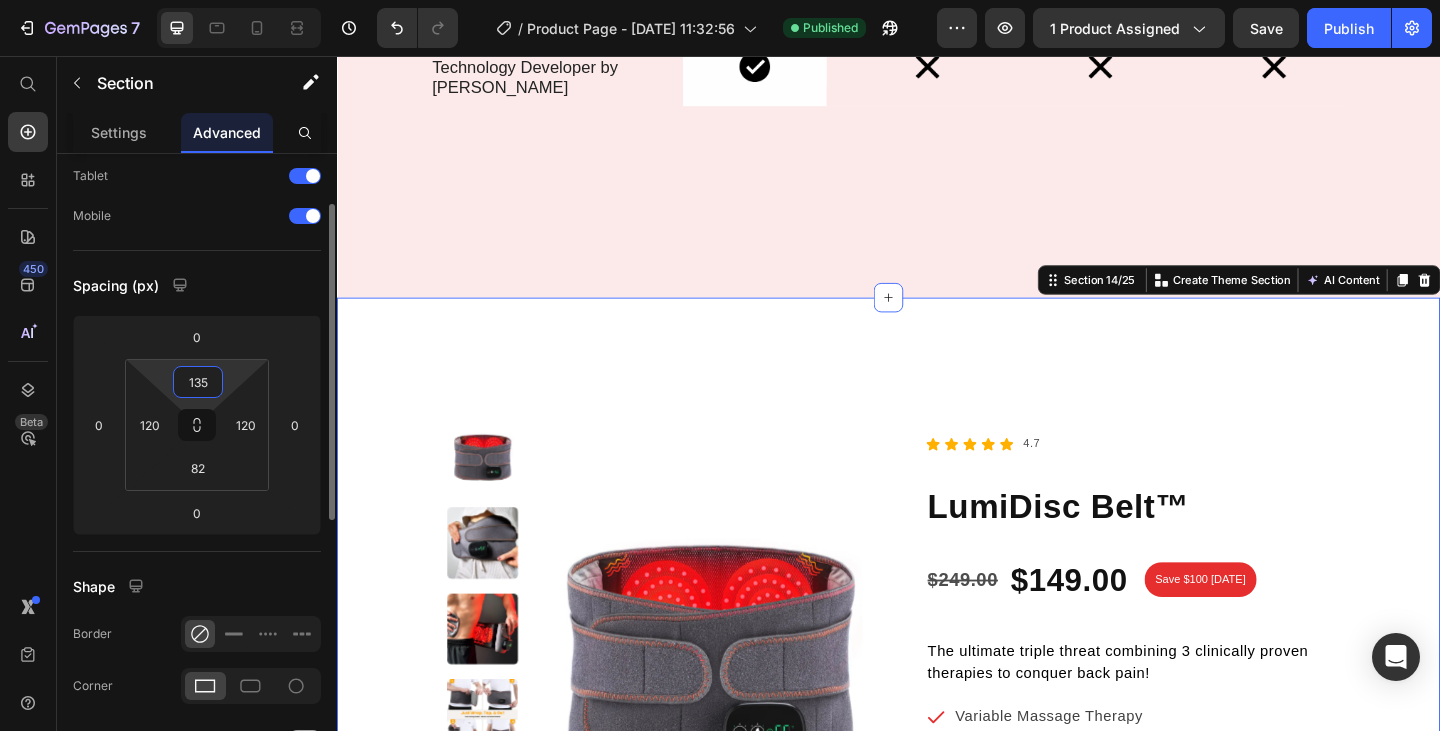 click on "135" at bounding box center [198, 382] 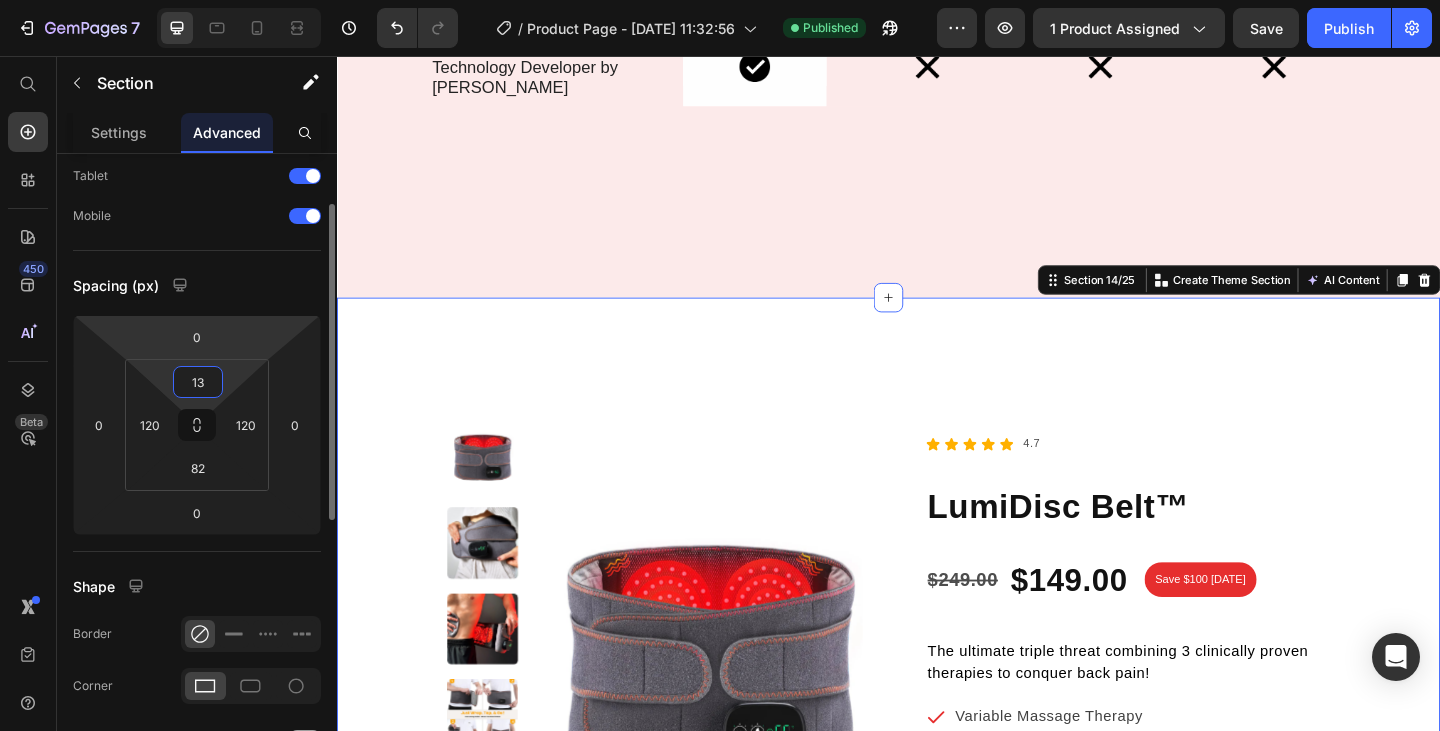 type on "1" 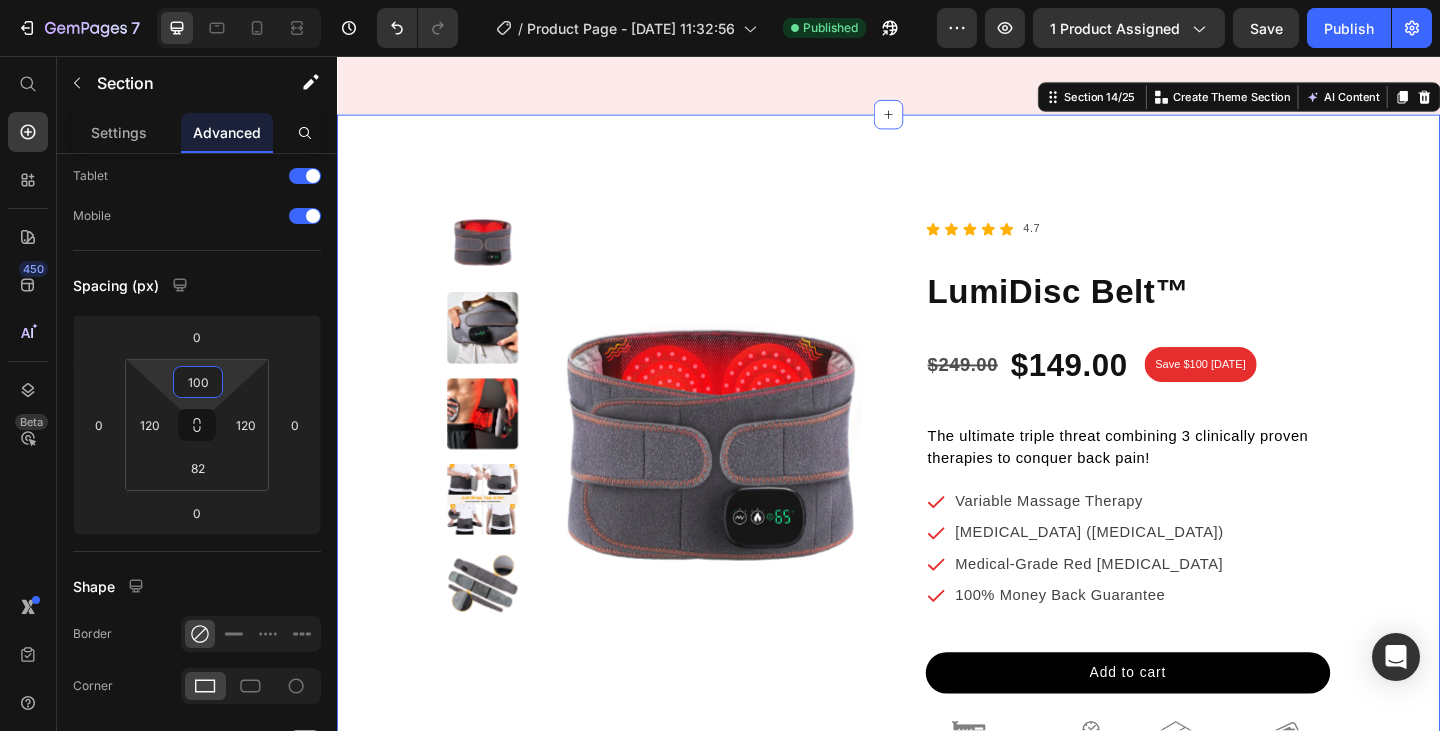 scroll, scrollTop: 7500, scrollLeft: 0, axis: vertical 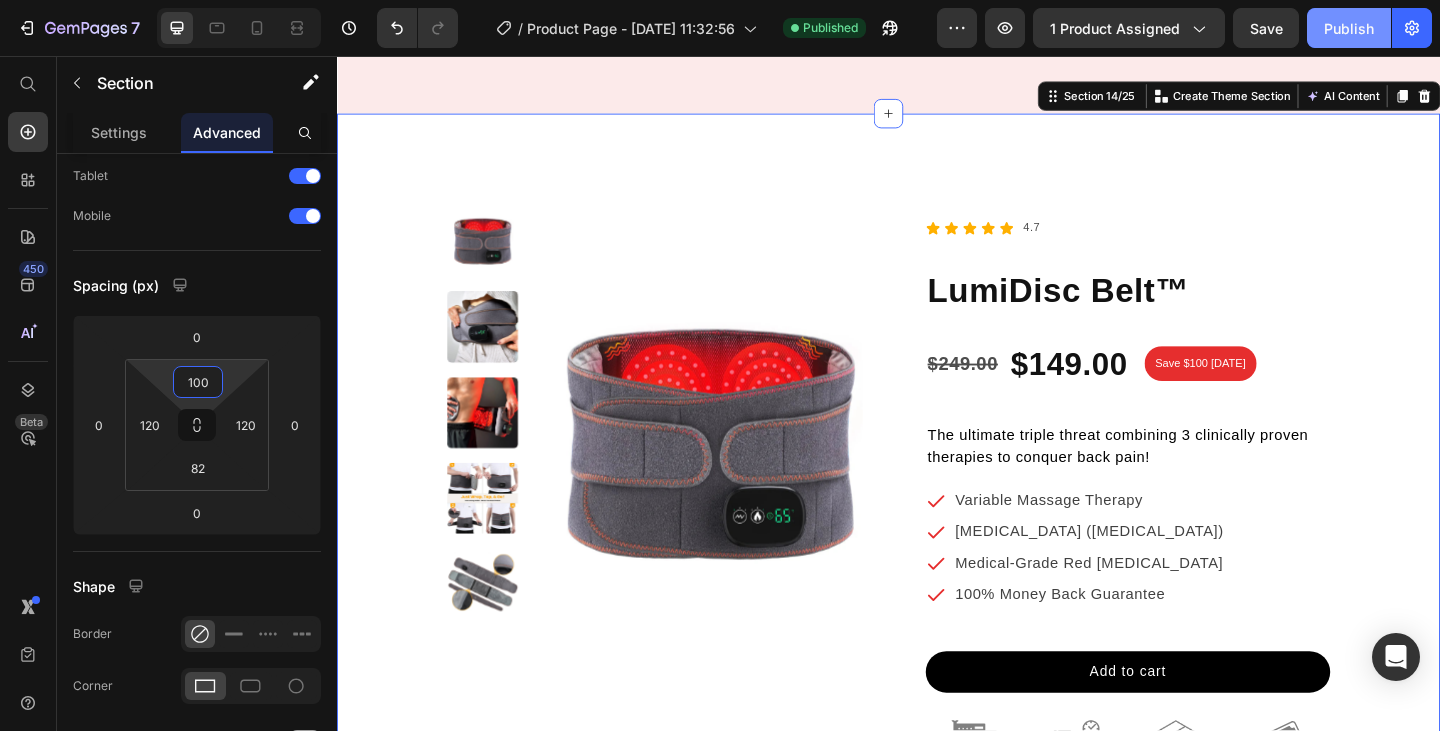 type on "100" 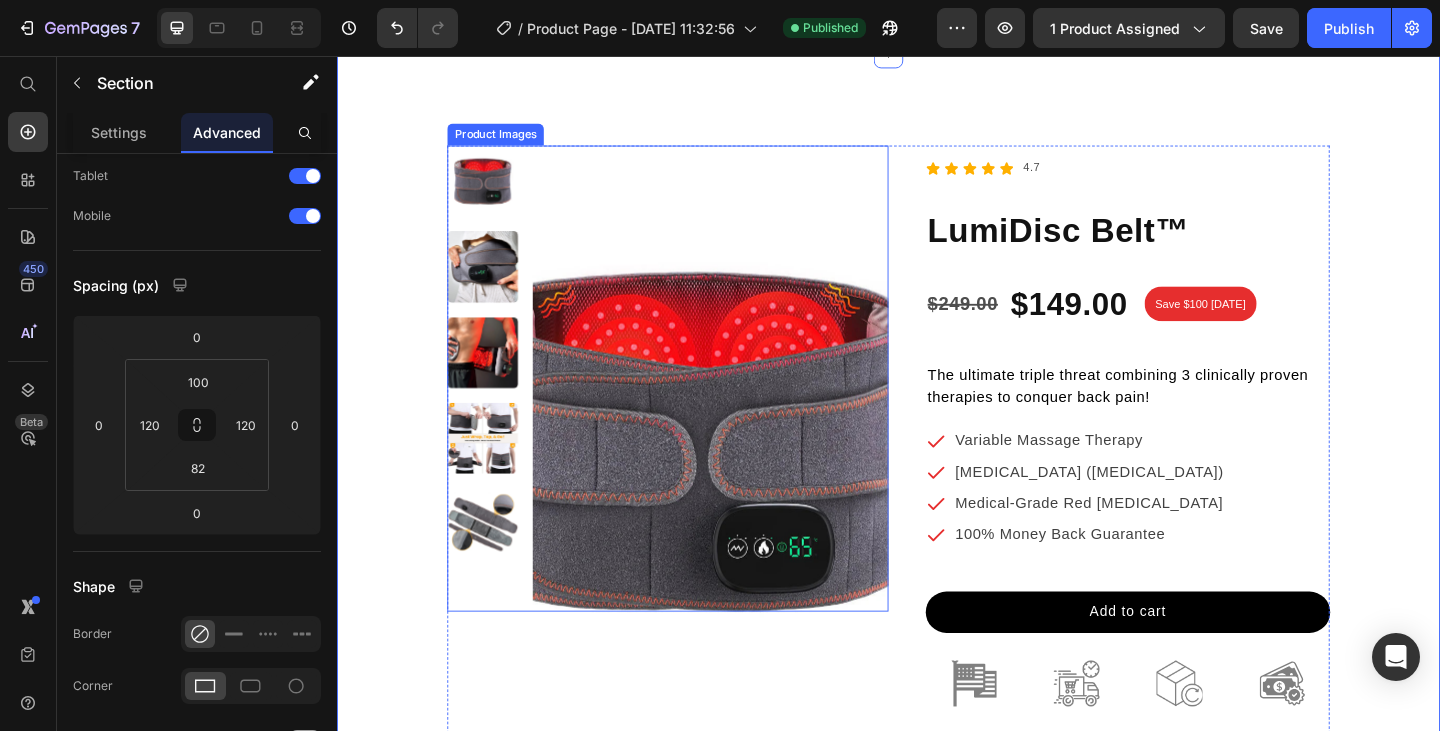 scroll, scrollTop: 7600, scrollLeft: 0, axis: vertical 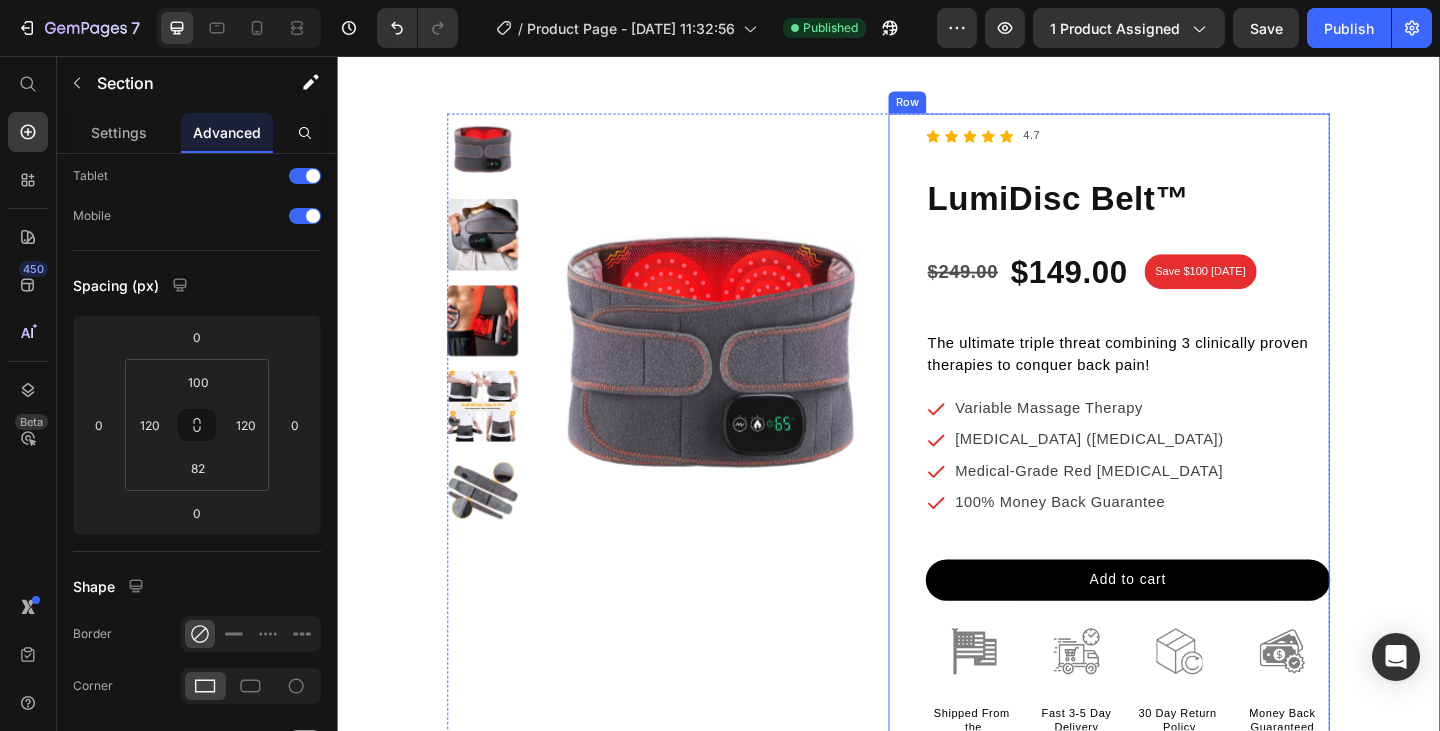 click on "Icon Icon Icon Icon
Icon Icon List 4.7 Text Block Row LumiDisc Belt™ Product Title $149.00 Product Price $249.00 Product Price Row Save $100 [DATE] Text Block Row Row Row The ultimate triple threat combining 3 clinically proven therapies to conquer back pain! Text Block
Icon Variable Massage Therapy Text Block Row
Icon [MEDICAL_DATA] ([MEDICAL_DATA]) Text Block Row
Icon Medical-Grade Red [MEDICAL_DATA] Text Block Row
Icon 100% Money Back Guarantee Text Block Row Row Row Add to cart Add to Cart Image Shipped From the [GEOGRAPHIC_DATA] Text Block Row Image Fast 3-5 Day Delivery Text Block Row Image 30 Day Return Policy Text Block Row
Icon Money Back Guaranteed Text Block Row Row Row Row" at bounding box center [1177, 489] 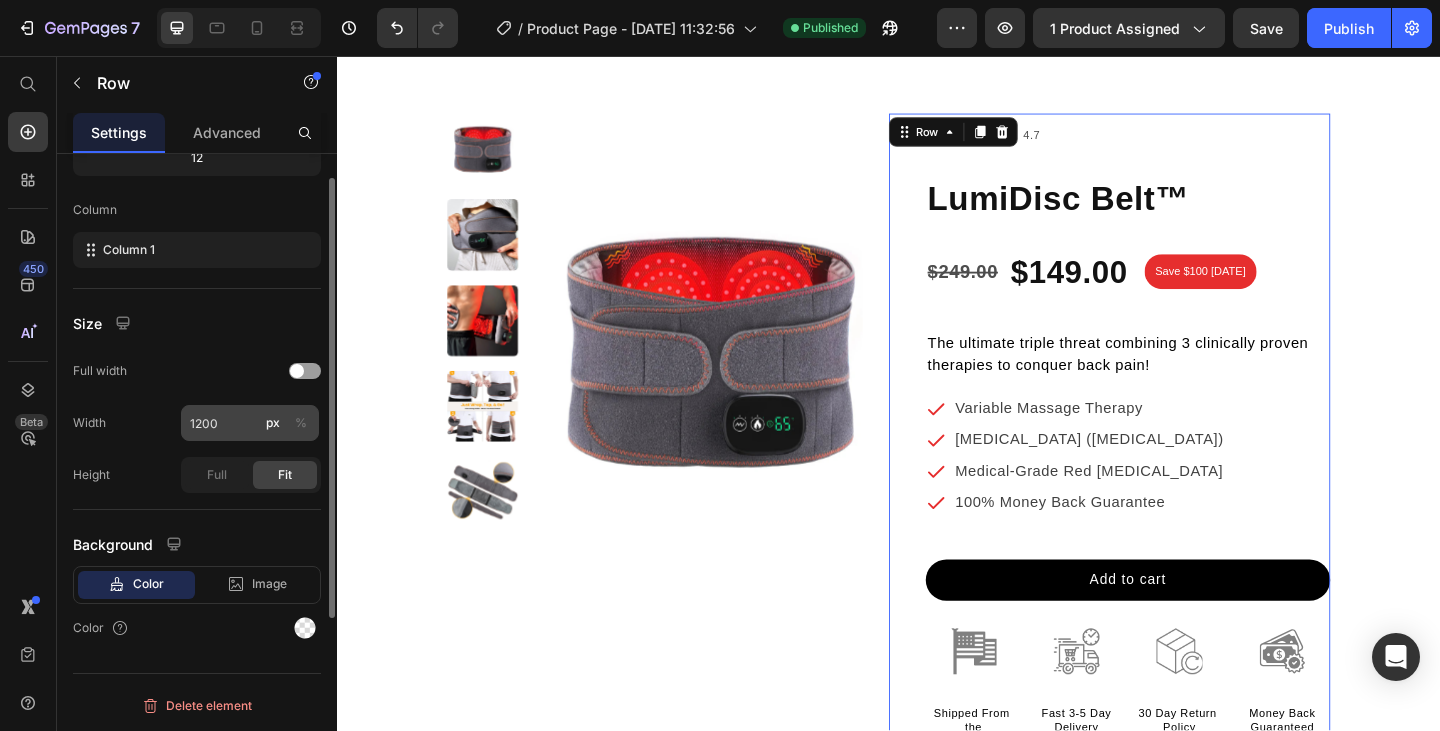 scroll, scrollTop: 0, scrollLeft: 0, axis: both 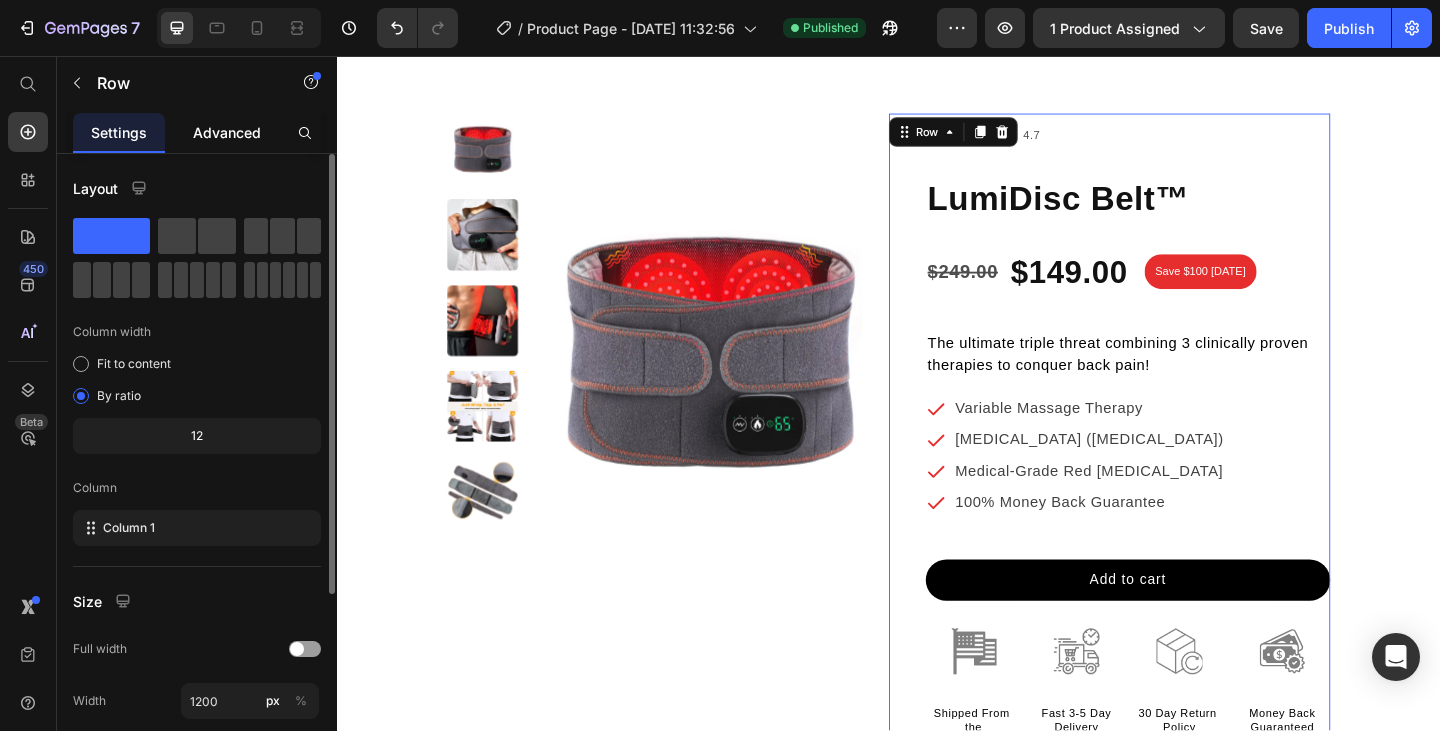 click on "Advanced" 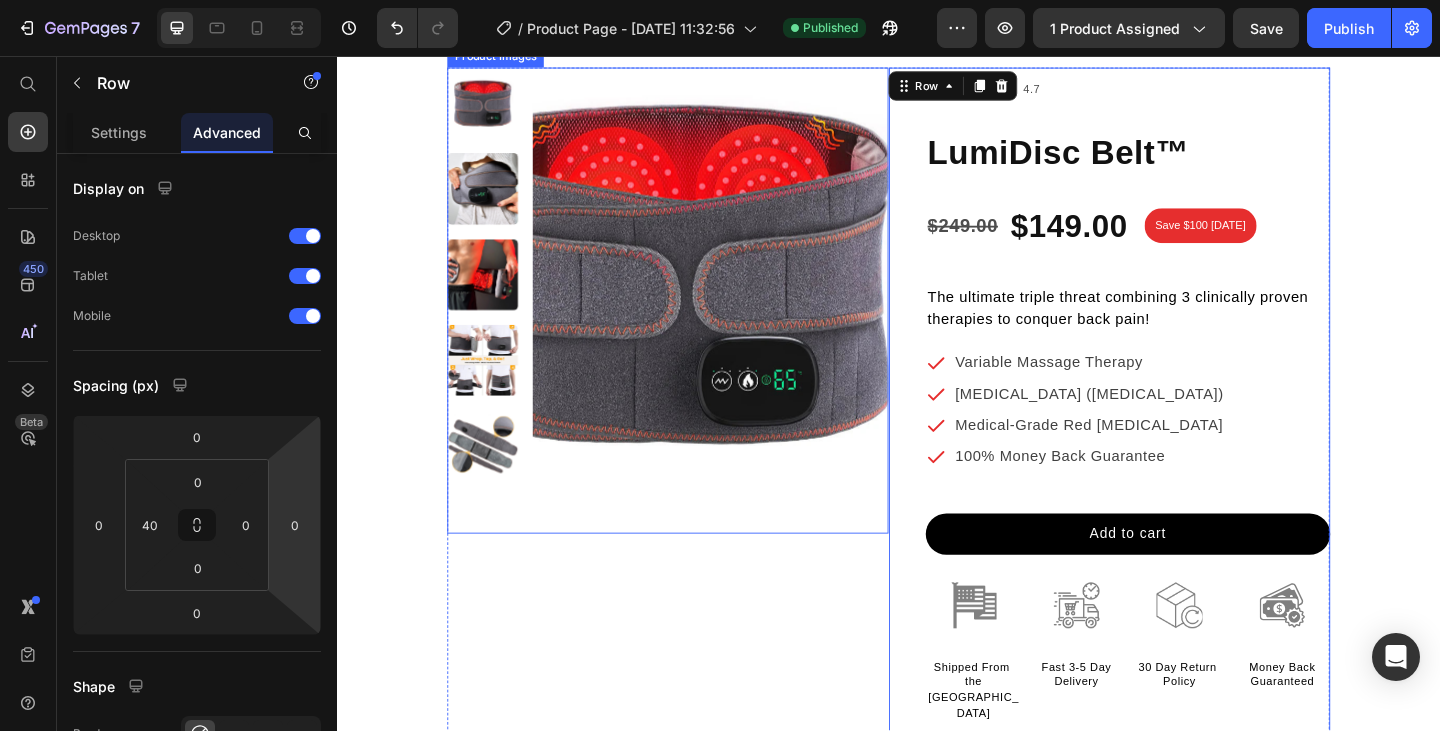 scroll, scrollTop: 7600, scrollLeft: 0, axis: vertical 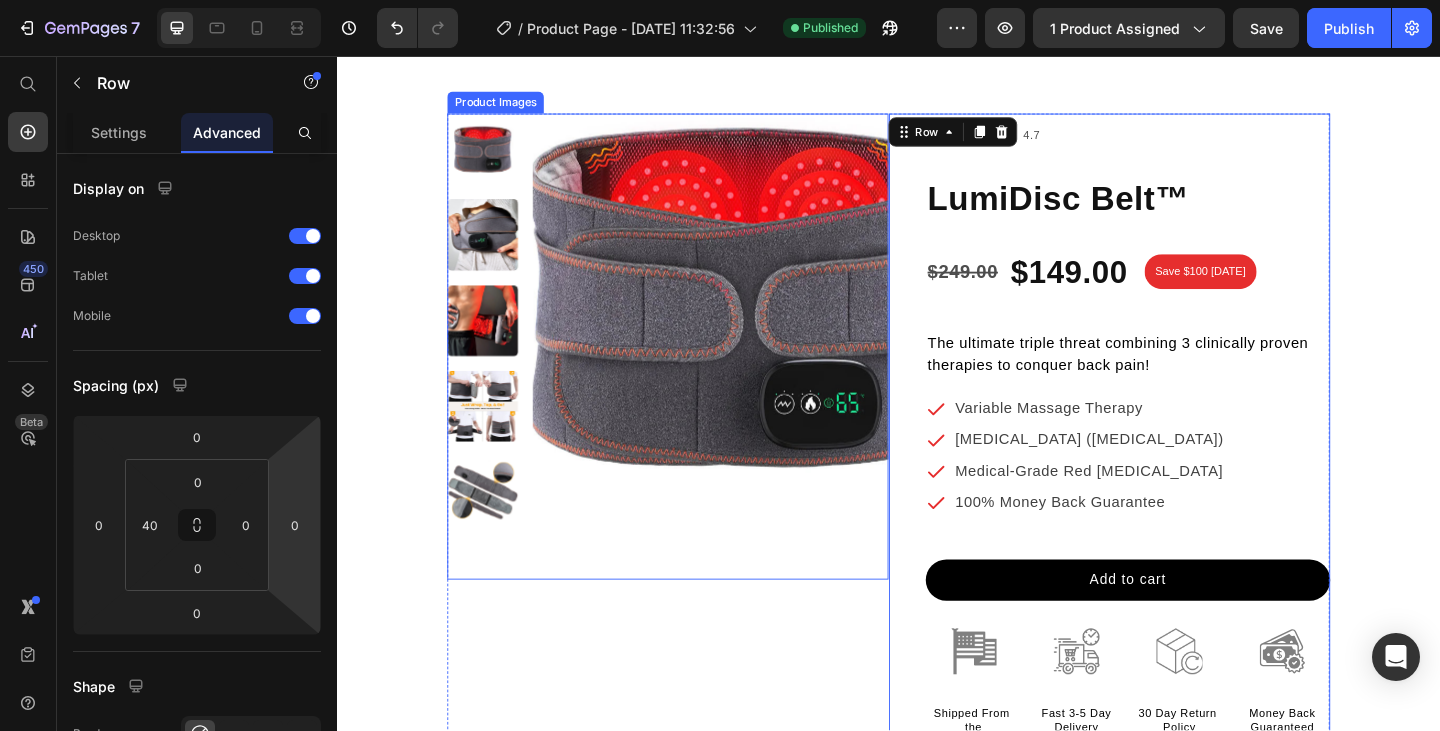 click at bounding box center (743, 377) 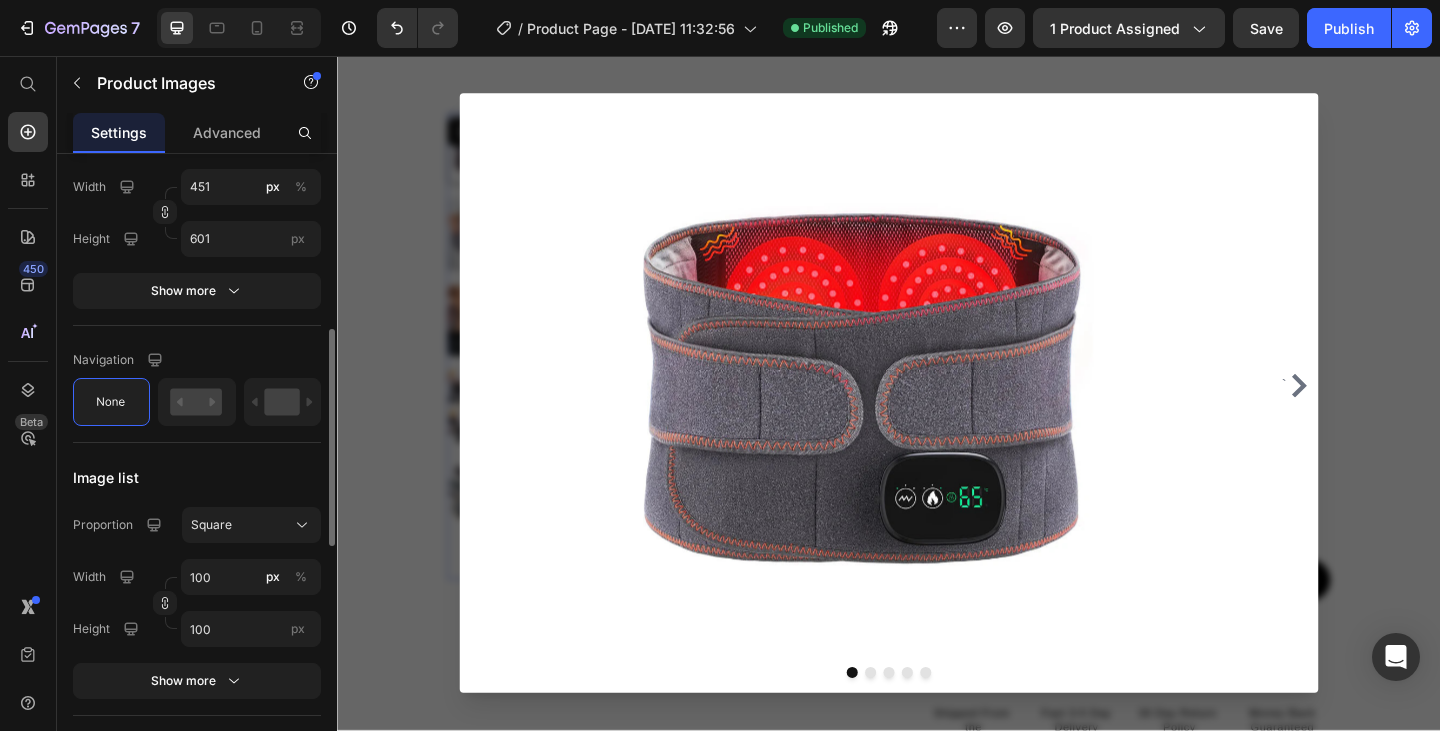 scroll, scrollTop: 800, scrollLeft: 0, axis: vertical 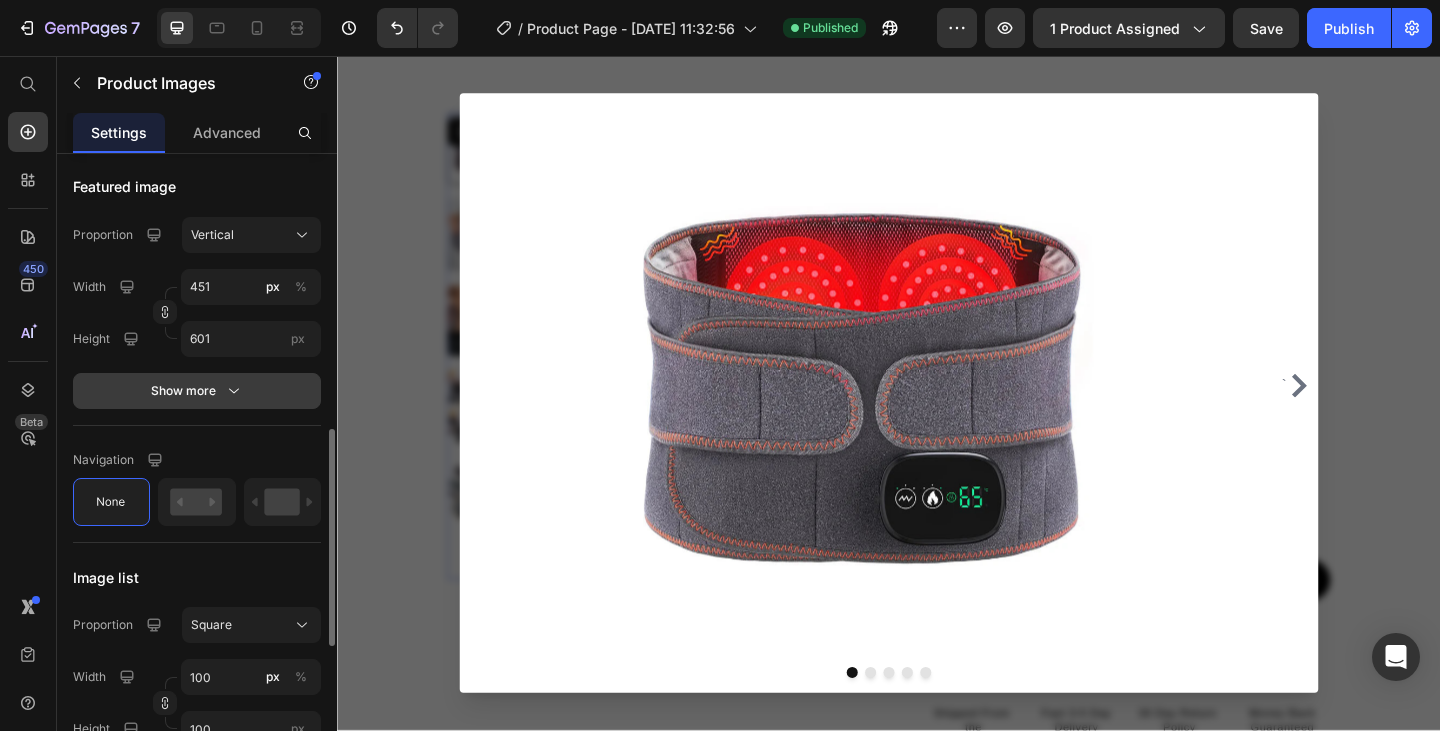 click on "Show more" at bounding box center [197, 391] 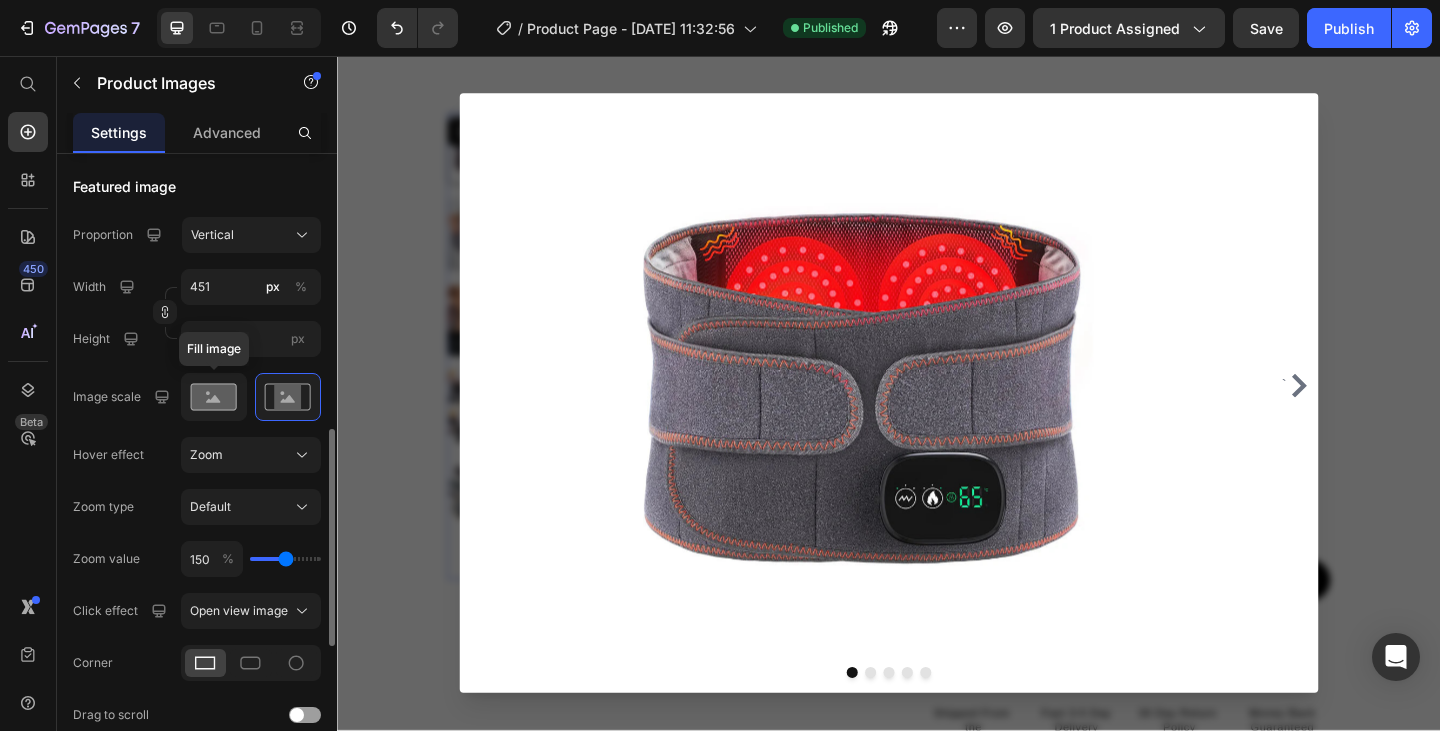 click 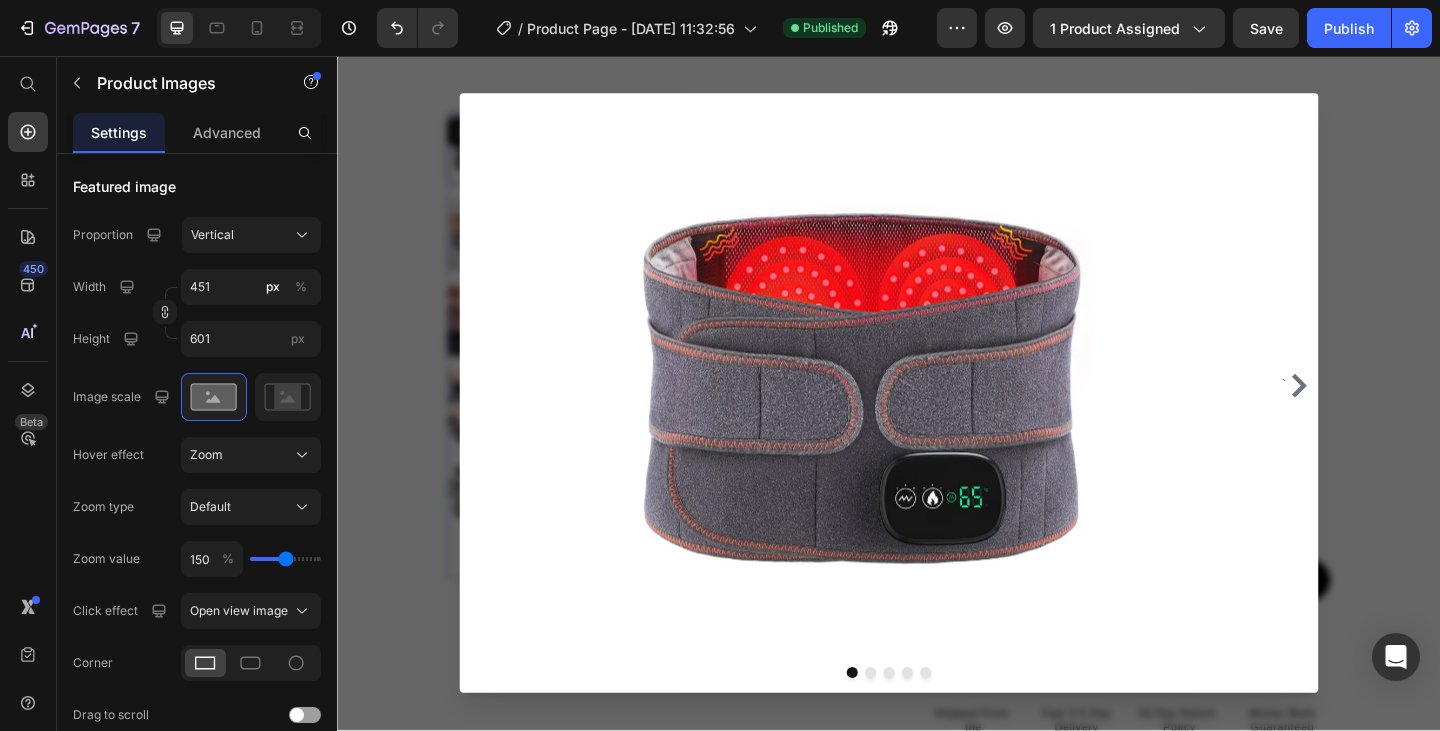 click at bounding box center [937, 423] 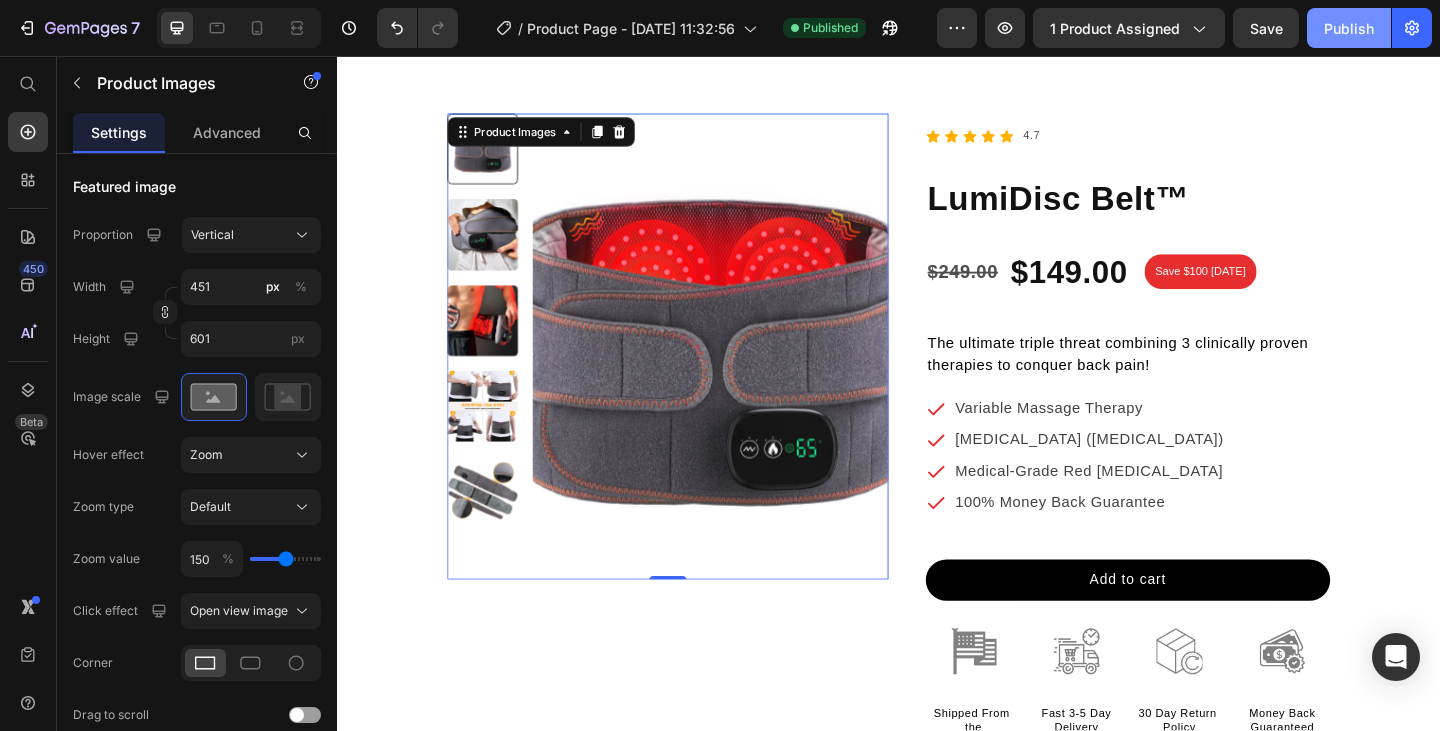 click on "Publish" 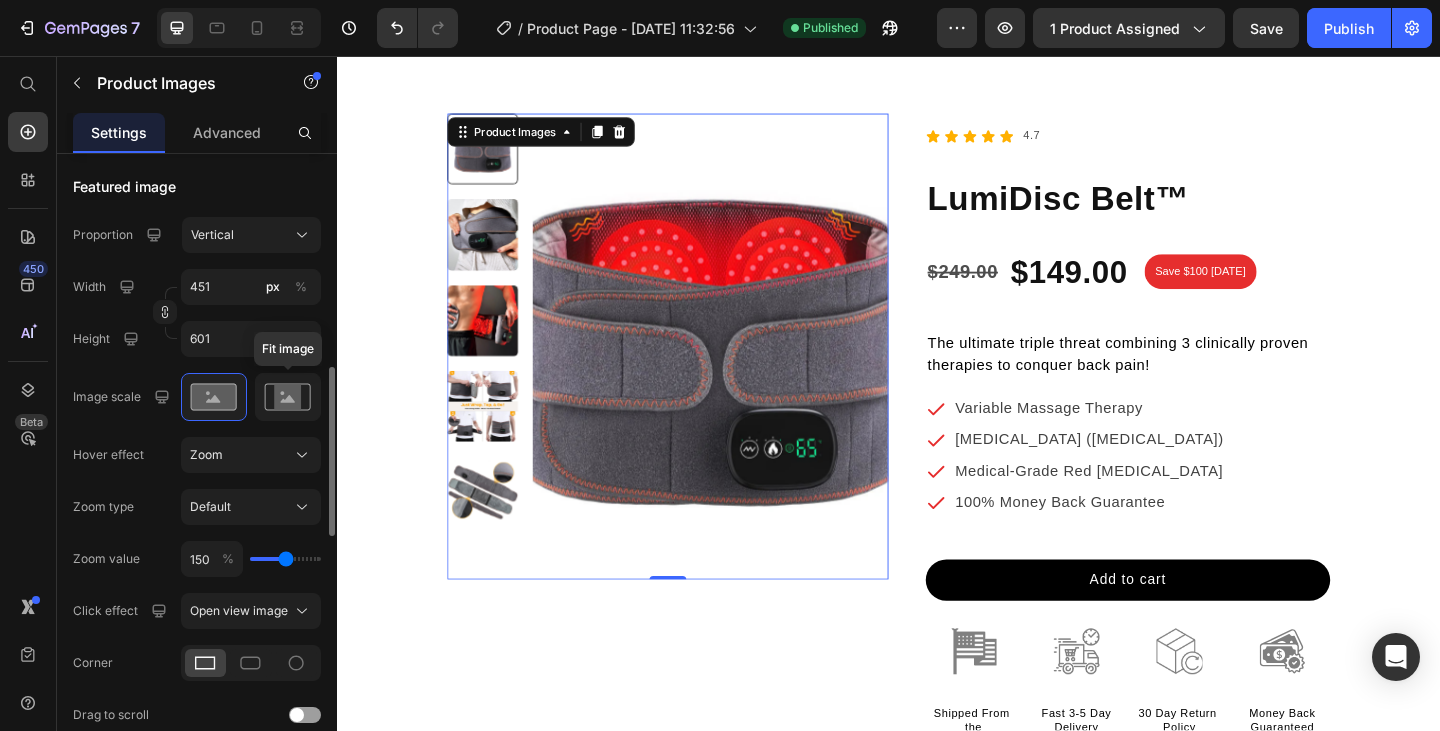 click 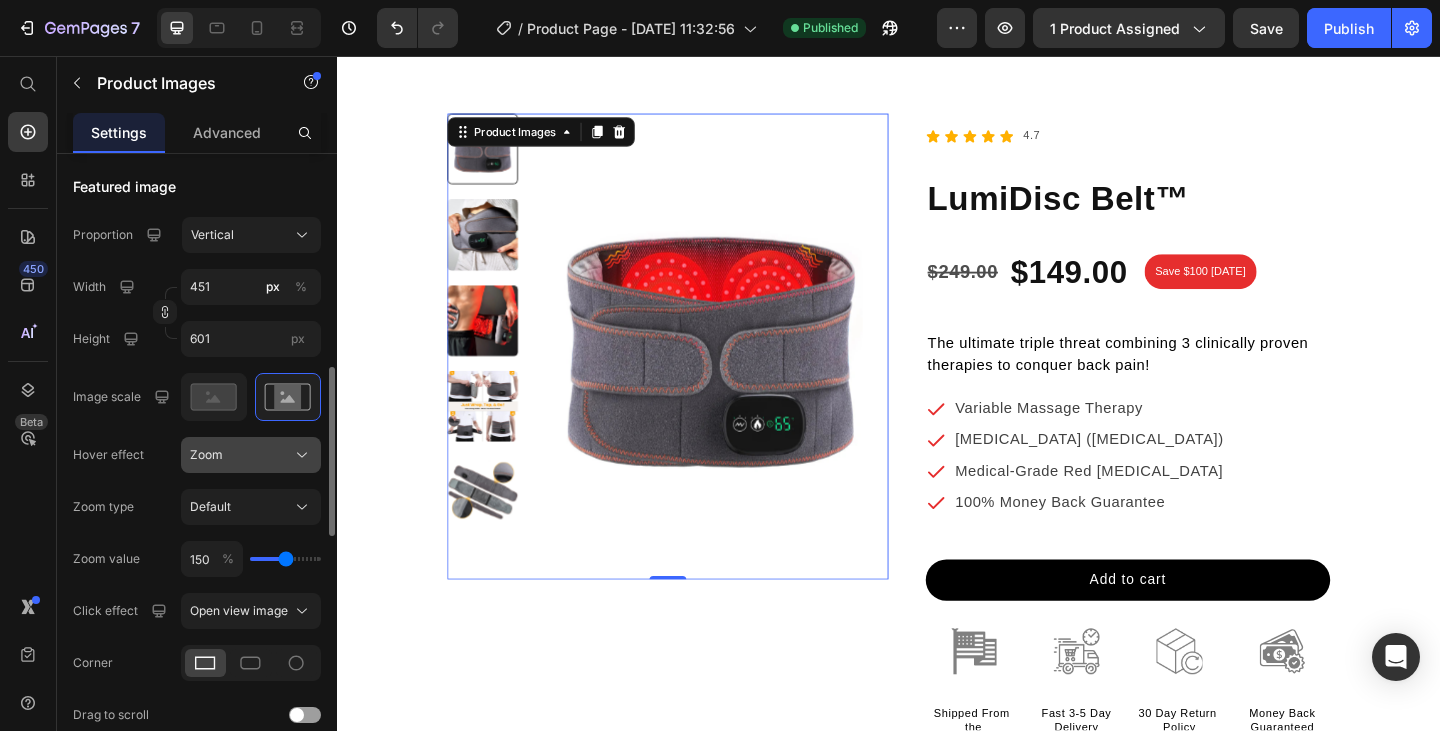 click on "Zoom" at bounding box center [251, 455] 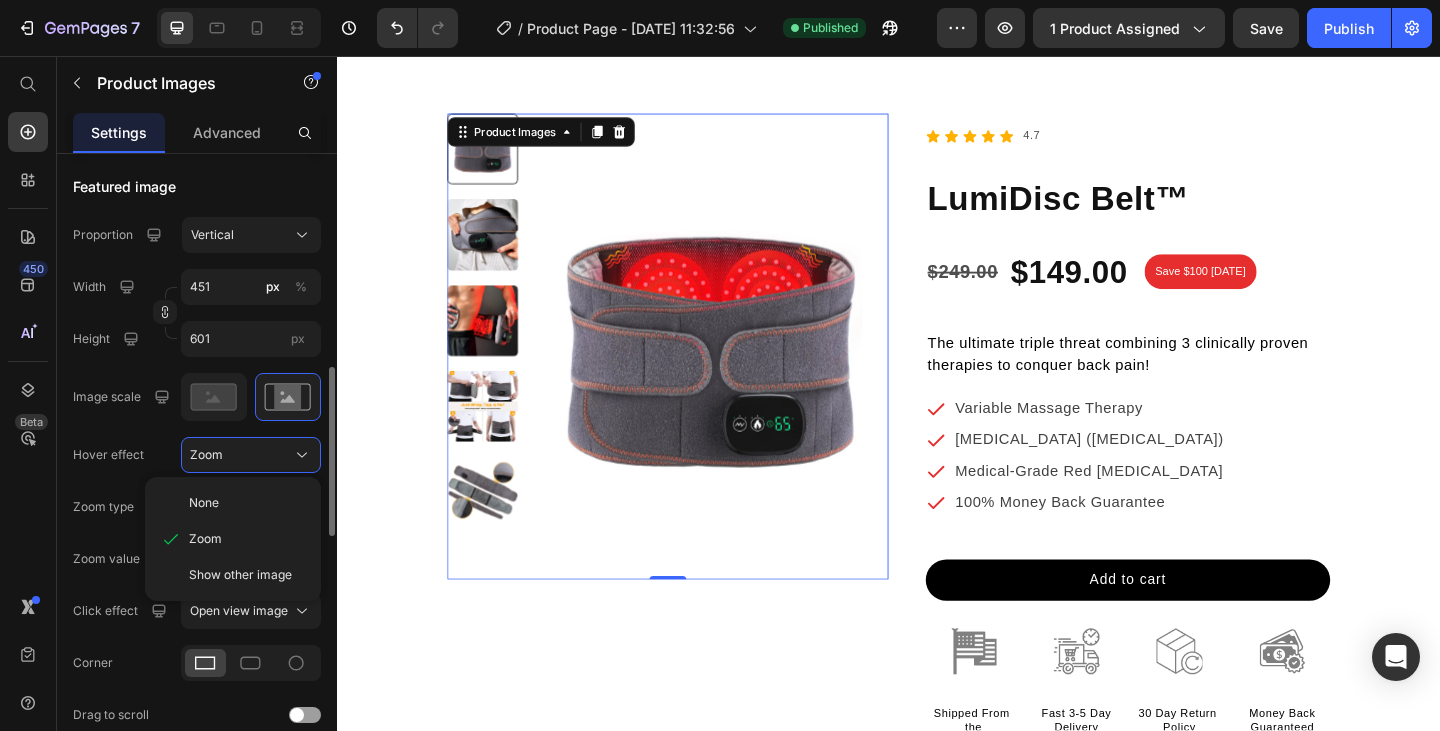 click on "Featured image Proportion Vertical Width 451 px % Height 601 px Image scale Hover effect Zoom None Zoom Show other image Zoom type Default Zoom value 150 % Click effect Open view image Corner Drag to scroll Loop Slide speed 500 ms Animation Ease out Show less" 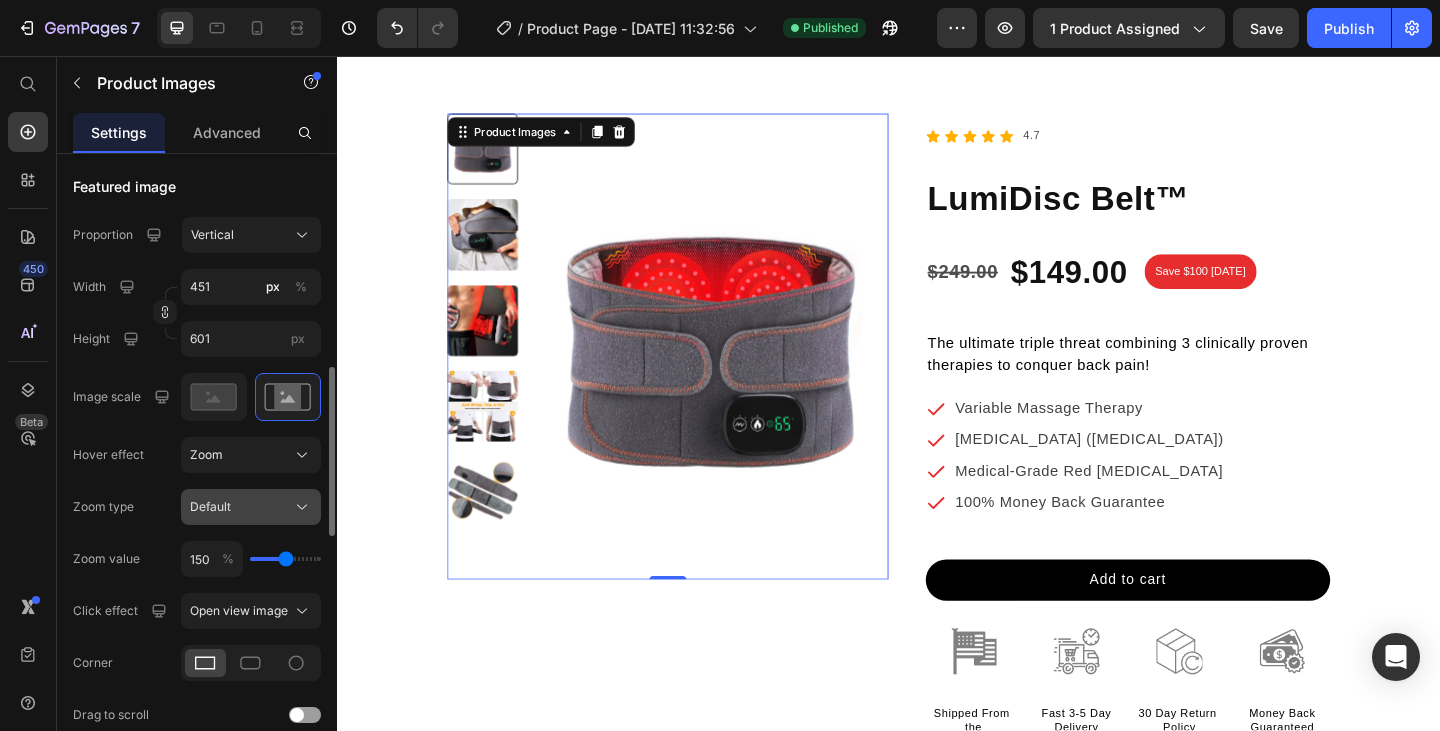 click on "Default" at bounding box center (251, 507) 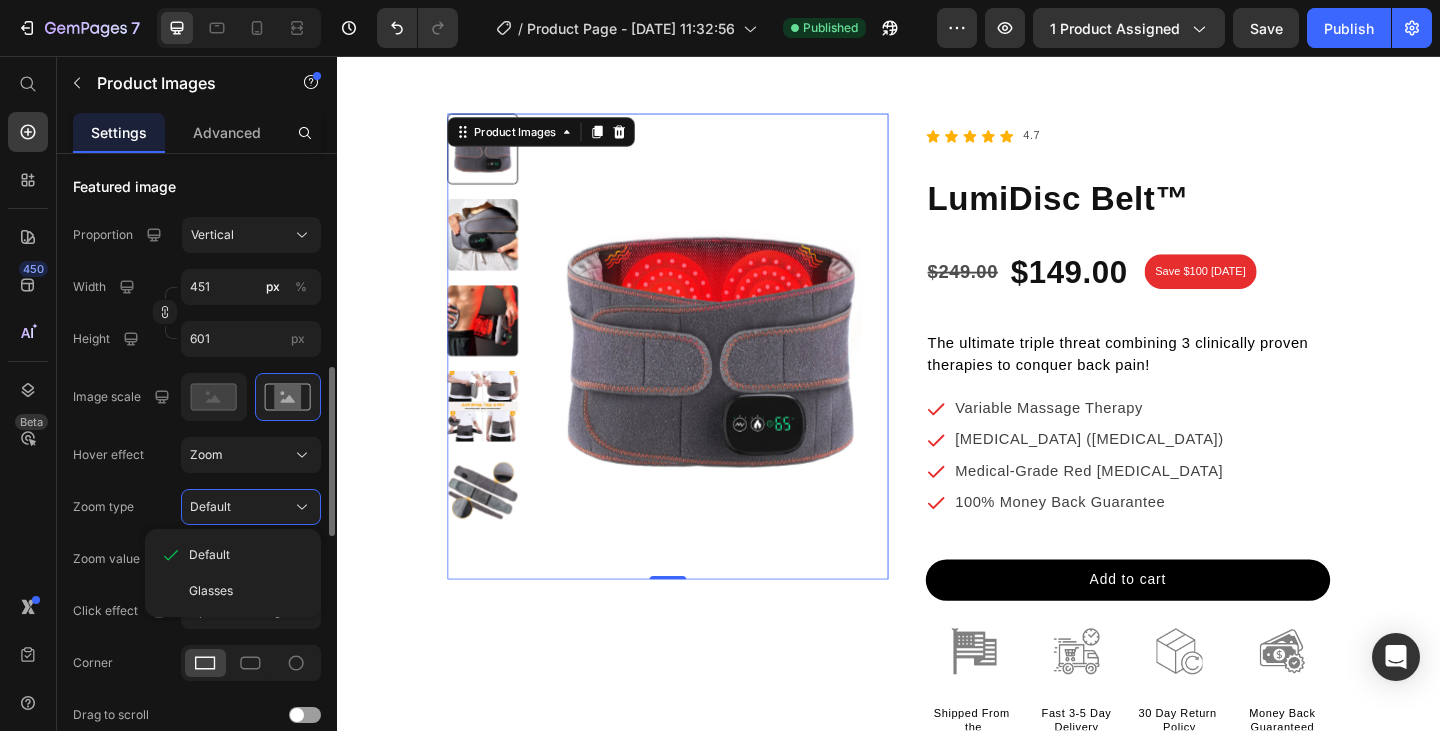 drag, startPoint x: 190, startPoint y: 599, endPoint x: 318, endPoint y: 536, distance: 142.66394 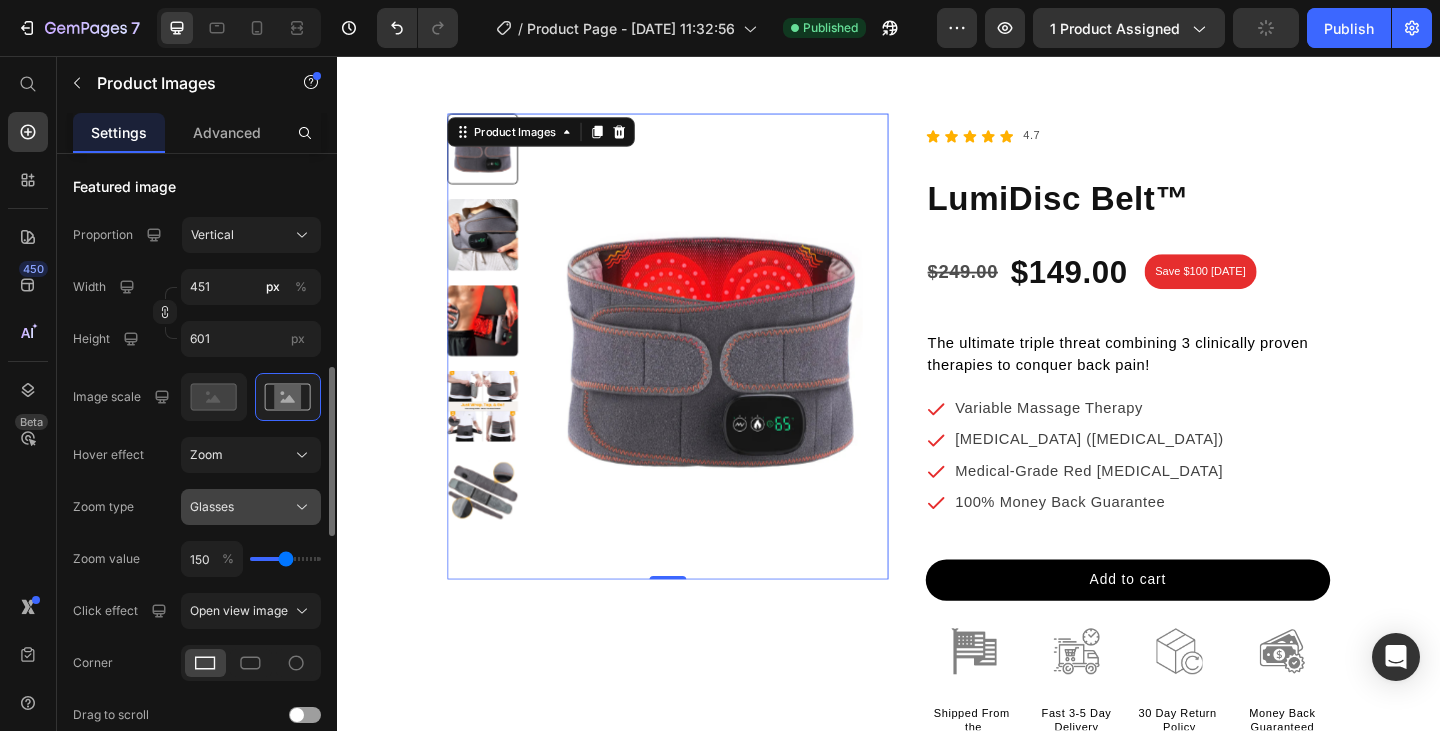 click on "Glasses" 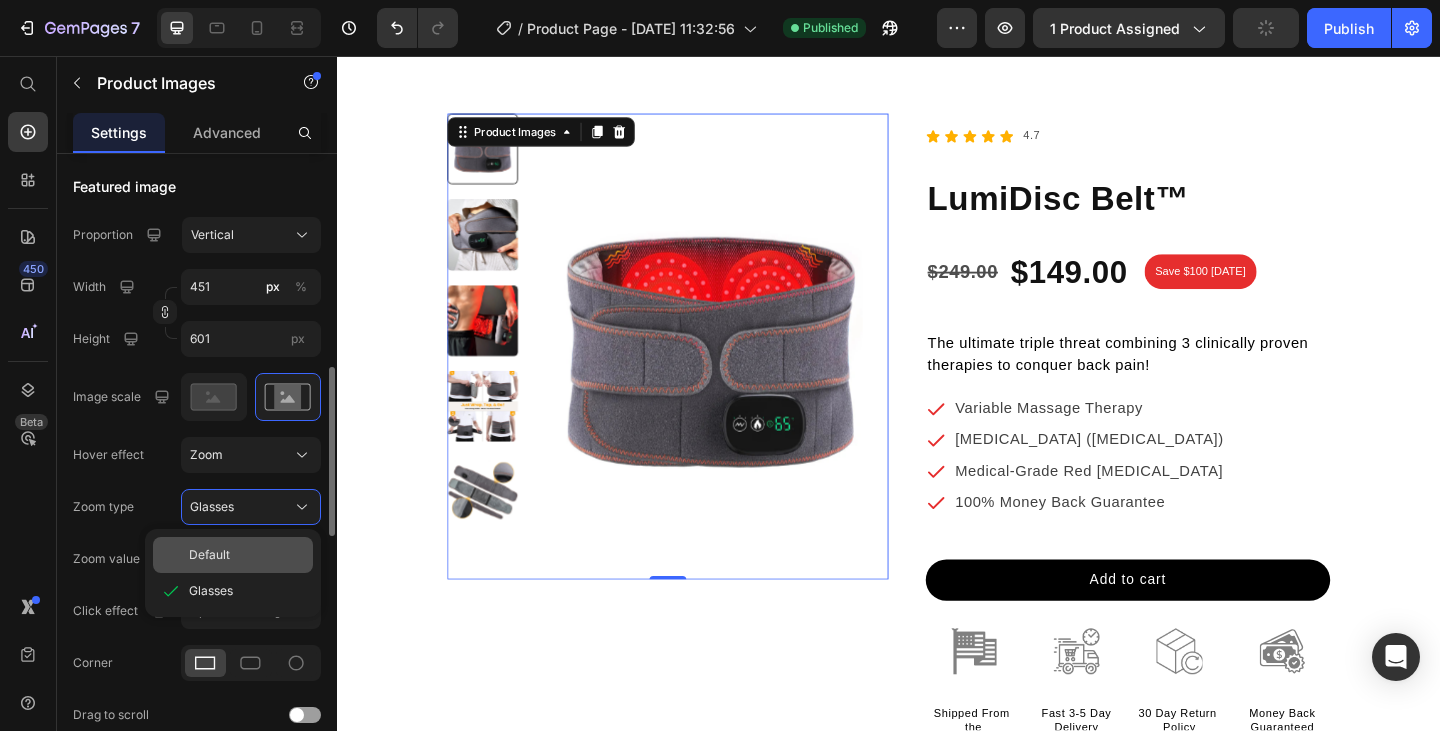 click on "Default" 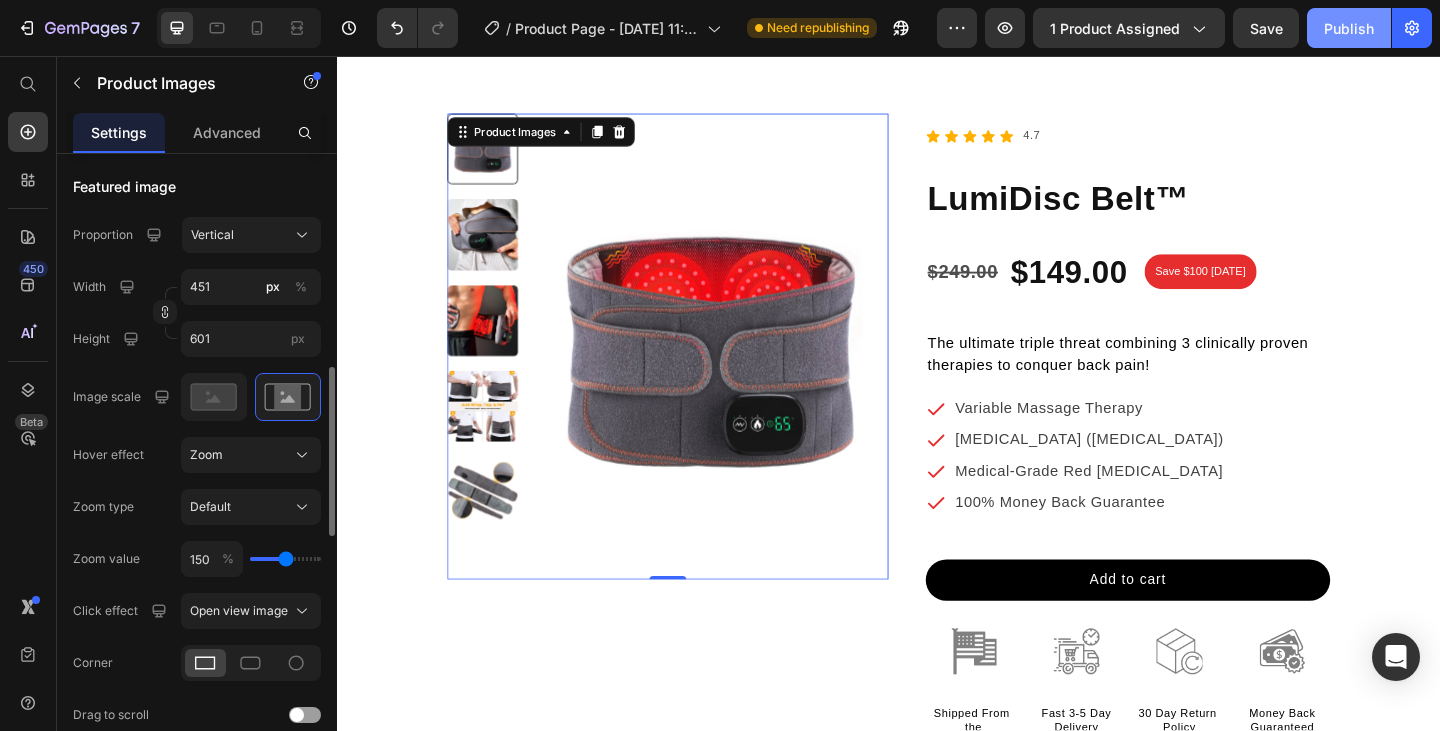 click on "7  Version history  /  Product Page - [DATE] 11:32:56 Need republishing Preview 1 product assigned  Save   Publish" 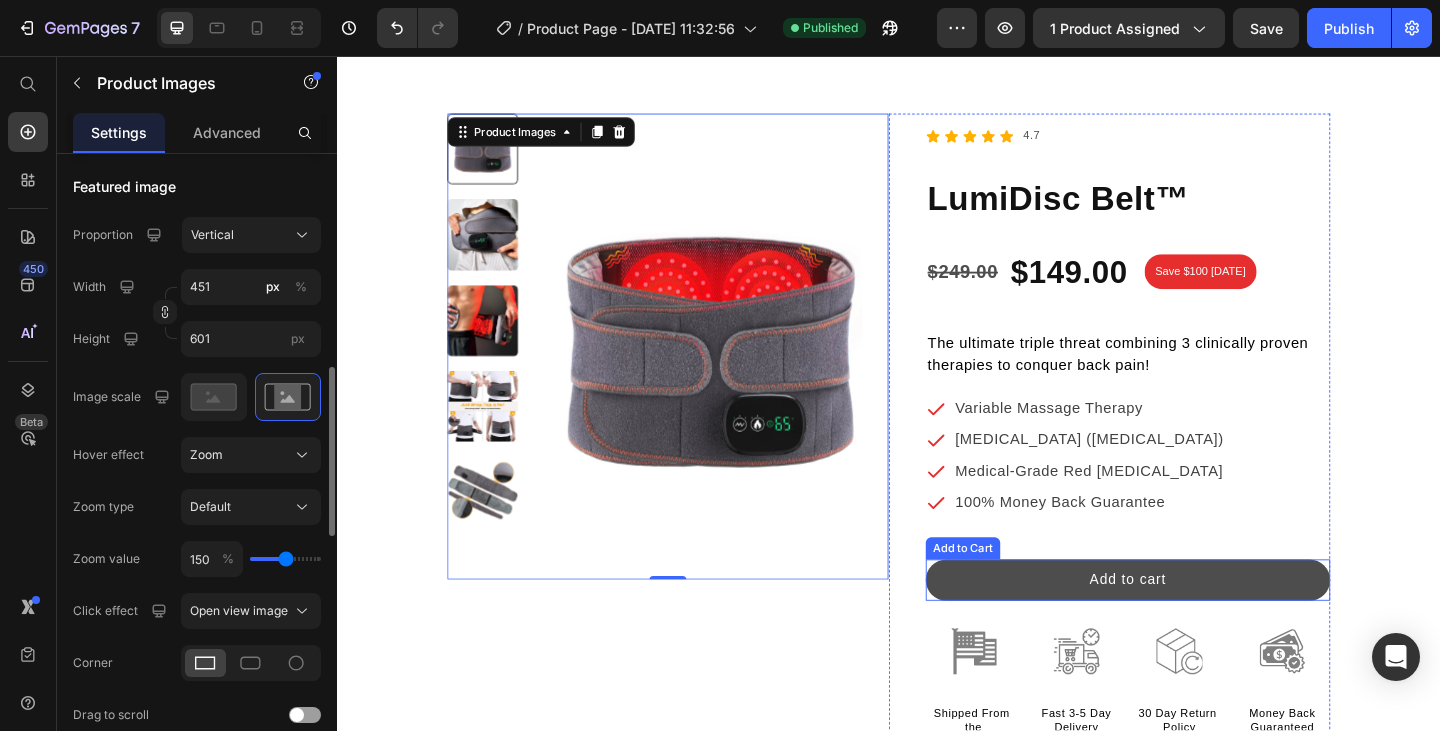 click on "Add to cart" at bounding box center [1197, 626] 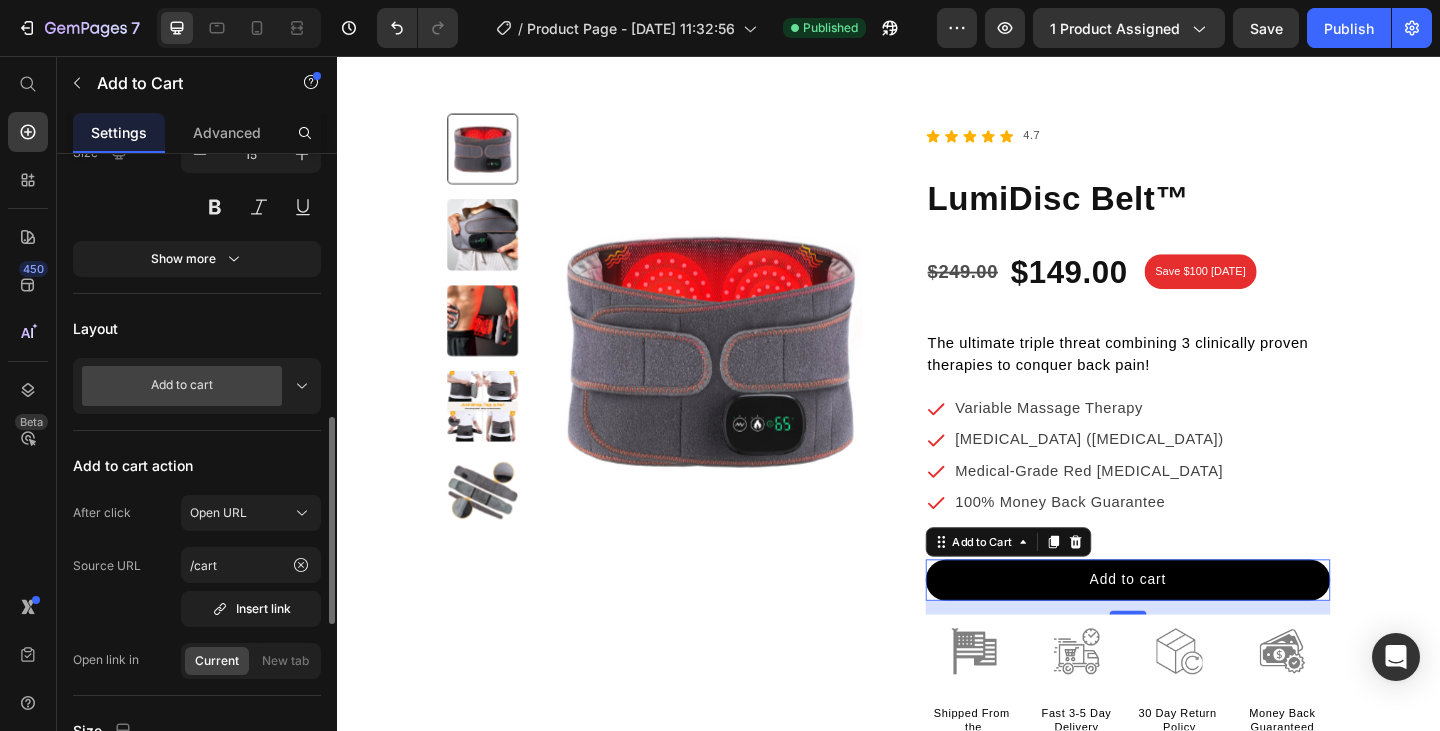 scroll, scrollTop: 500, scrollLeft: 0, axis: vertical 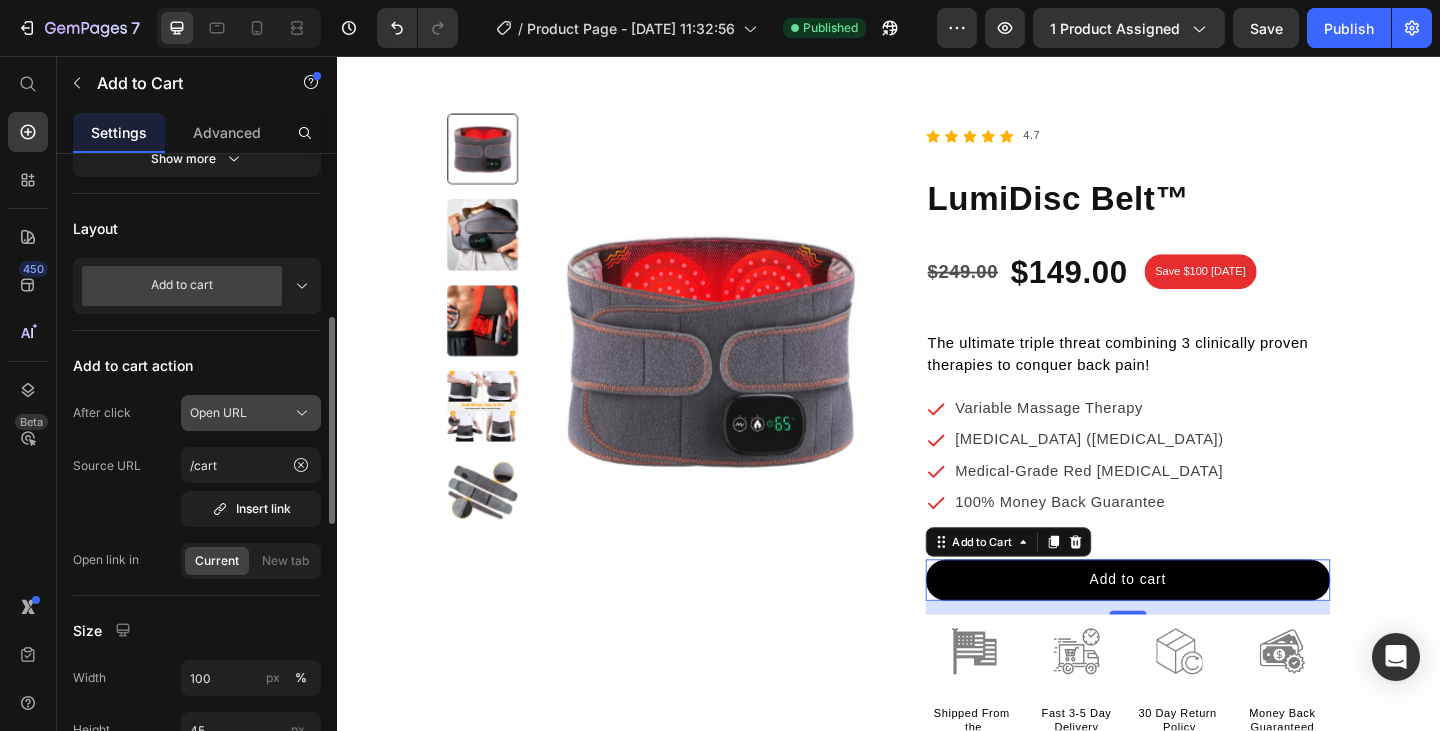 click 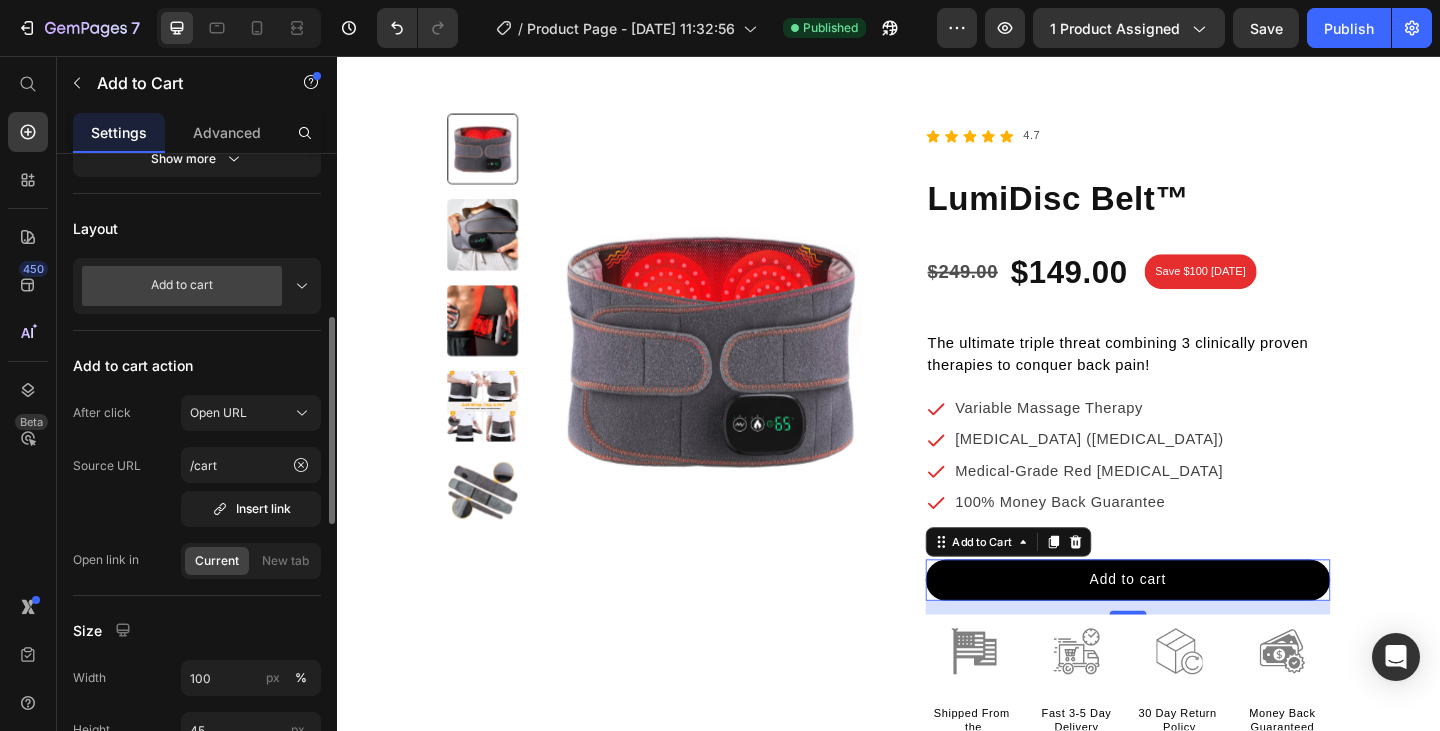 click on "Add to cart action" at bounding box center [197, 365] 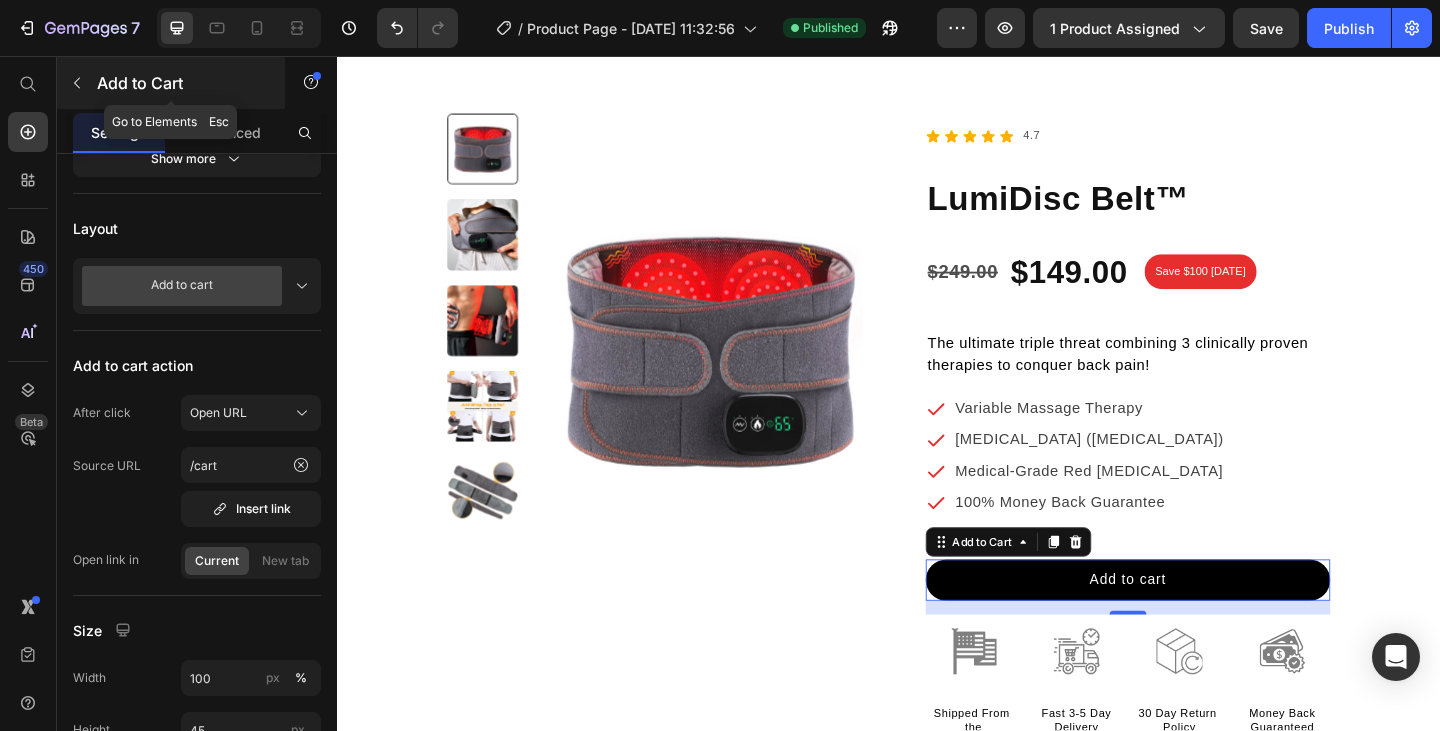 click at bounding box center [77, 83] 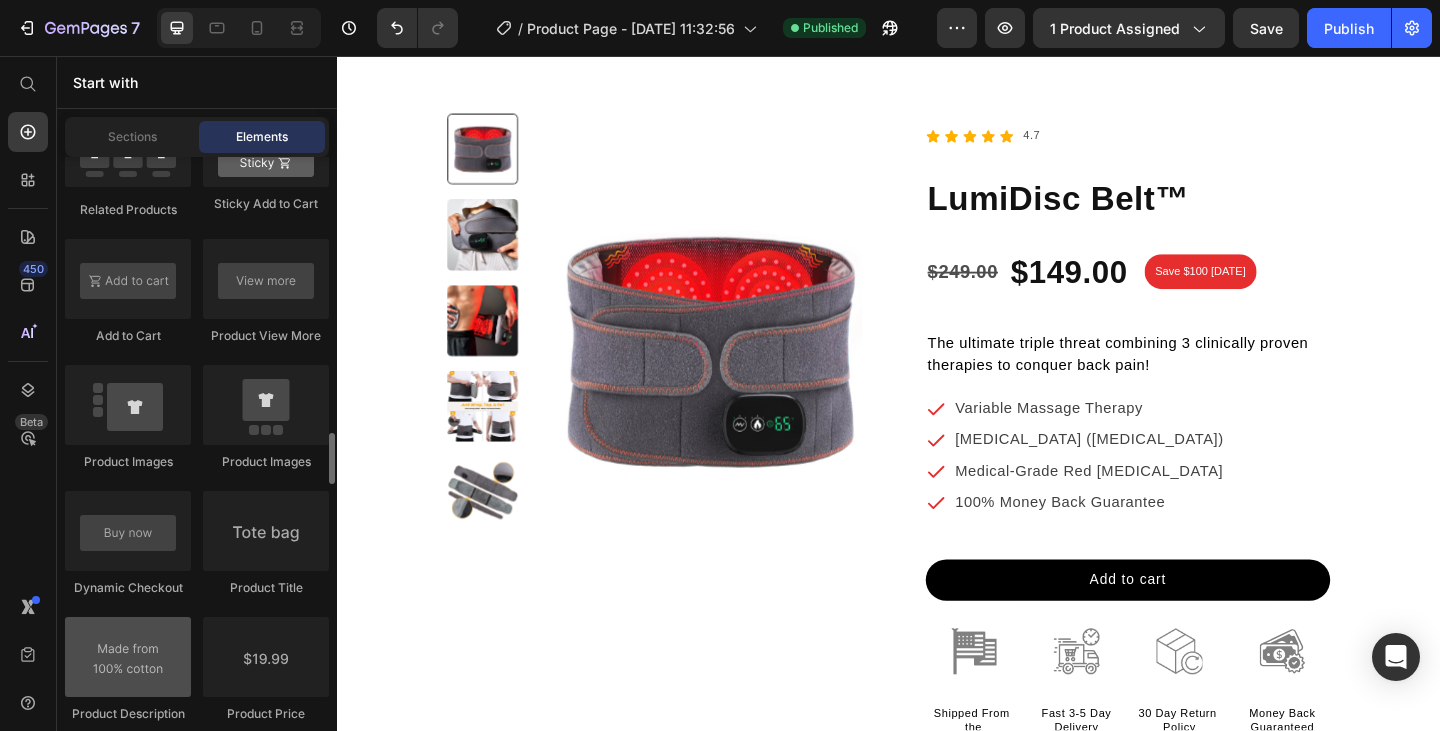 scroll, scrollTop: 3118, scrollLeft: 0, axis: vertical 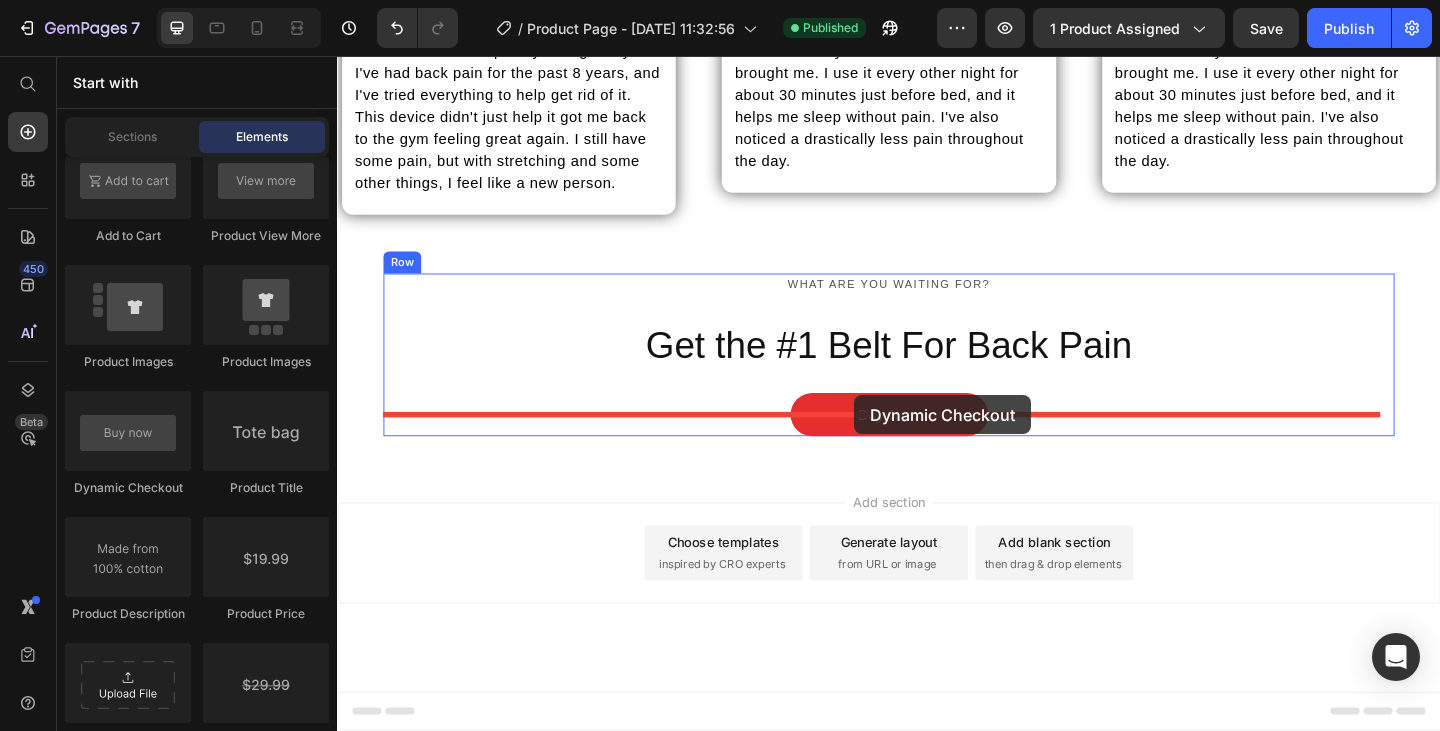 drag, startPoint x: 471, startPoint y: 512, endPoint x: 900, endPoint y: 425, distance: 437.7328 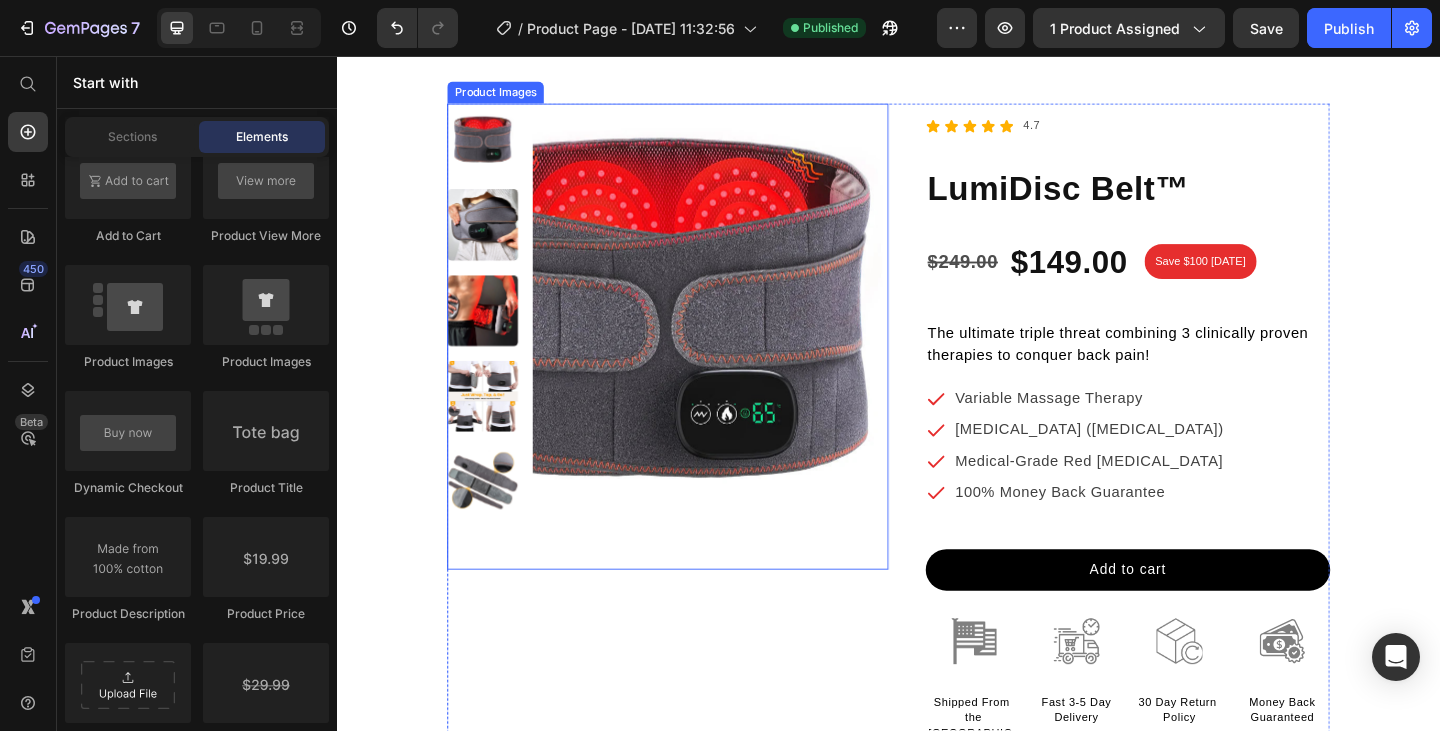 scroll, scrollTop: 7612, scrollLeft: 0, axis: vertical 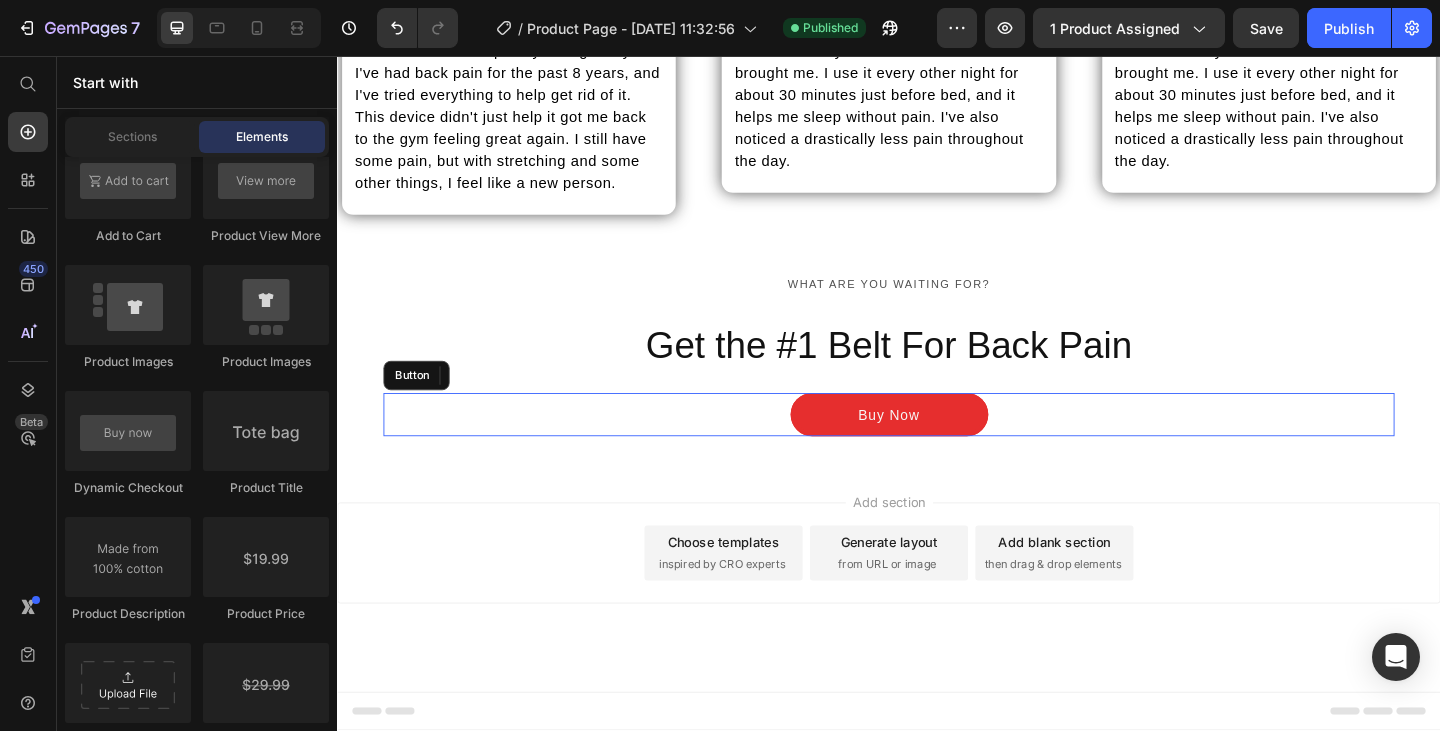 click on "Buy Now" at bounding box center (937, 446) 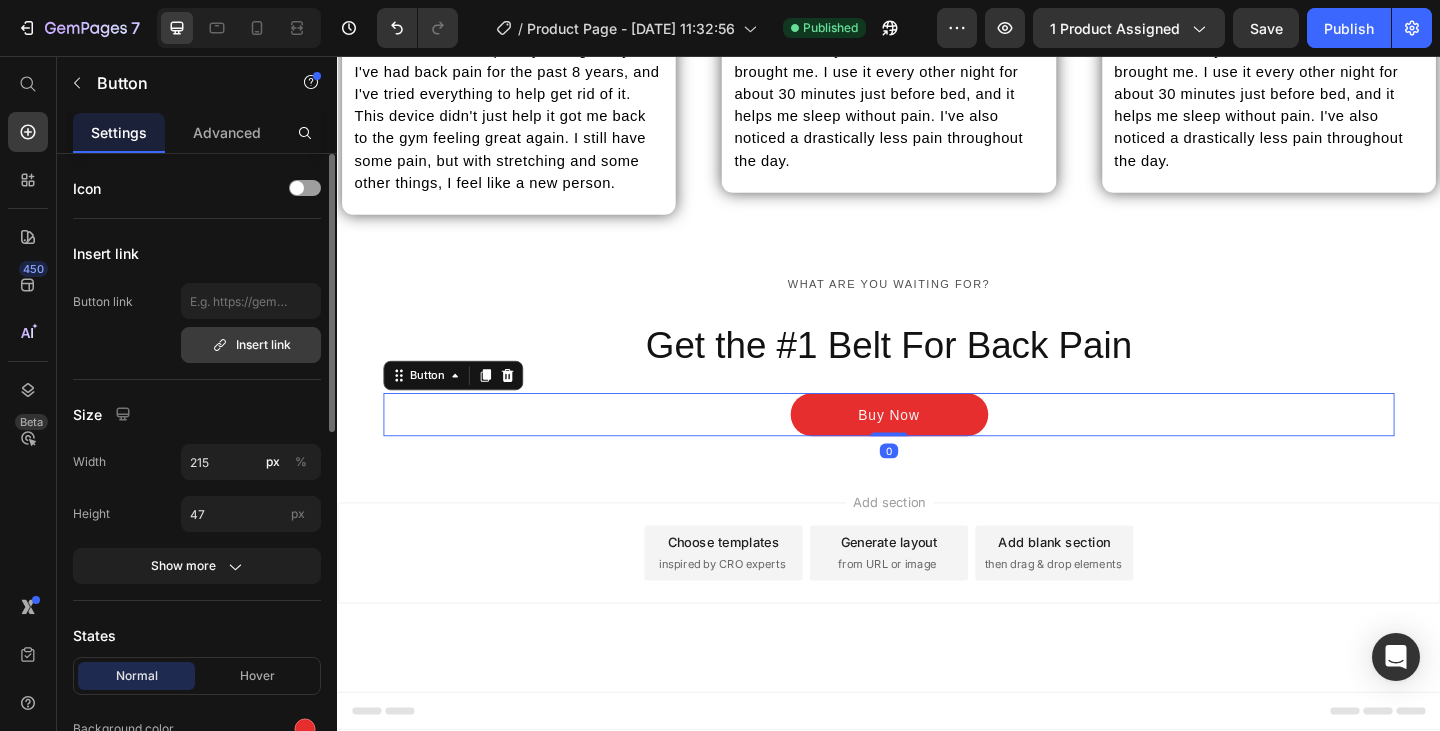 click on "Insert link" at bounding box center (251, 345) 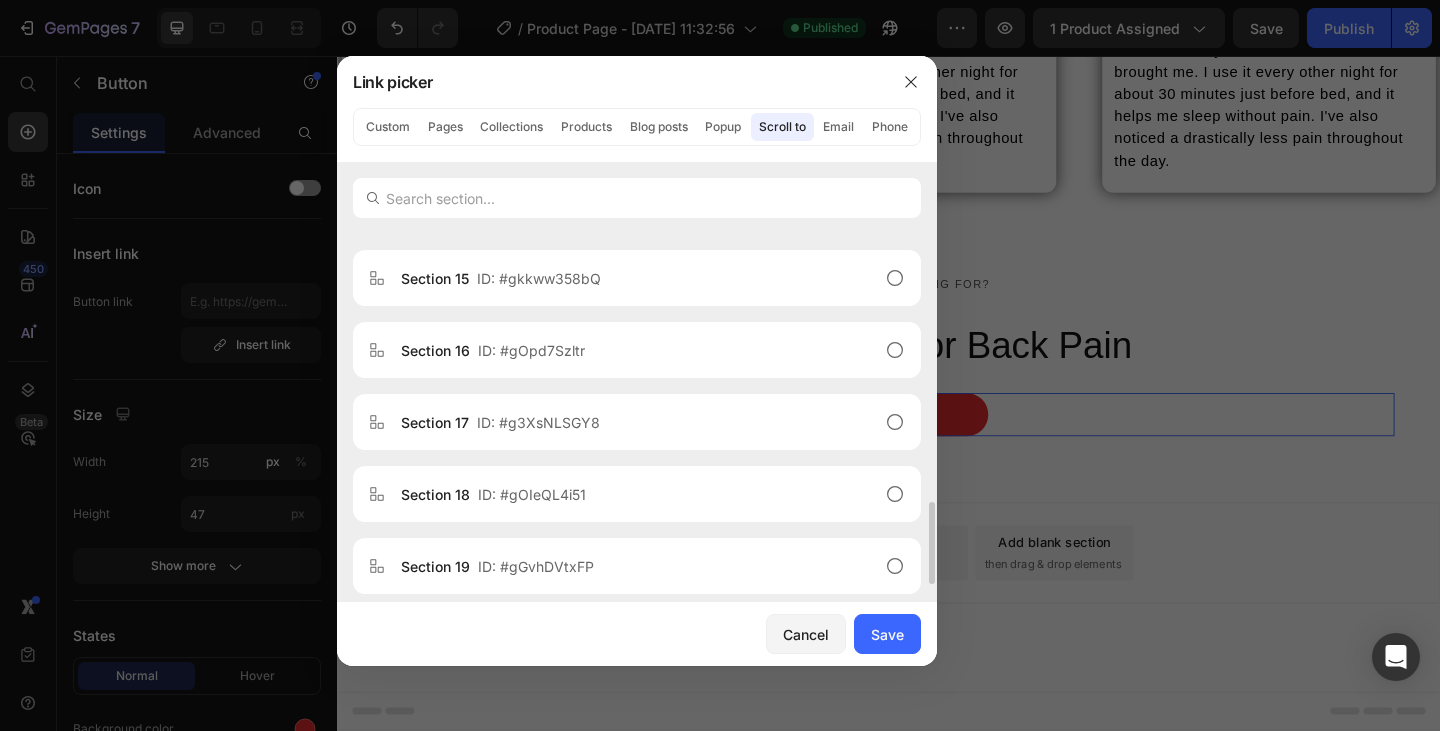 scroll, scrollTop: 1280, scrollLeft: 0, axis: vertical 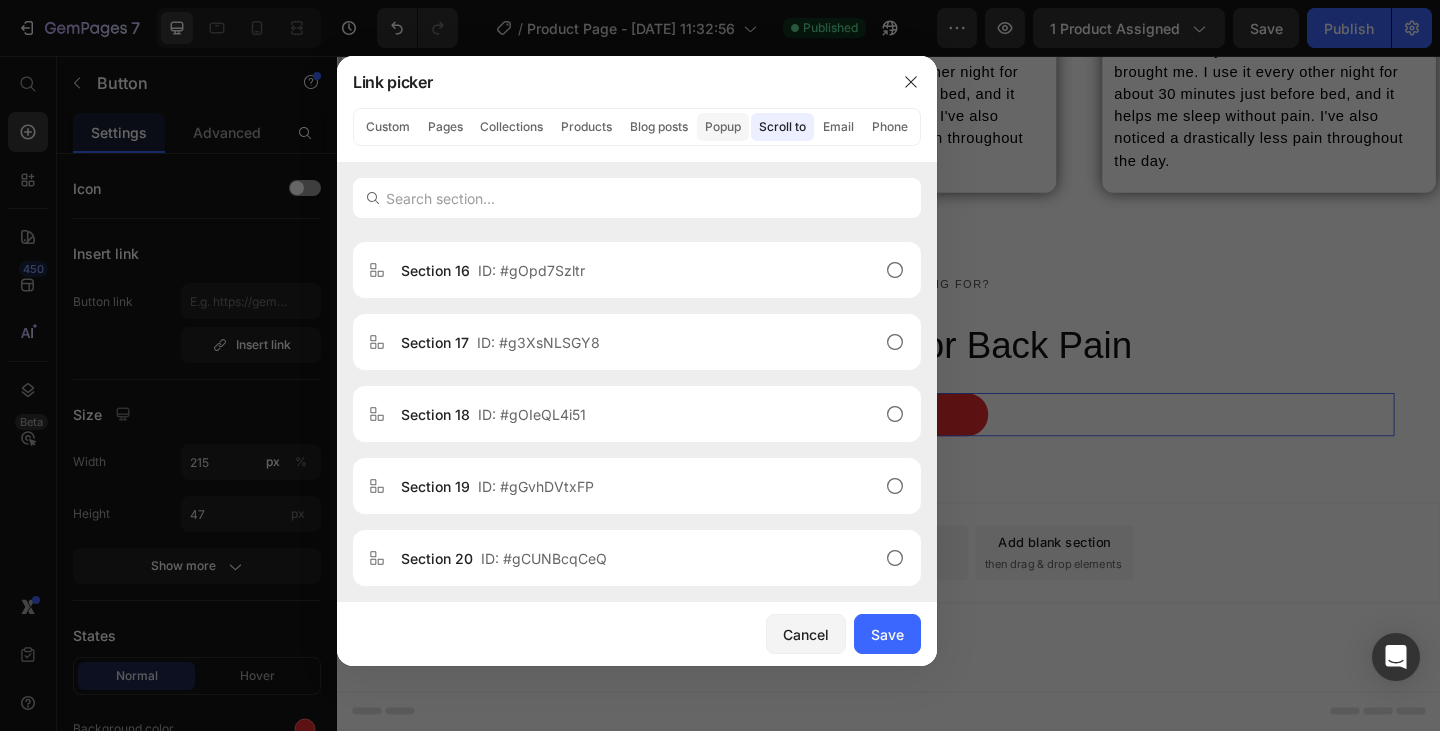 drag, startPoint x: 696, startPoint y: 128, endPoint x: 744, endPoint y: 131, distance: 48.09366 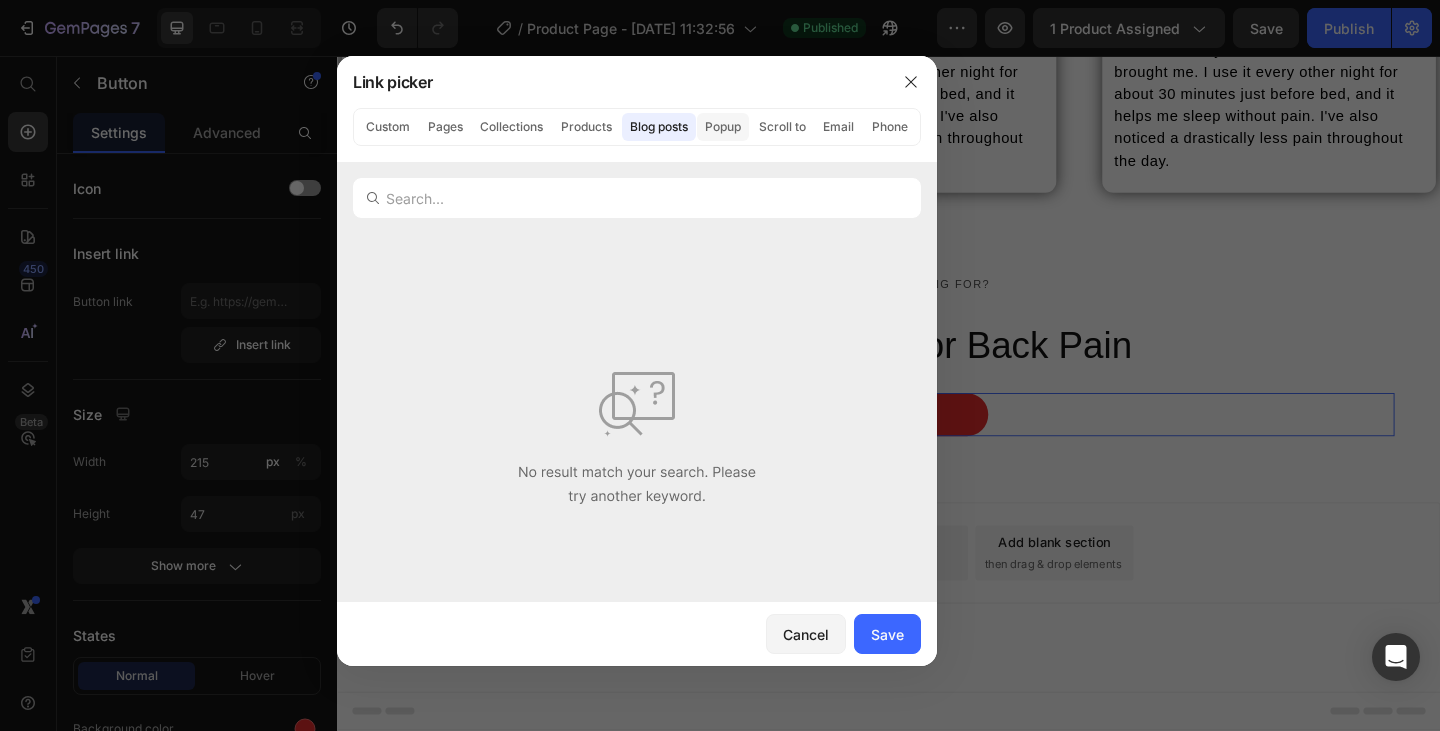 click on "Popup" 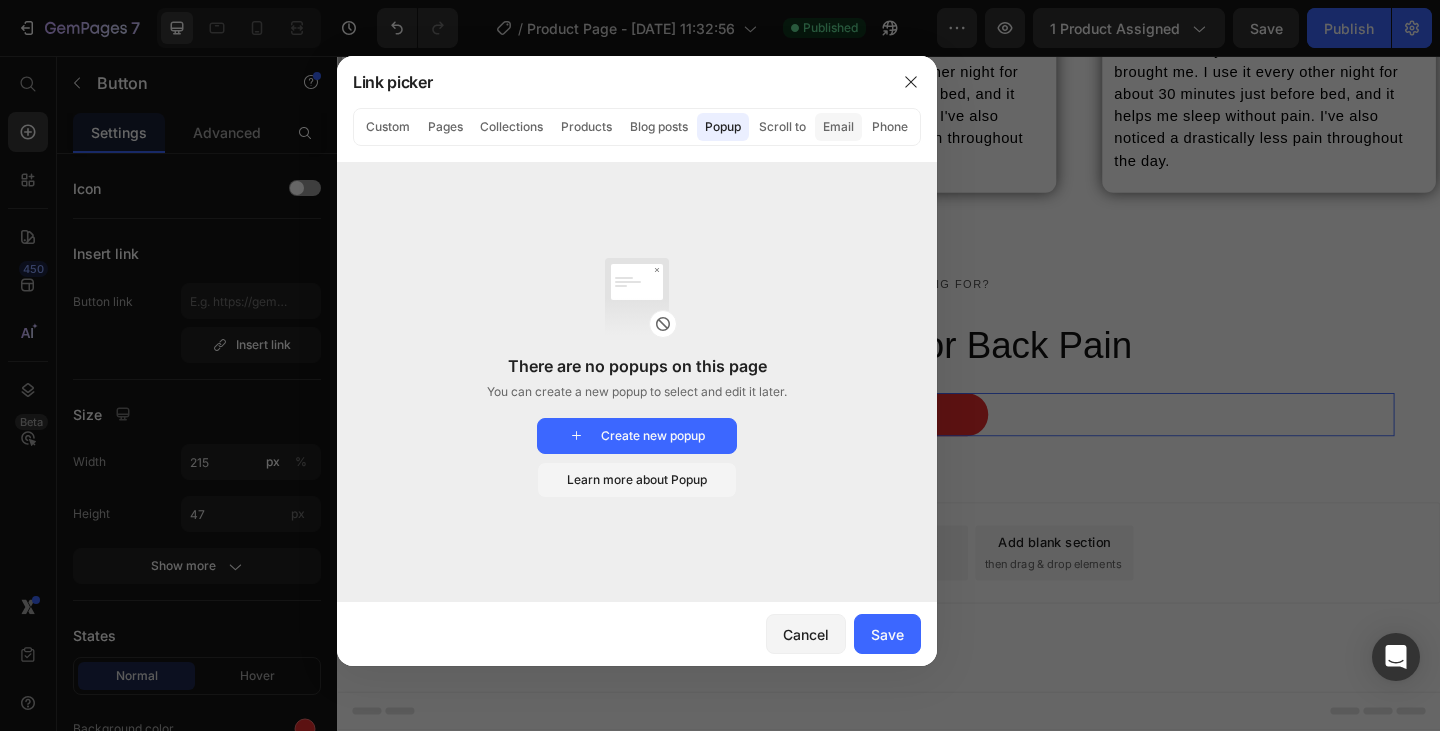 click on "Email" 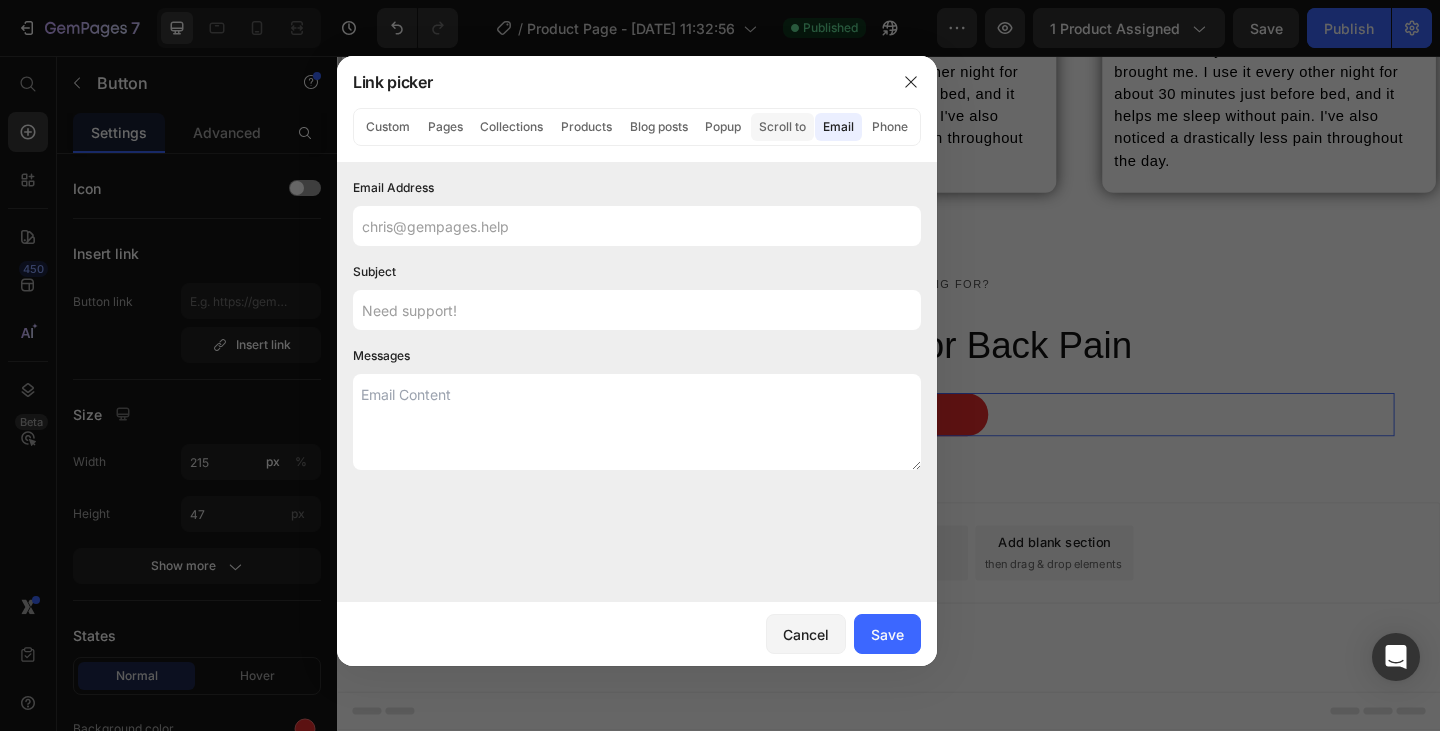 click on "Scroll to" 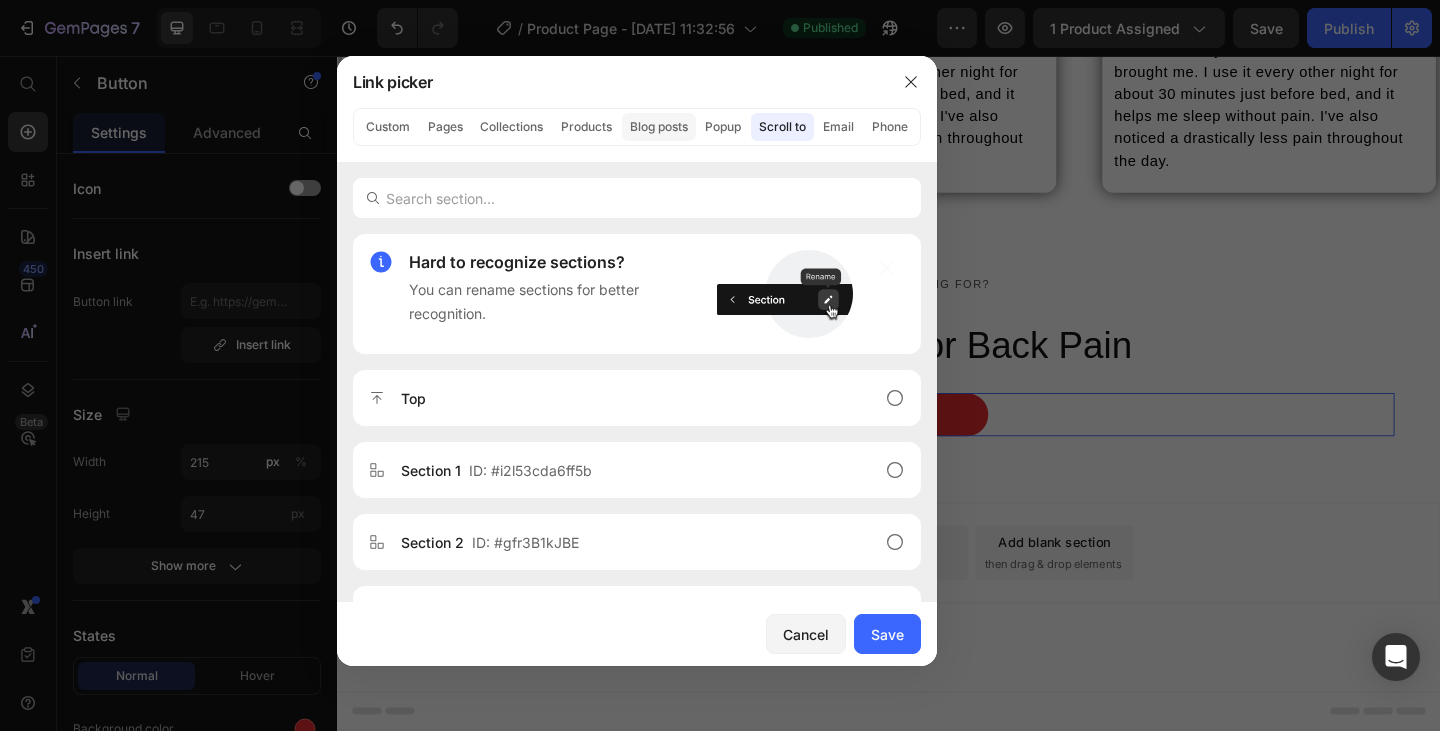 click on "Blog posts" 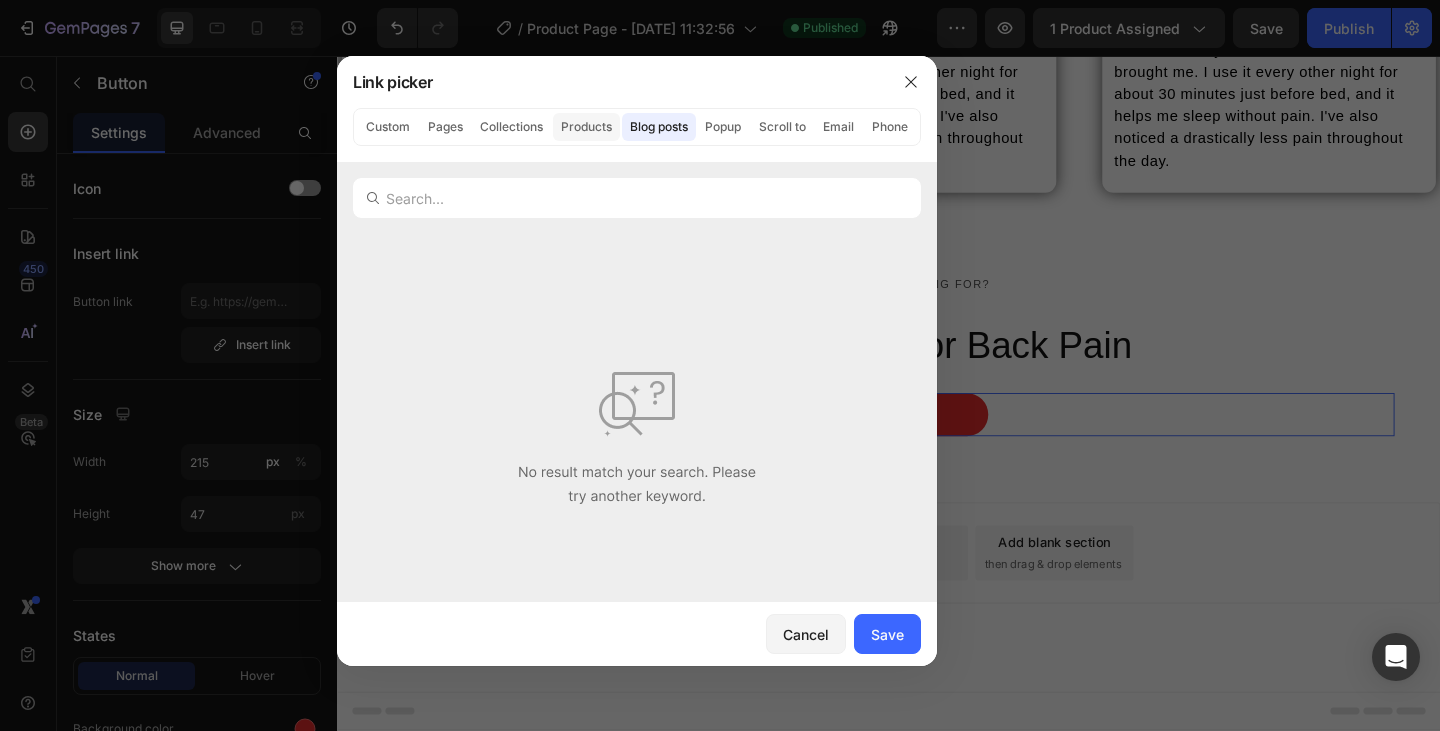 click on "Products" 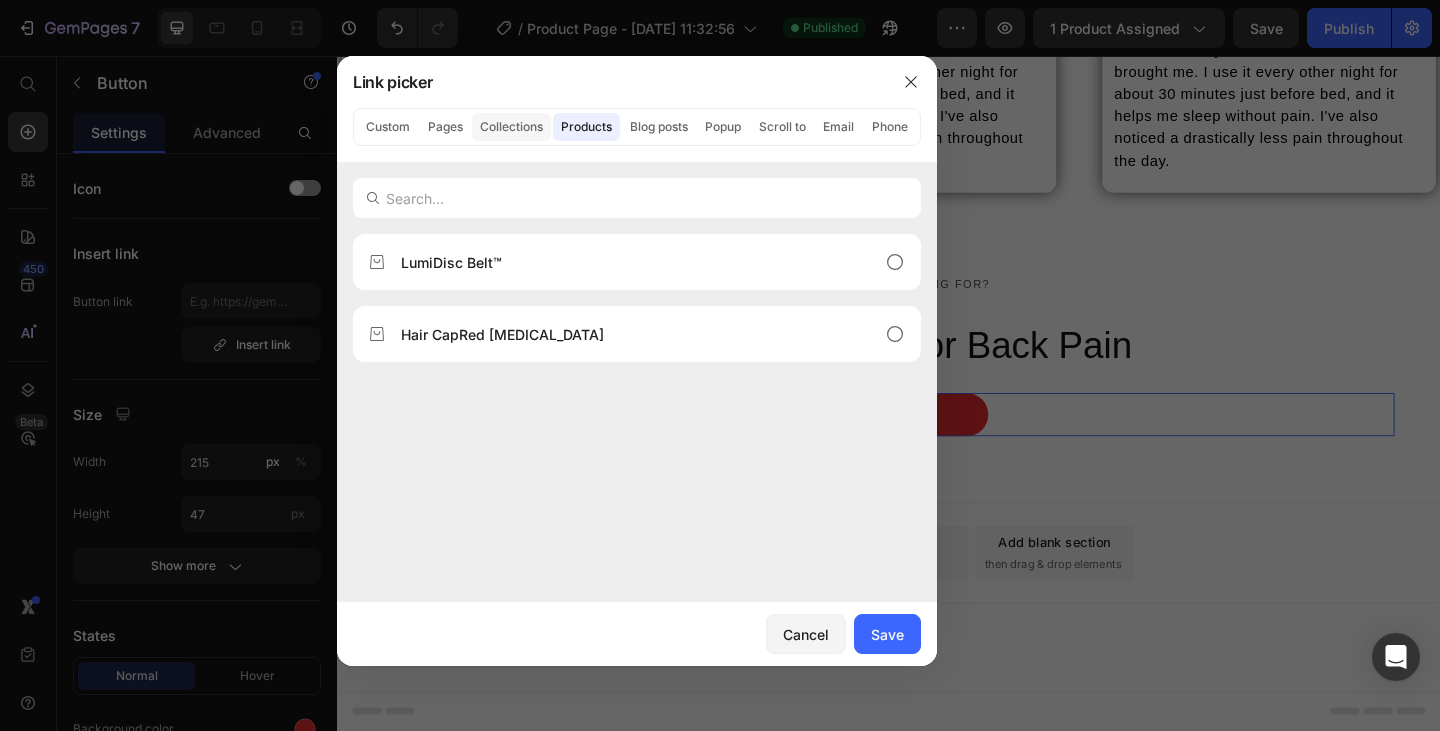 click on "Collections" 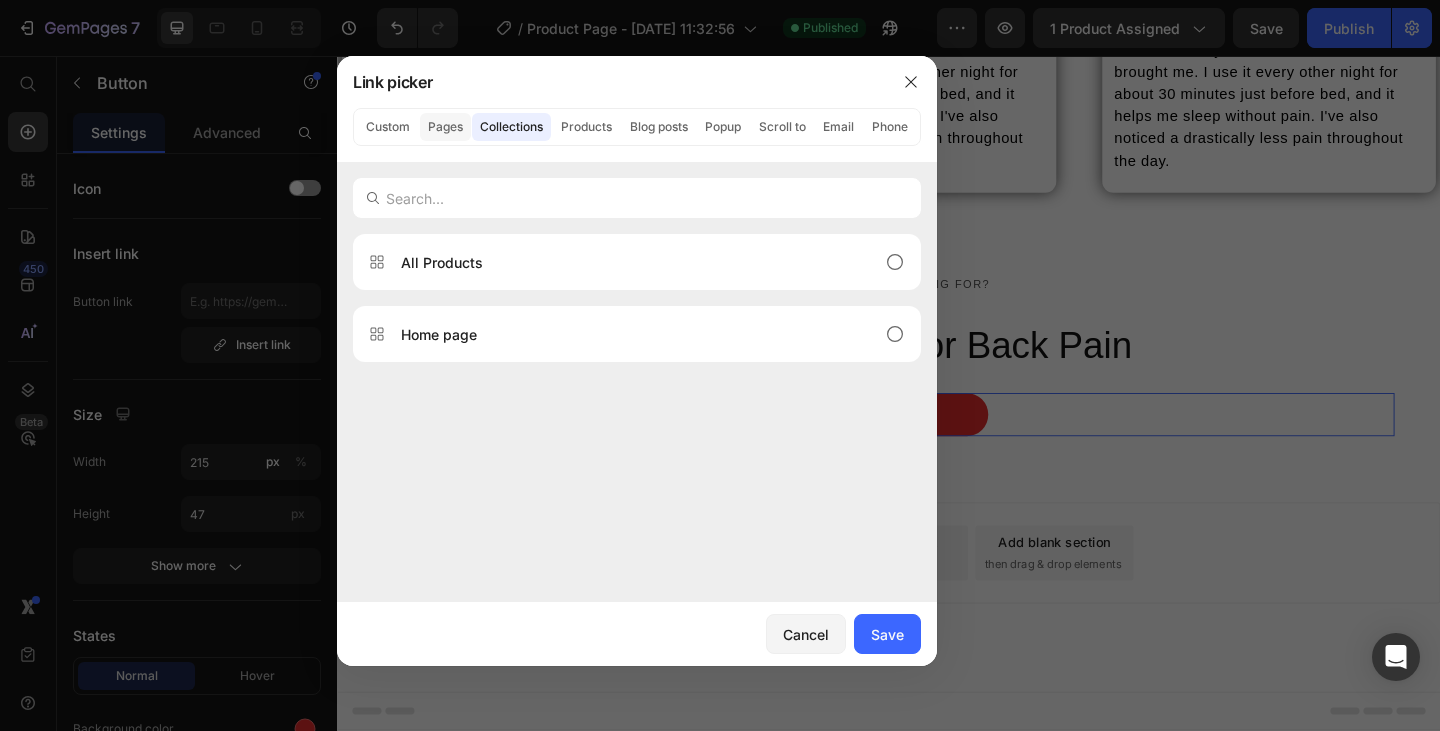 click on "Pages" 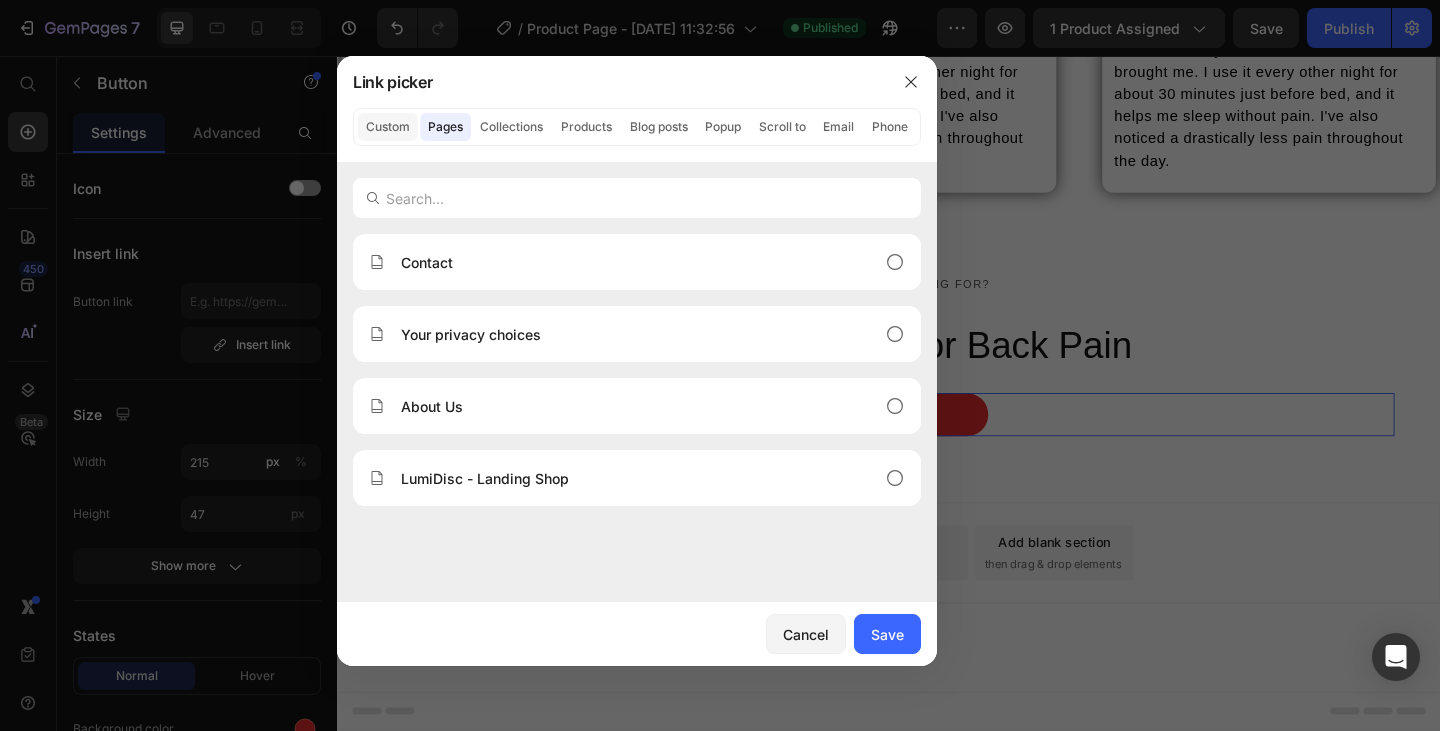 click on "Custom" 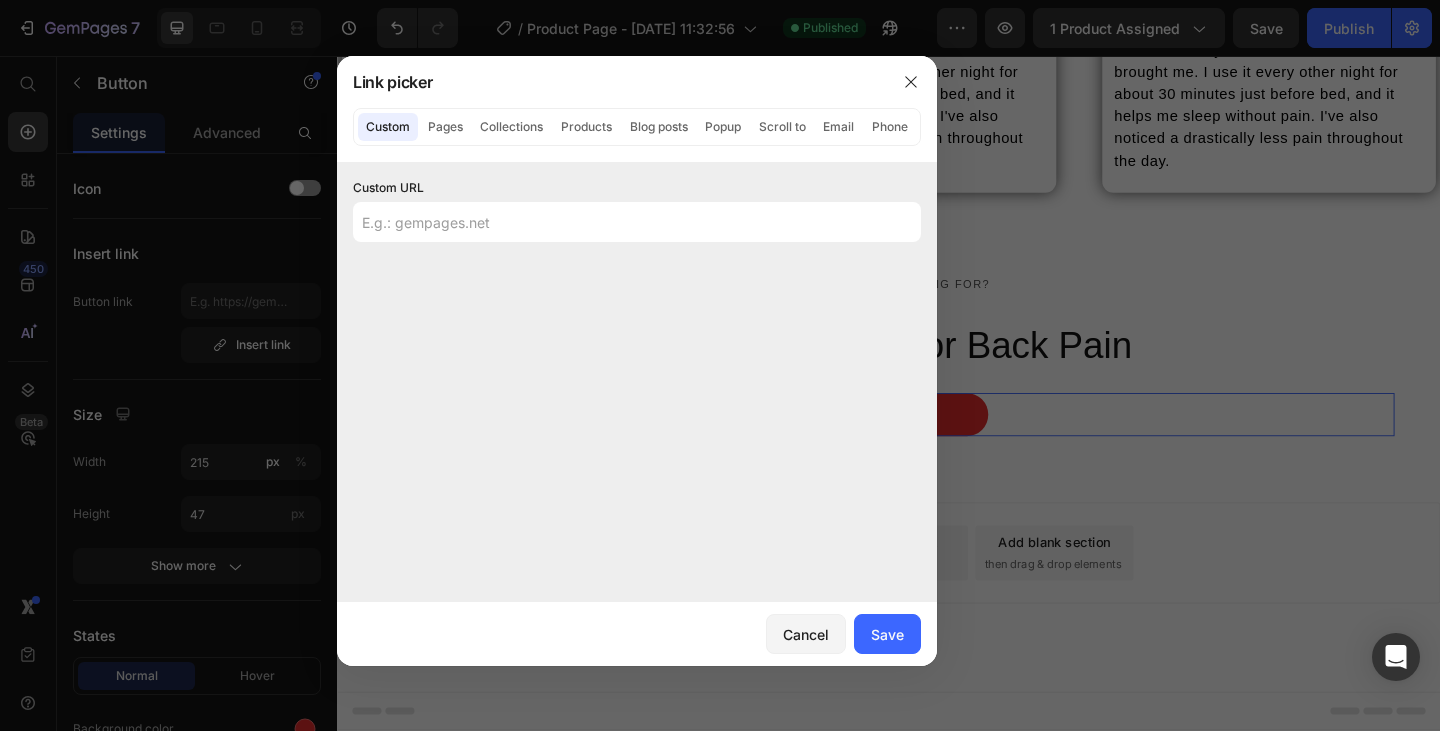 click 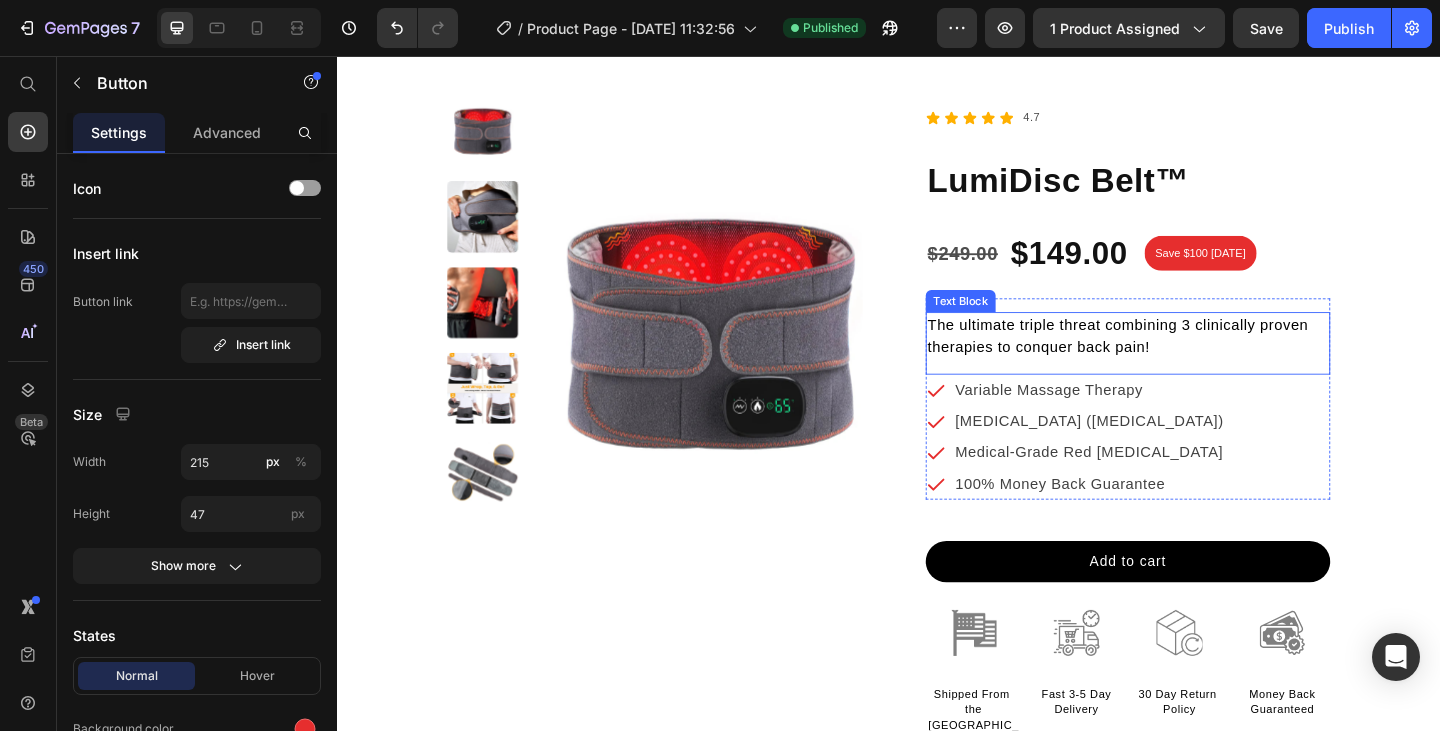 scroll, scrollTop: 7812, scrollLeft: 0, axis: vertical 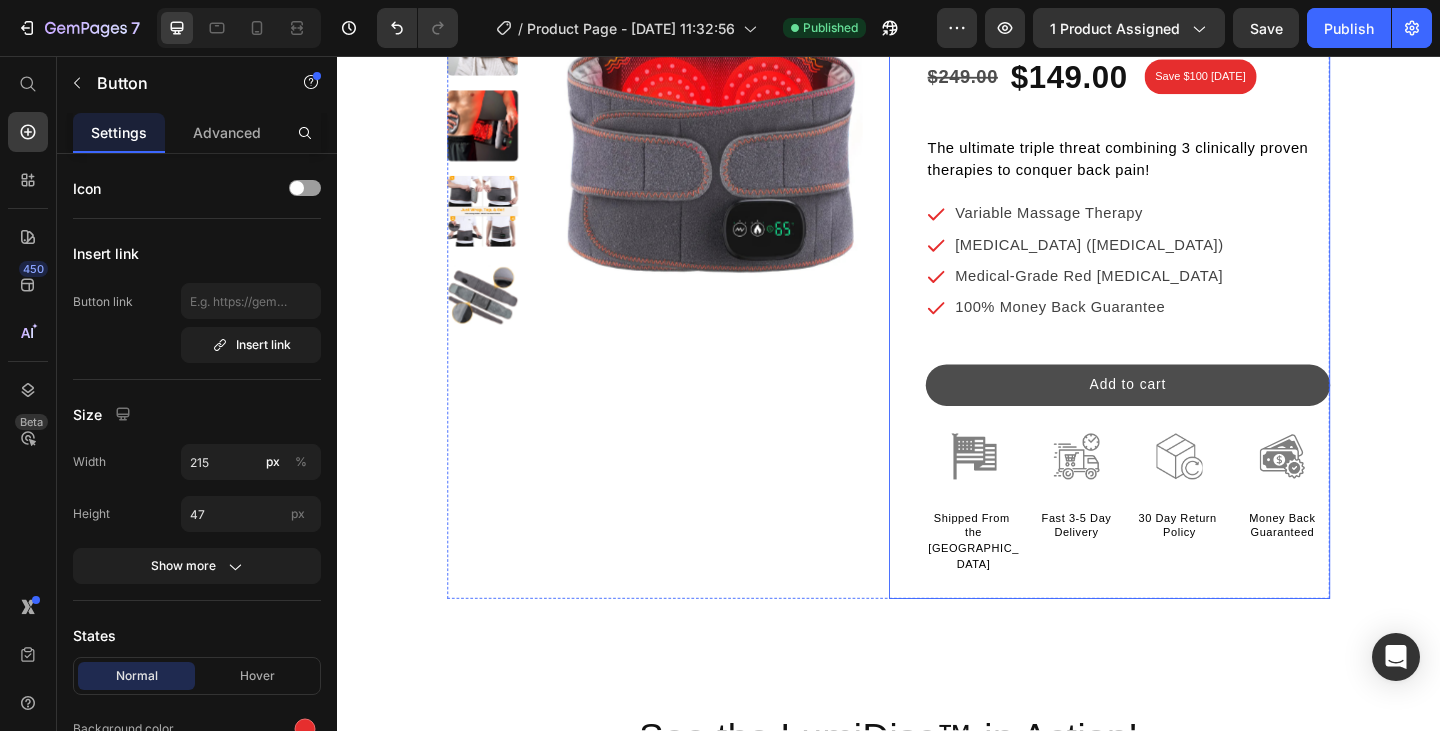 click on "Add to cart" at bounding box center [1197, 414] 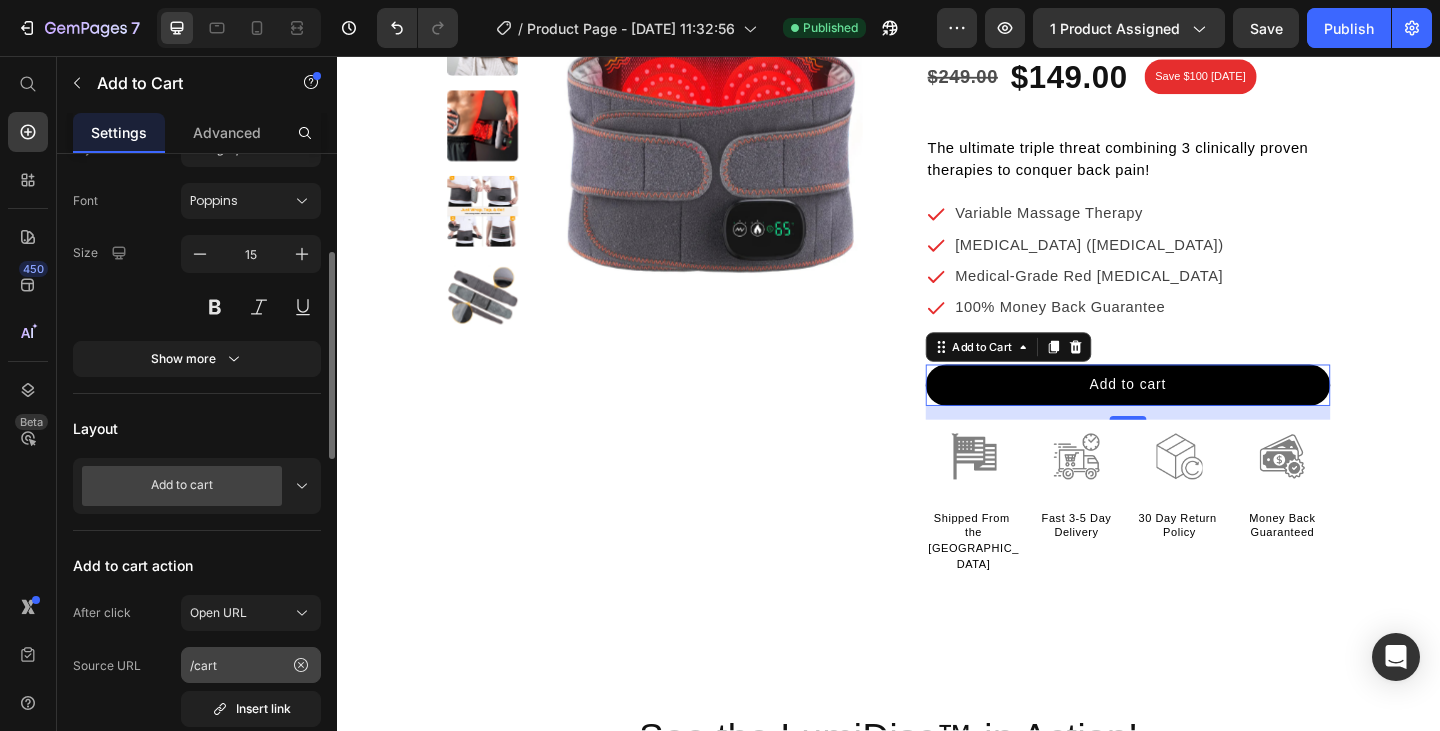 scroll, scrollTop: 500, scrollLeft: 0, axis: vertical 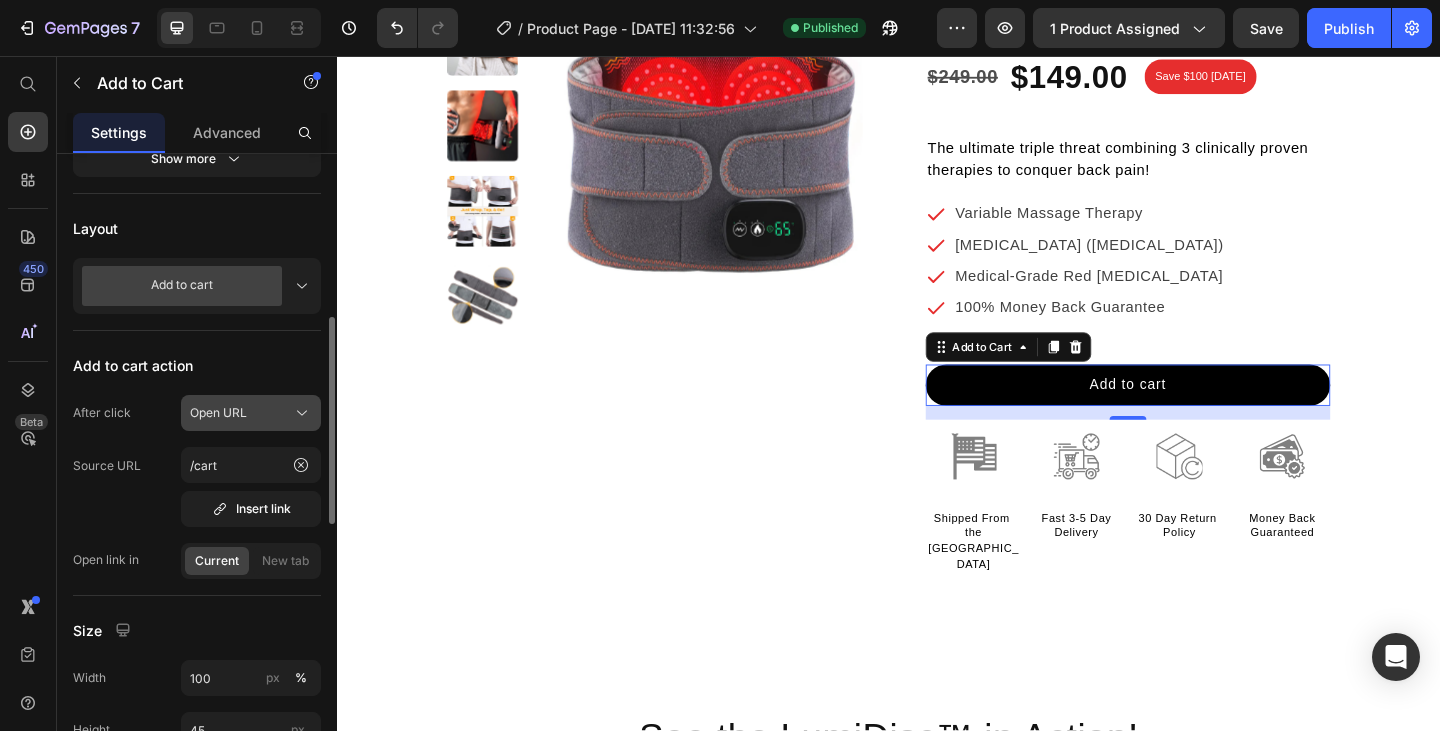 click on "Open URL" at bounding box center [251, 413] 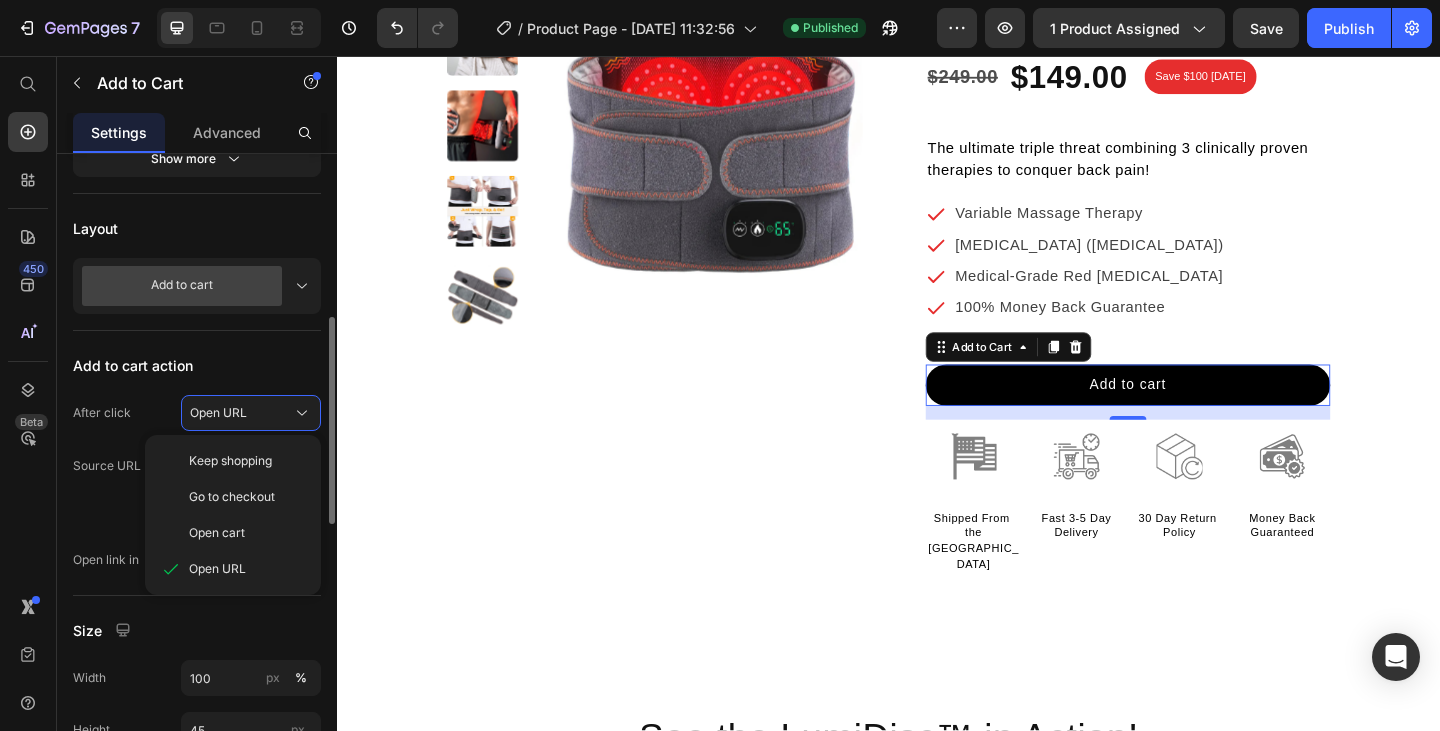 click on "Go to checkout" at bounding box center (232, 497) 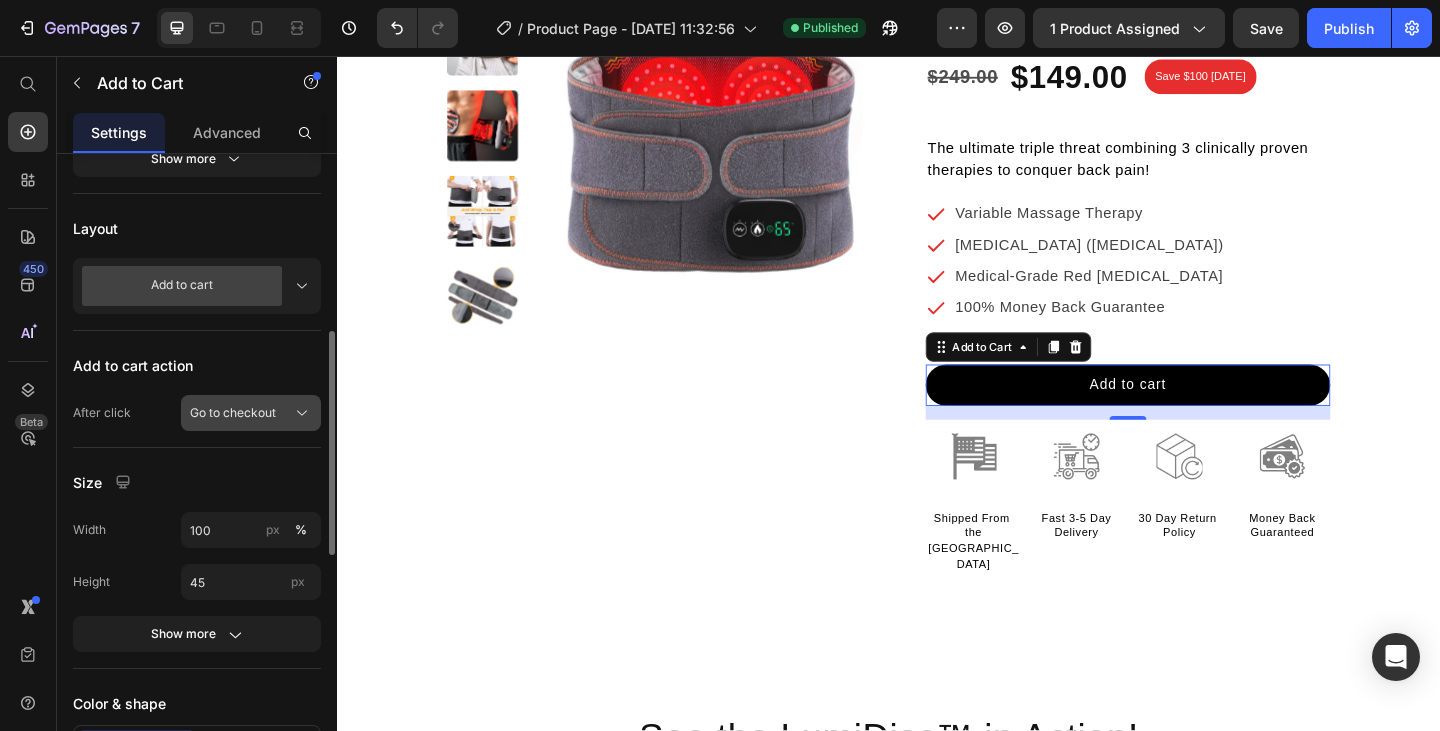 click on "Go to checkout" 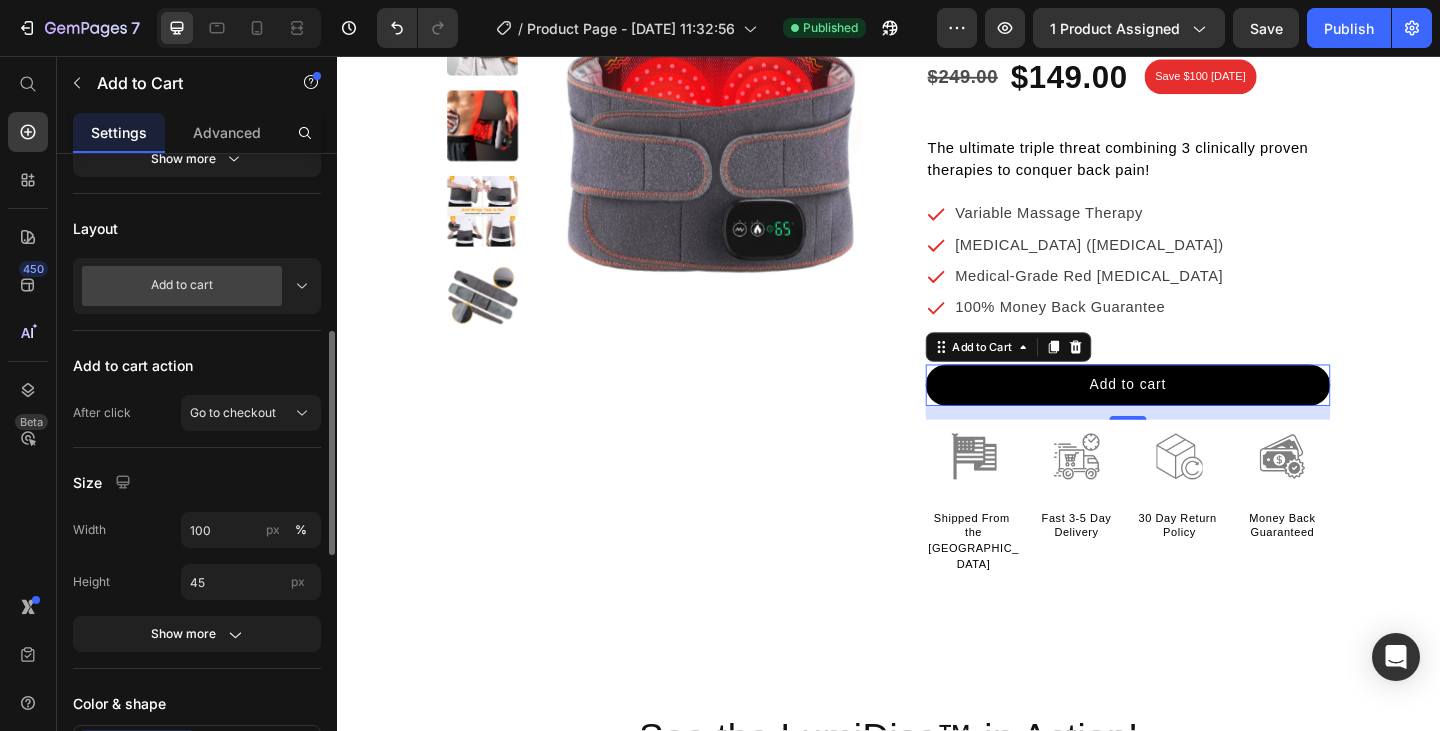 click on "Add to cart action" at bounding box center (197, 365) 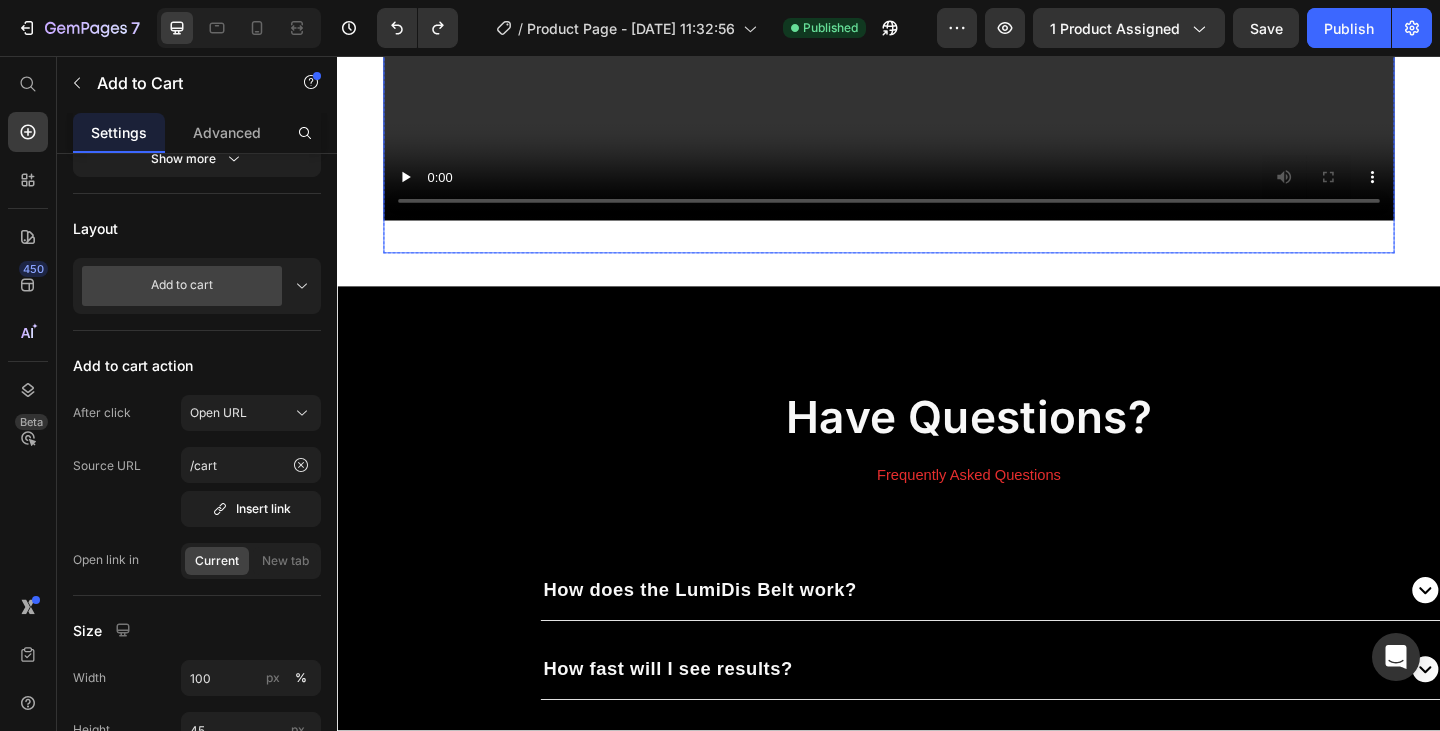 scroll, scrollTop: 9112, scrollLeft: 0, axis: vertical 